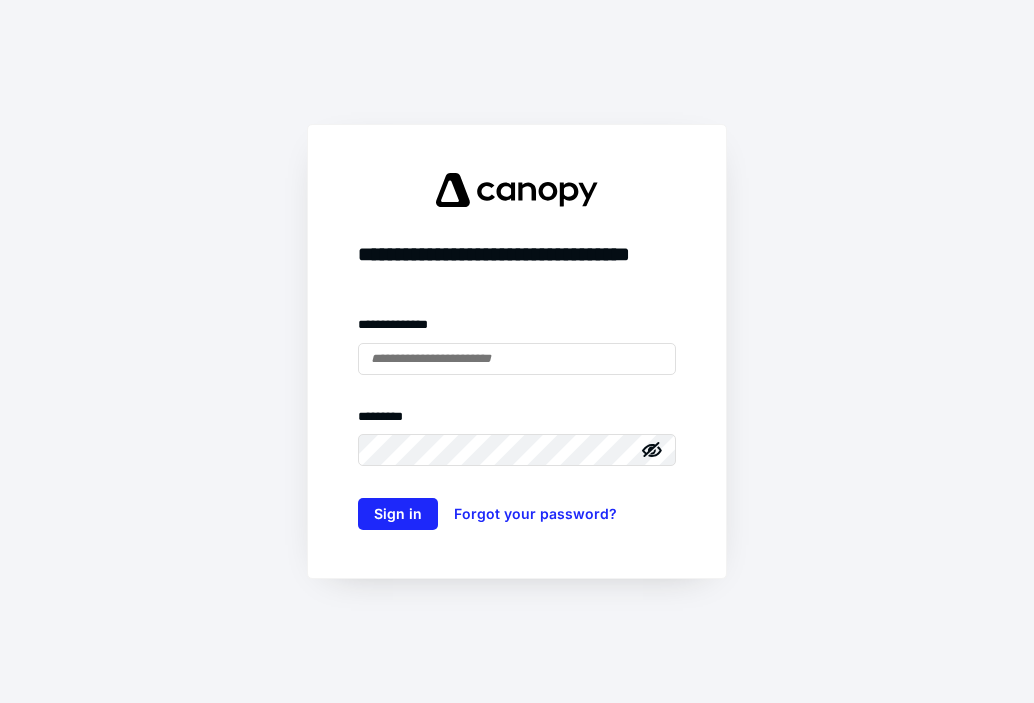 scroll, scrollTop: 0, scrollLeft: 0, axis: both 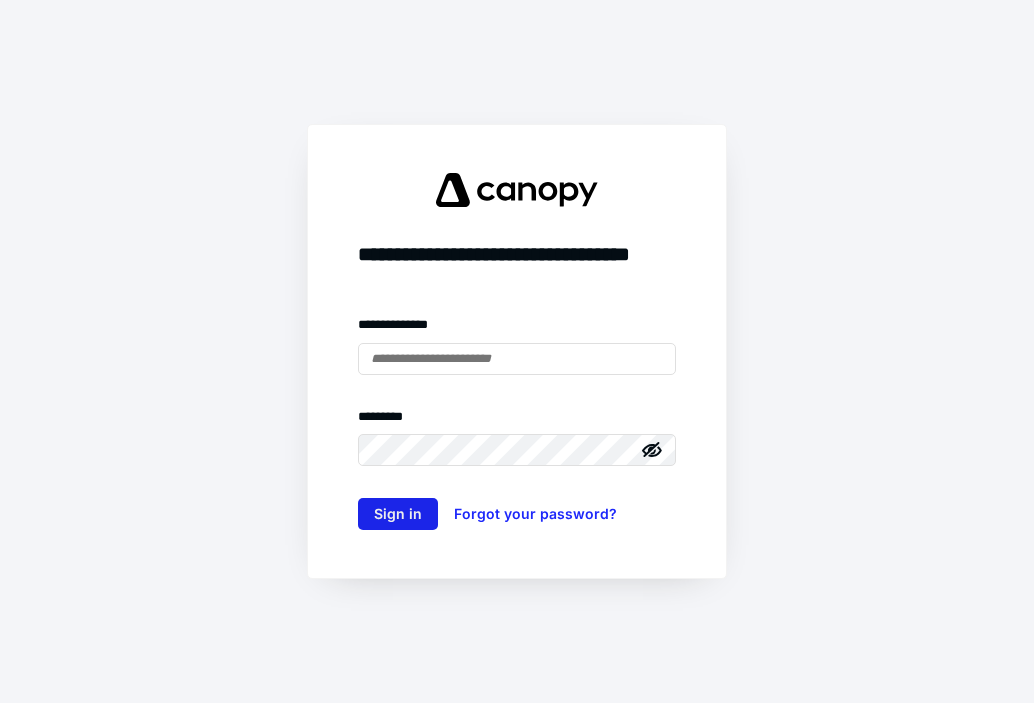 type on "**********" 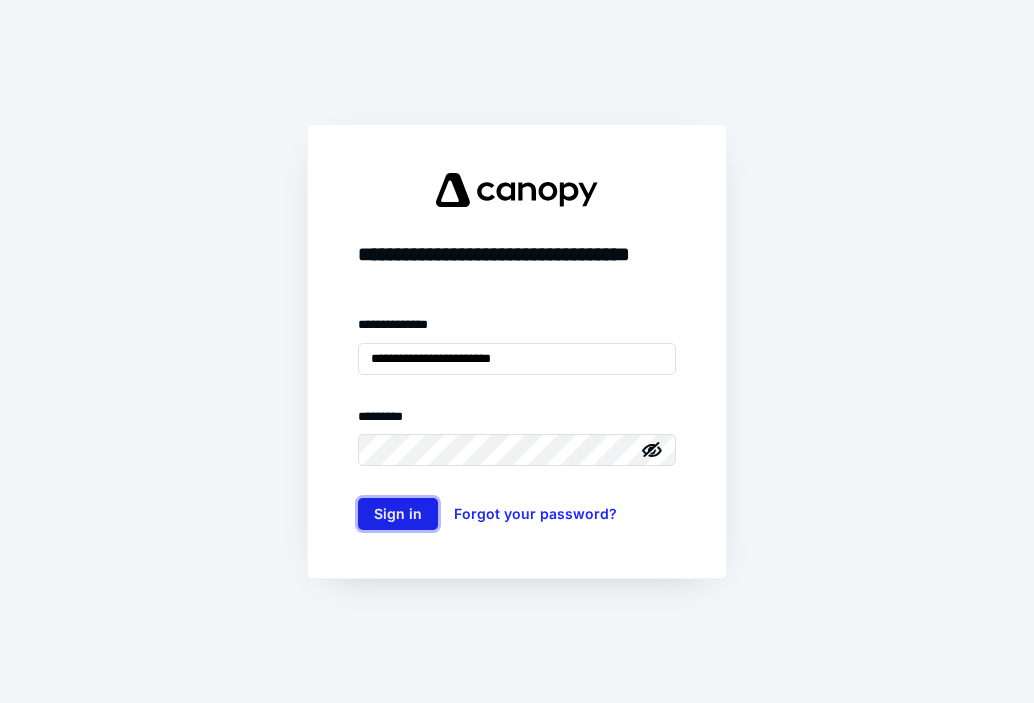 click on "Sign in" at bounding box center (398, 514) 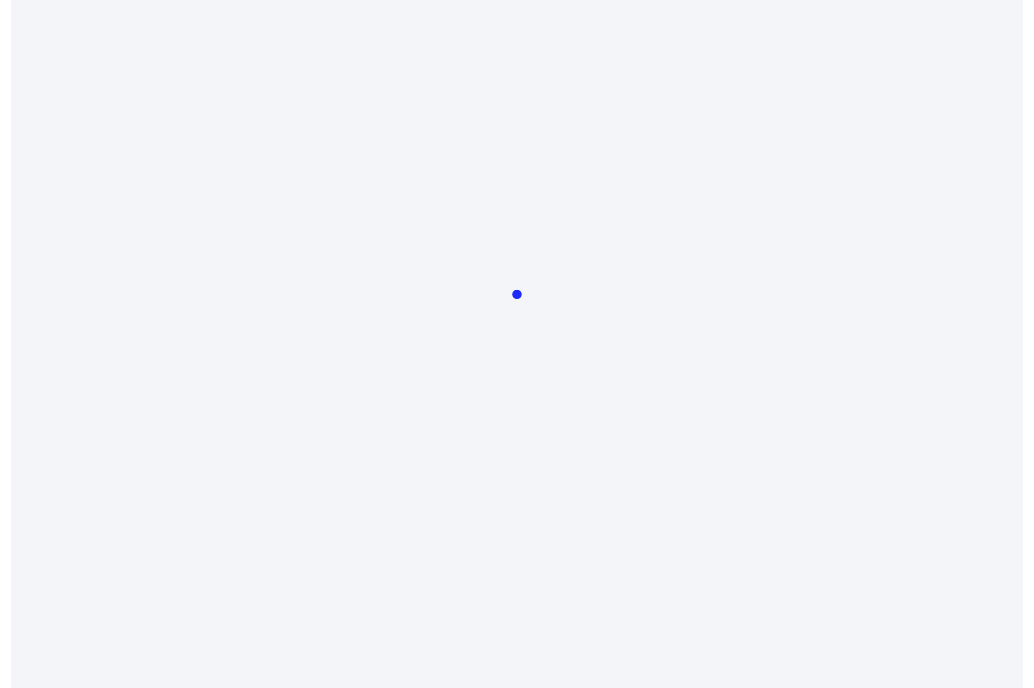 scroll, scrollTop: 0, scrollLeft: 0, axis: both 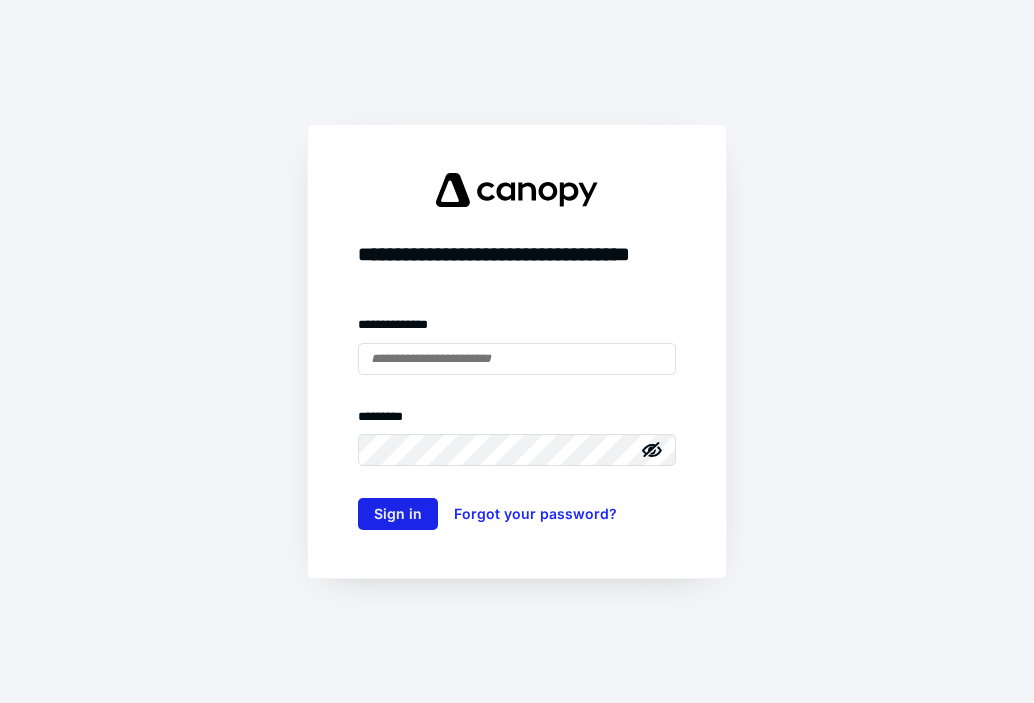 type on "**********" 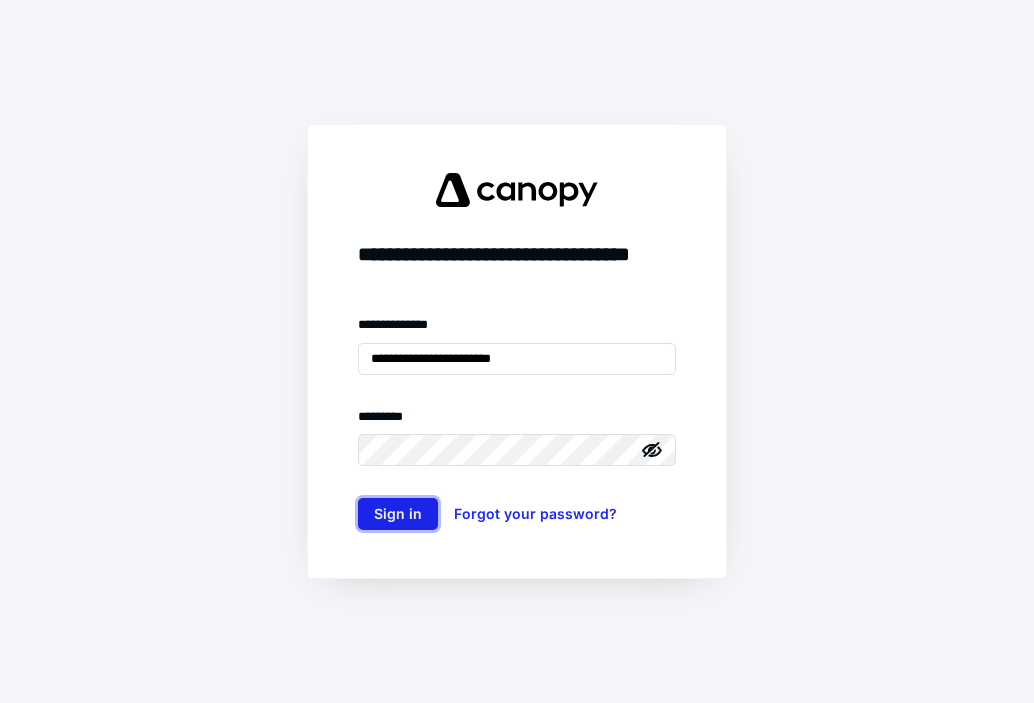 click on "Sign in" at bounding box center (398, 514) 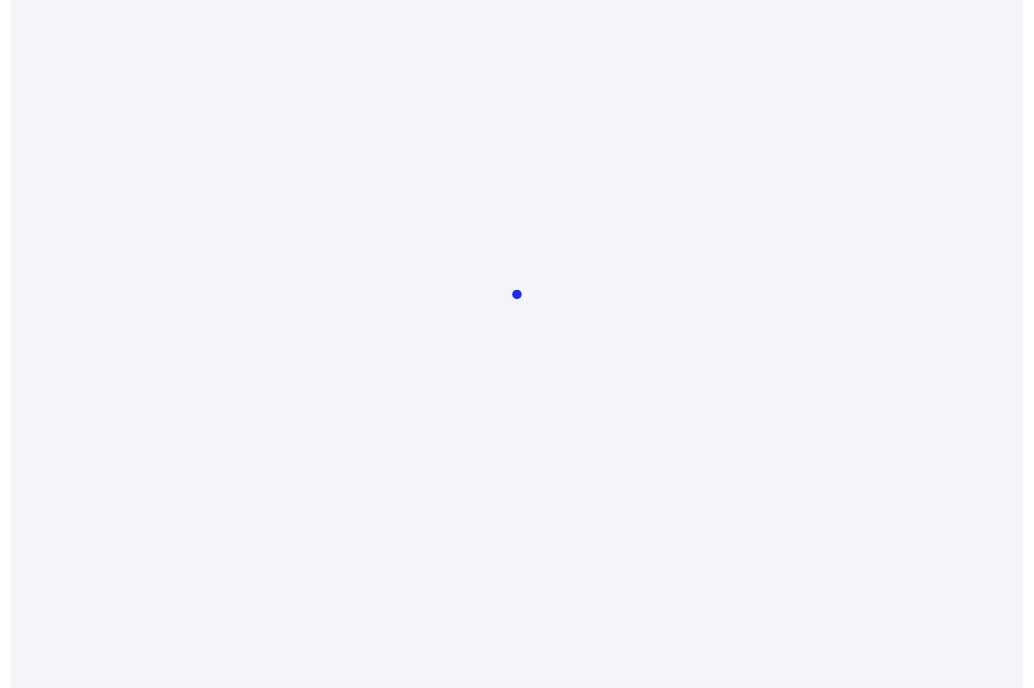 scroll, scrollTop: 0, scrollLeft: 0, axis: both 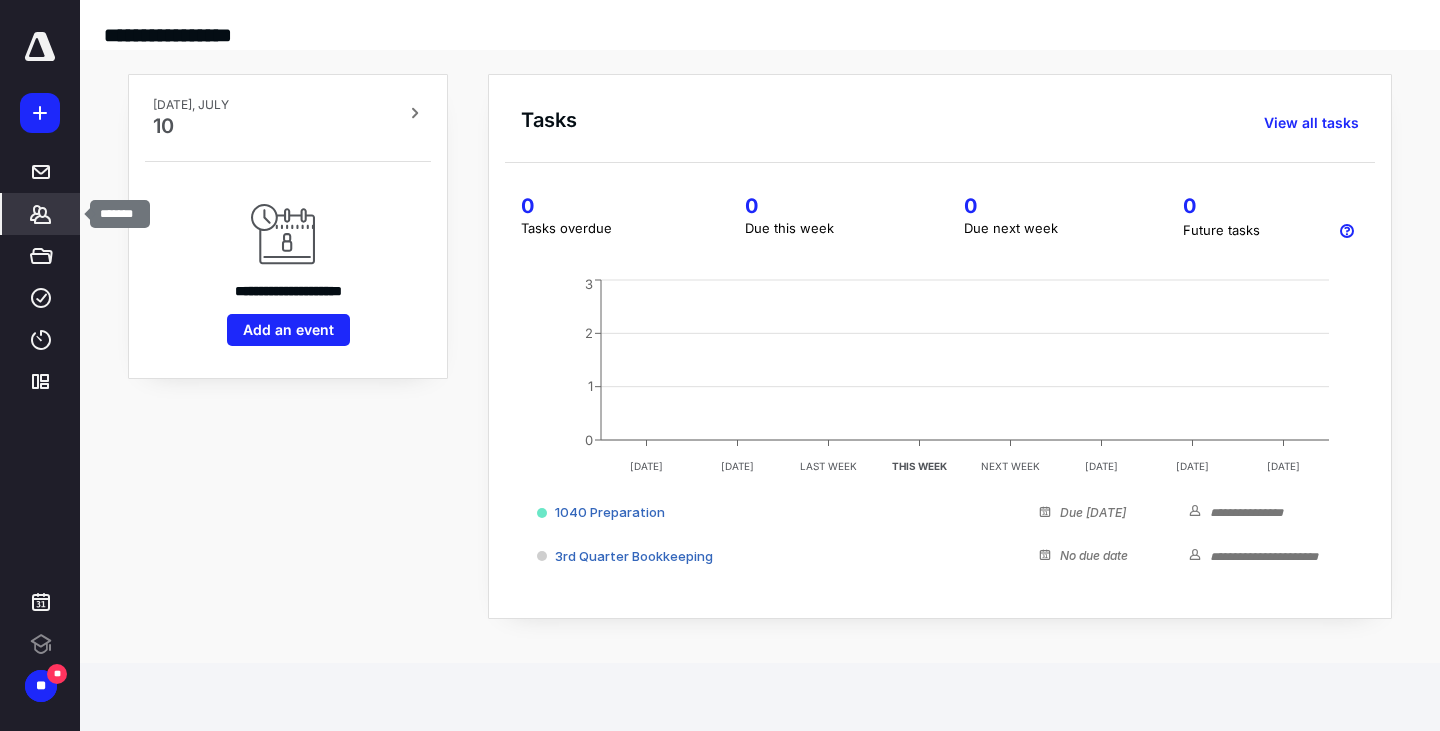 click 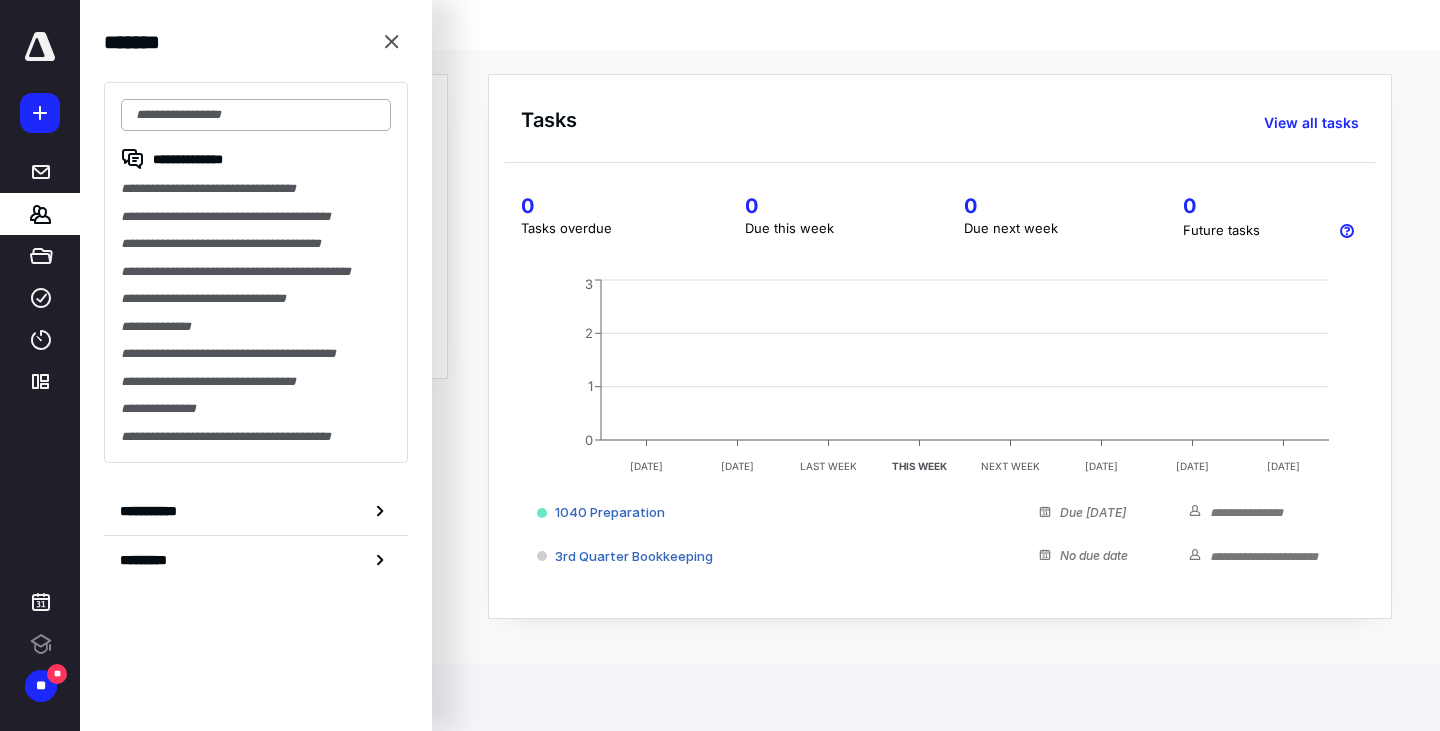 click at bounding box center [256, 115] 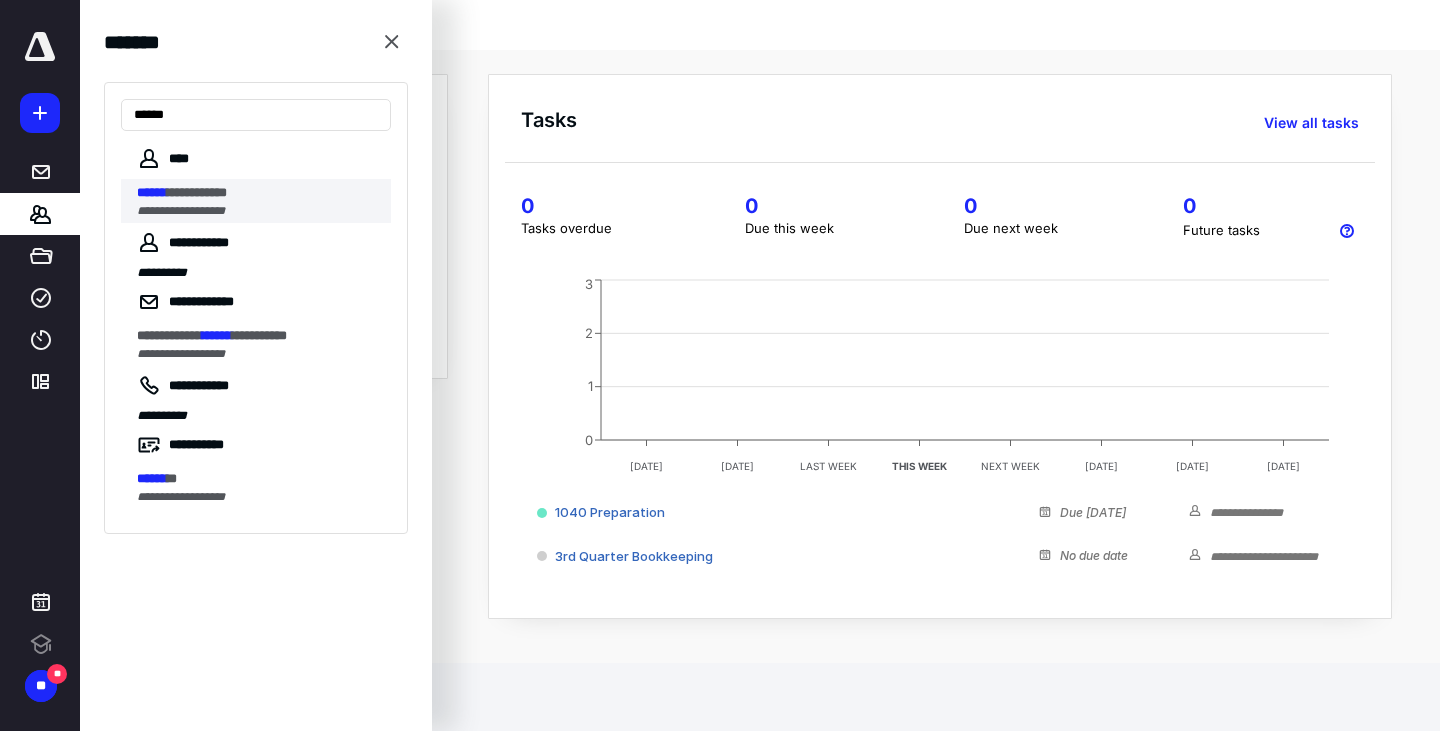 type on "******" 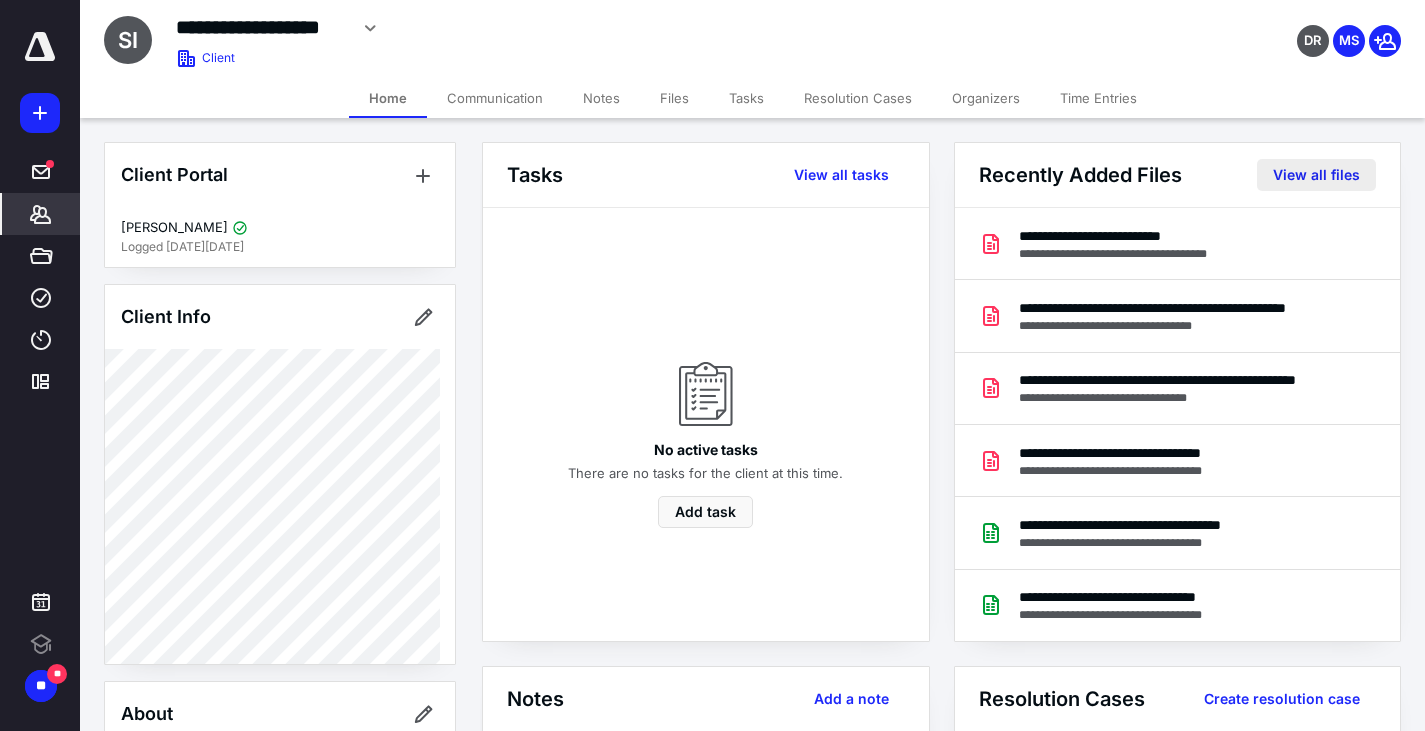 click on "View all files" at bounding box center [1316, 175] 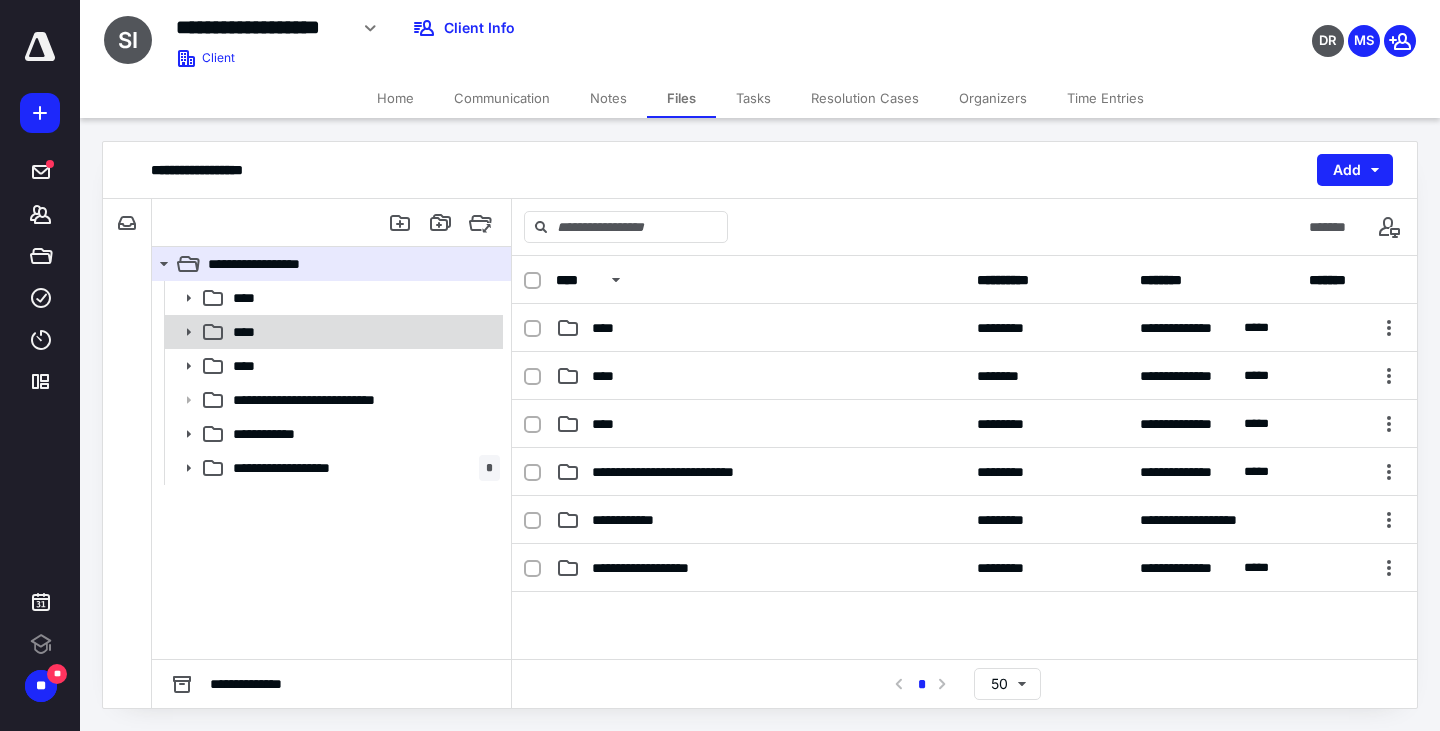click 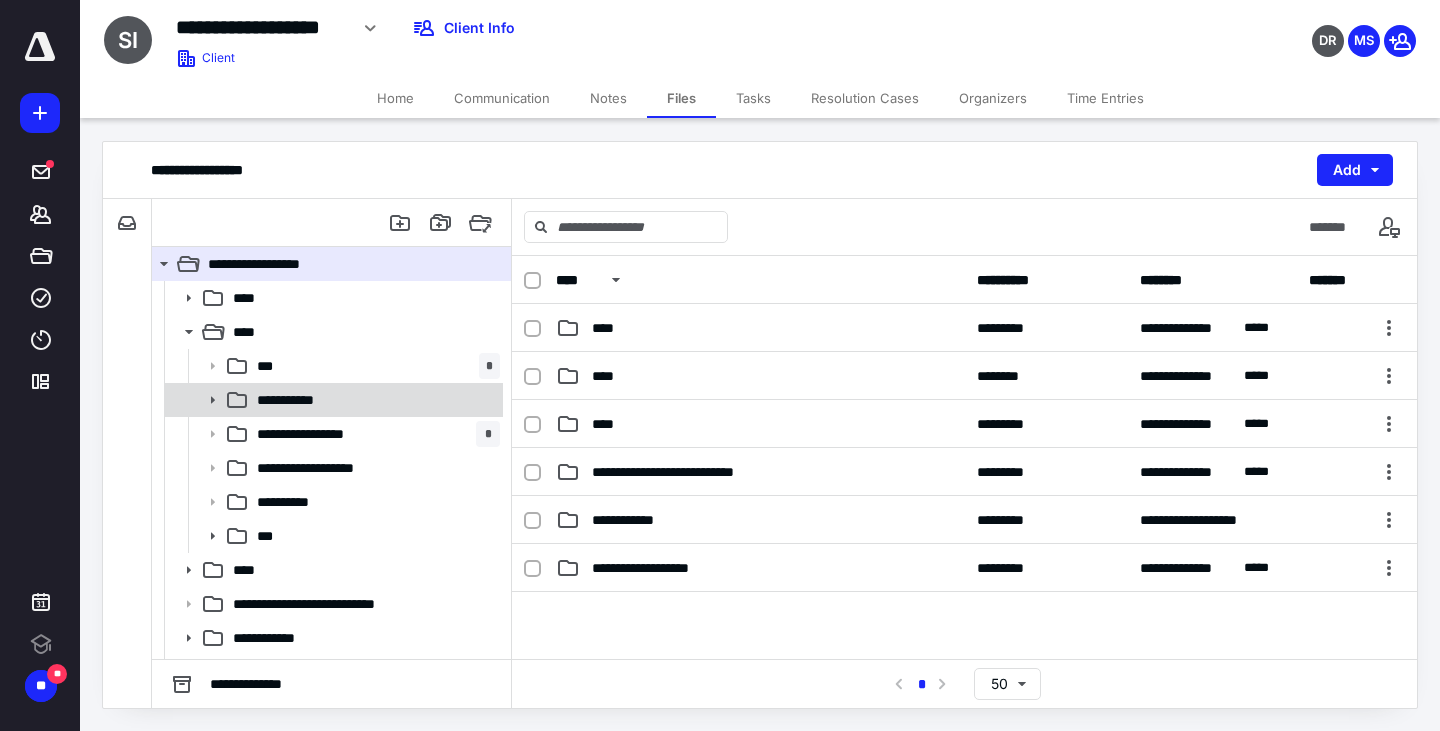 click 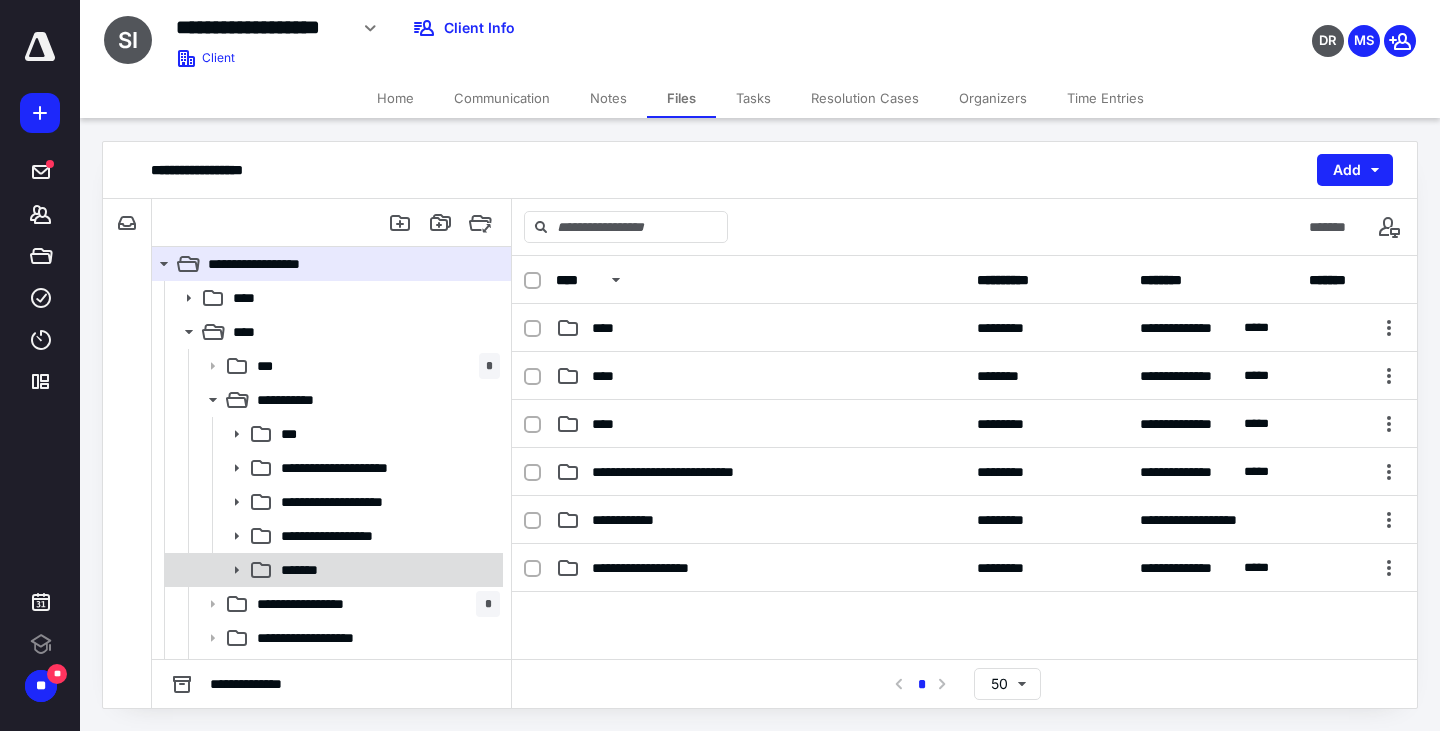 click 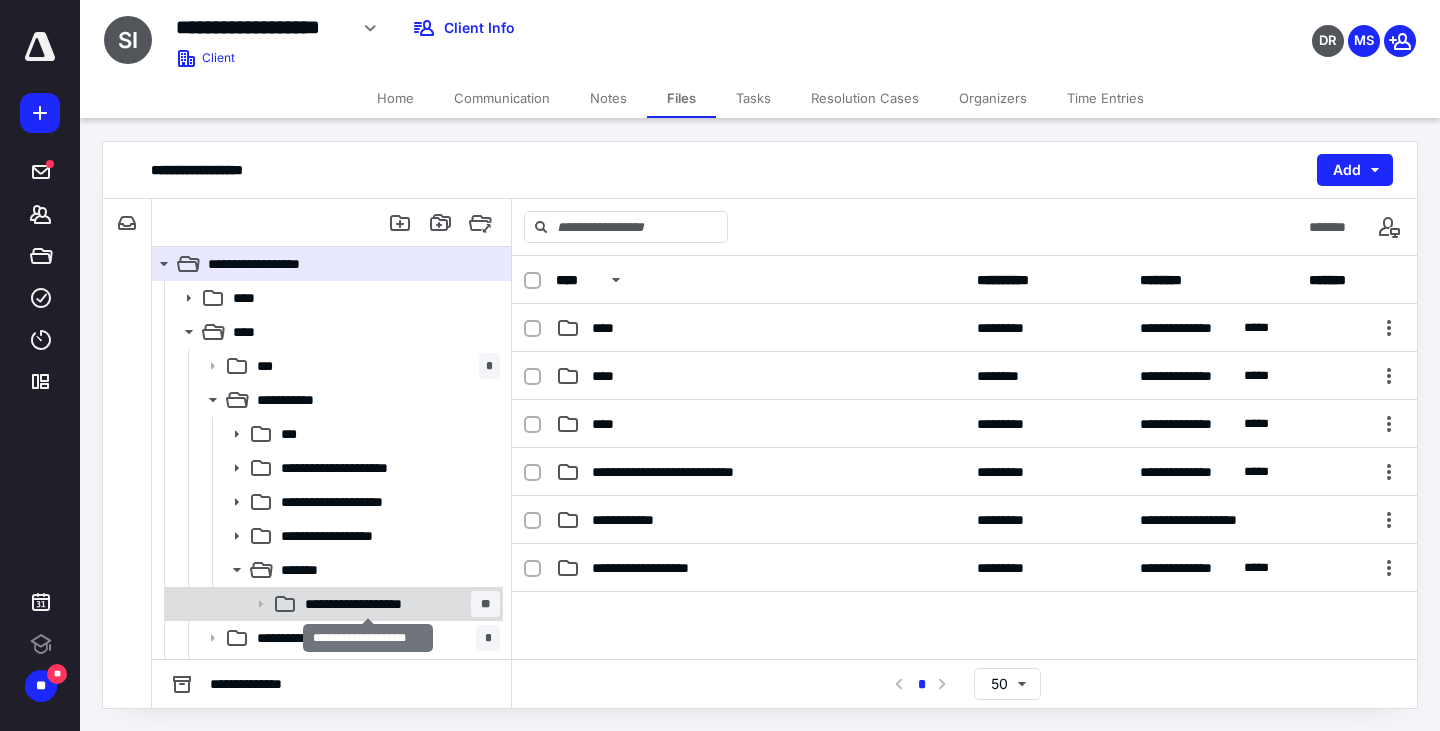 click on "**********" at bounding box center (368, 604) 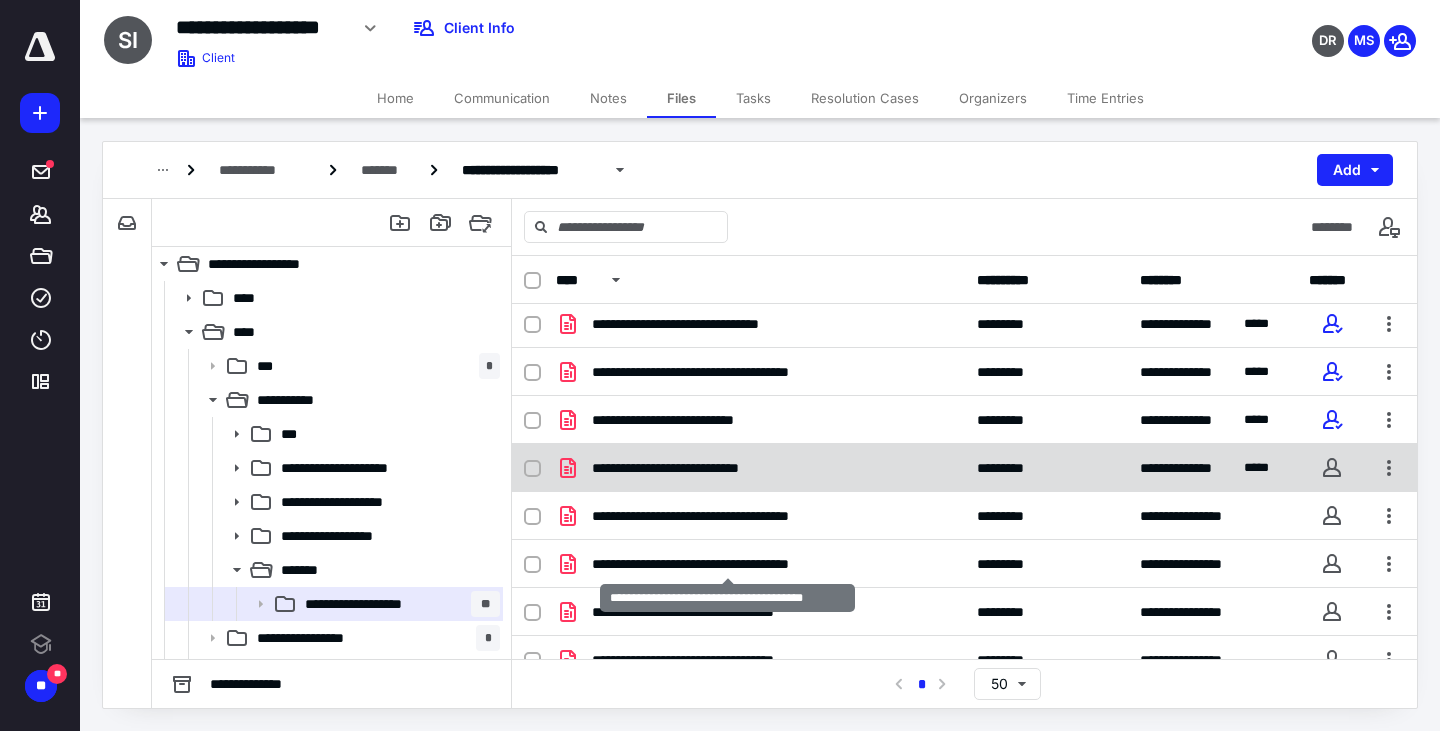 scroll, scrollTop: 0, scrollLeft: 0, axis: both 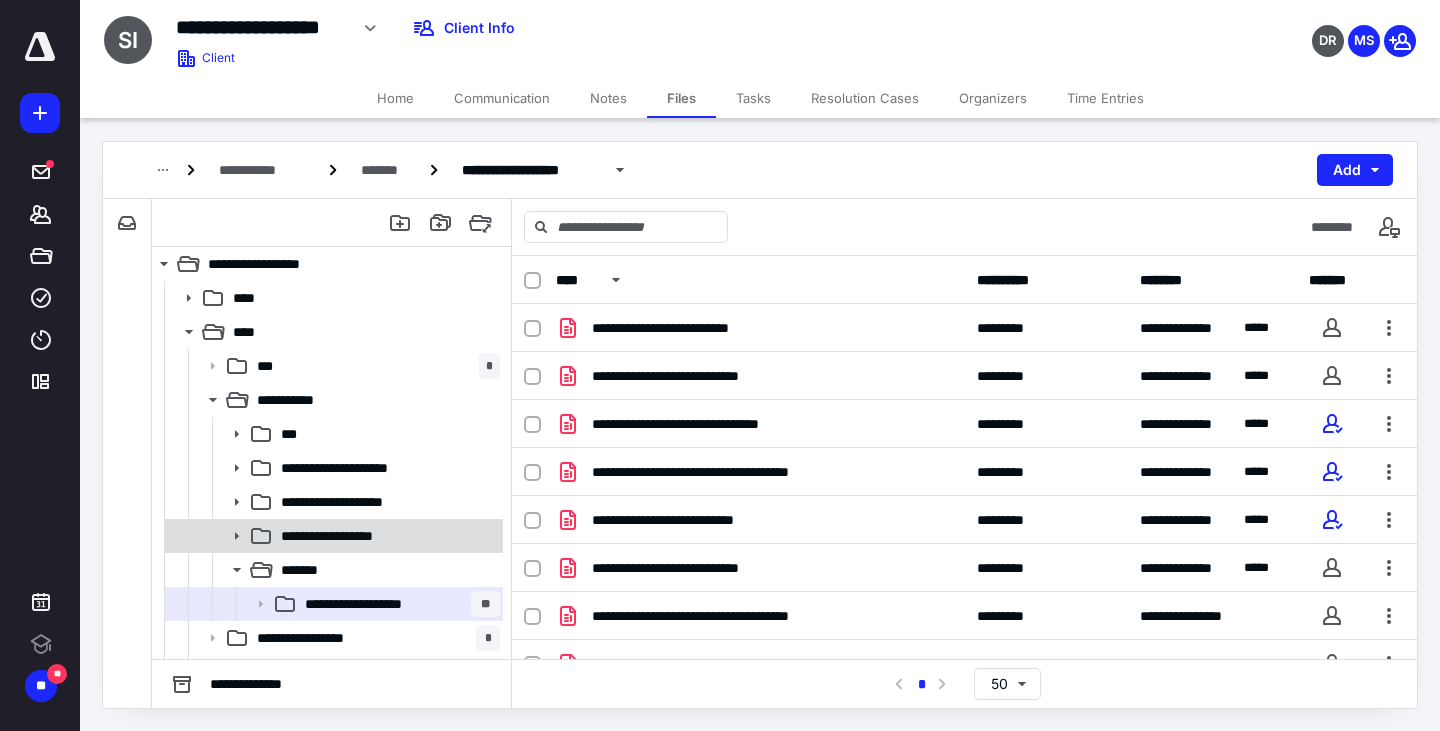 click 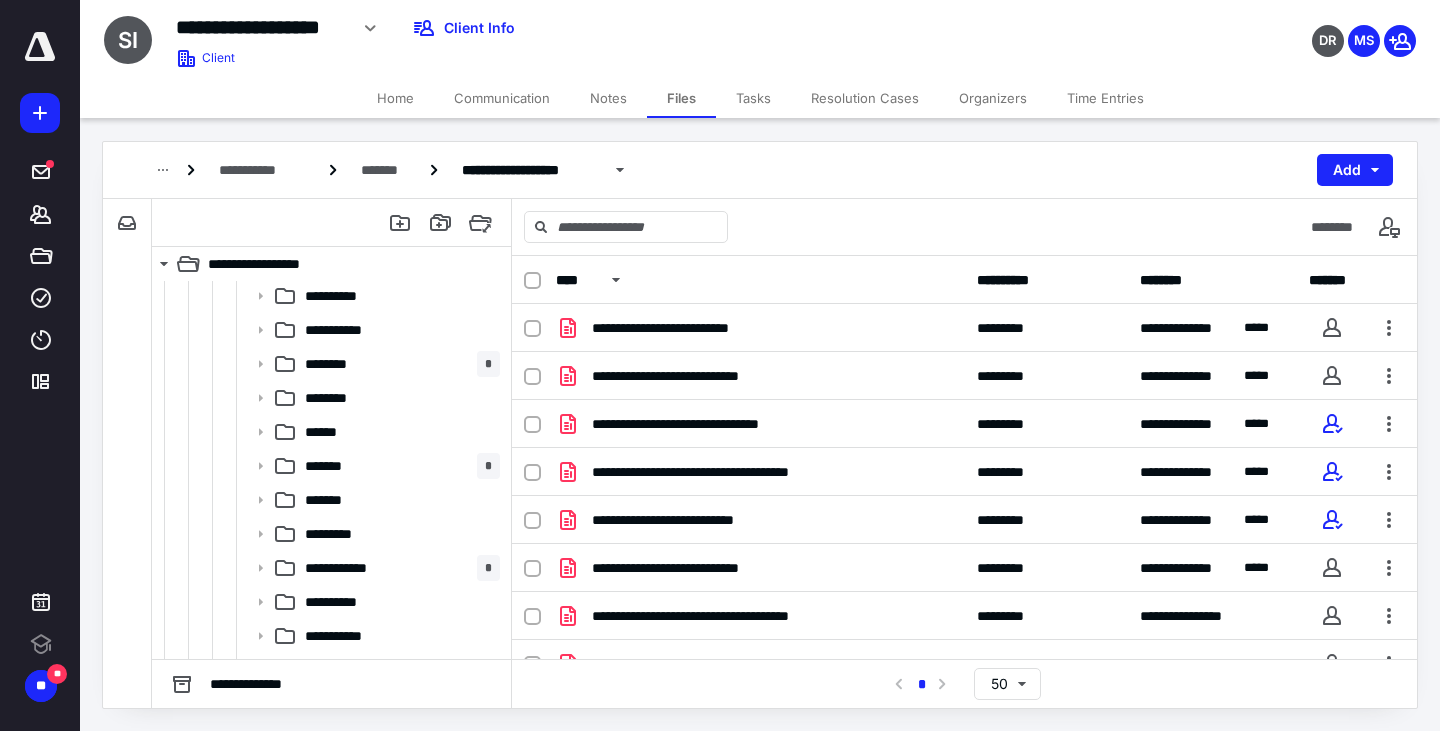 scroll, scrollTop: 400, scrollLeft: 0, axis: vertical 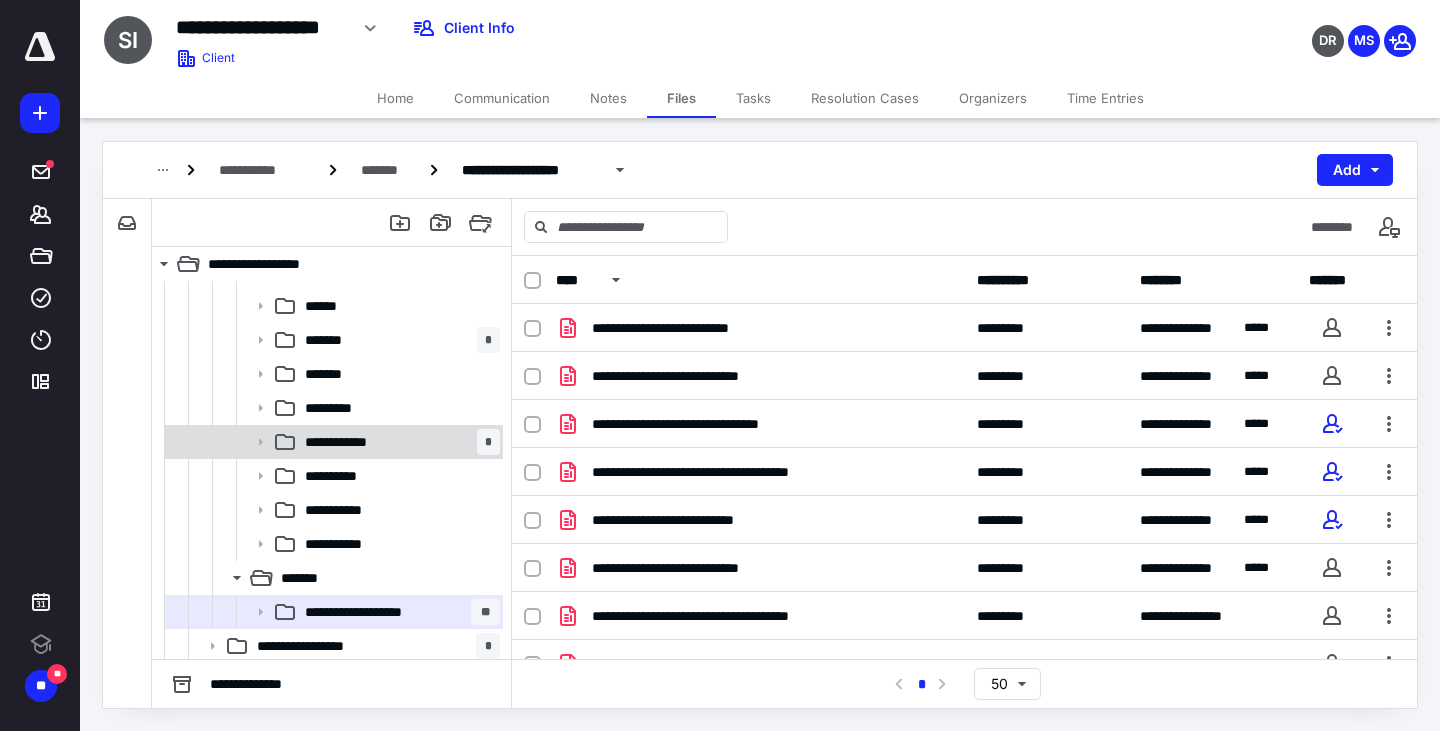 click on "**********" at bounding box center (398, 442) 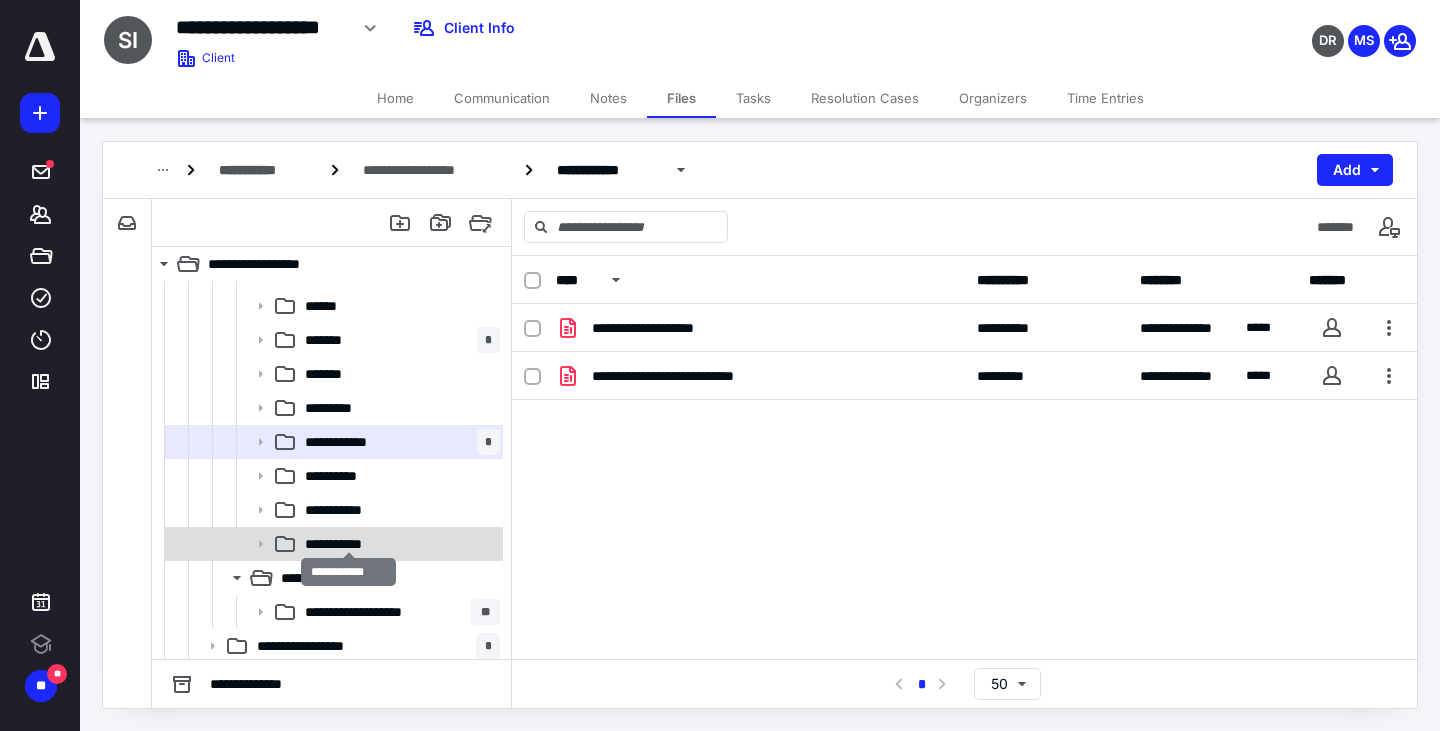 scroll, scrollTop: 500, scrollLeft: 0, axis: vertical 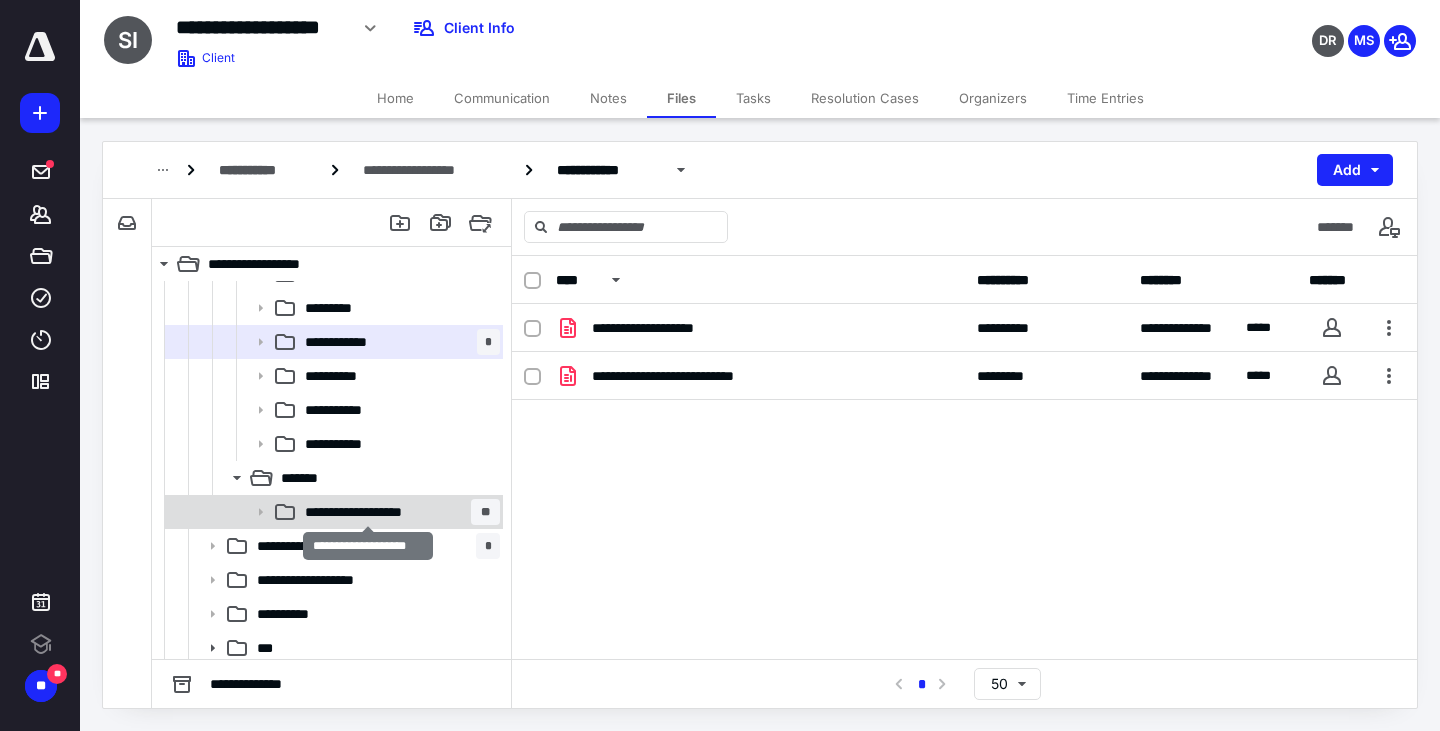 click on "**********" at bounding box center (368, 512) 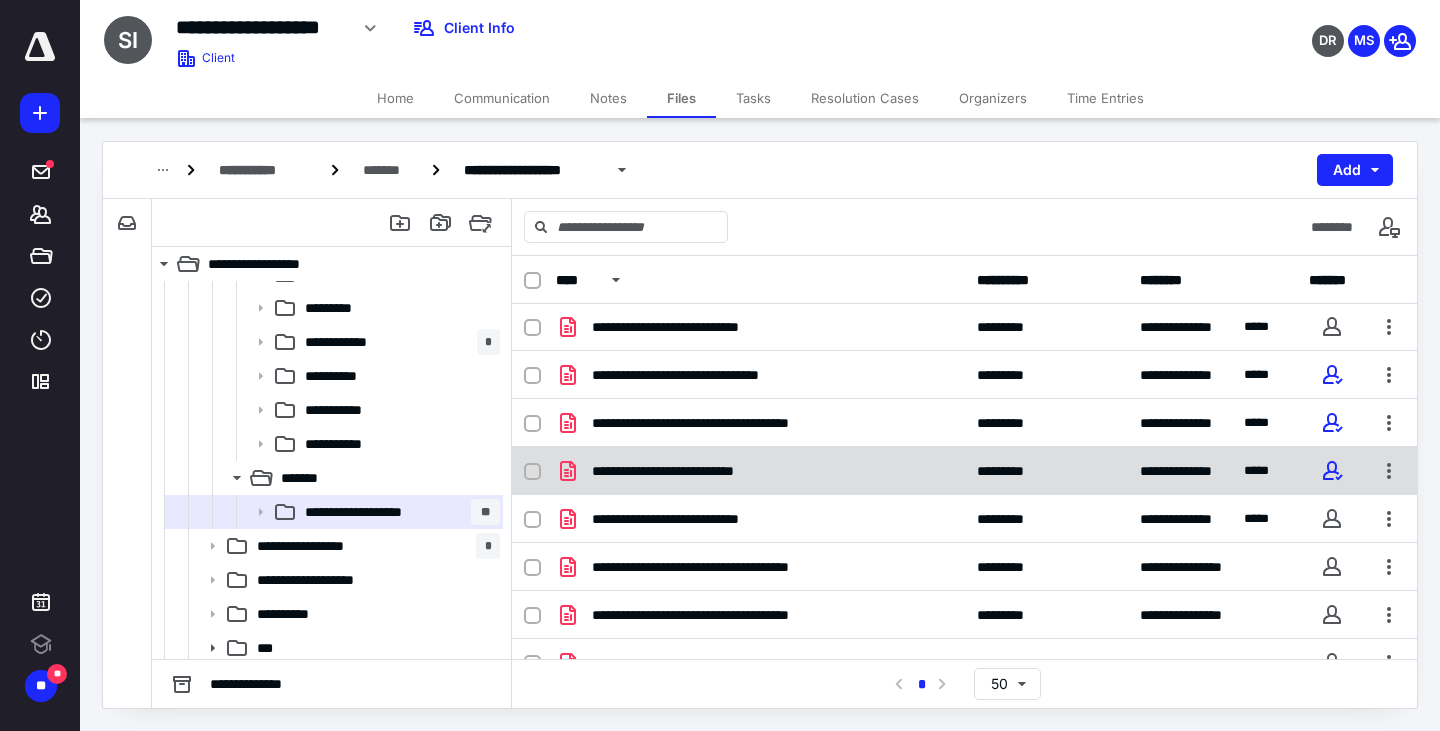 scroll, scrollTop: 0, scrollLeft: 0, axis: both 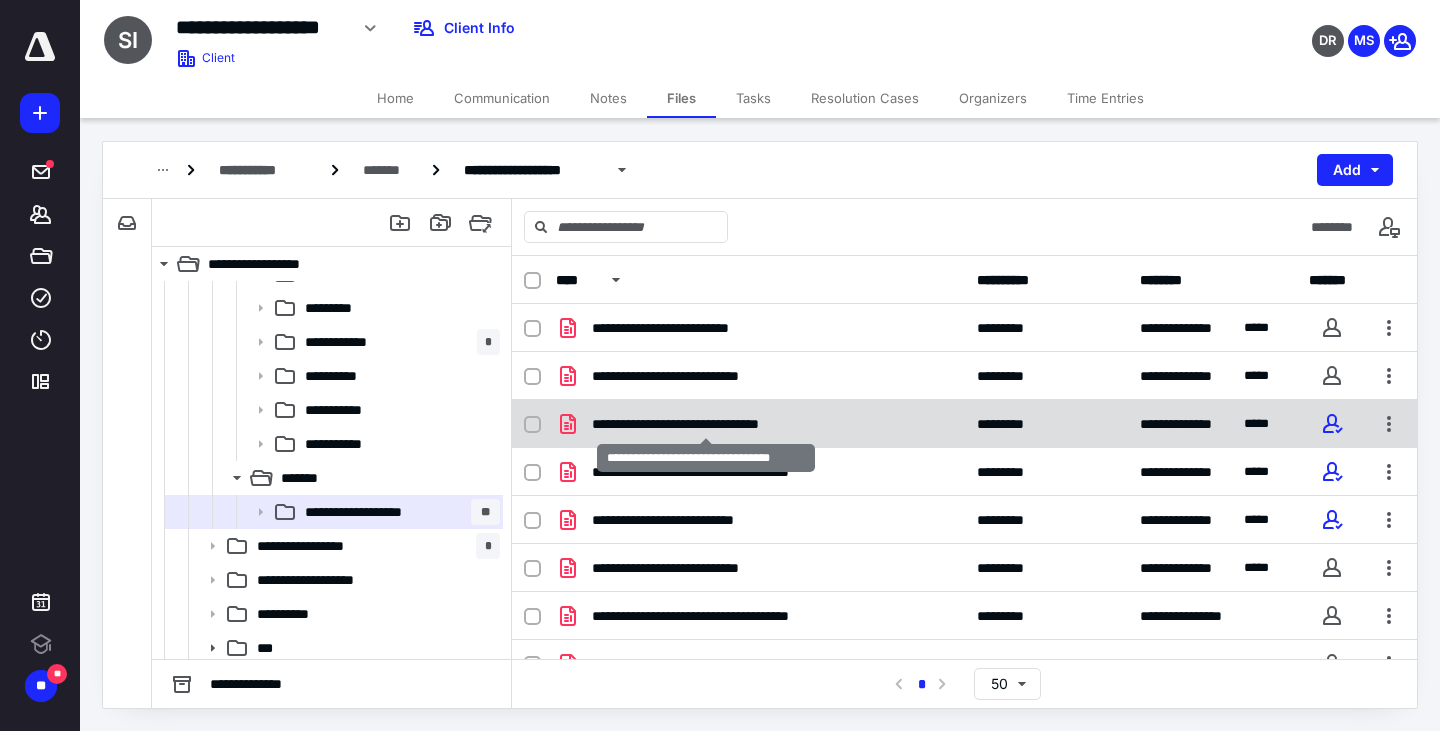 click on "**********" at bounding box center (706, 424) 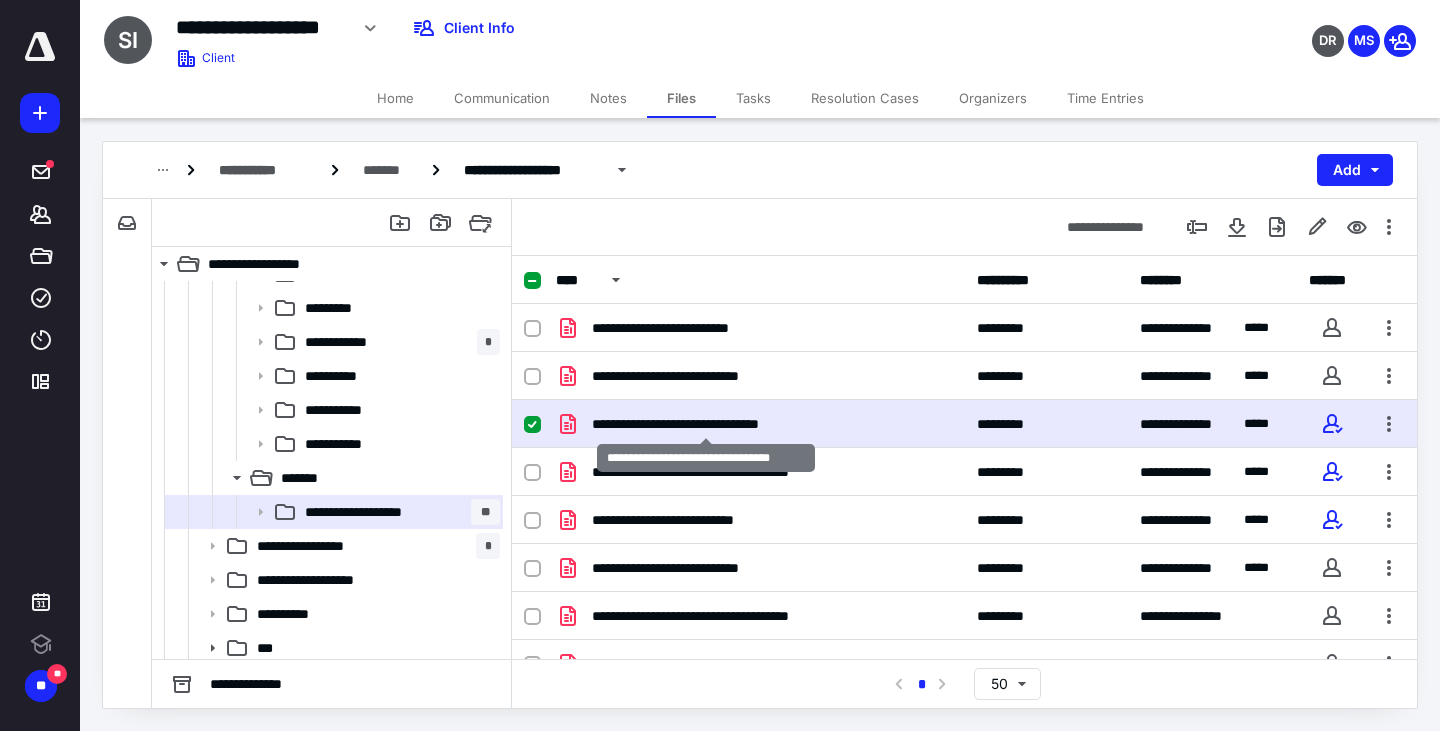 click on "**********" at bounding box center (706, 424) 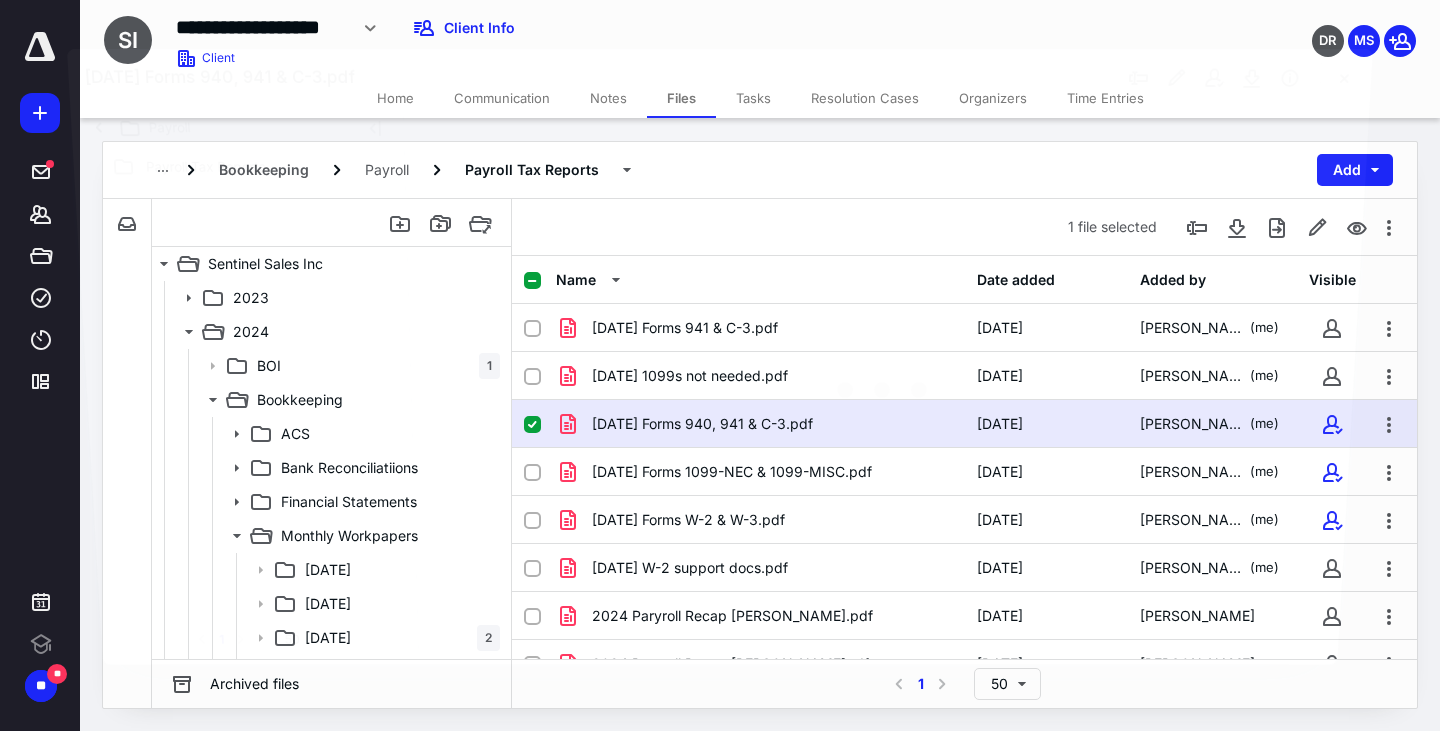 scroll, scrollTop: 500, scrollLeft: 0, axis: vertical 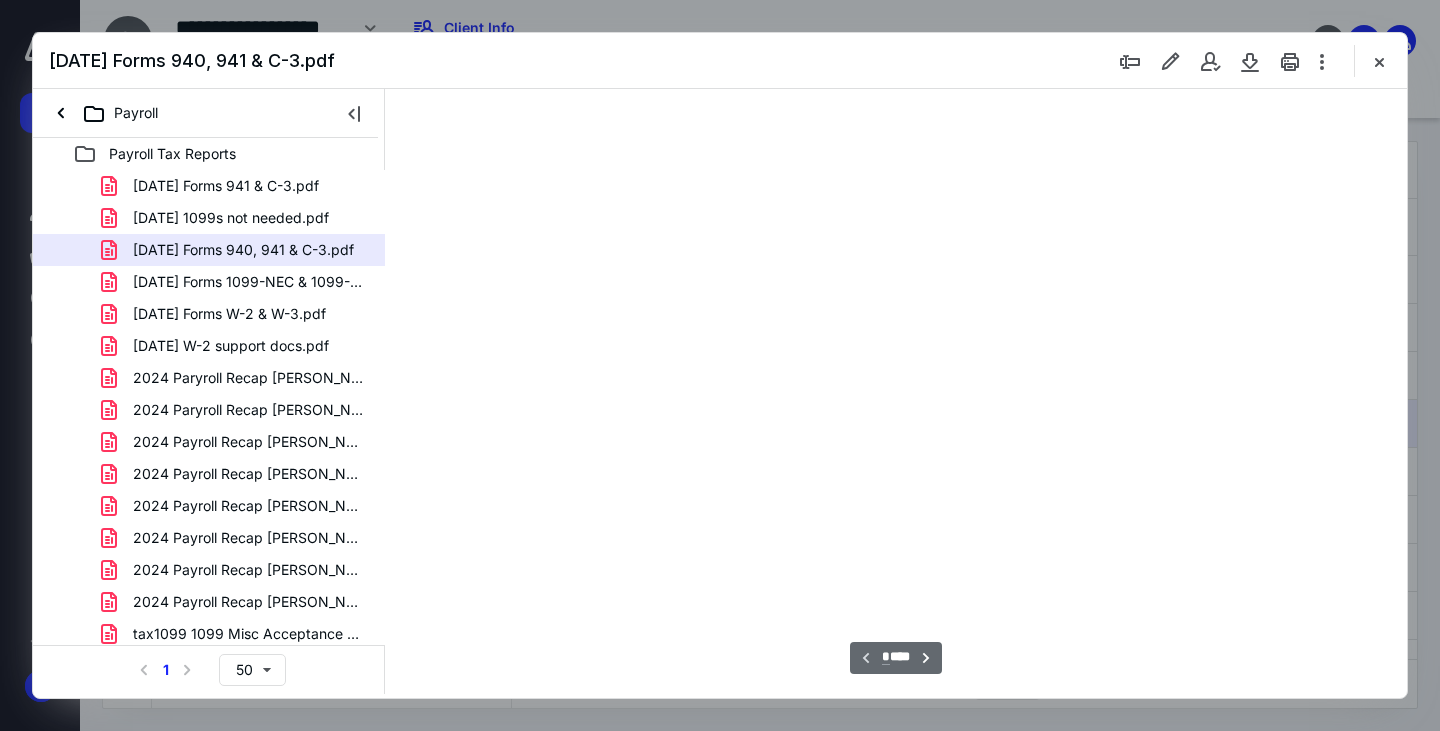 type on "165" 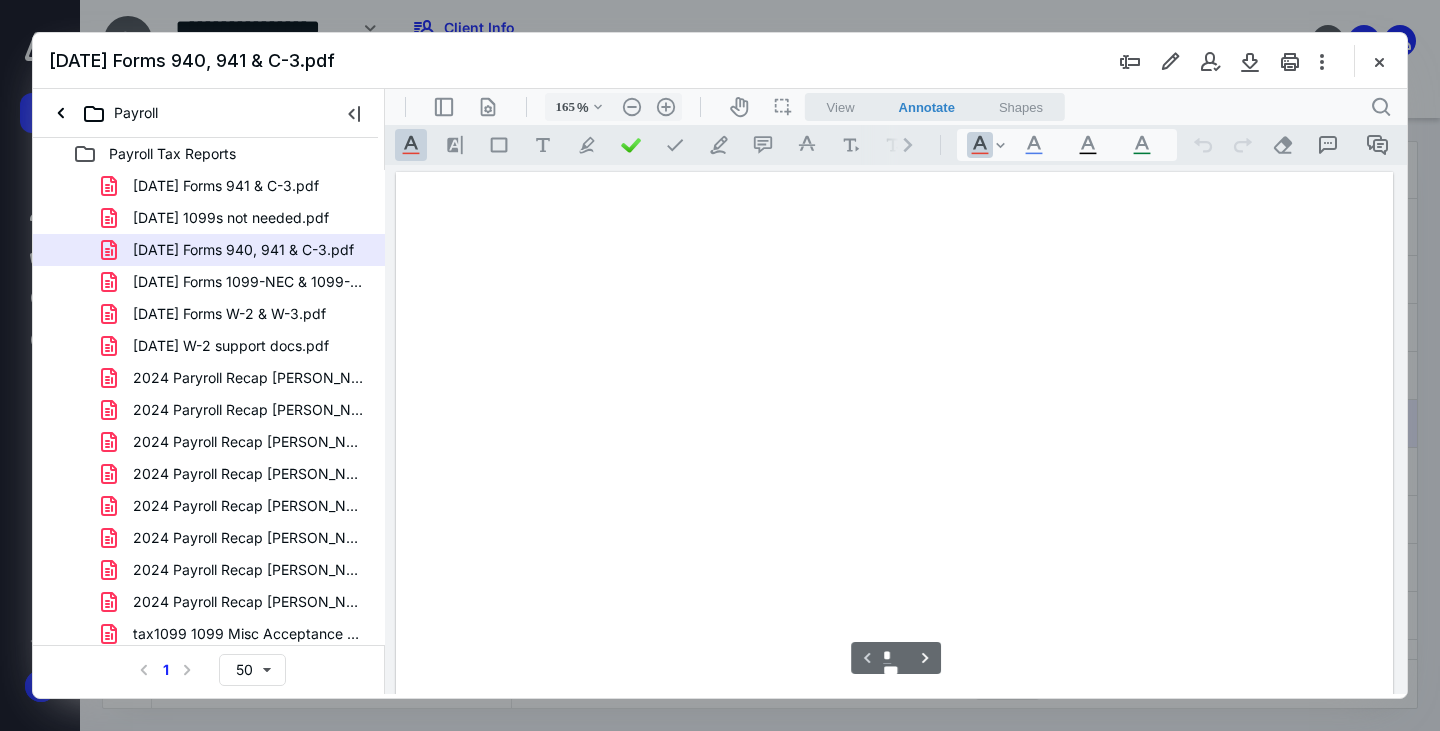 scroll, scrollTop: 83, scrollLeft: 0, axis: vertical 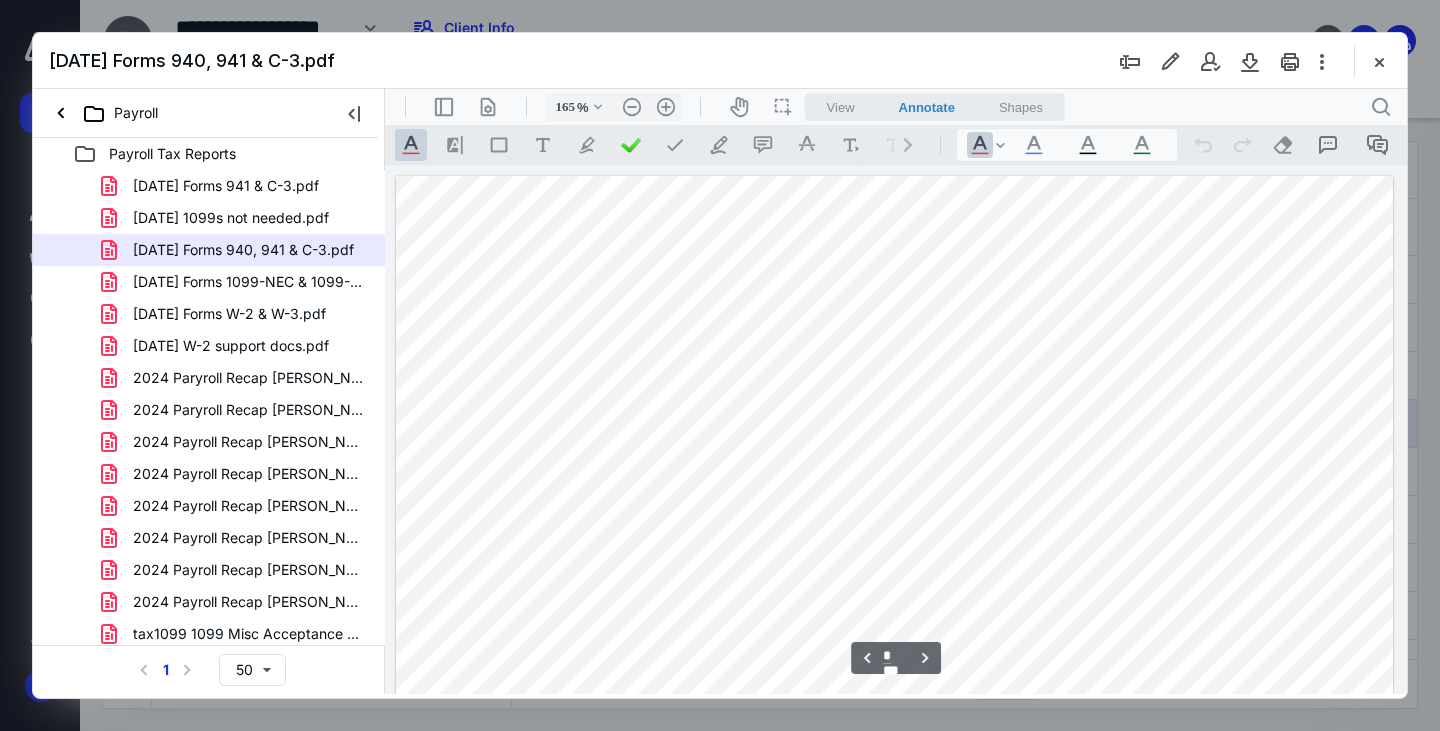 type on "*" 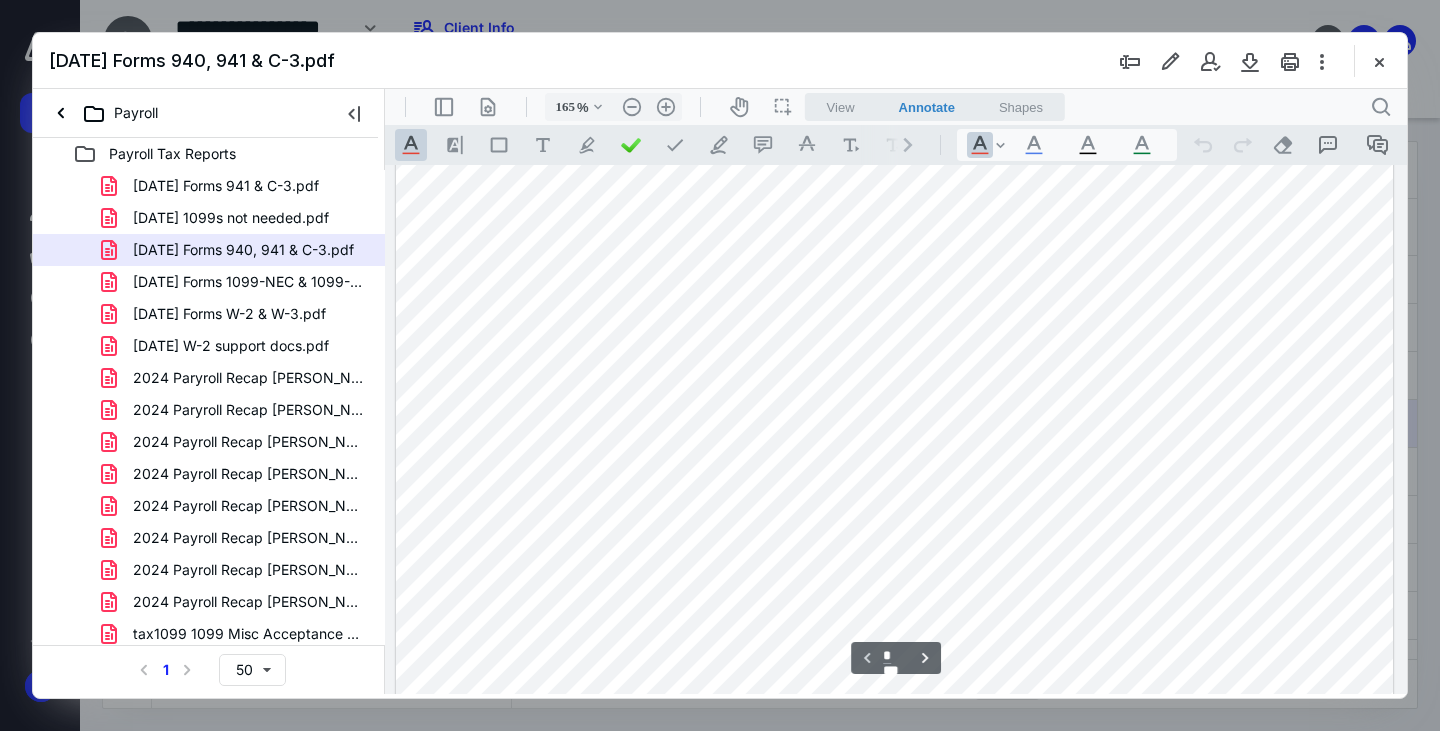 scroll, scrollTop: 0, scrollLeft: 0, axis: both 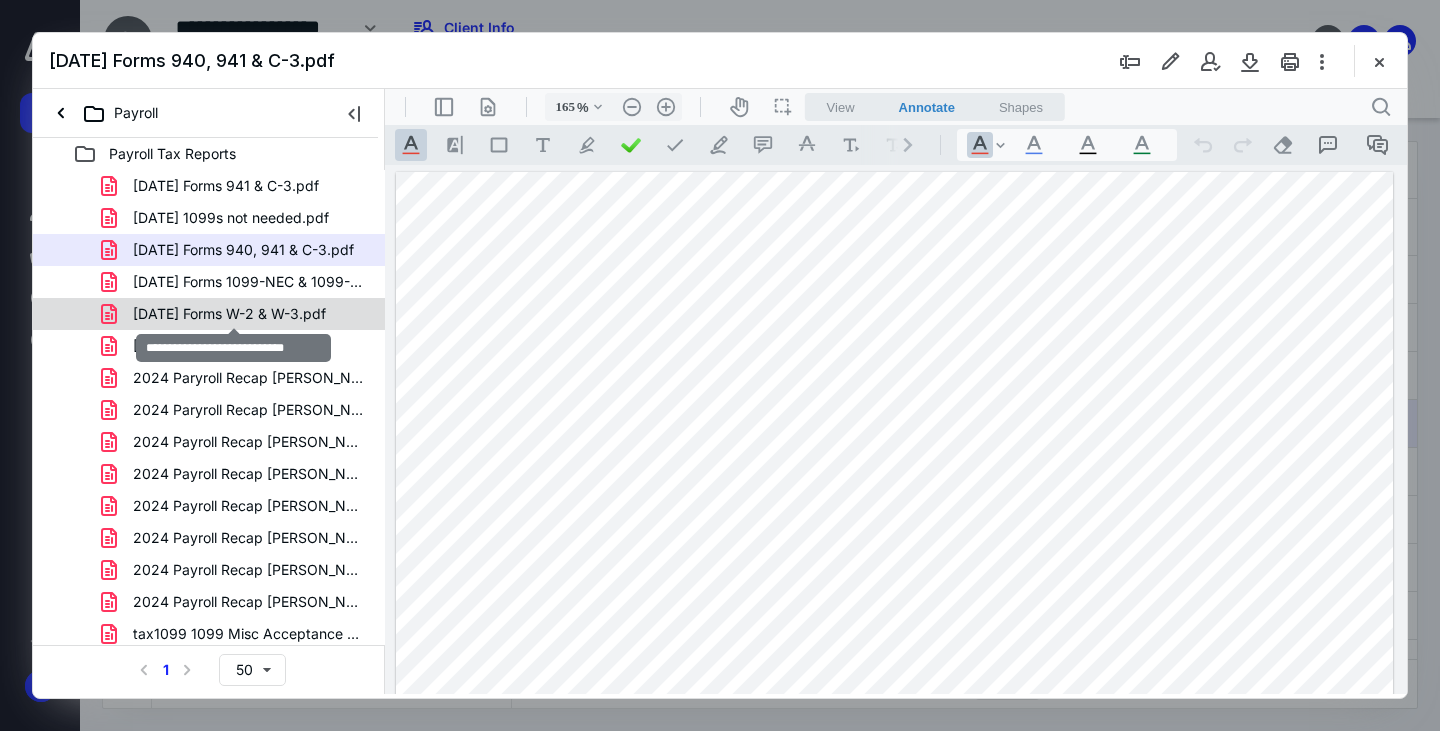 click on "[DATE] Forms W-2 & W-3.pdf" at bounding box center [229, 314] 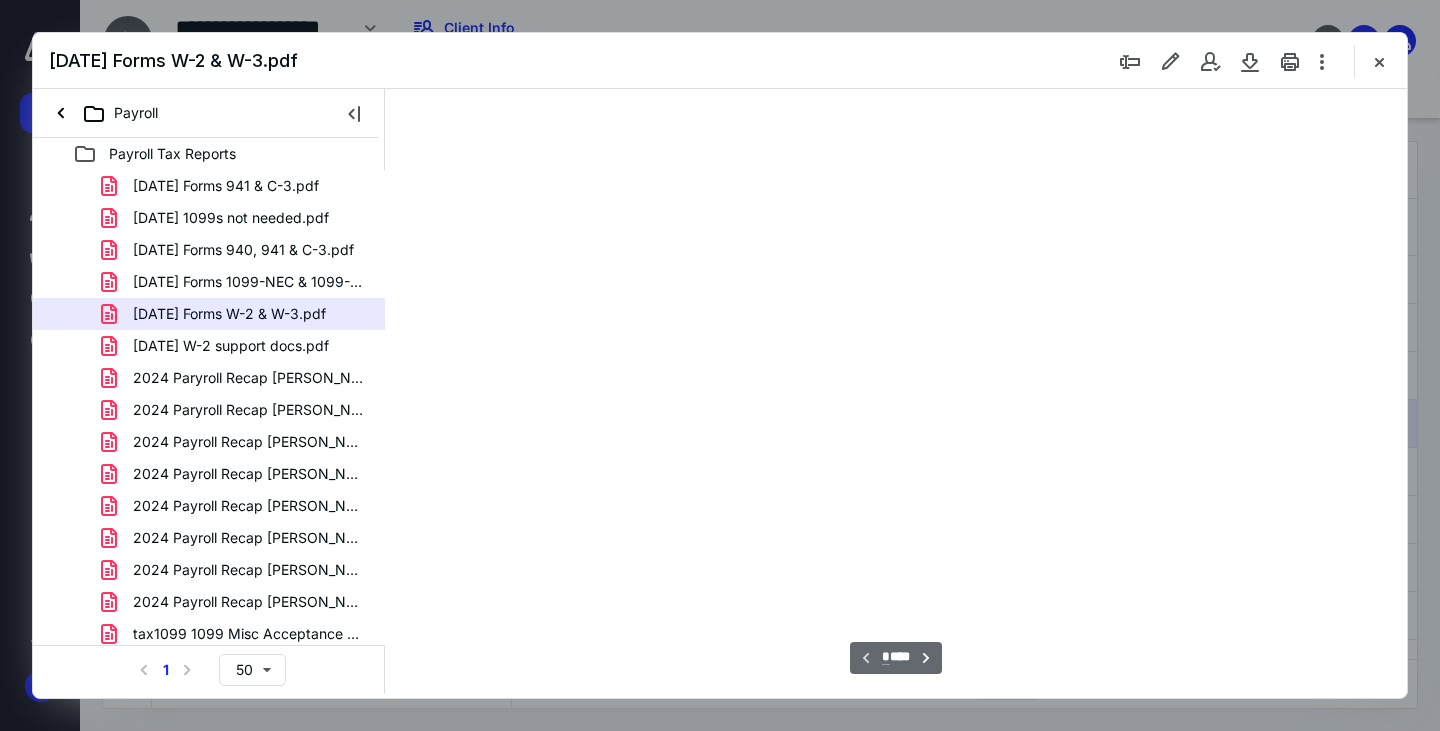 scroll, scrollTop: 83, scrollLeft: 0, axis: vertical 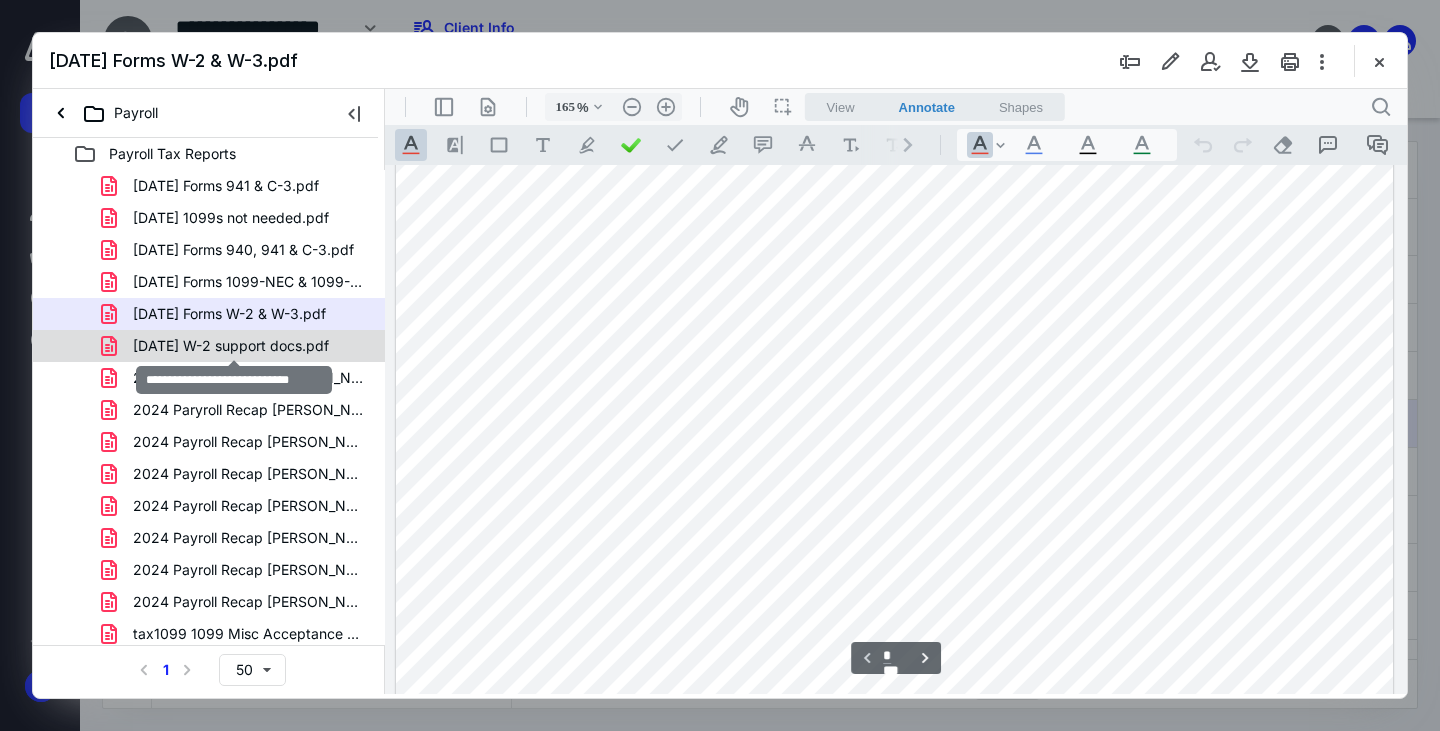 click on "[DATE] W-2 support docs.pdf" at bounding box center (231, 346) 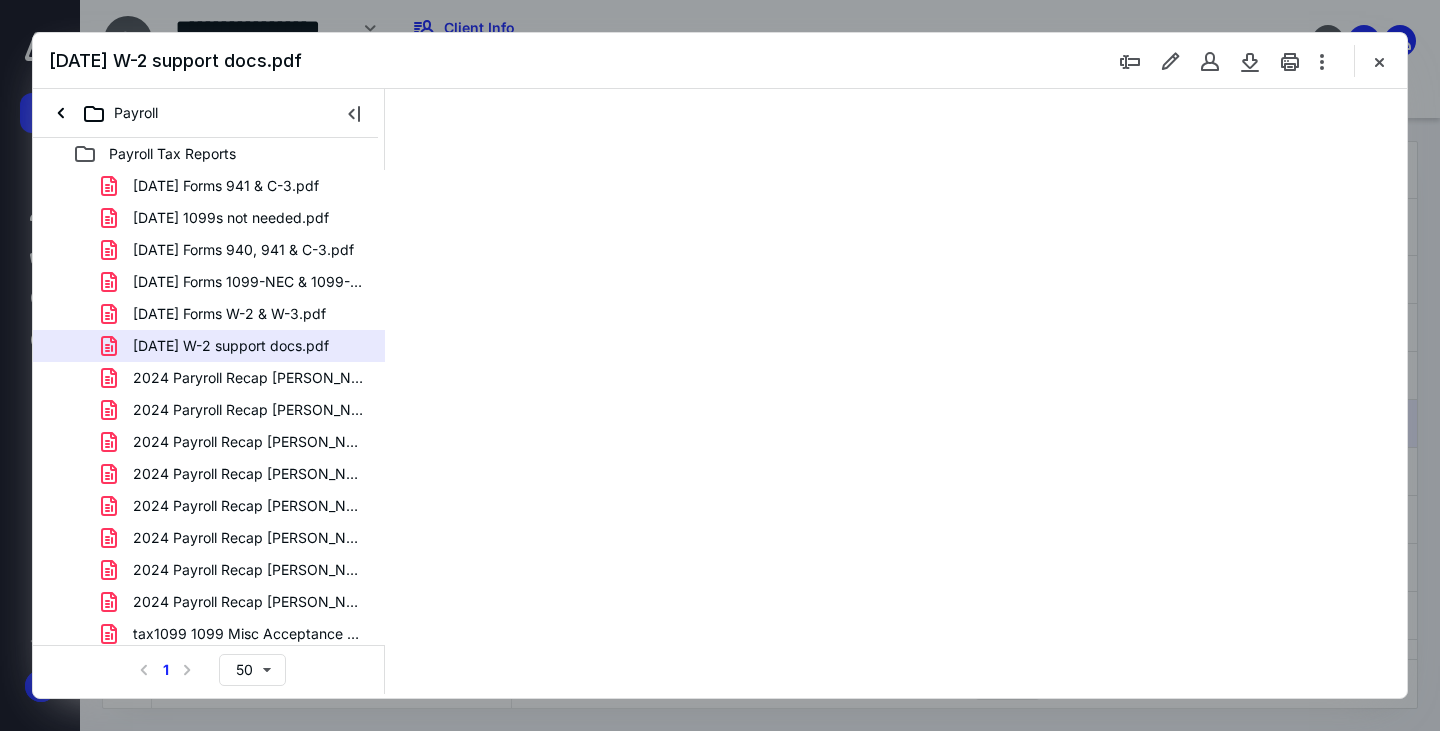 type on "165" 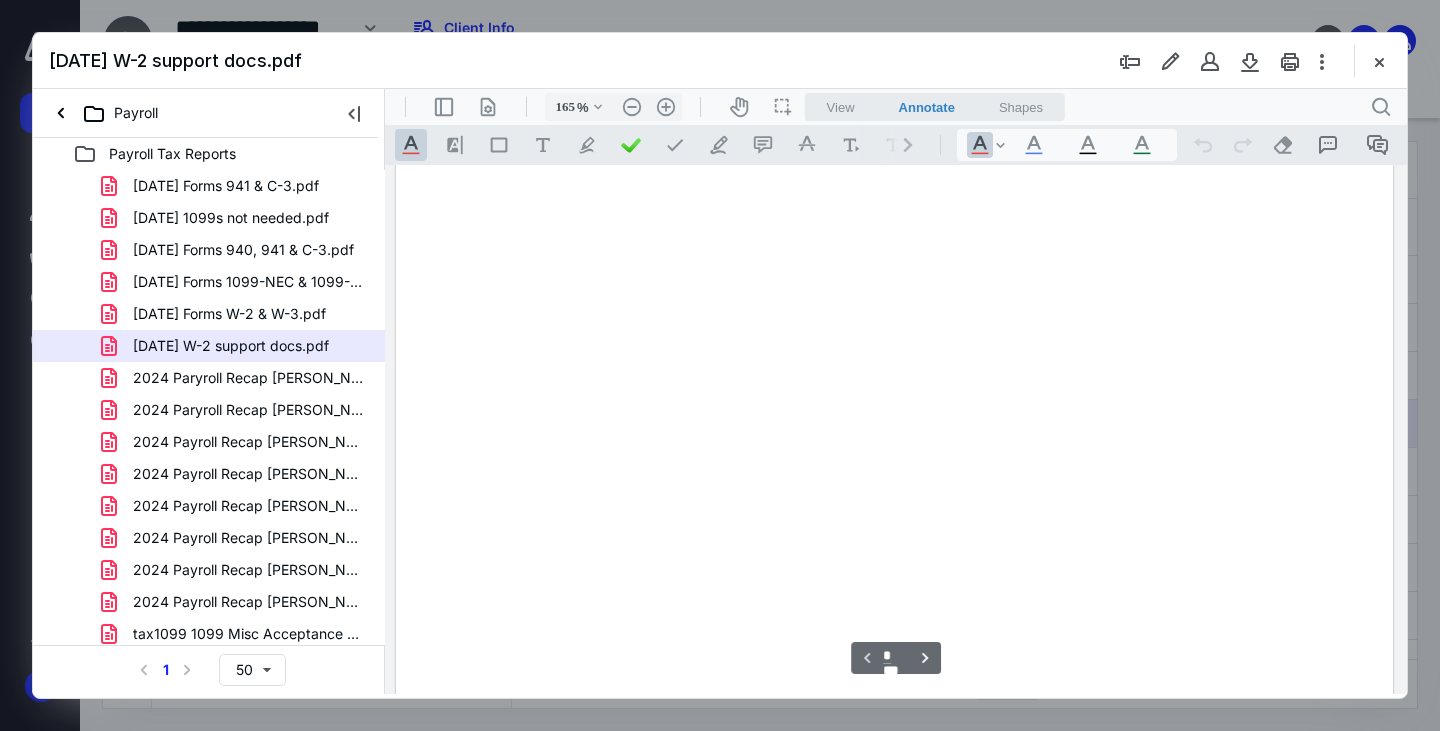 scroll, scrollTop: 83, scrollLeft: 0, axis: vertical 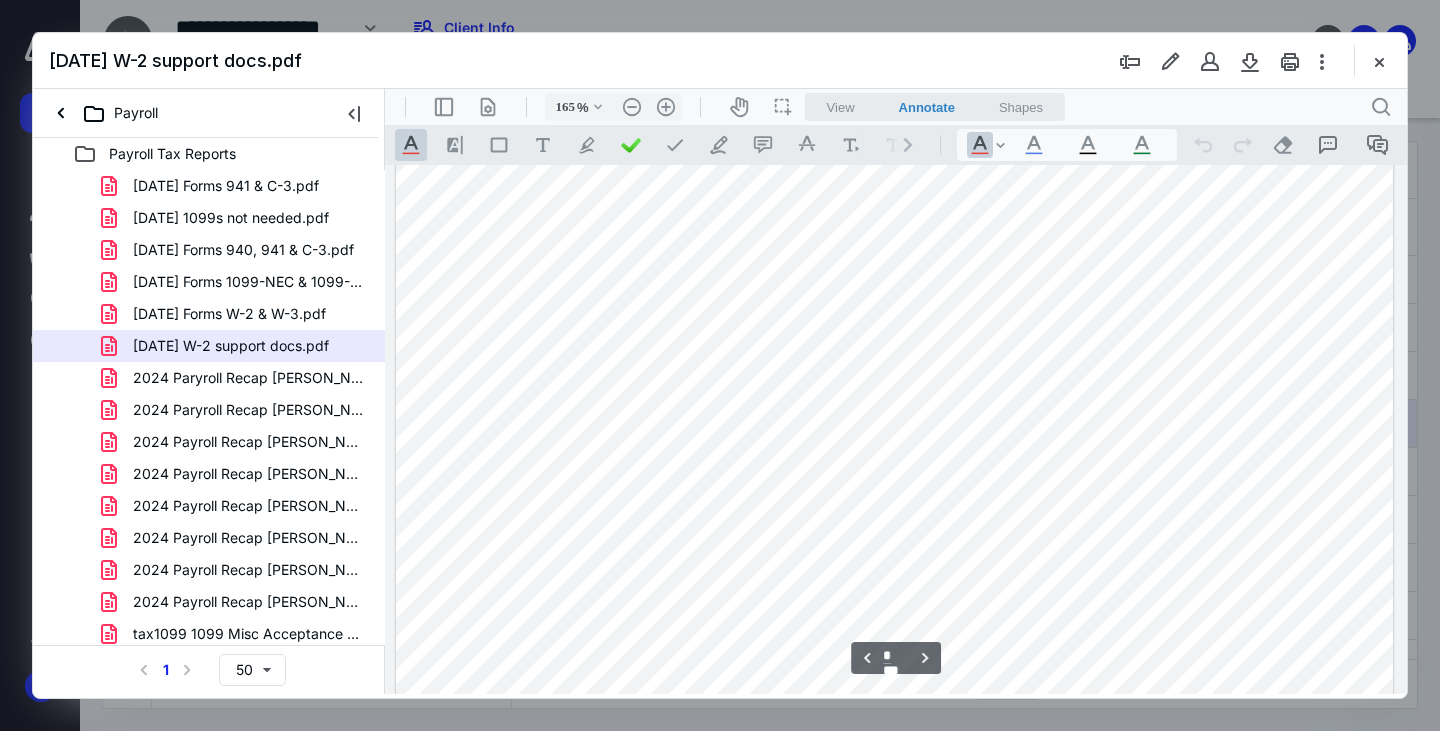 drag, startPoint x: 1402, startPoint y: 194, endPoint x: 1807, endPoint y: 462, distance: 485.64288 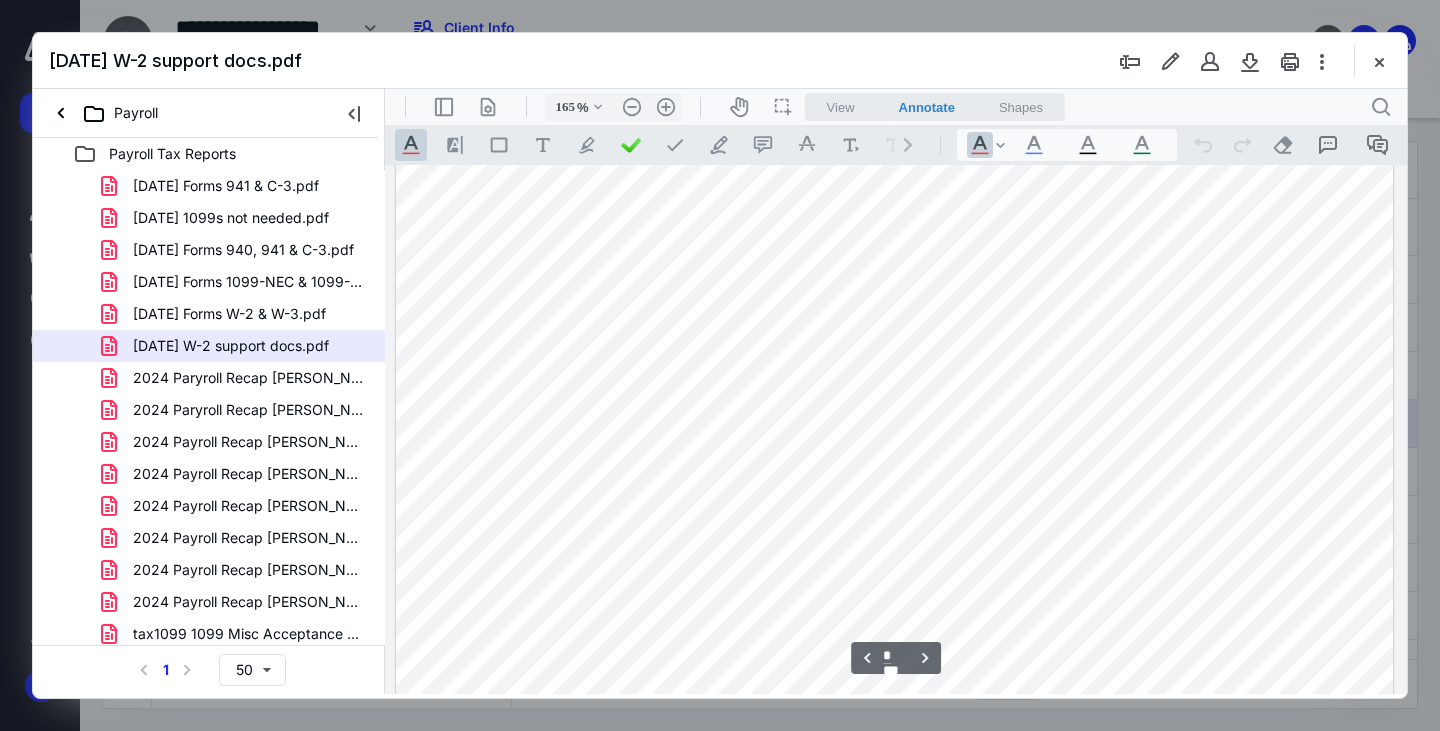 scroll, scrollTop: 1742, scrollLeft: 0, axis: vertical 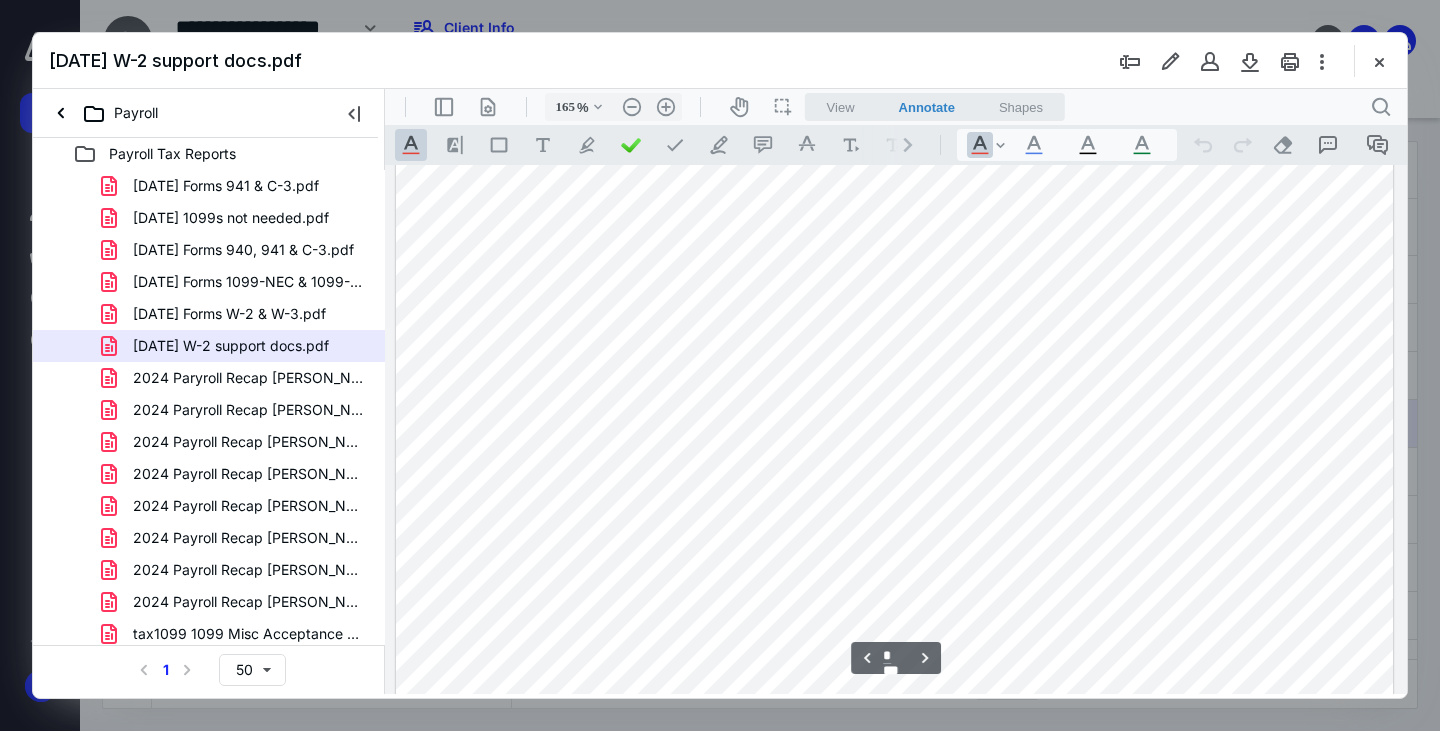 drag, startPoint x: 1401, startPoint y: 369, endPoint x: 1793, endPoint y: 446, distance: 399.49094 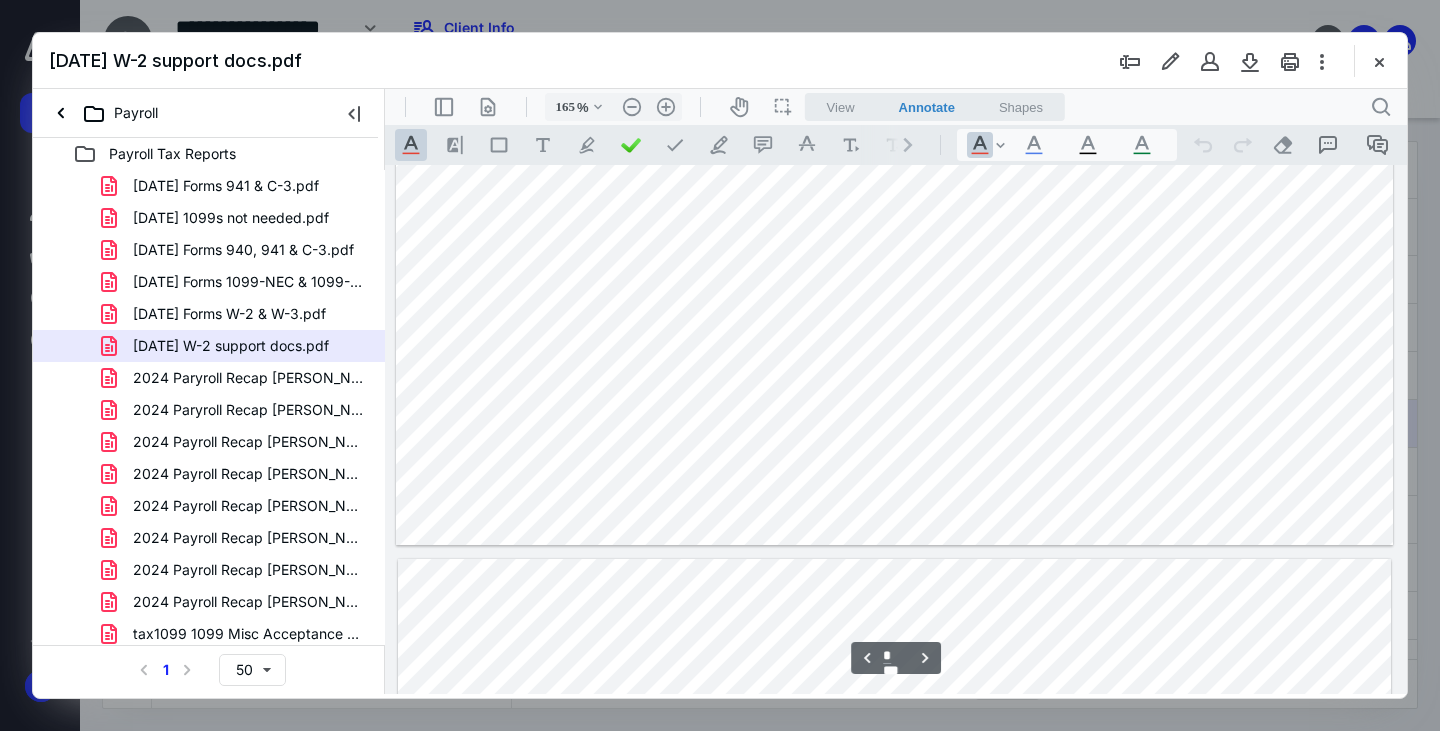 type on "*" 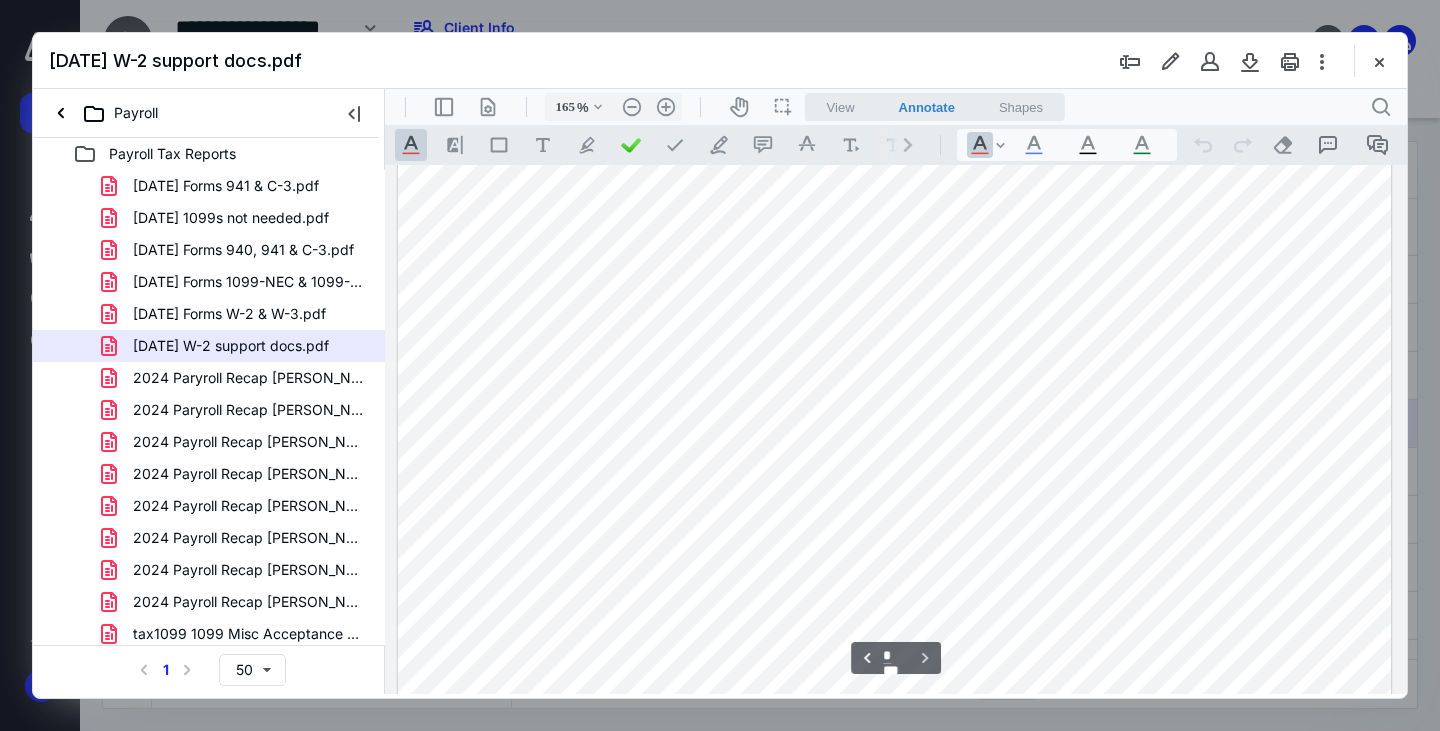 scroll, scrollTop: 4617, scrollLeft: 0, axis: vertical 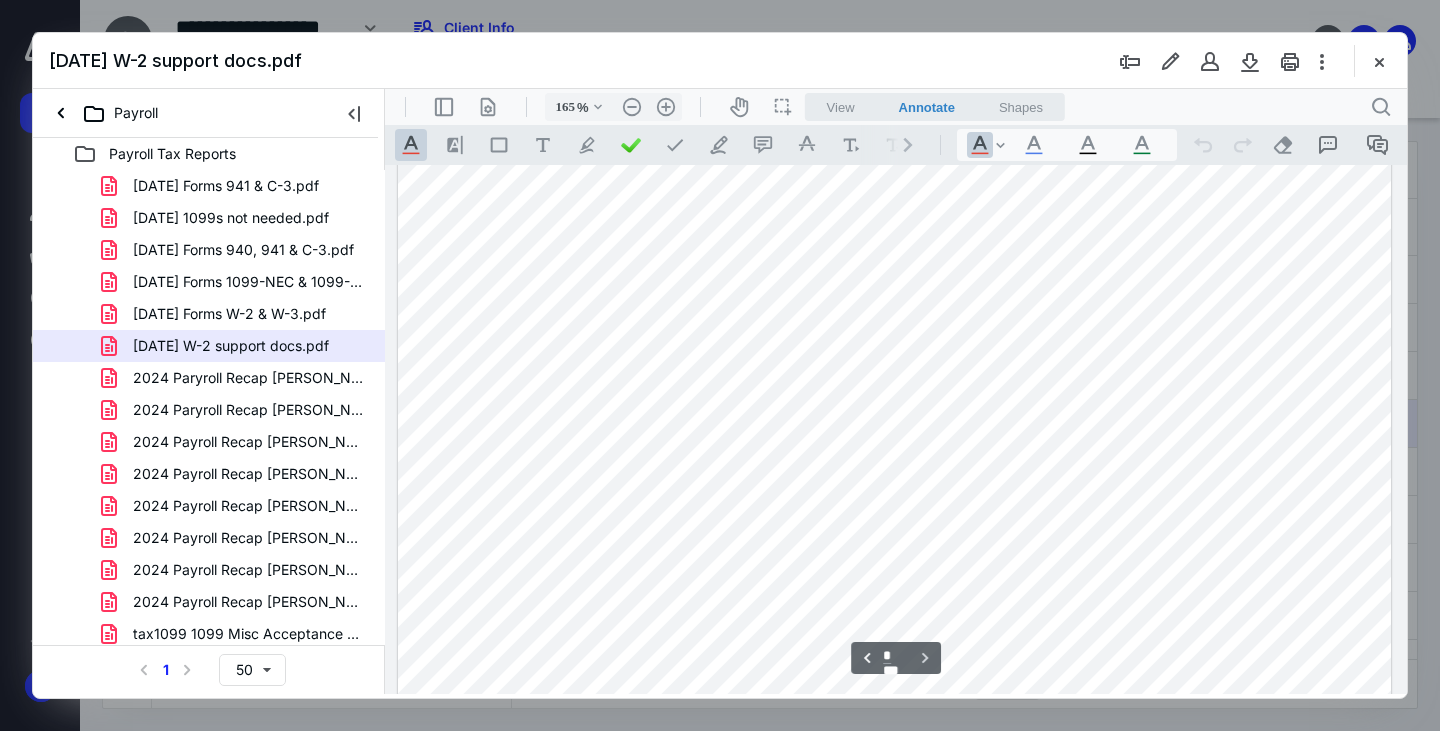 drag, startPoint x: 1400, startPoint y: 361, endPoint x: 1795, endPoint y: 739, distance: 546.7257 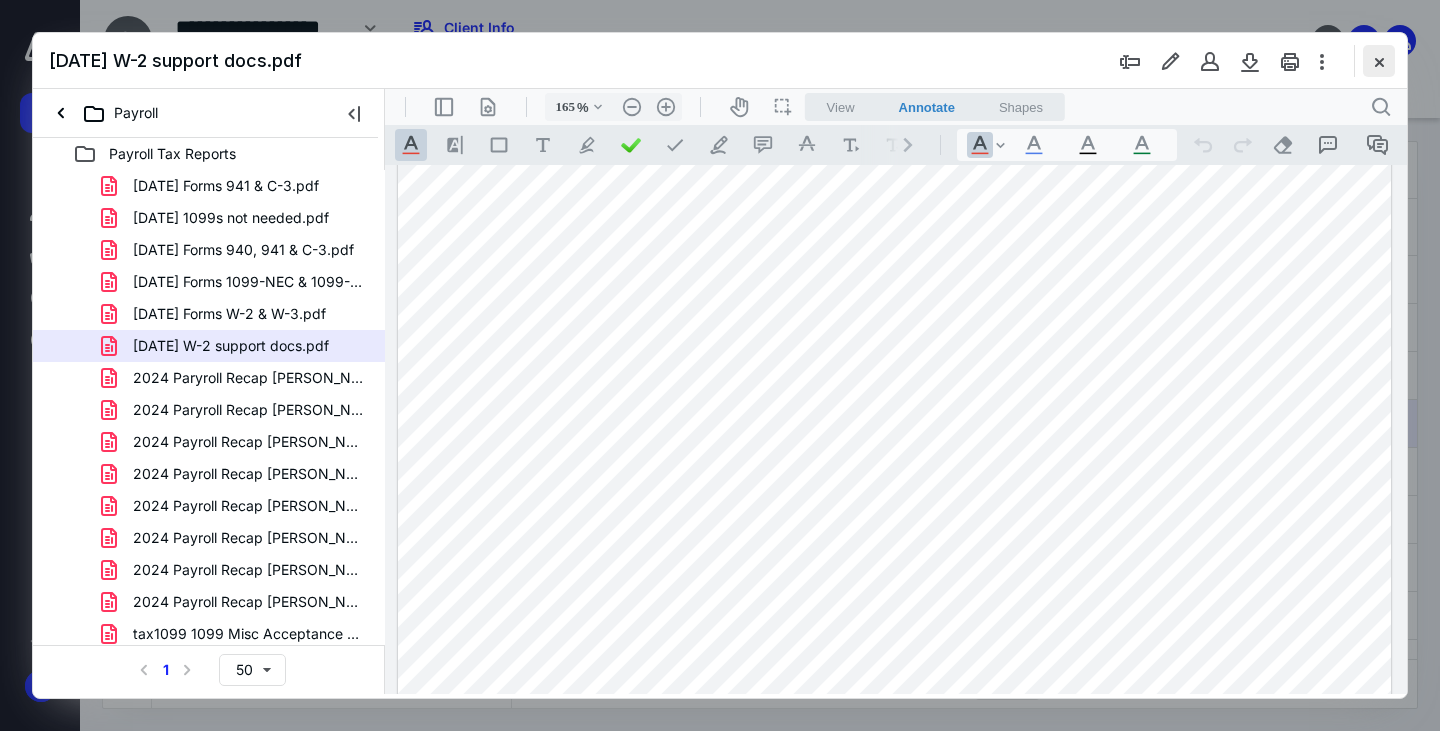 click at bounding box center [1379, 61] 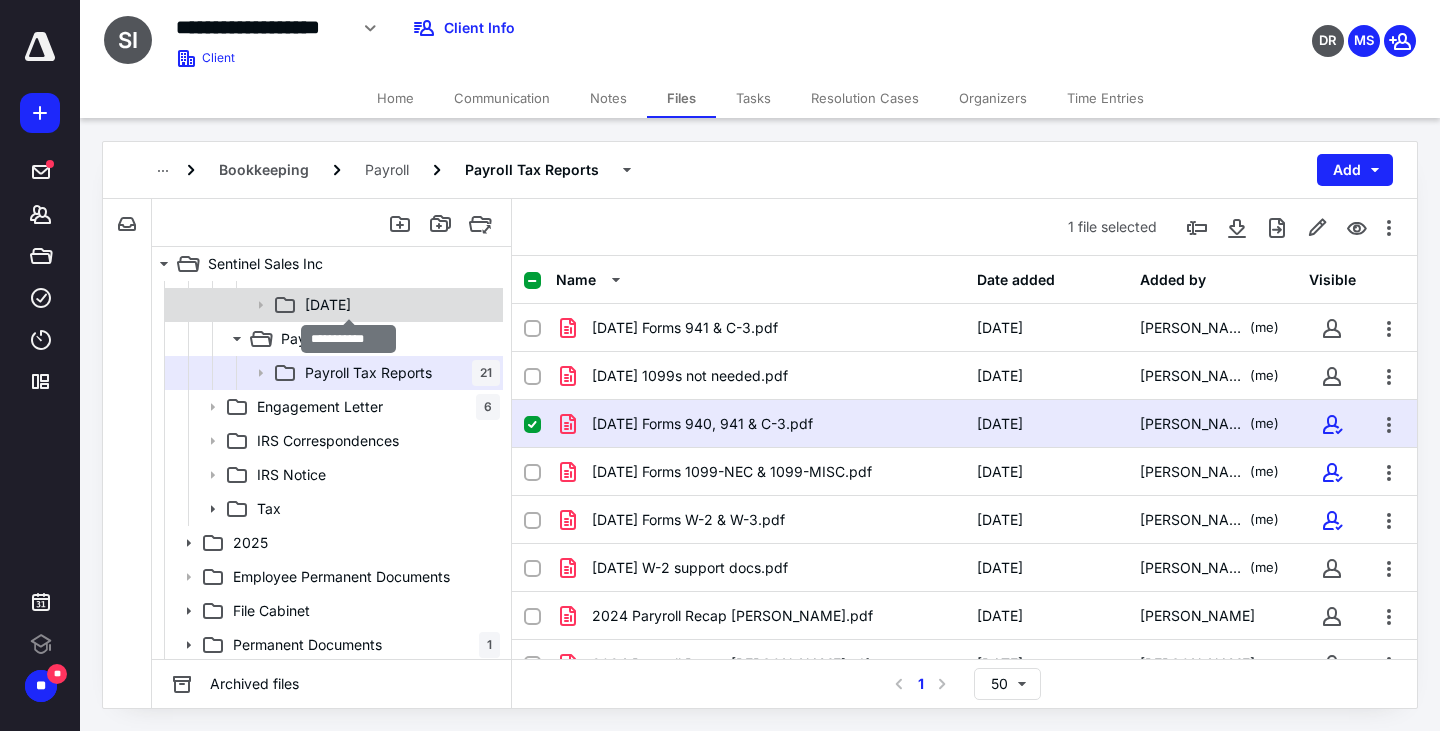 scroll, scrollTop: 642, scrollLeft: 0, axis: vertical 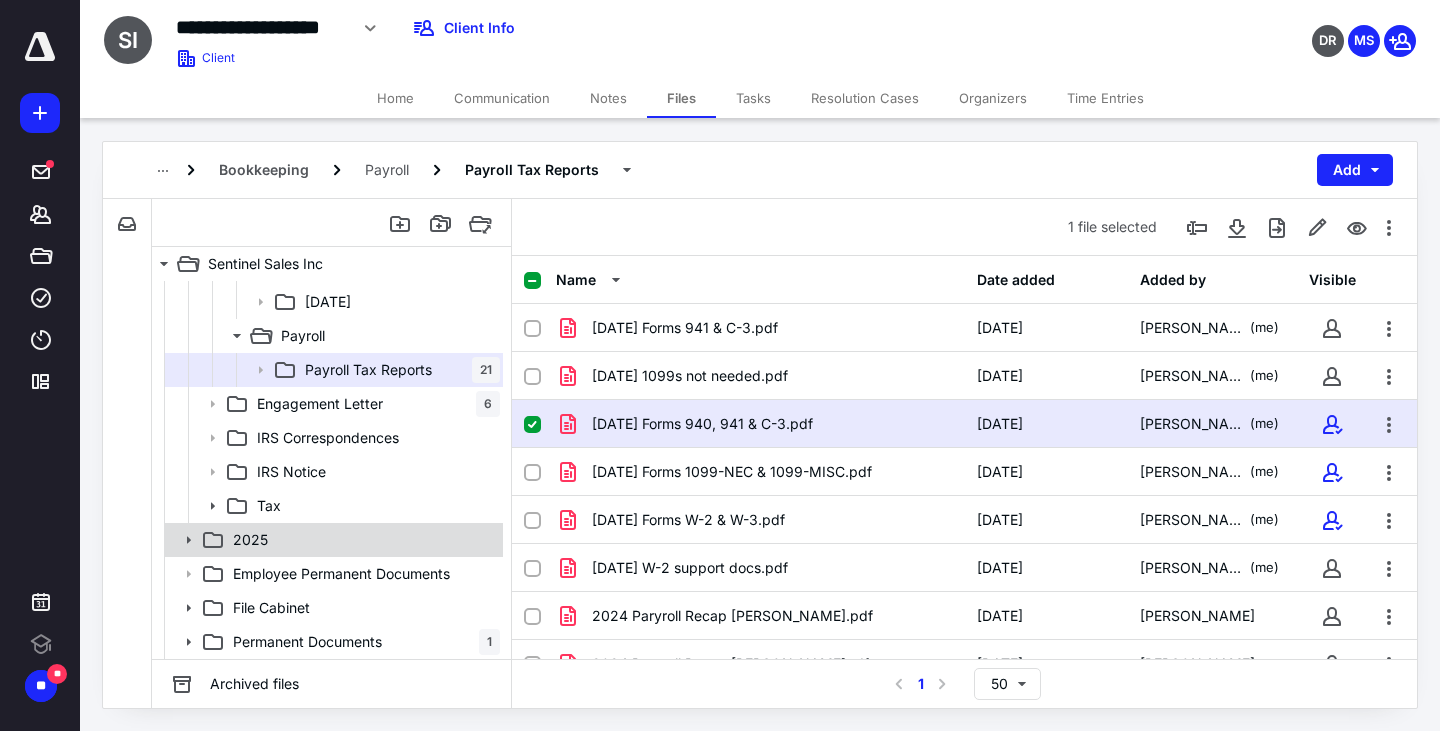 click 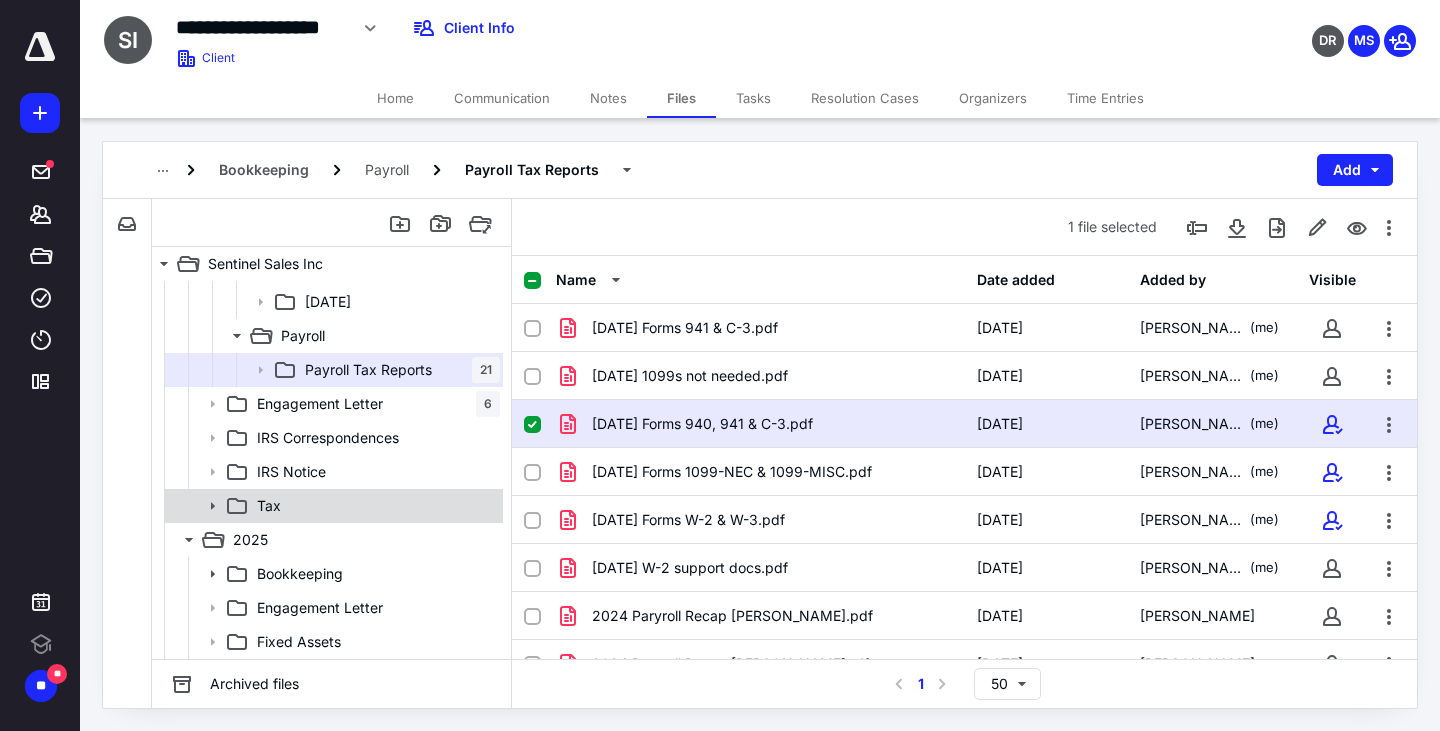 scroll, scrollTop: 842, scrollLeft: 0, axis: vertical 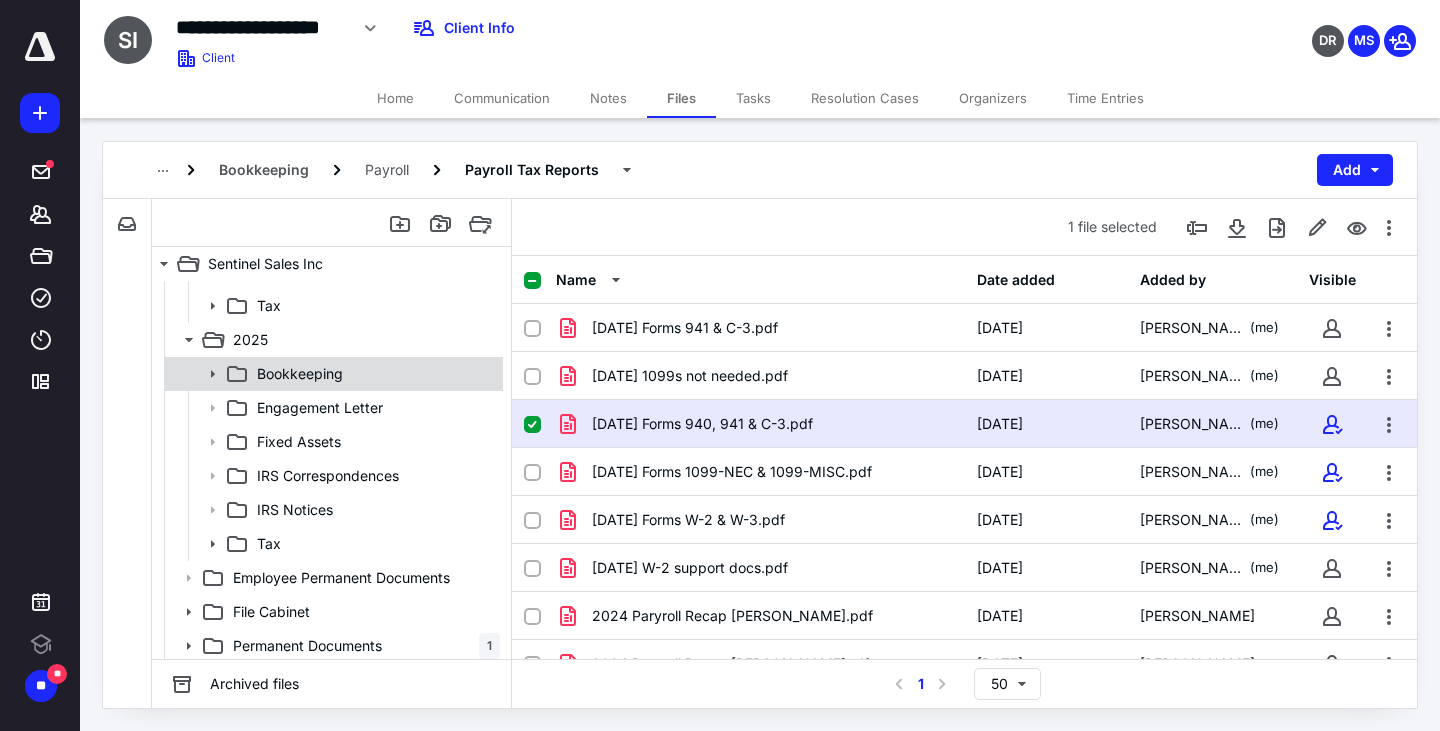 click 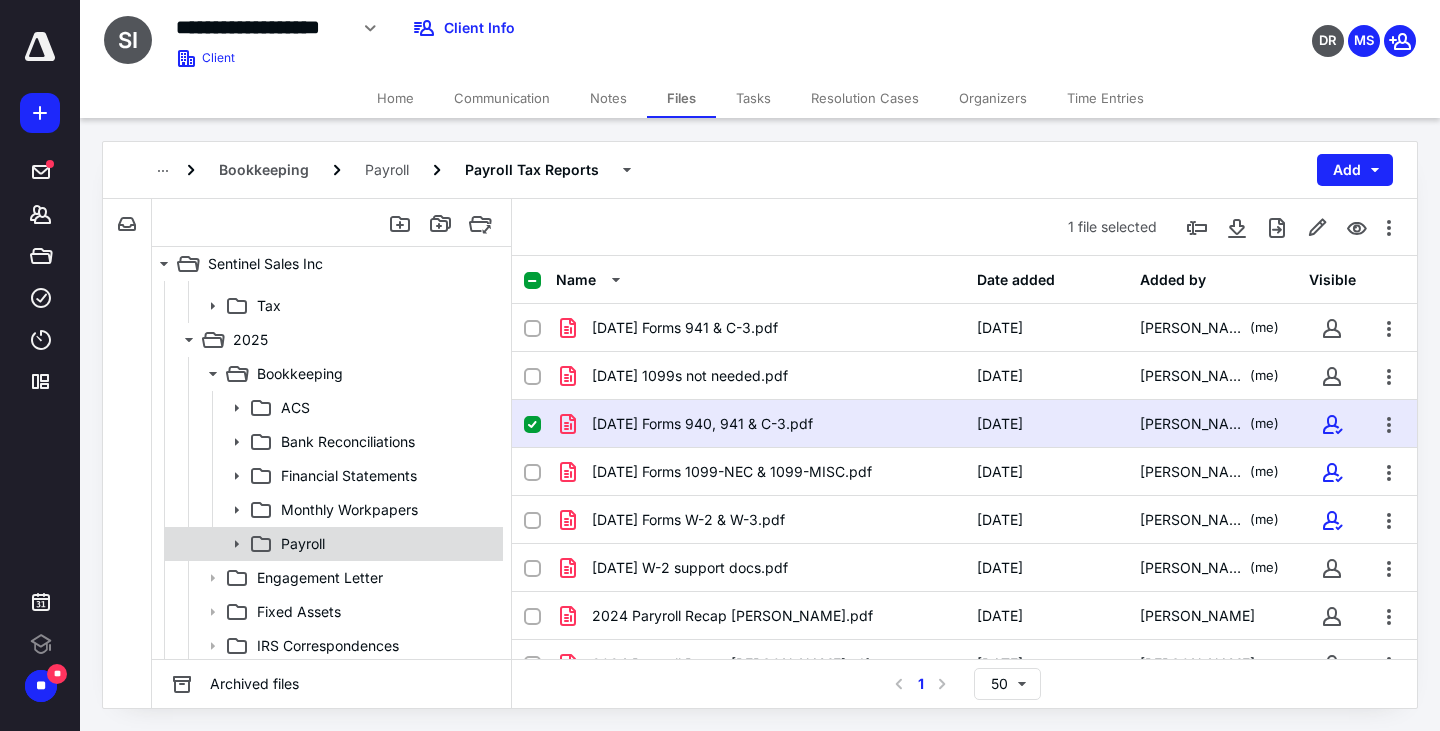 click 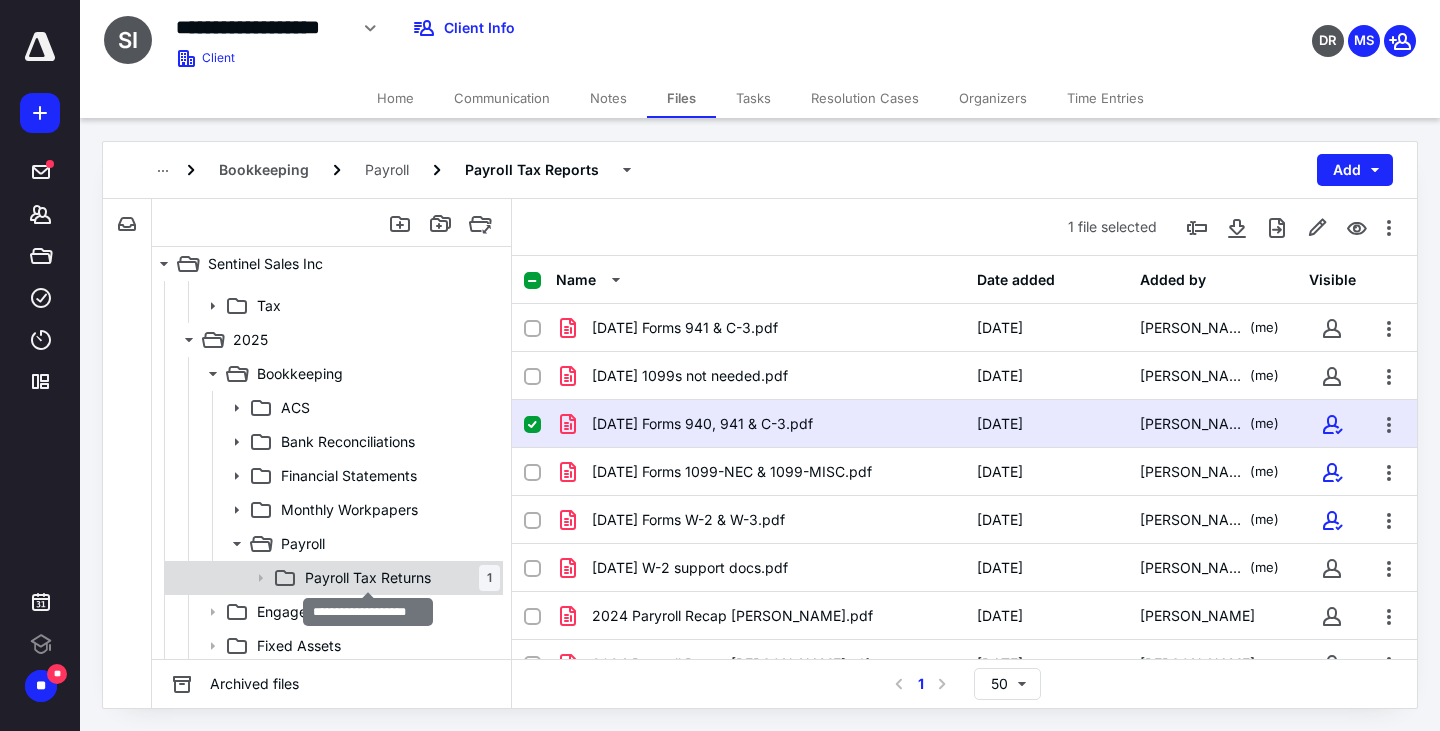 click on "Payroll Tax Returns" at bounding box center [368, 578] 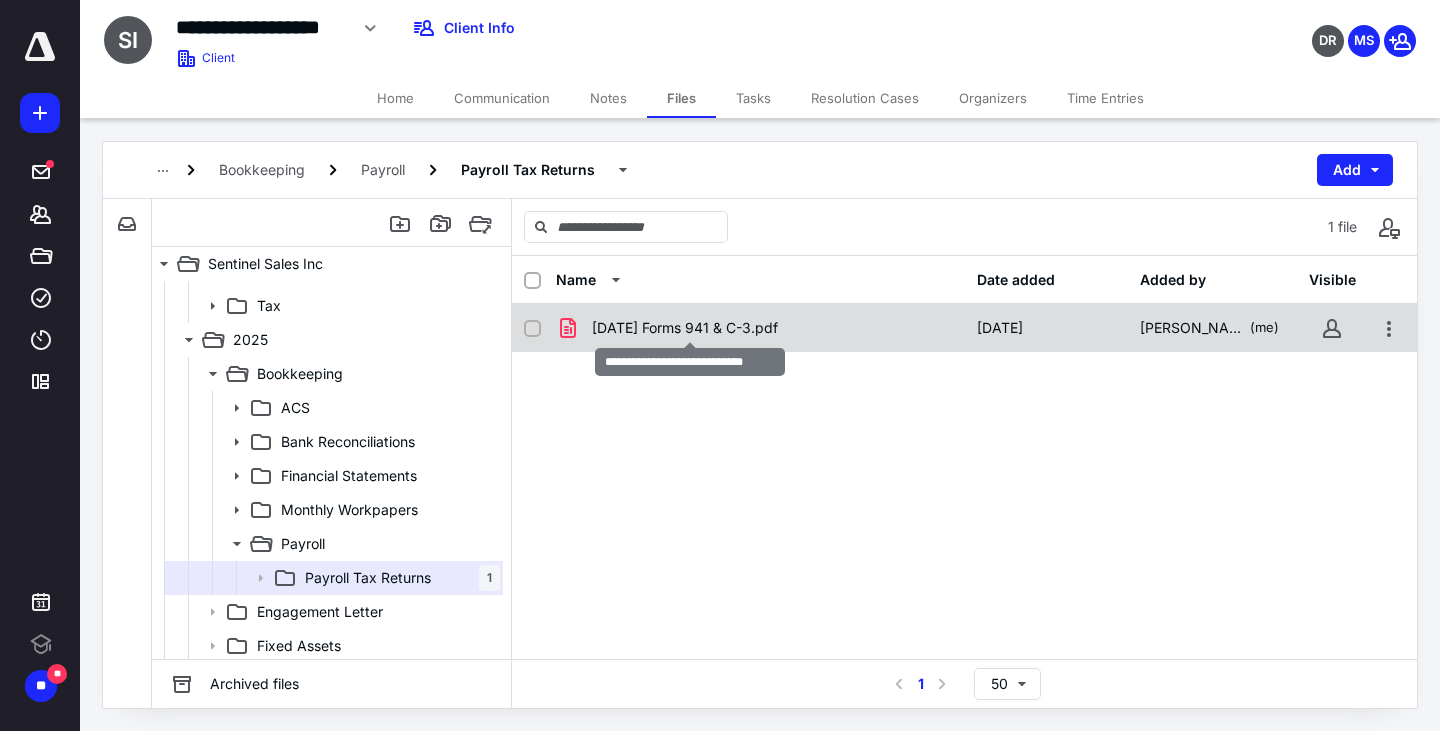click on "[DATE] Forms 941 & C-3.pdf" at bounding box center [685, 328] 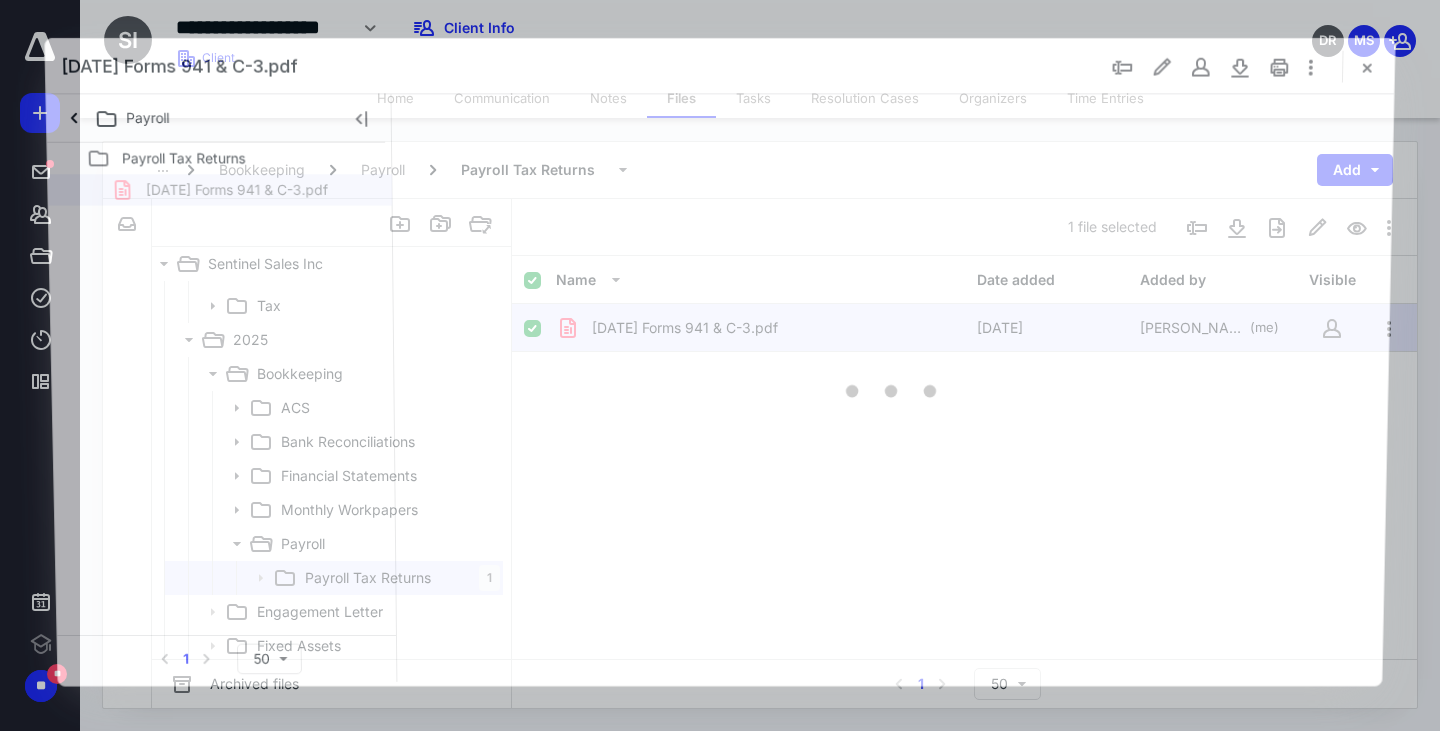 scroll, scrollTop: 0, scrollLeft: 0, axis: both 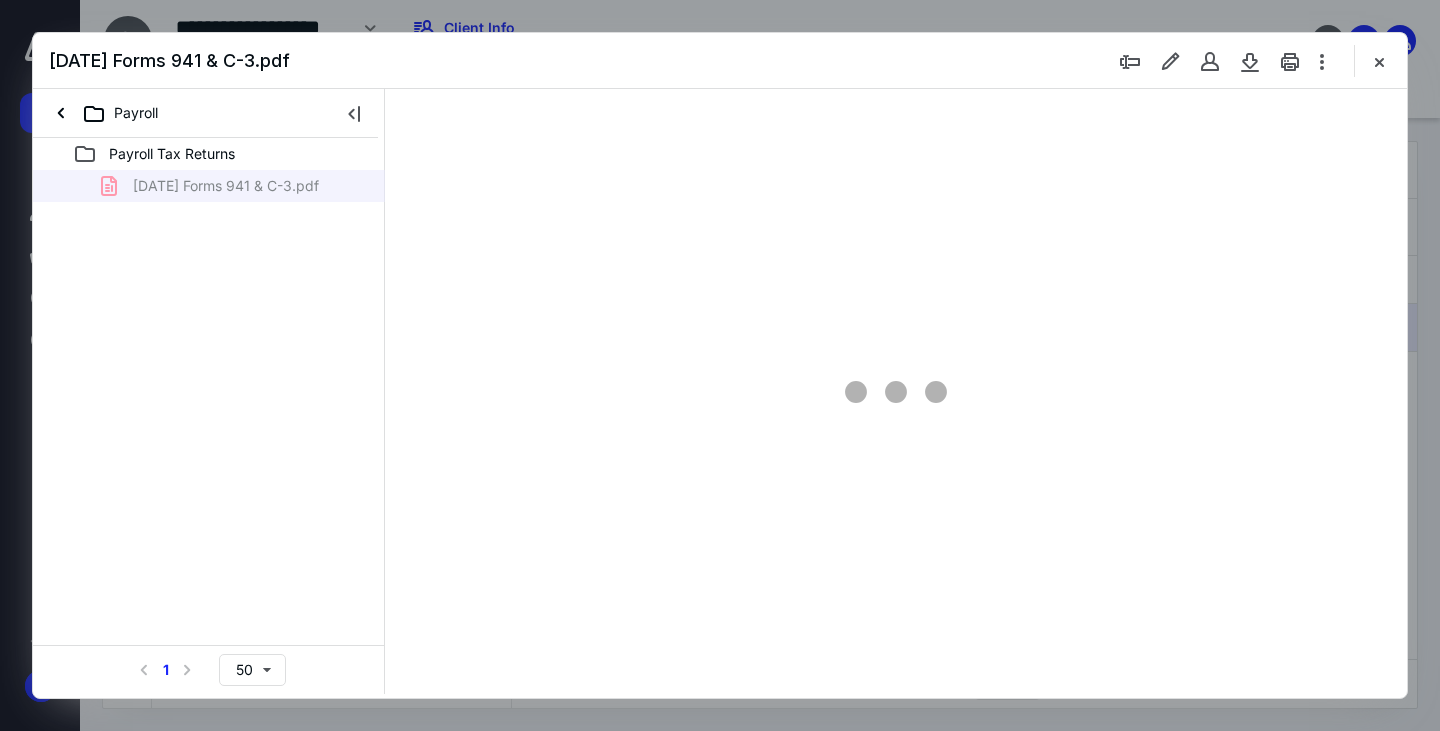 type on "164" 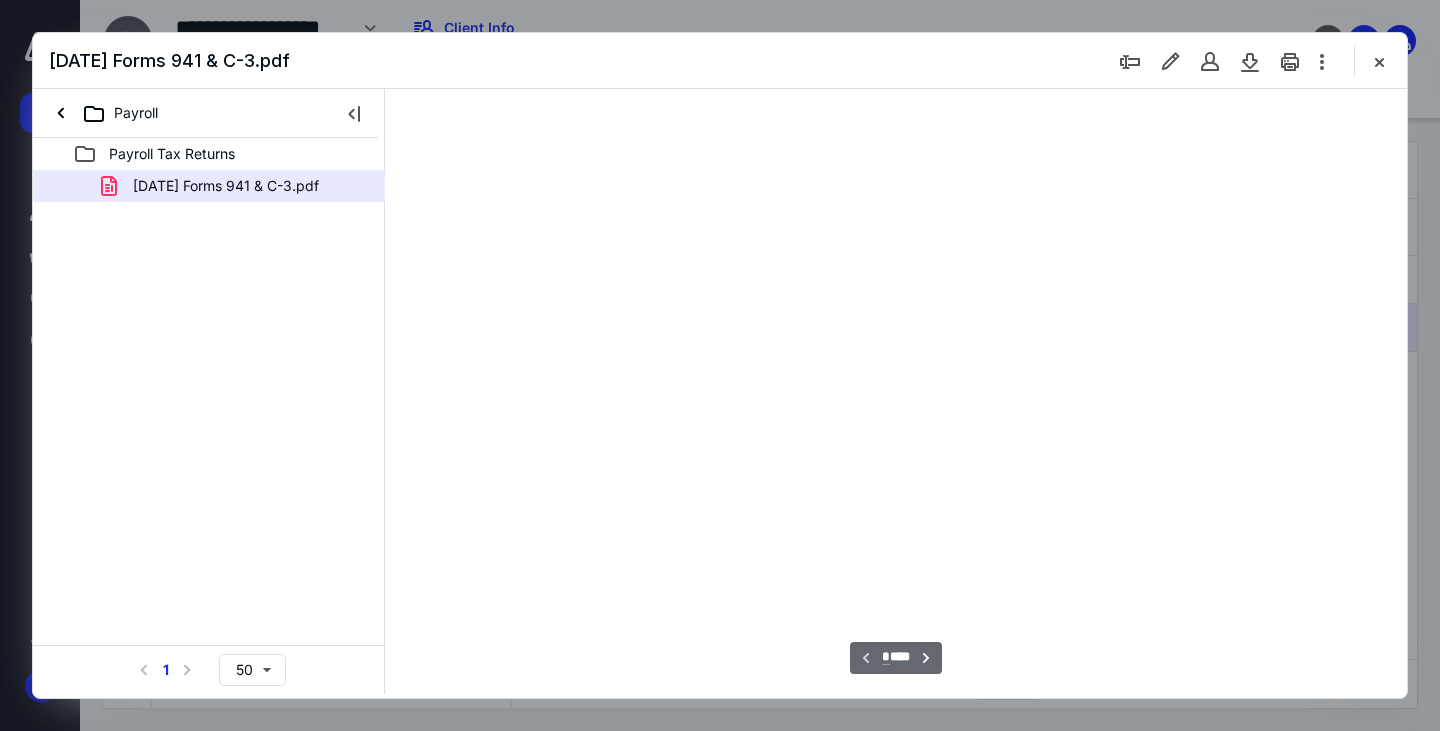 scroll, scrollTop: 83, scrollLeft: 0, axis: vertical 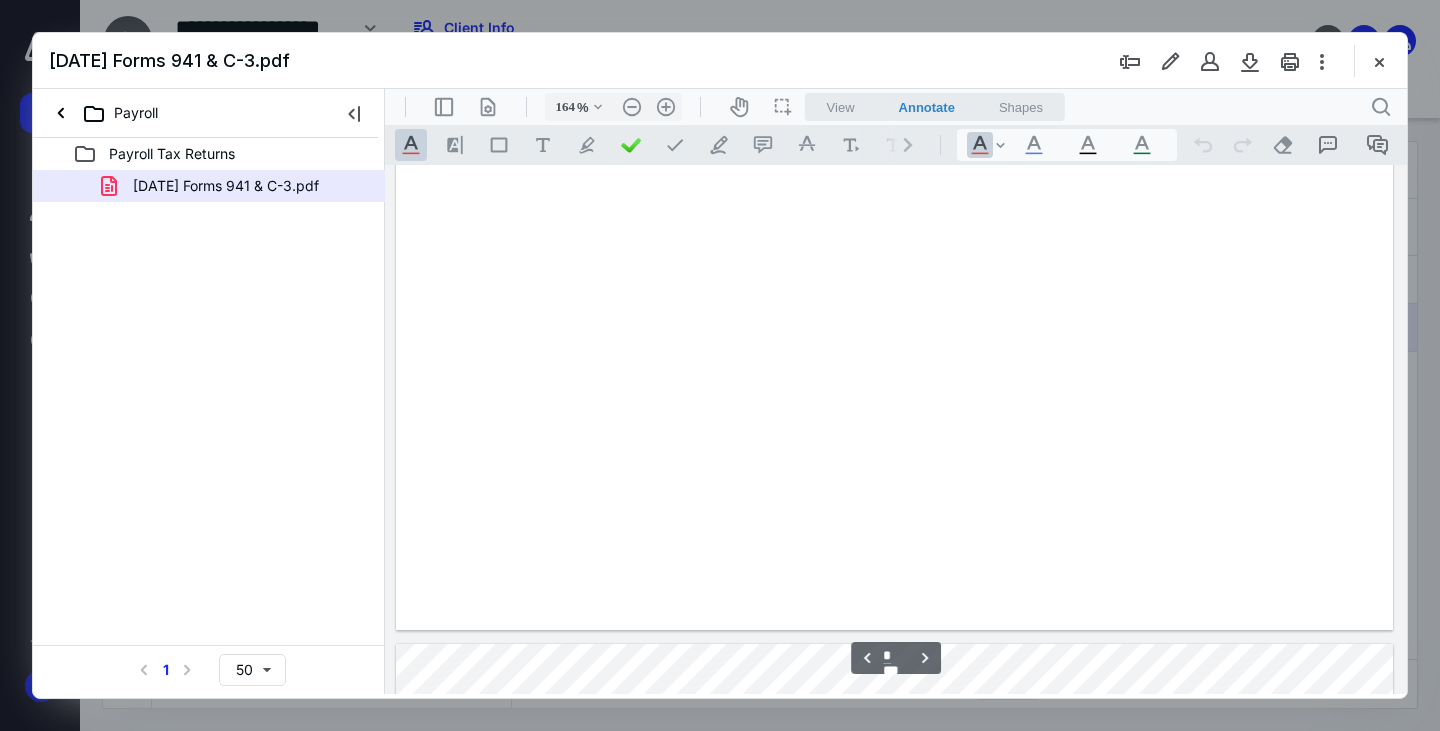 type on "*" 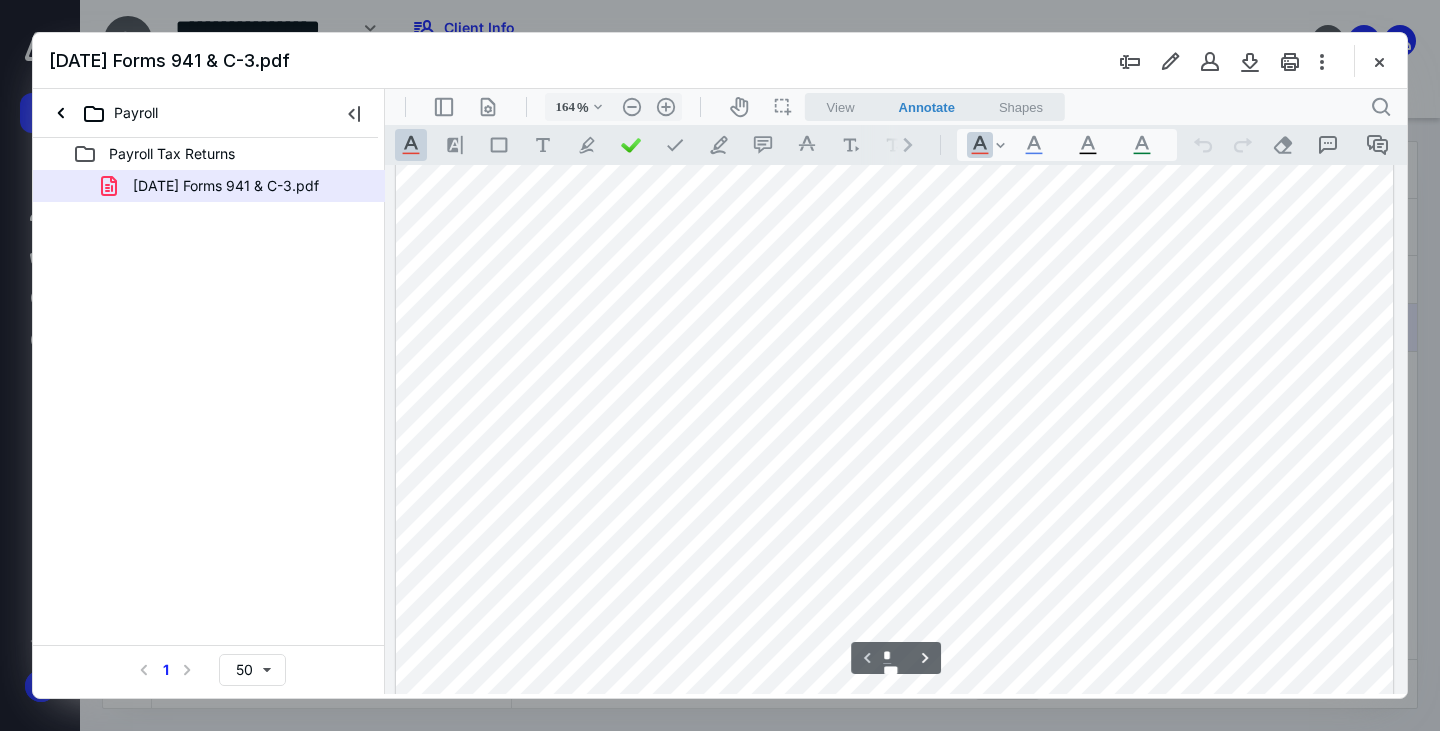 scroll, scrollTop: 343, scrollLeft: 0, axis: vertical 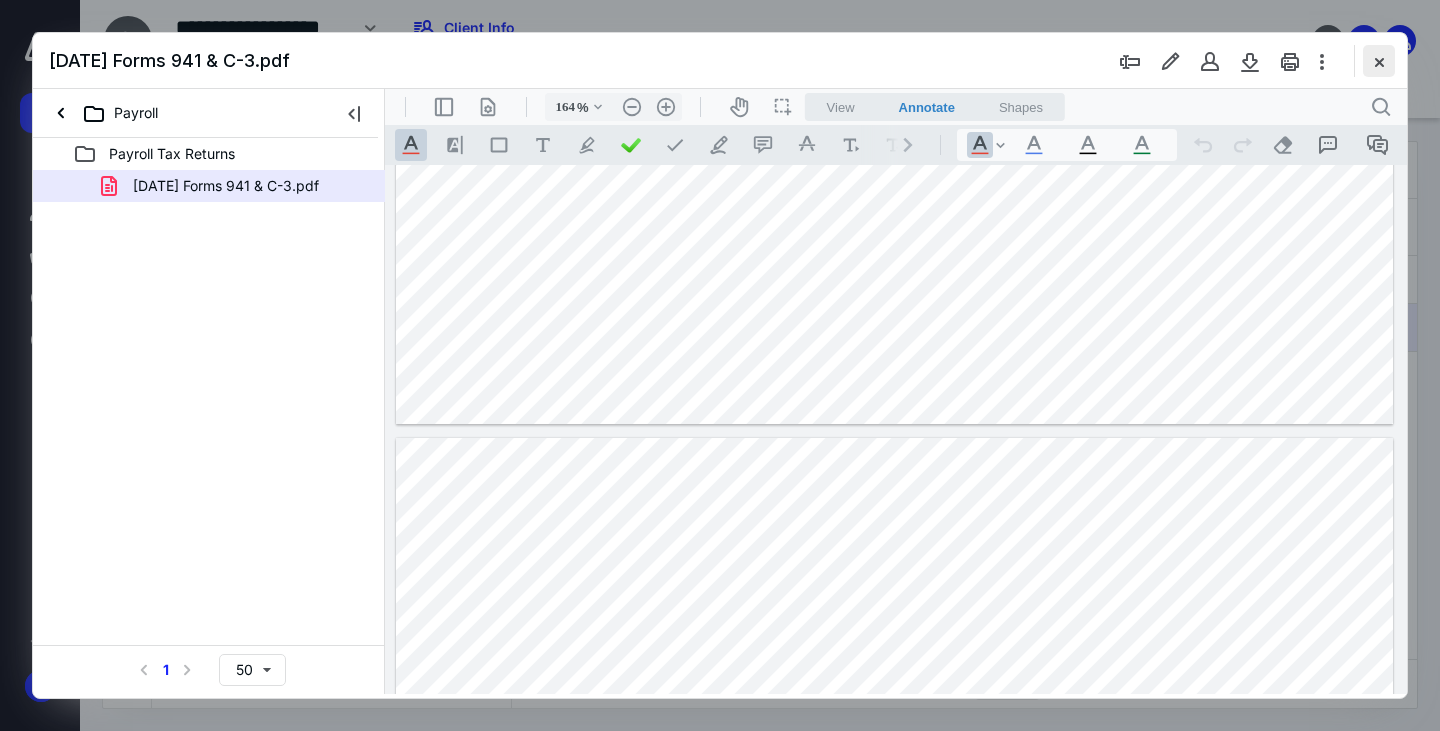 click at bounding box center [1379, 61] 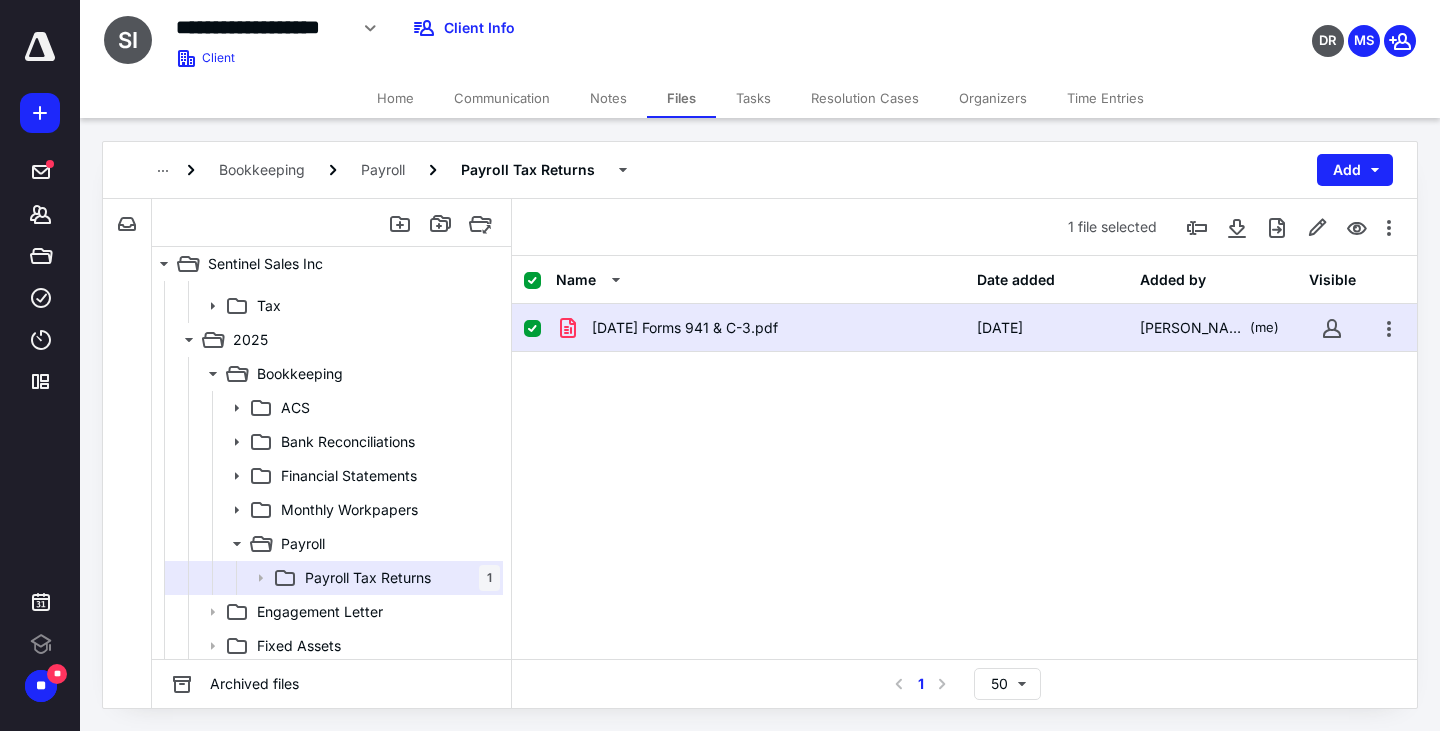 click on "Notes" at bounding box center [608, 98] 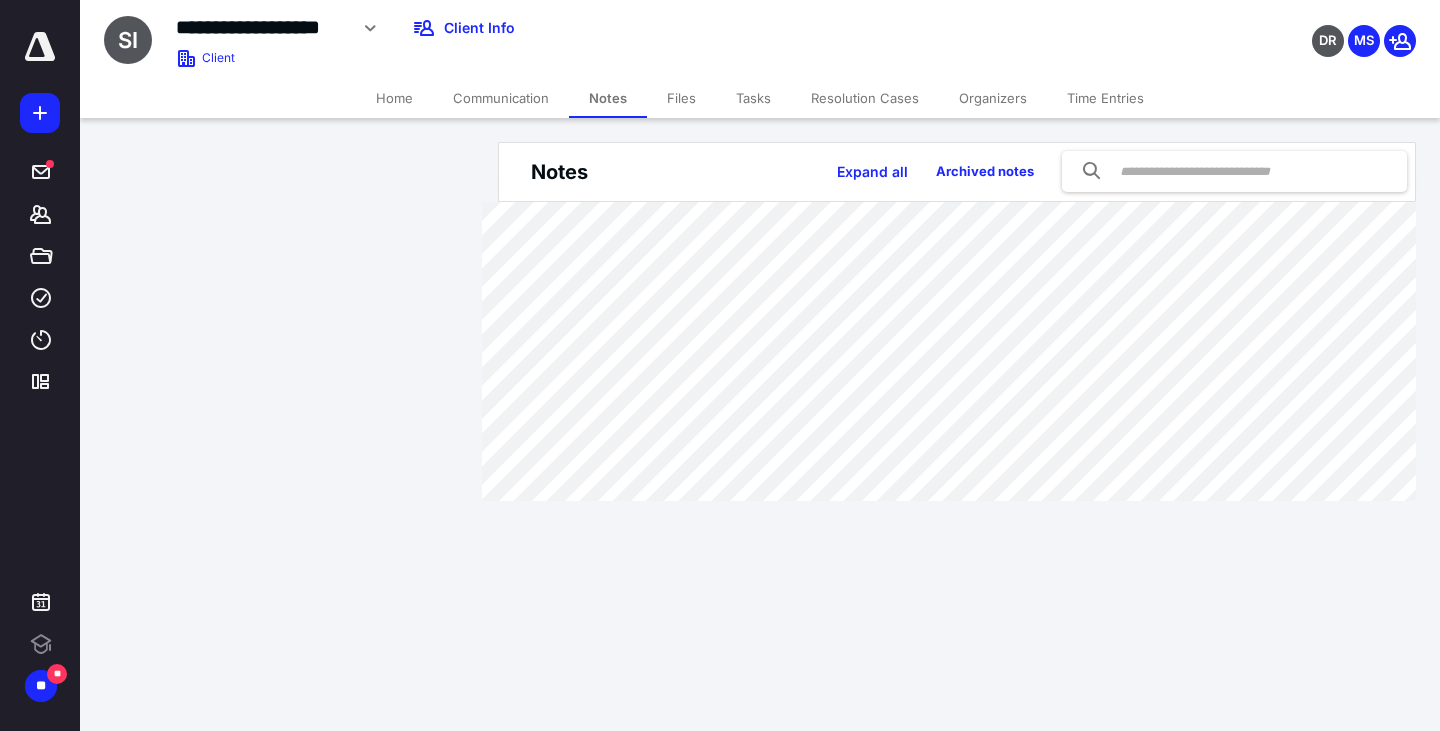 scroll, scrollTop: 0, scrollLeft: 0, axis: both 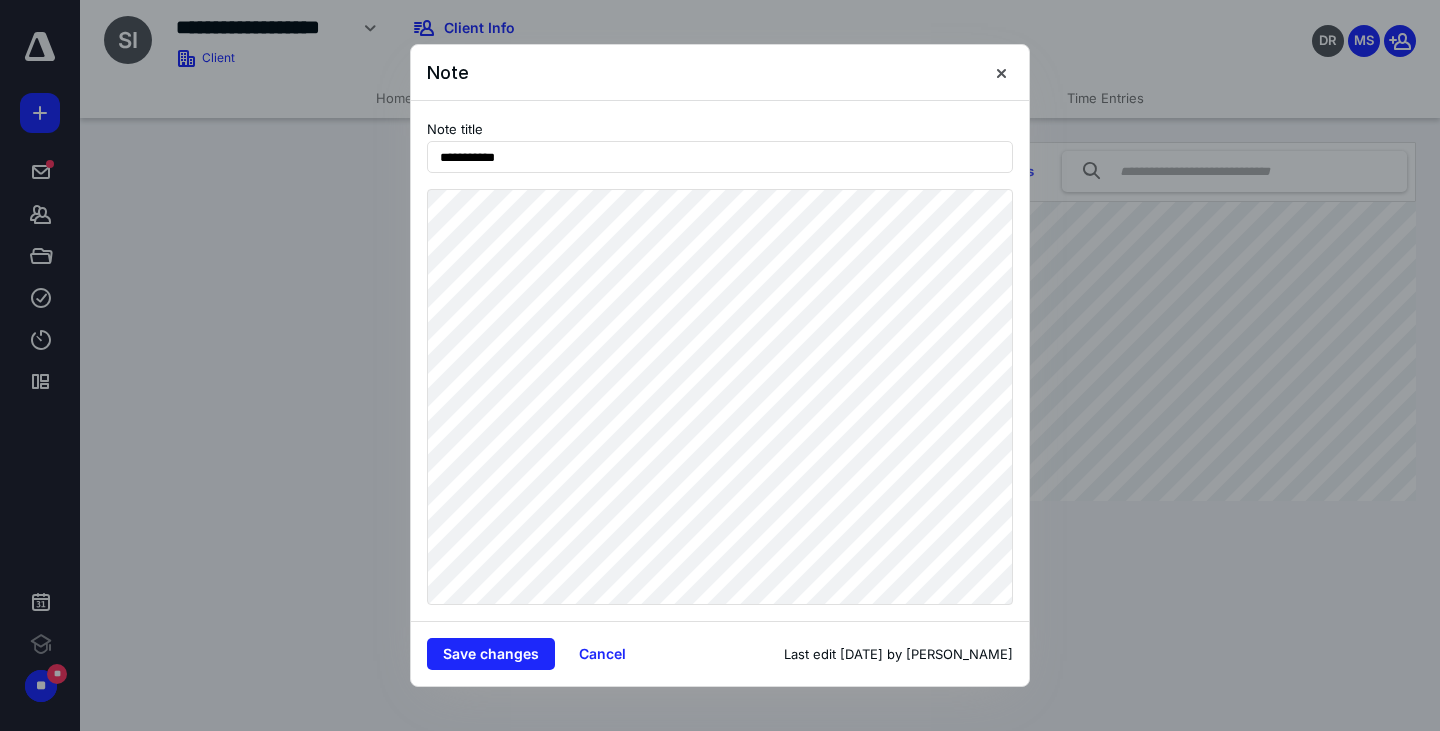 click at bounding box center [720, 365] 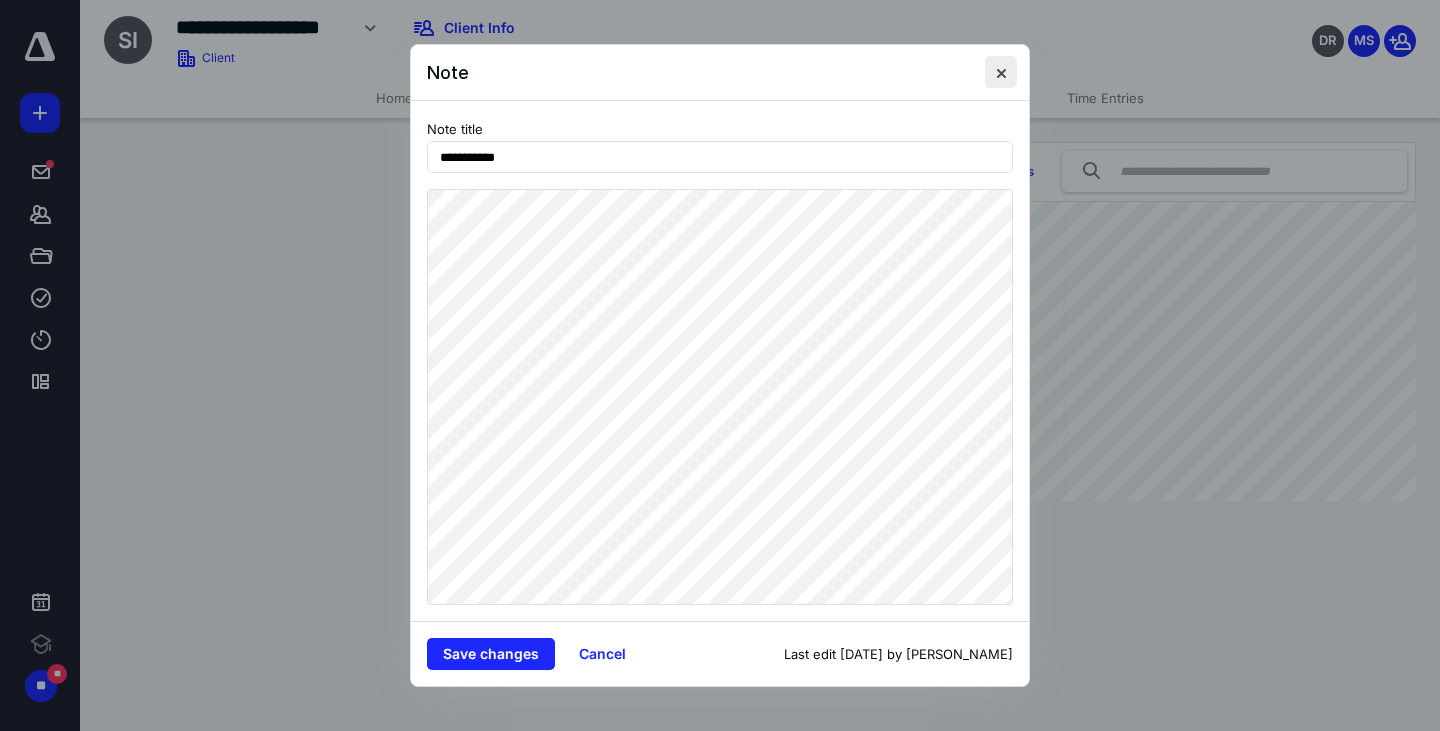 click at bounding box center [1001, 72] 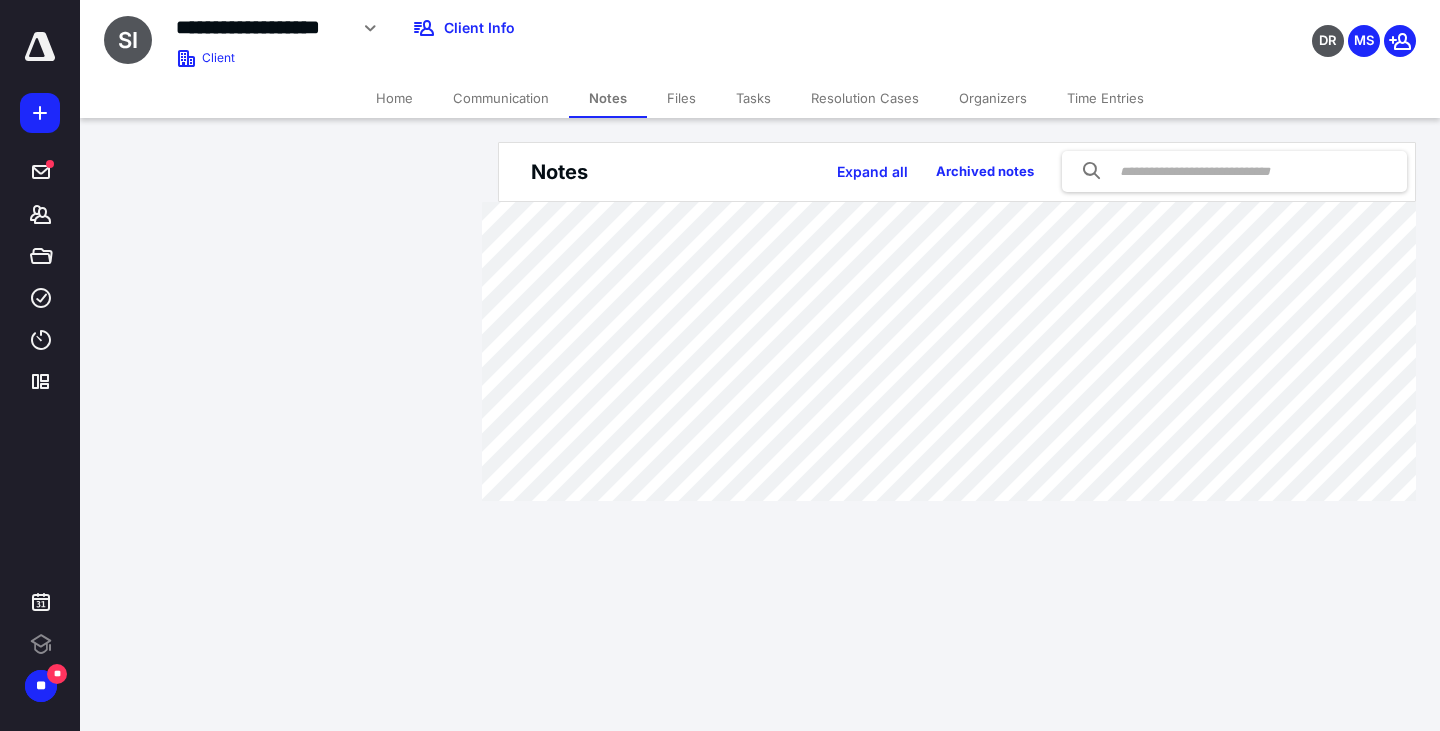 click on "Home" at bounding box center (394, 98) 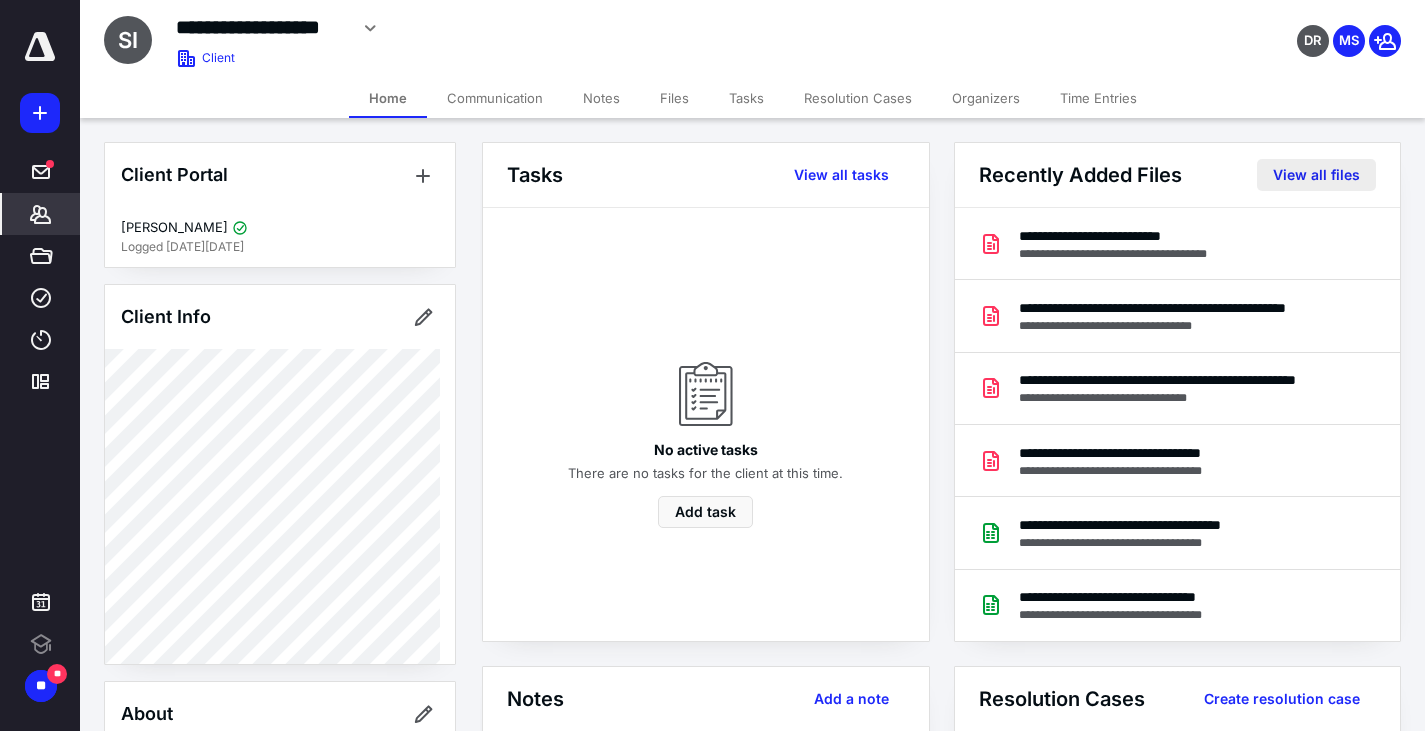 click on "View all files" at bounding box center (1316, 175) 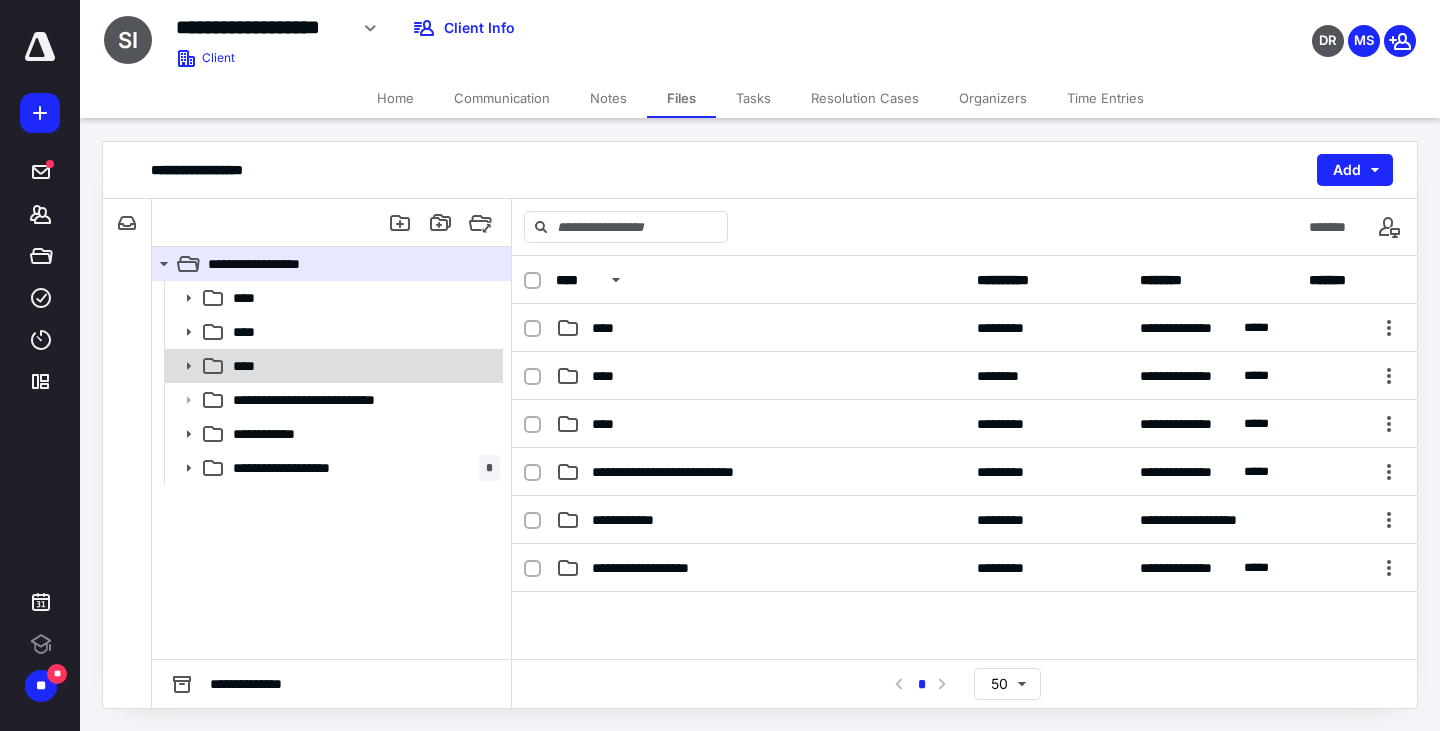 click 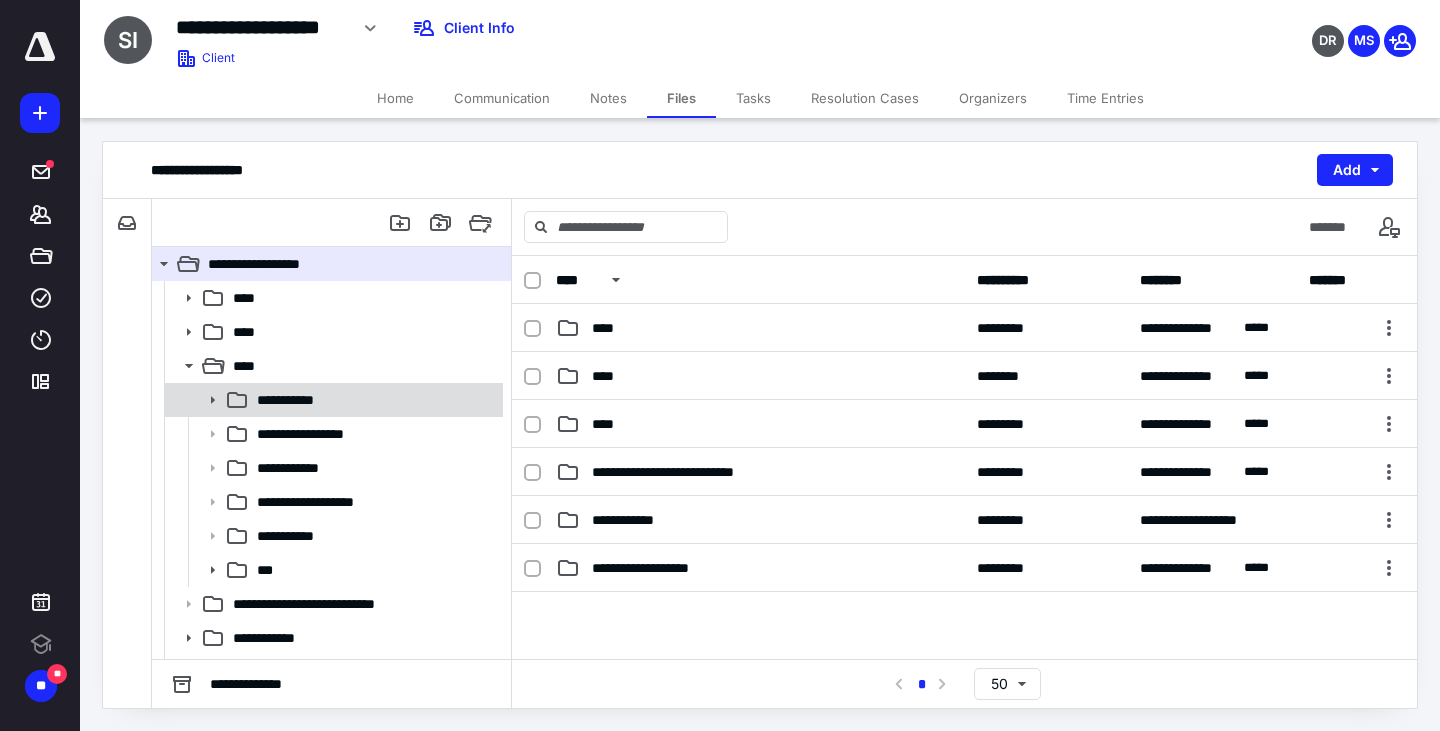 click 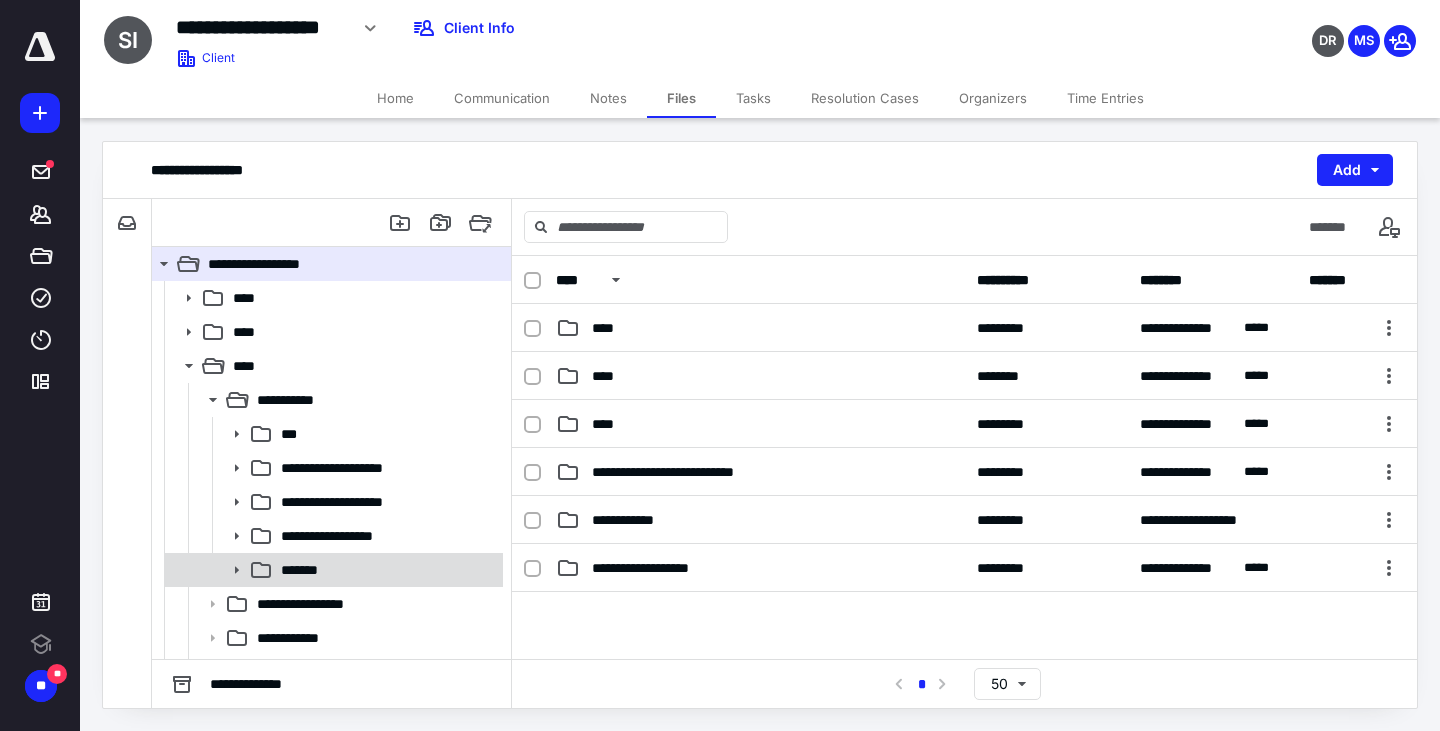 click 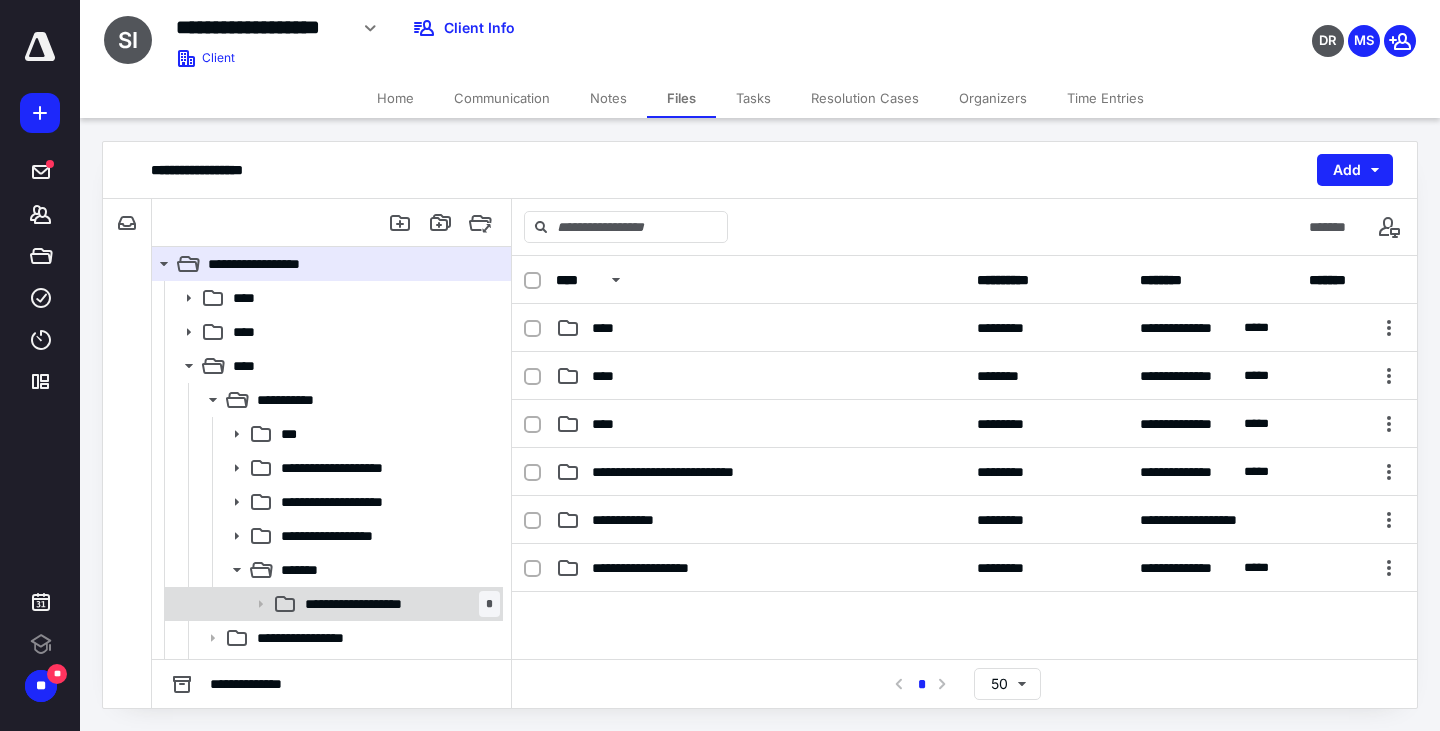 click on "**********" at bounding box center [368, 604] 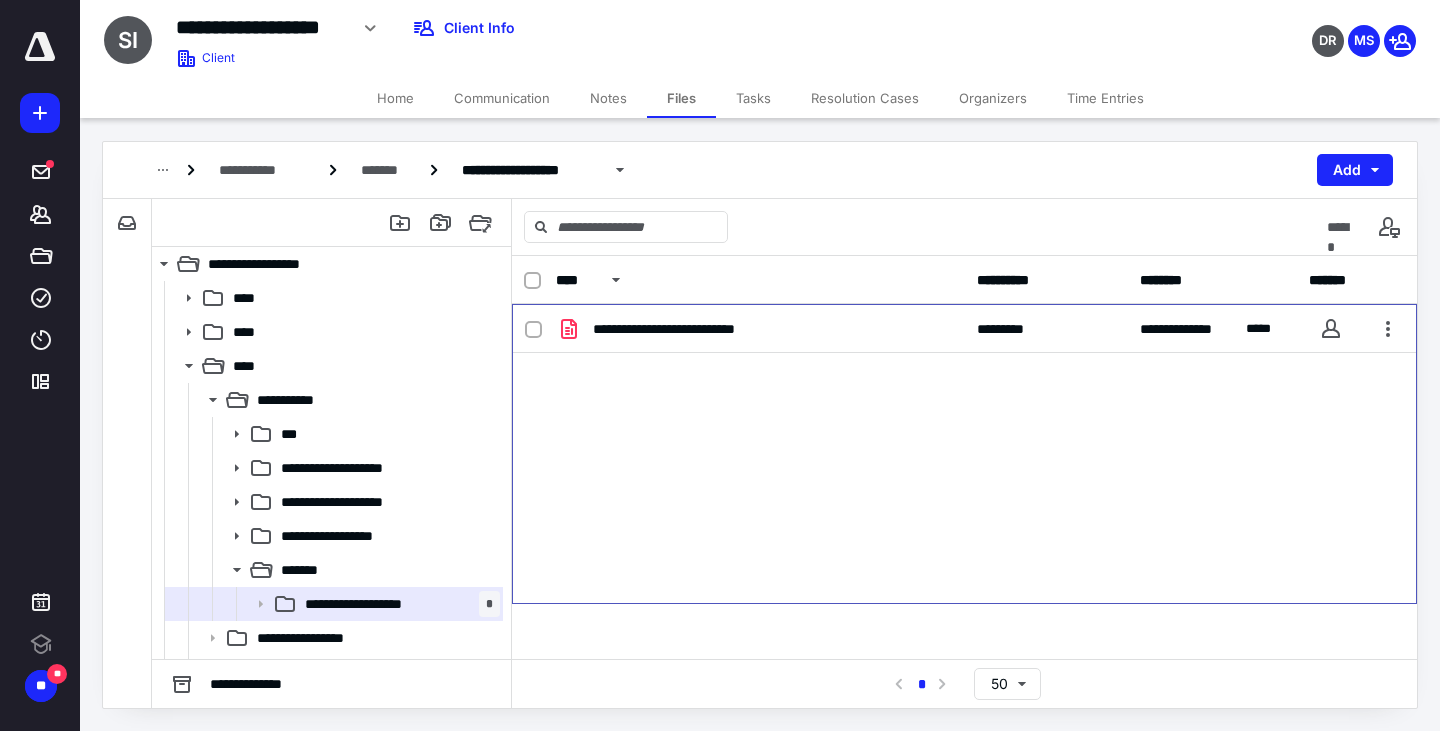 click on "**********" at bounding box center [964, 454] 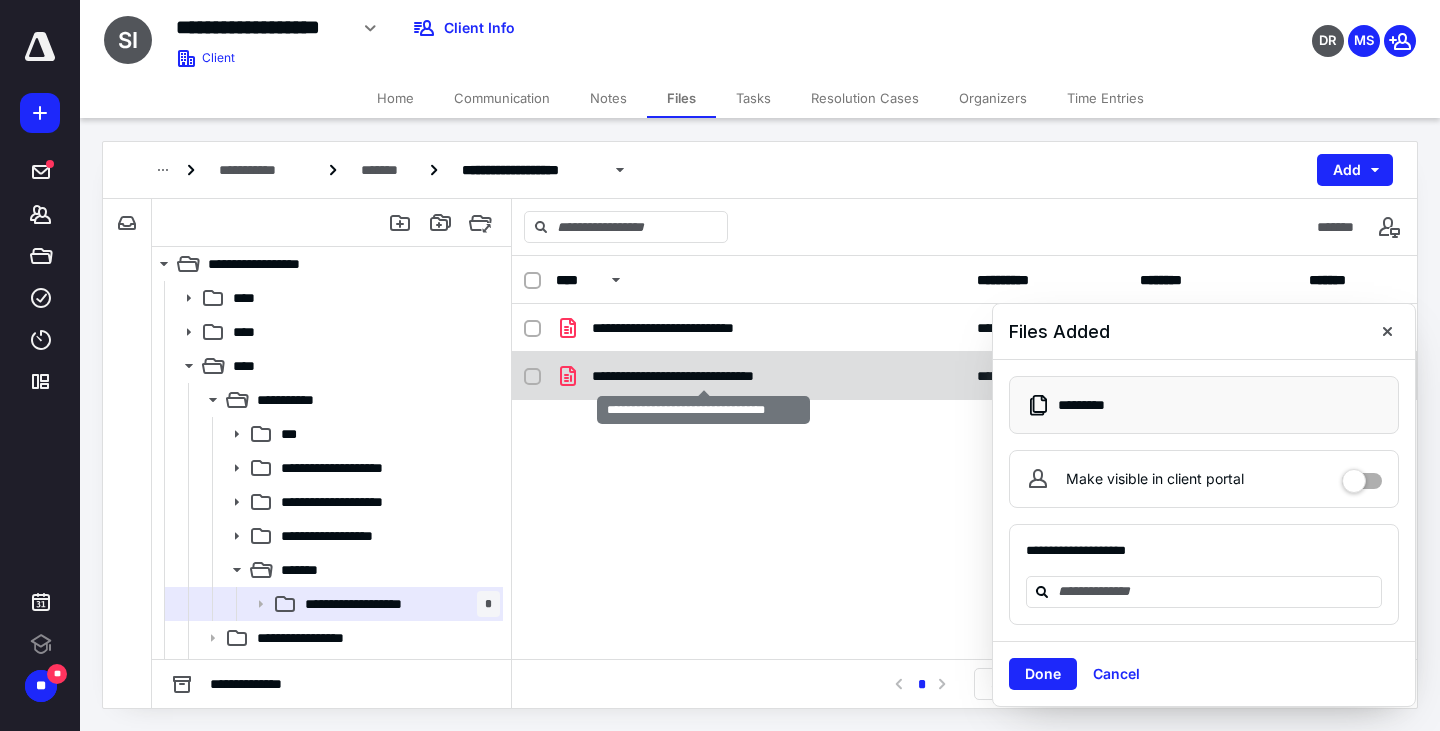 checkbox on "true" 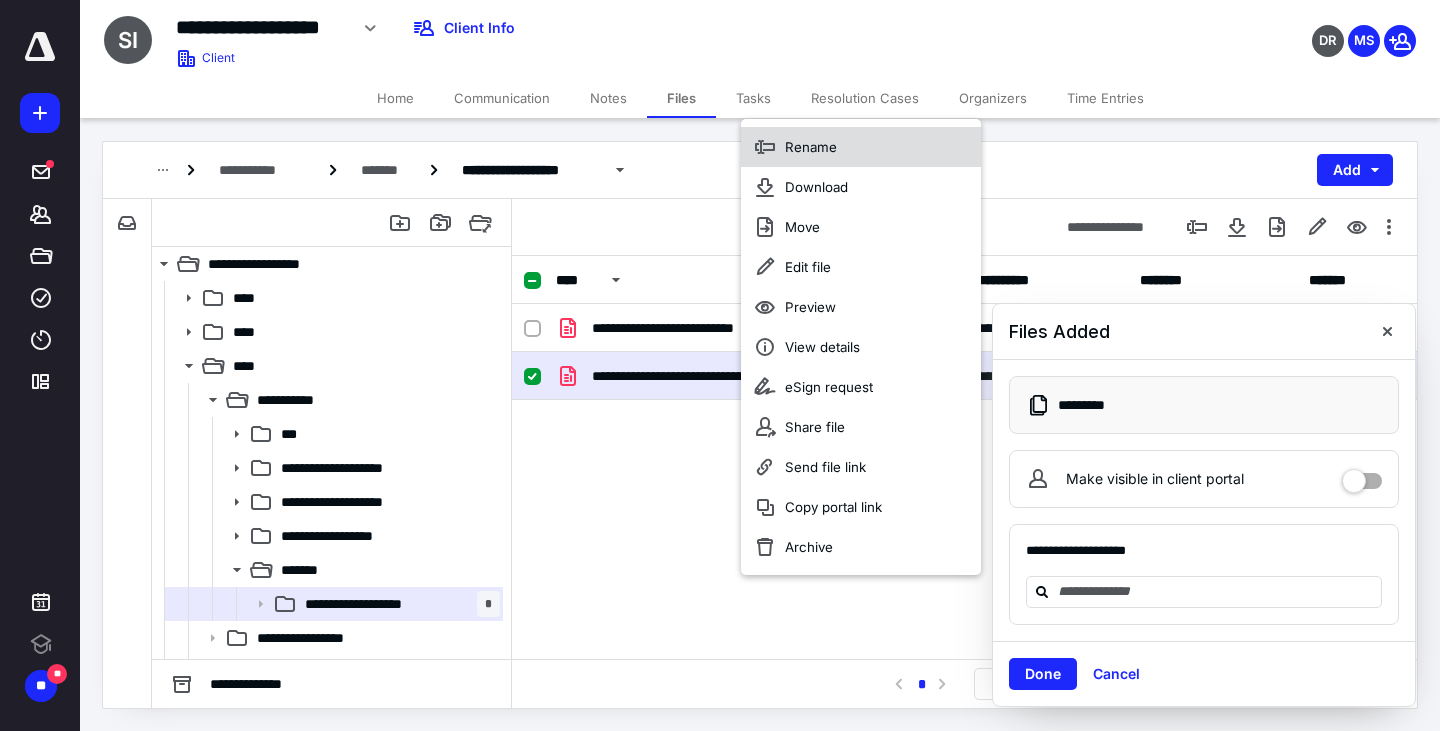 click on "Rename" at bounding box center (811, 147) 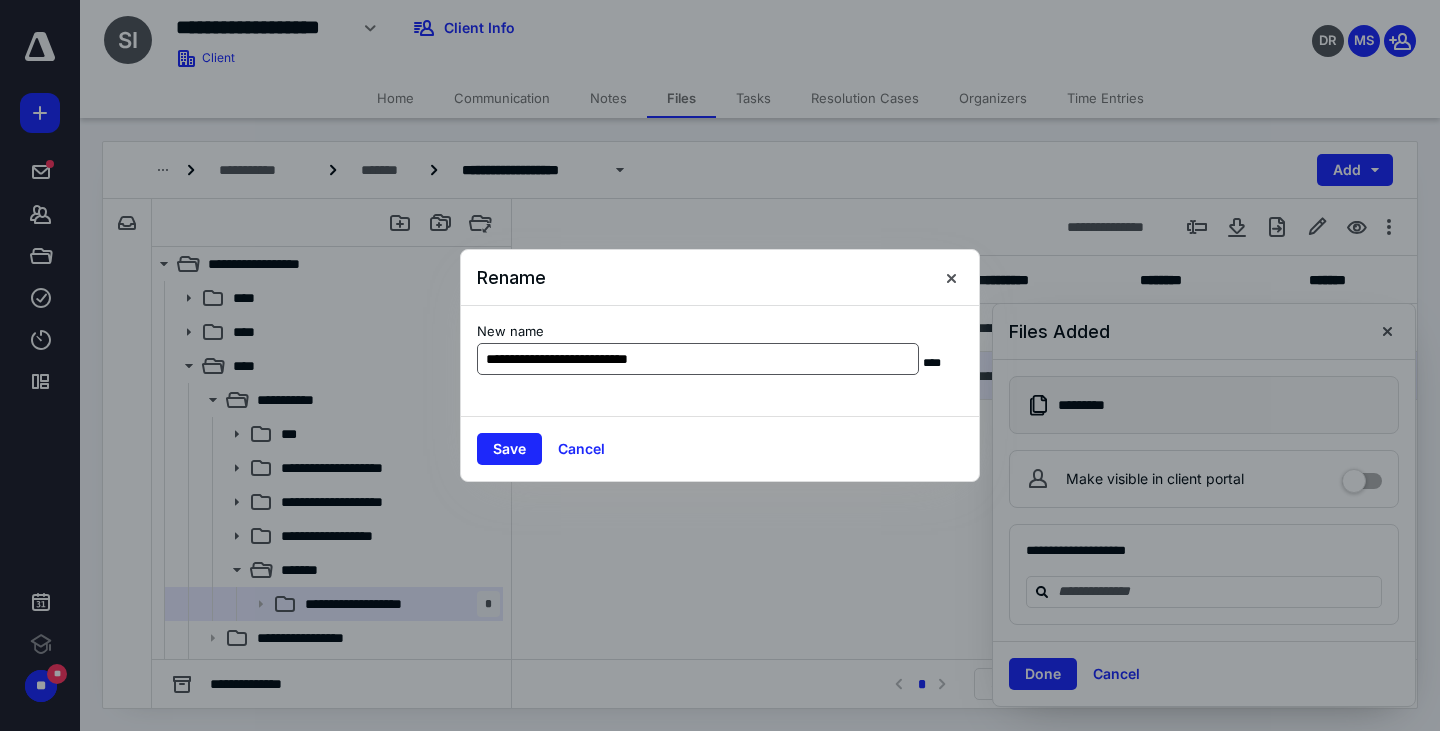 click on "**********" at bounding box center [698, 359] 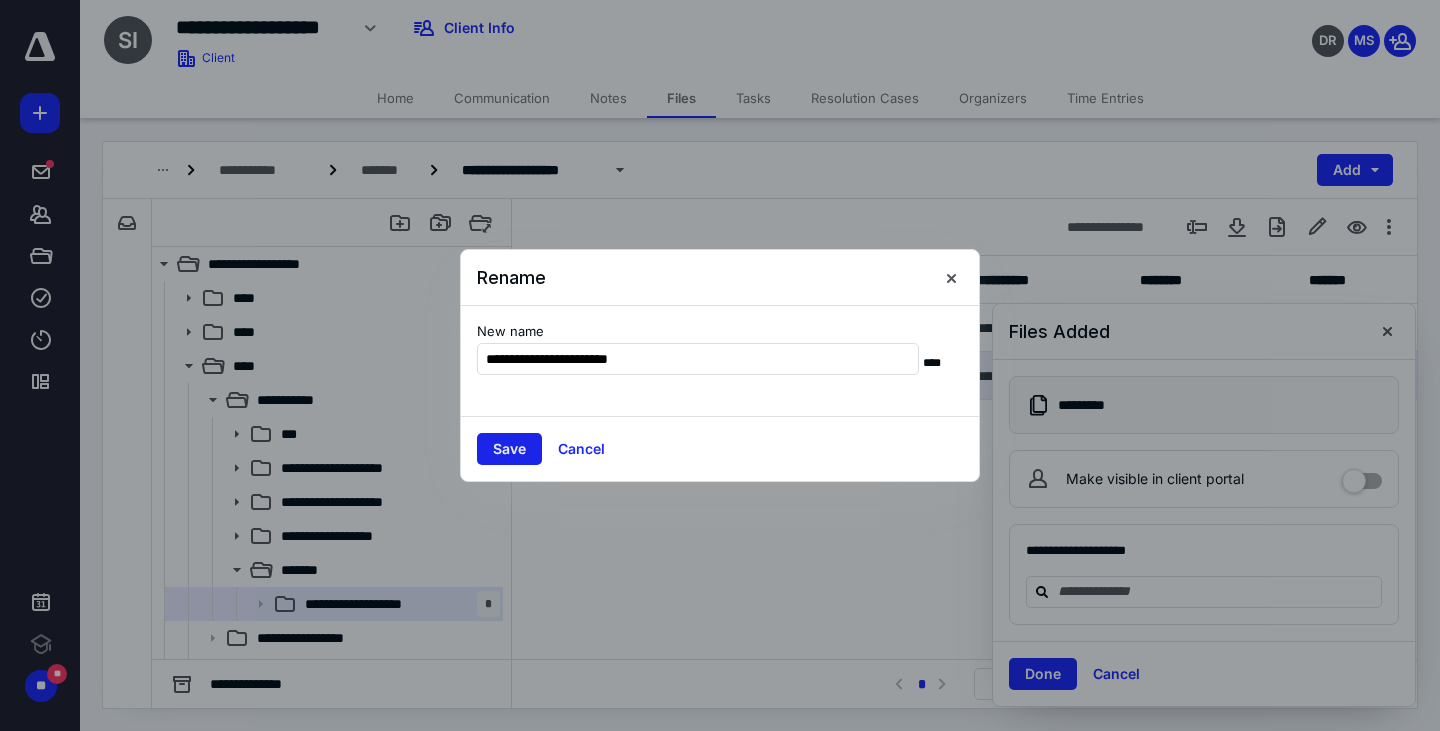 type on "**********" 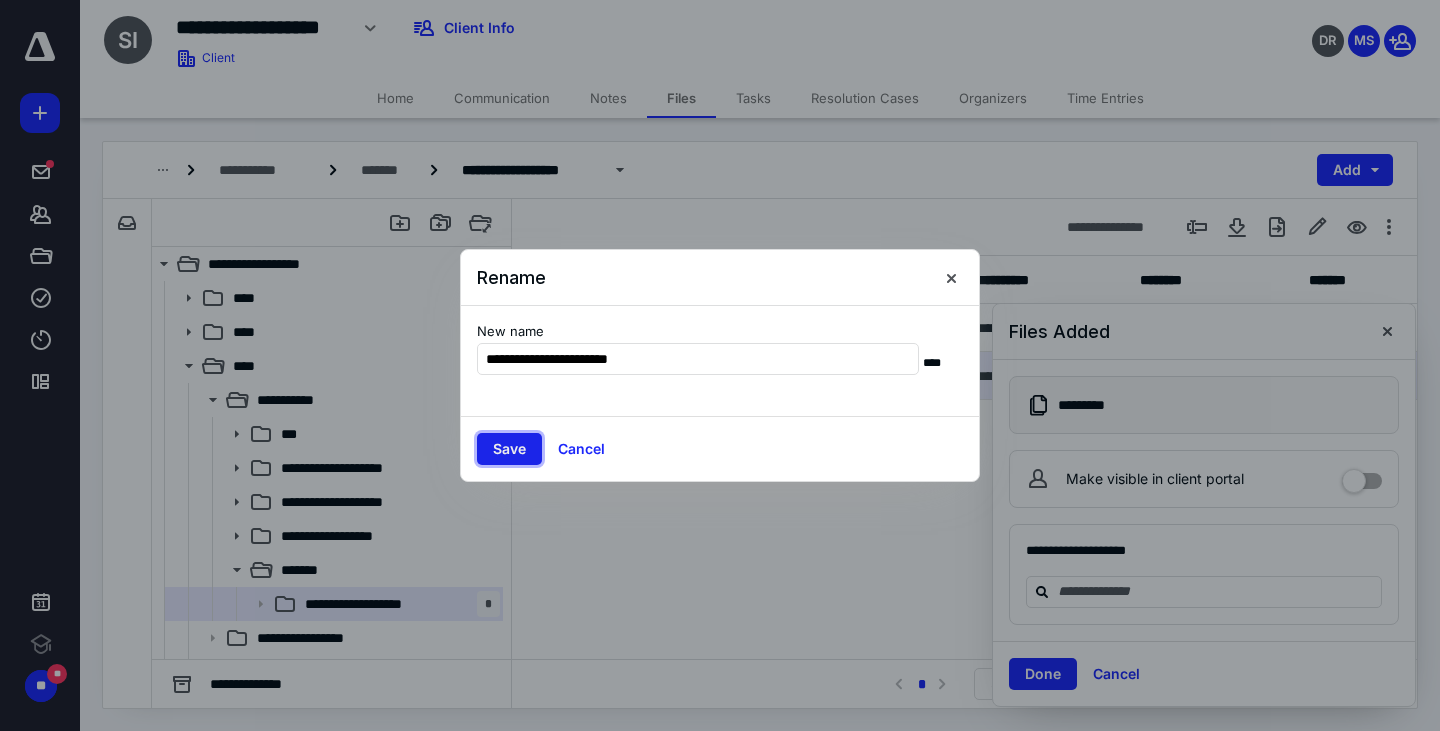 click on "Save" at bounding box center (509, 449) 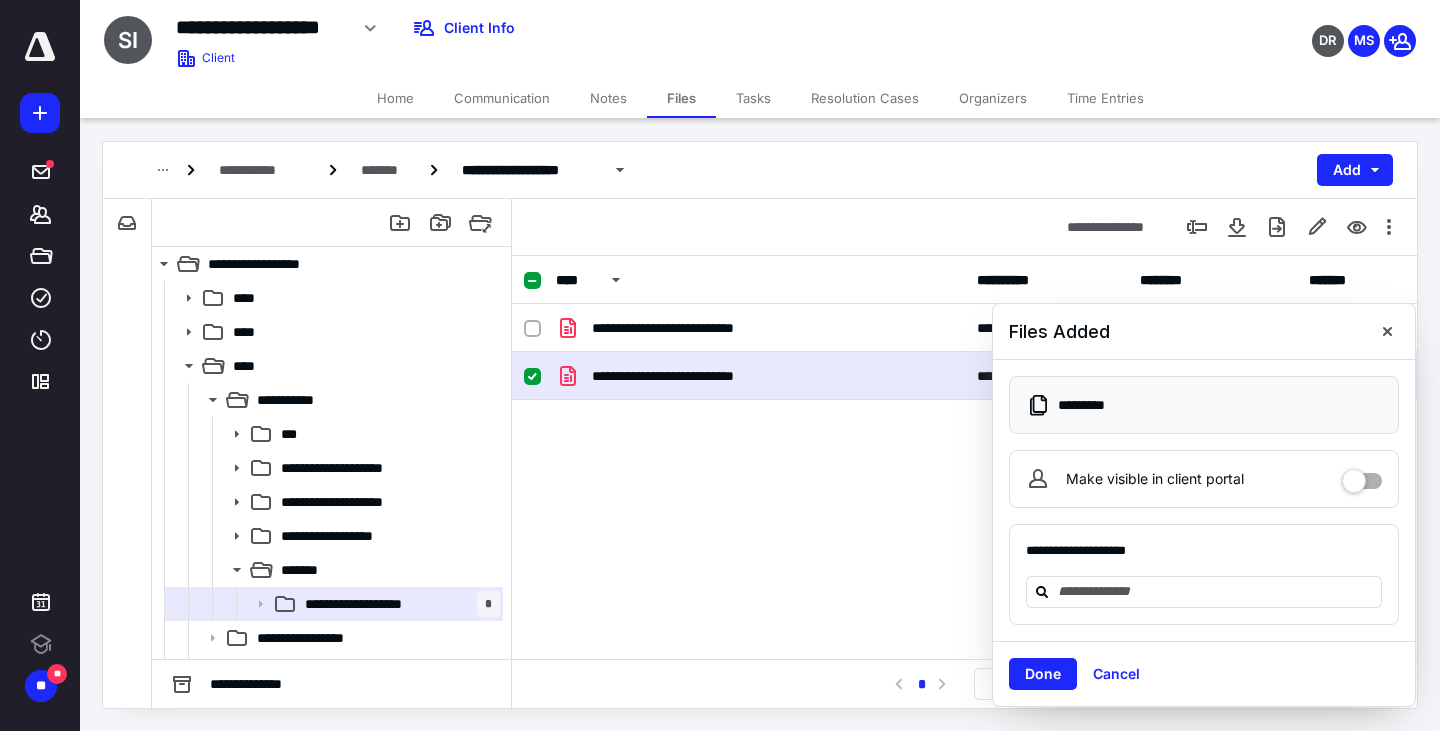 drag, startPoint x: 1193, startPoint y: 340, endPoint x: 1129, endPoint y: 344, distance: 64.12488 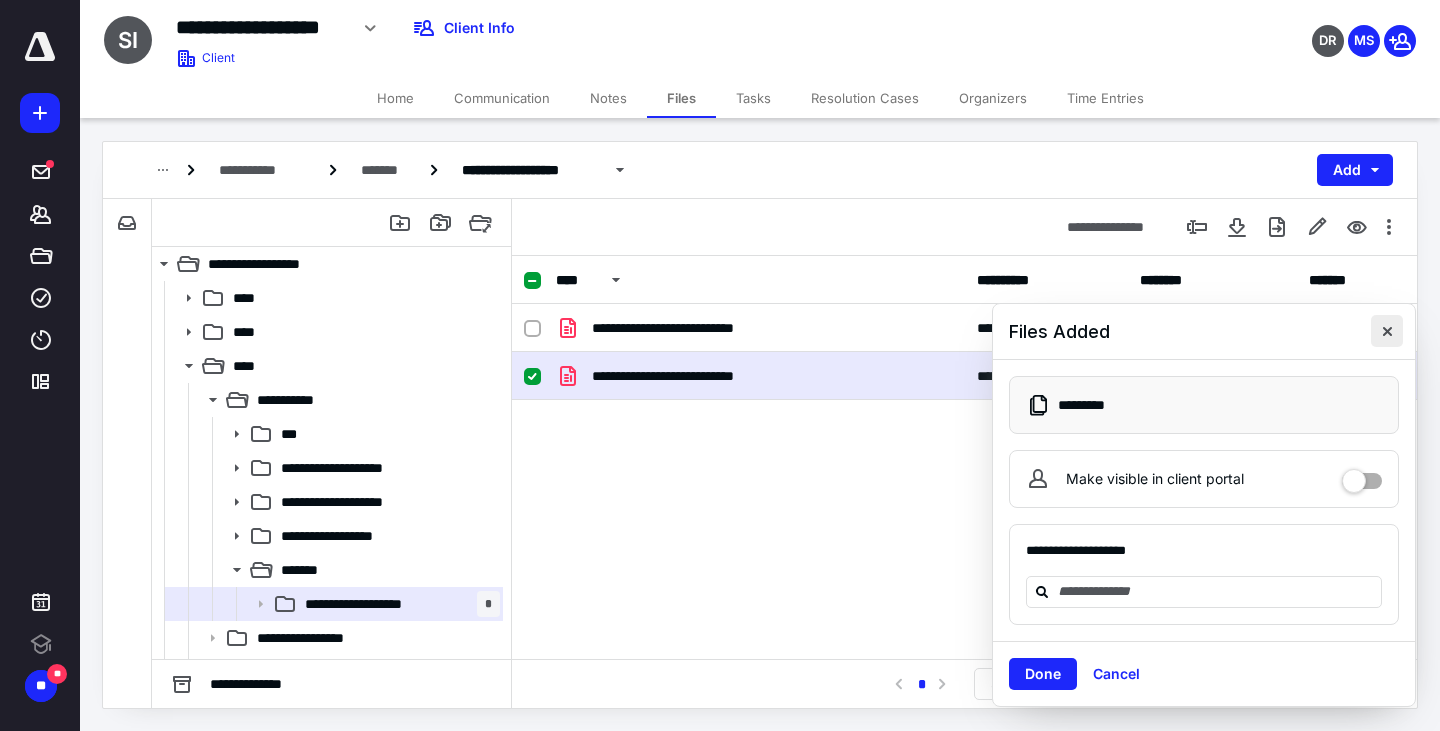 click at bounding box center [1387, 331] 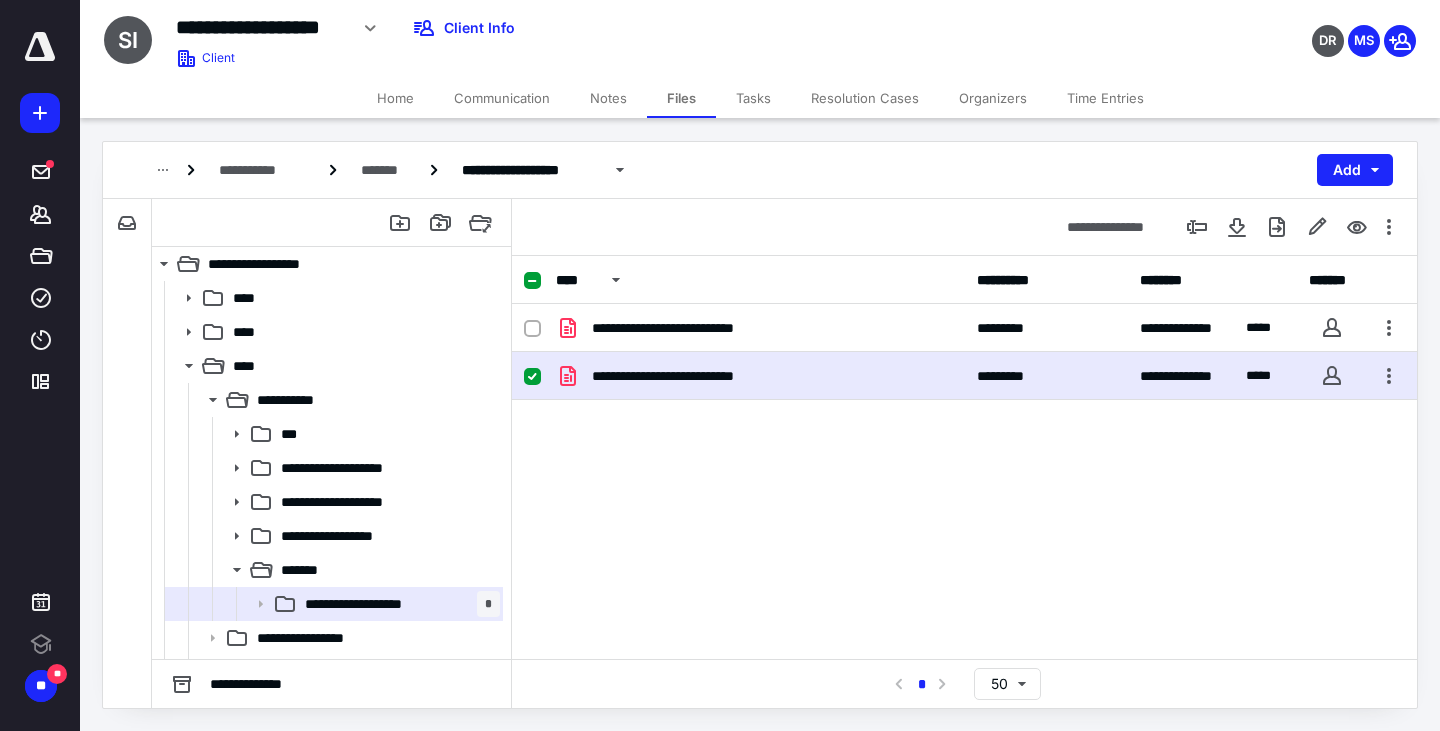 click on "Home" at bounding box center [395, 98] 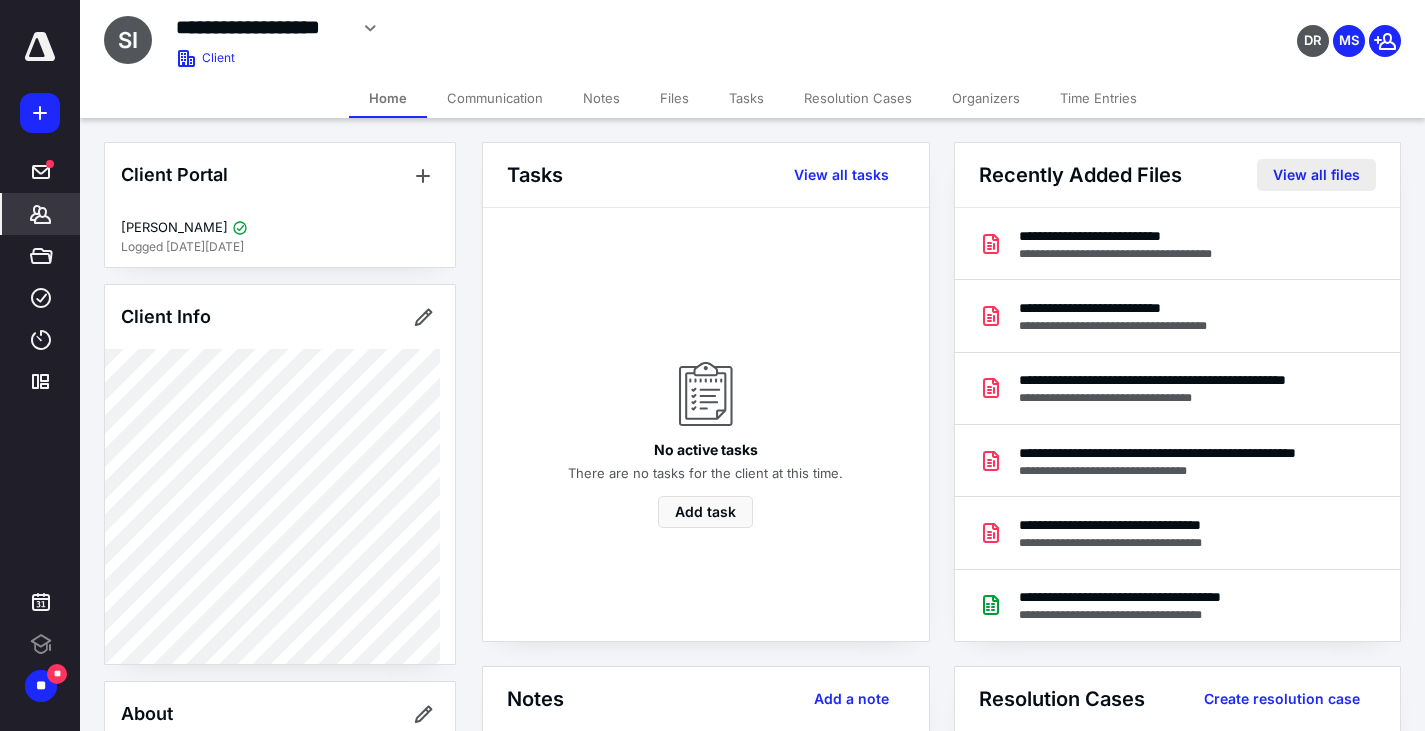 click on "View all files" at bounding box center [1316, 175] 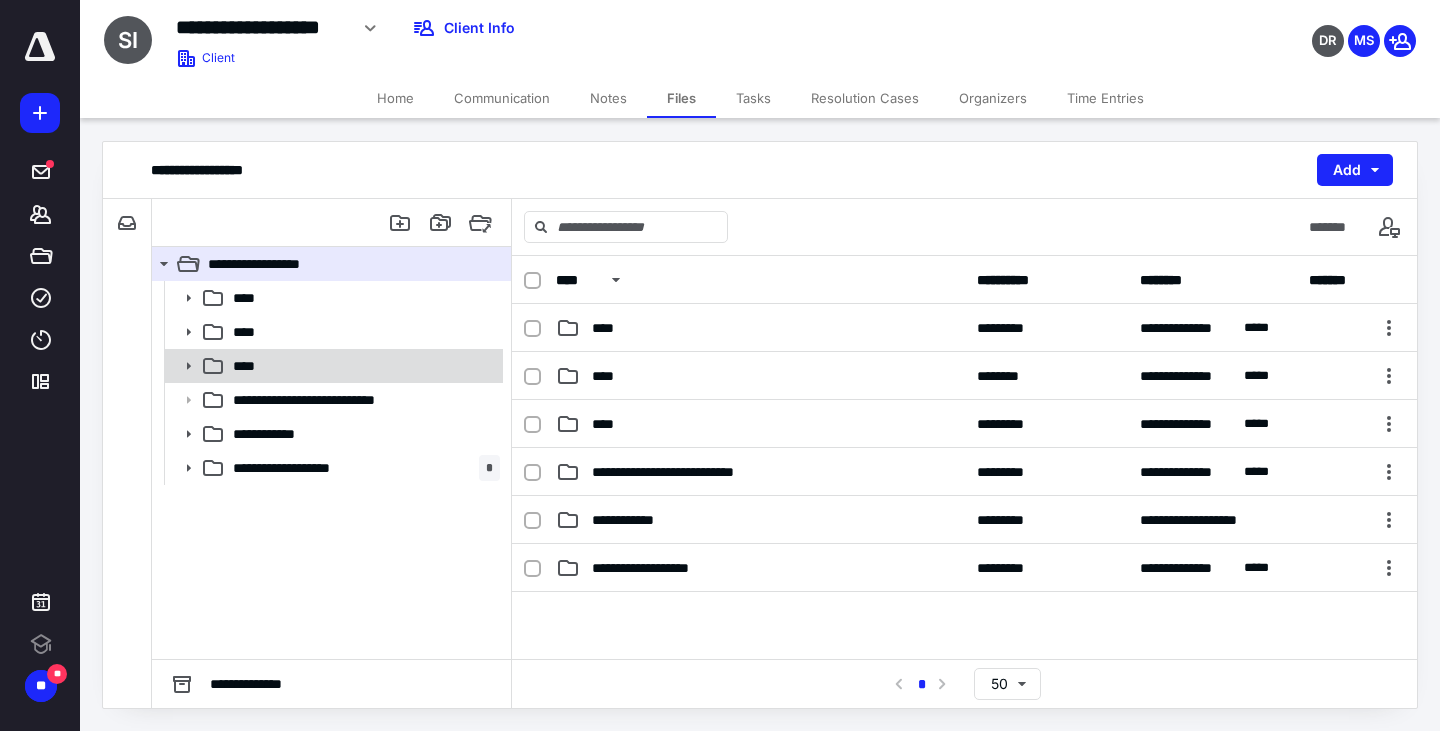 click 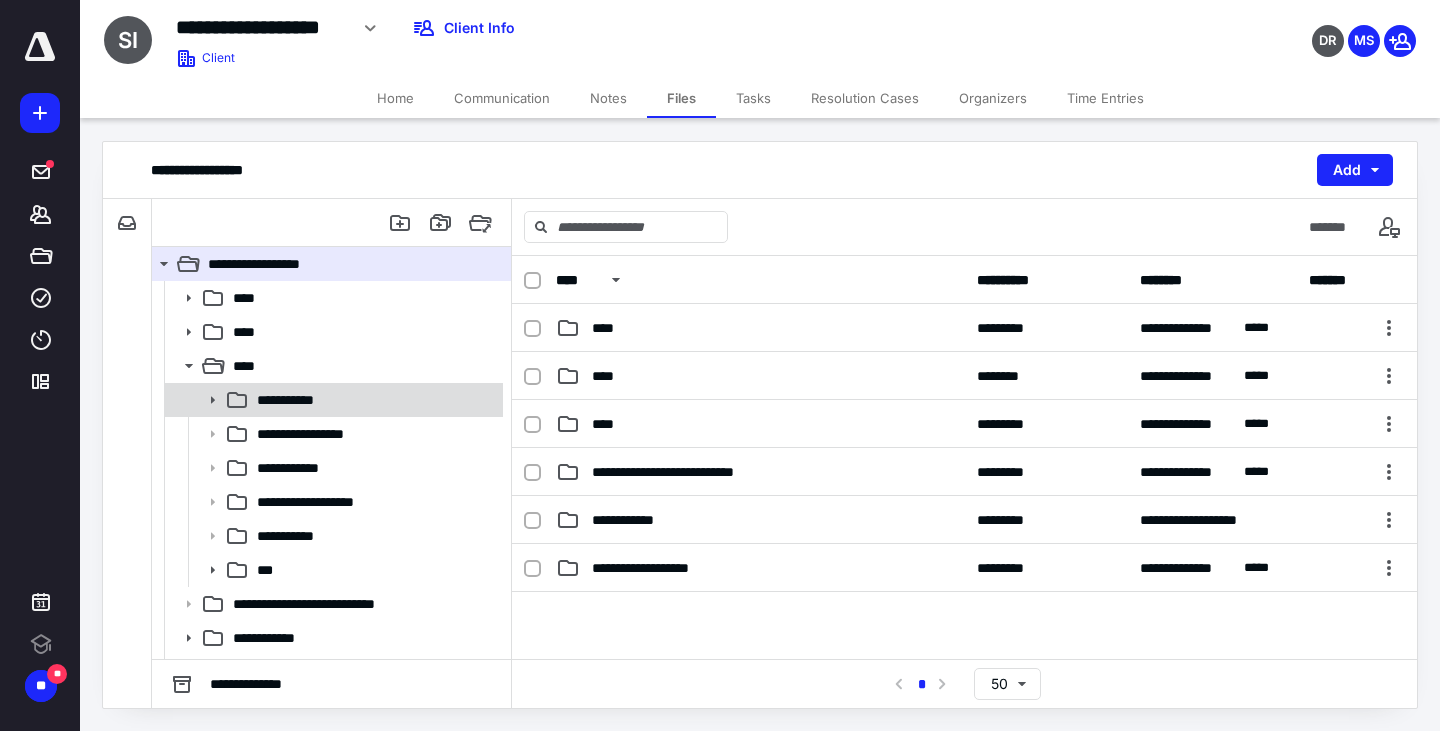 click 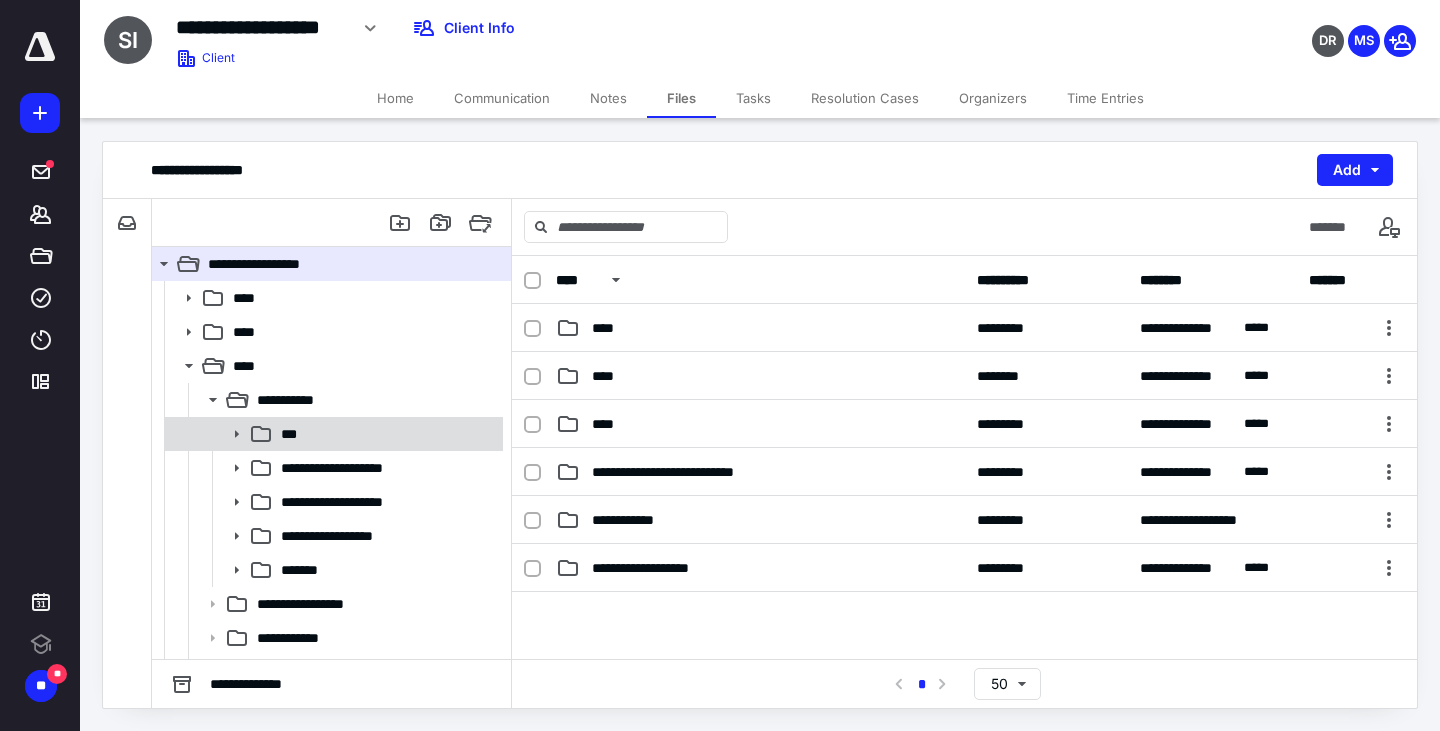 click 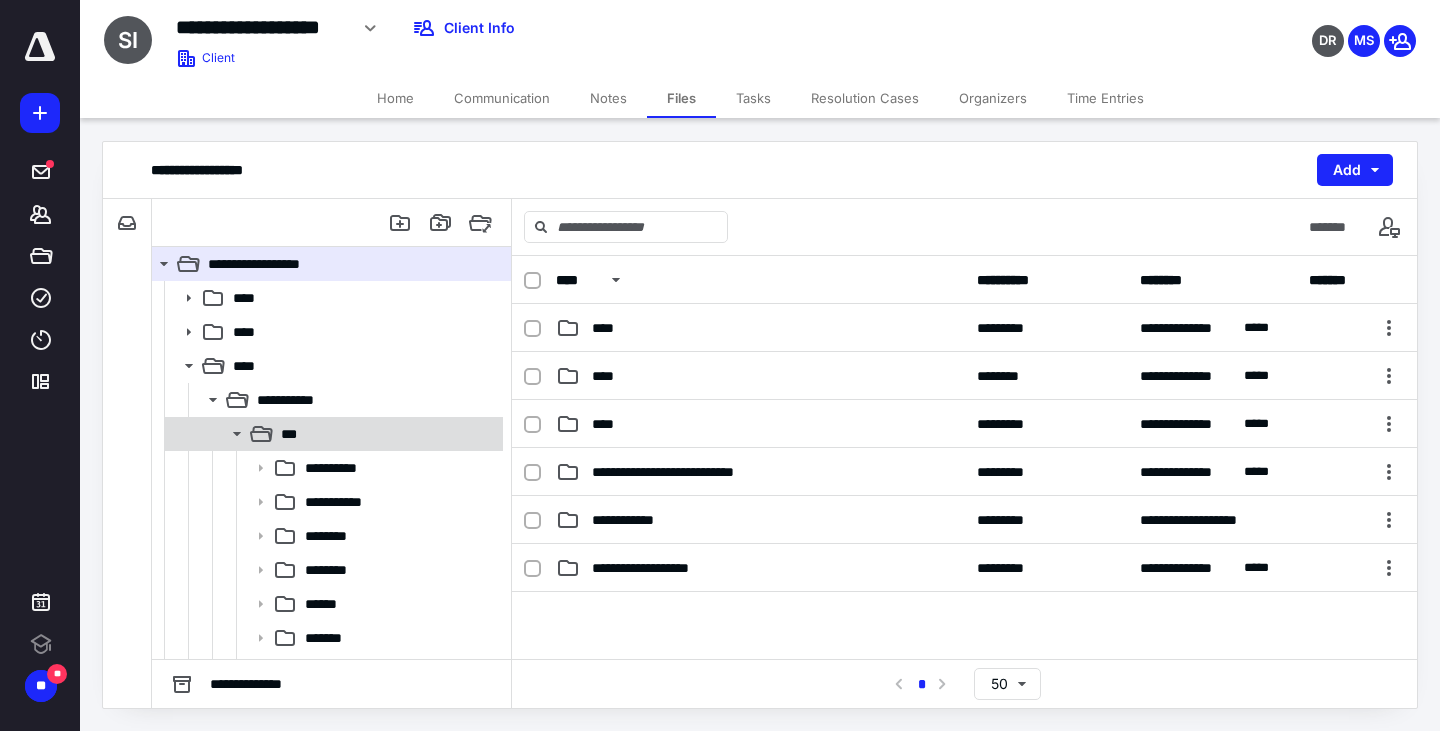click 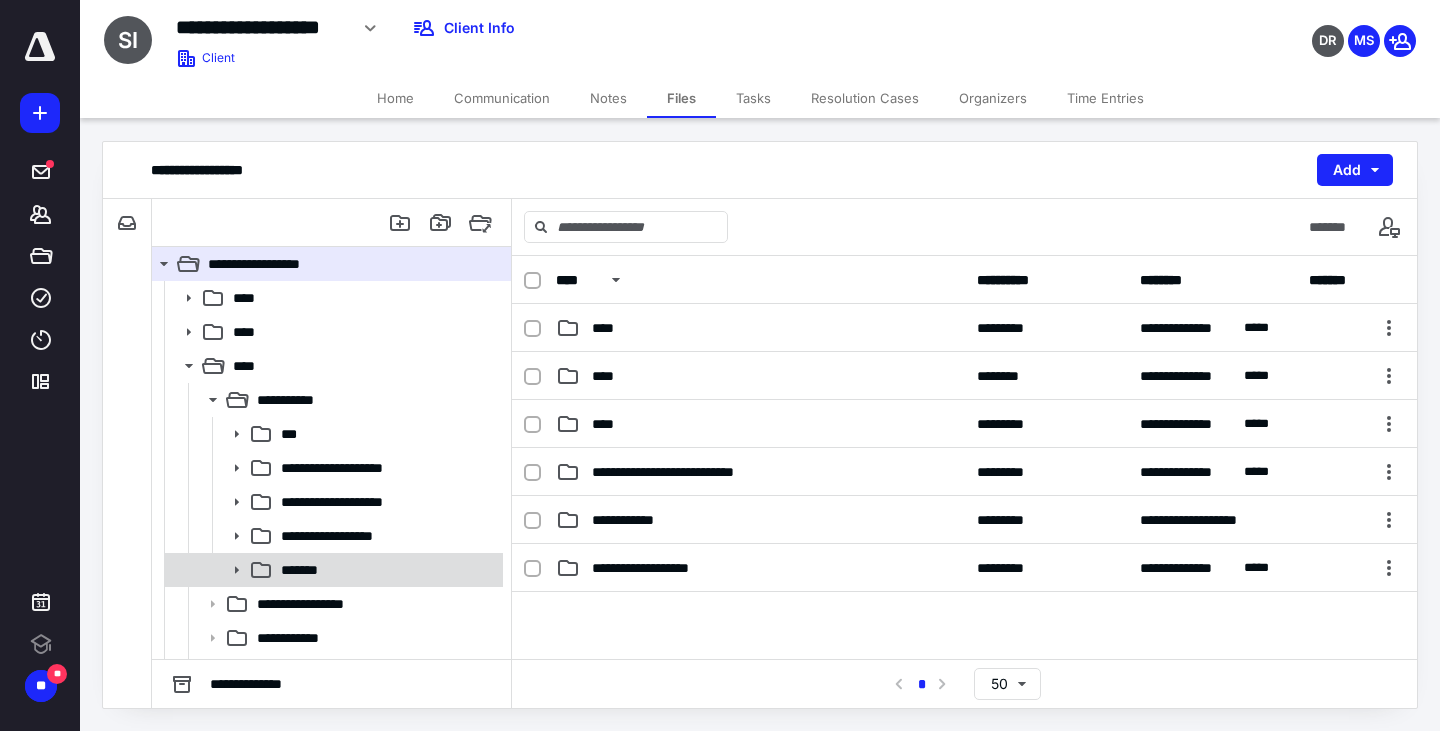click 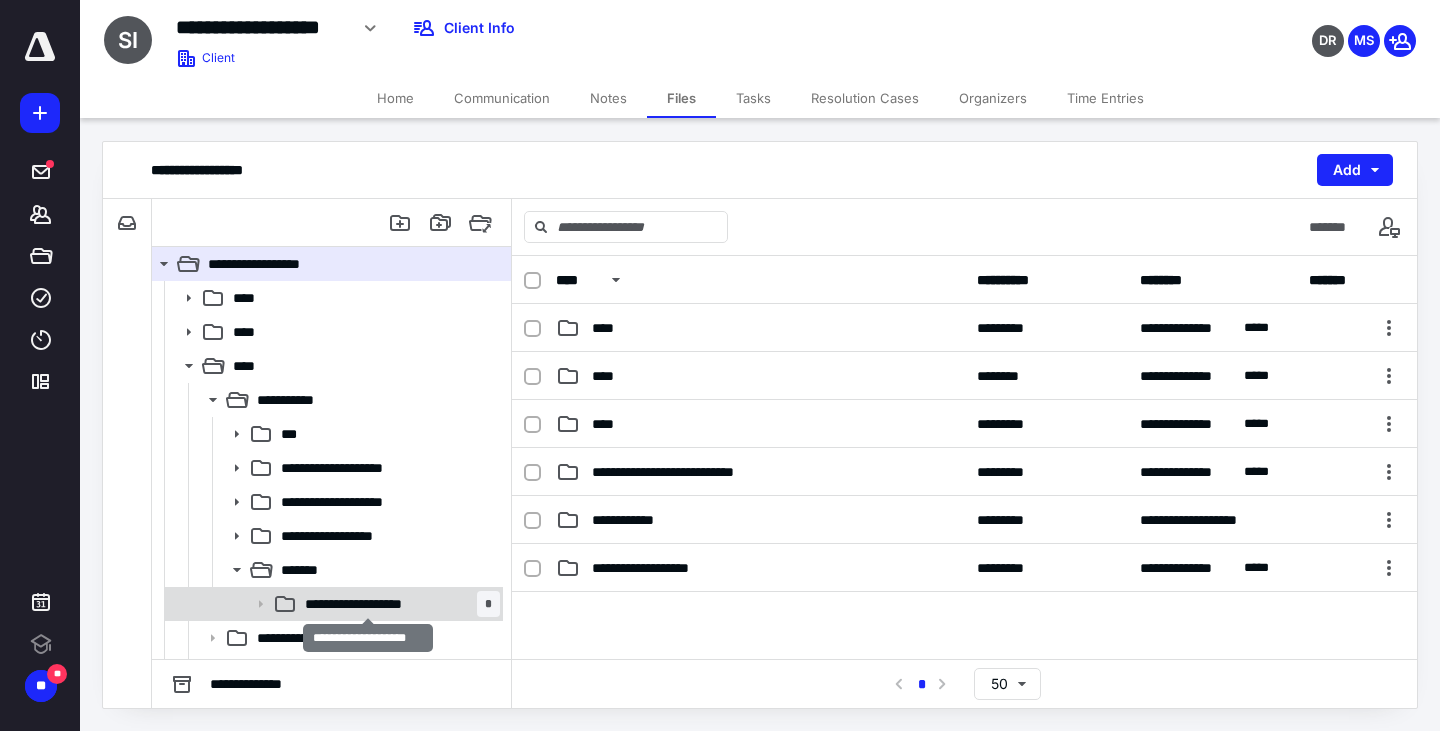 click on "**********" at bounding box center (368, 604) 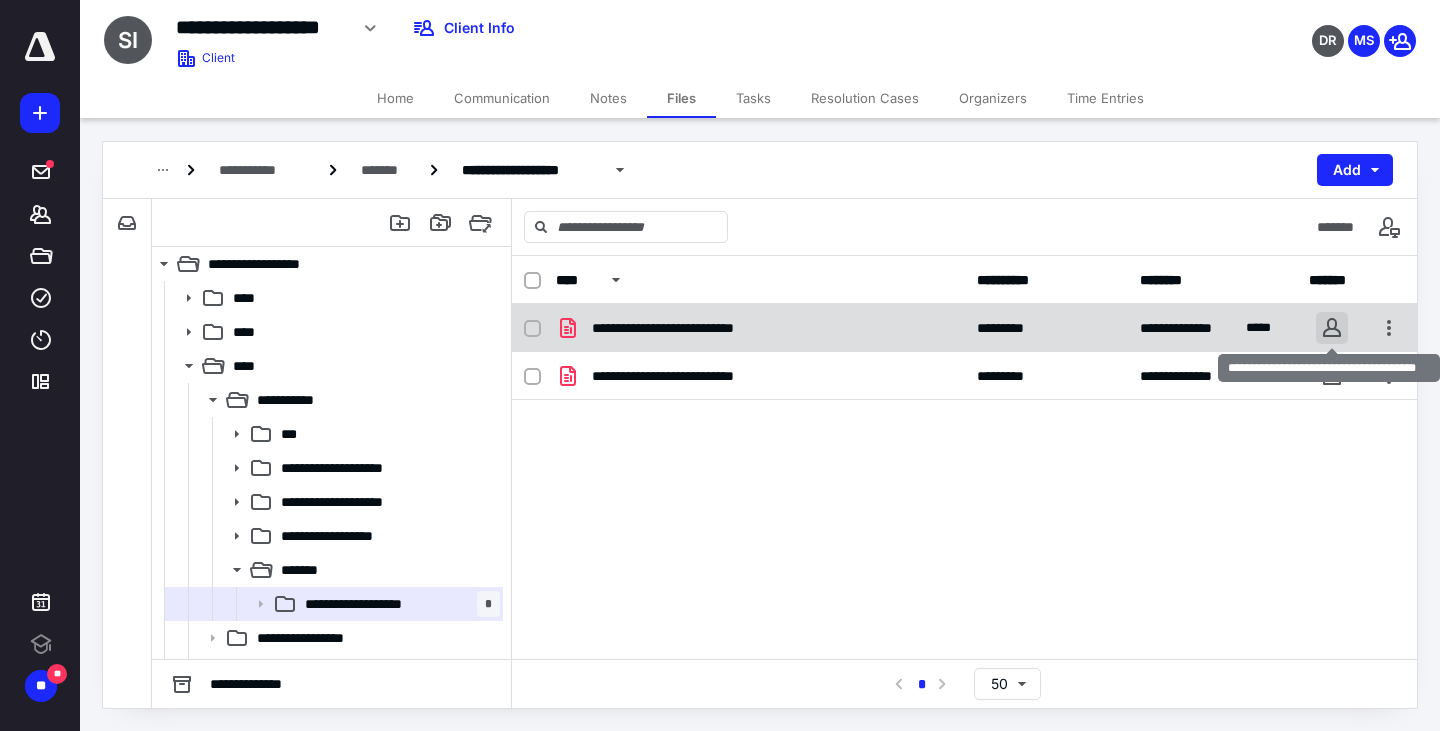 click at bounding box center [1332, 328] 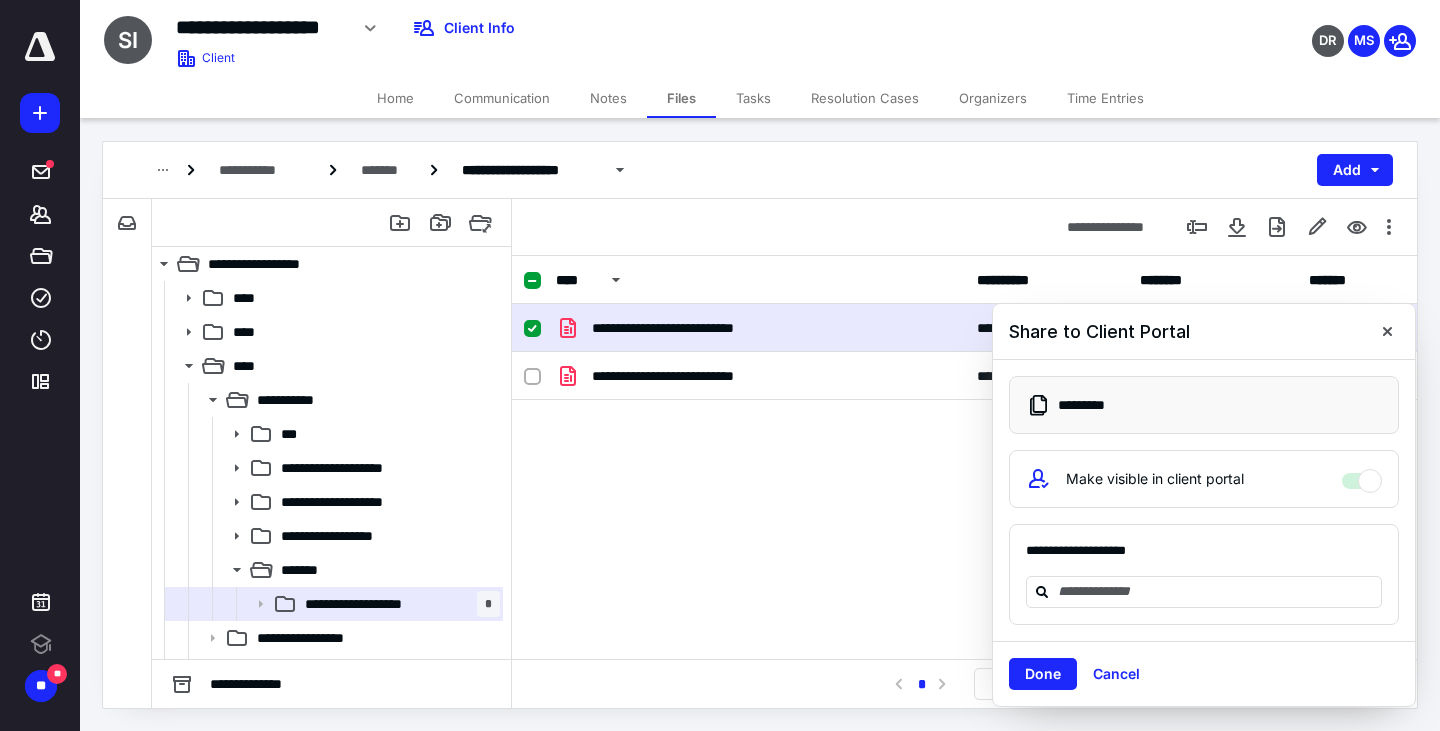 click on "Make visible in client portal" at bounding box center (1362, 476) 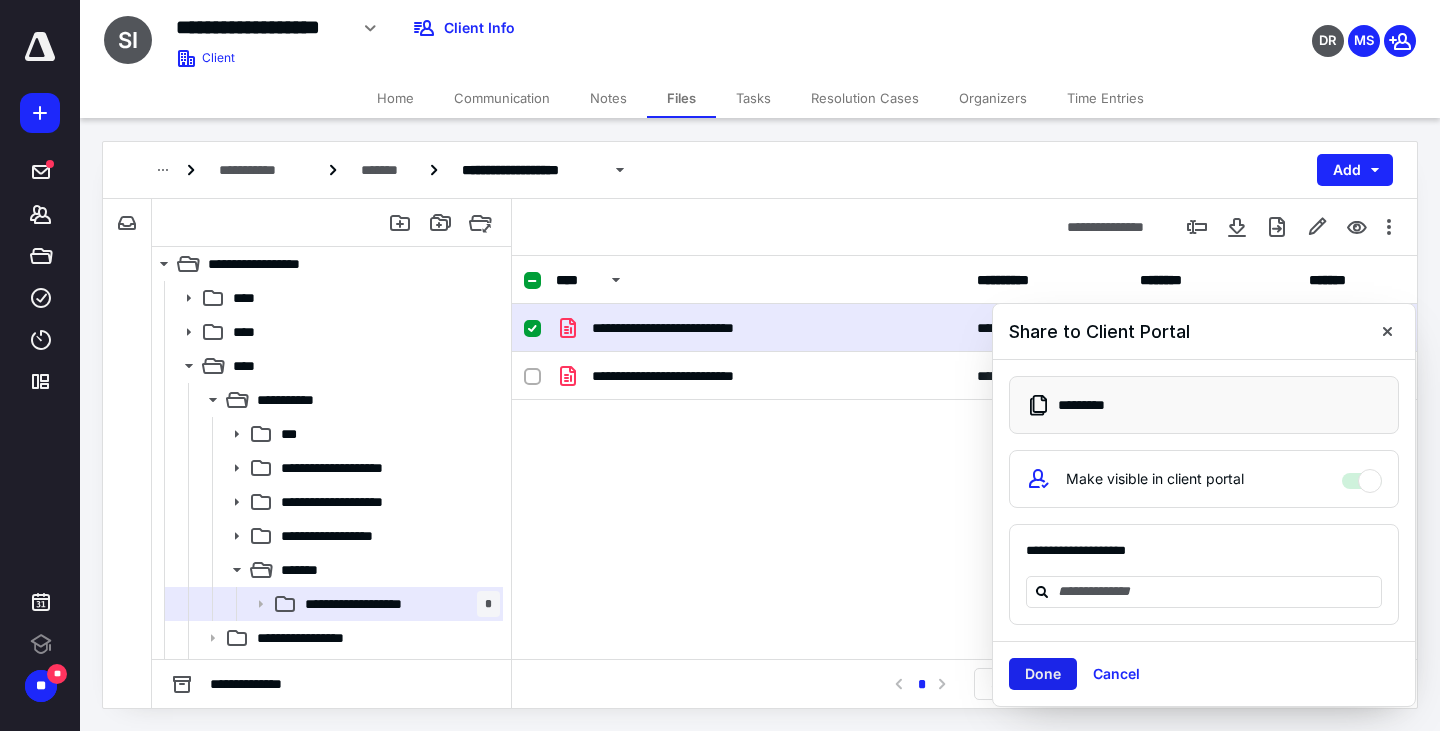 click on "Done" at bounding box center (1043, 674) 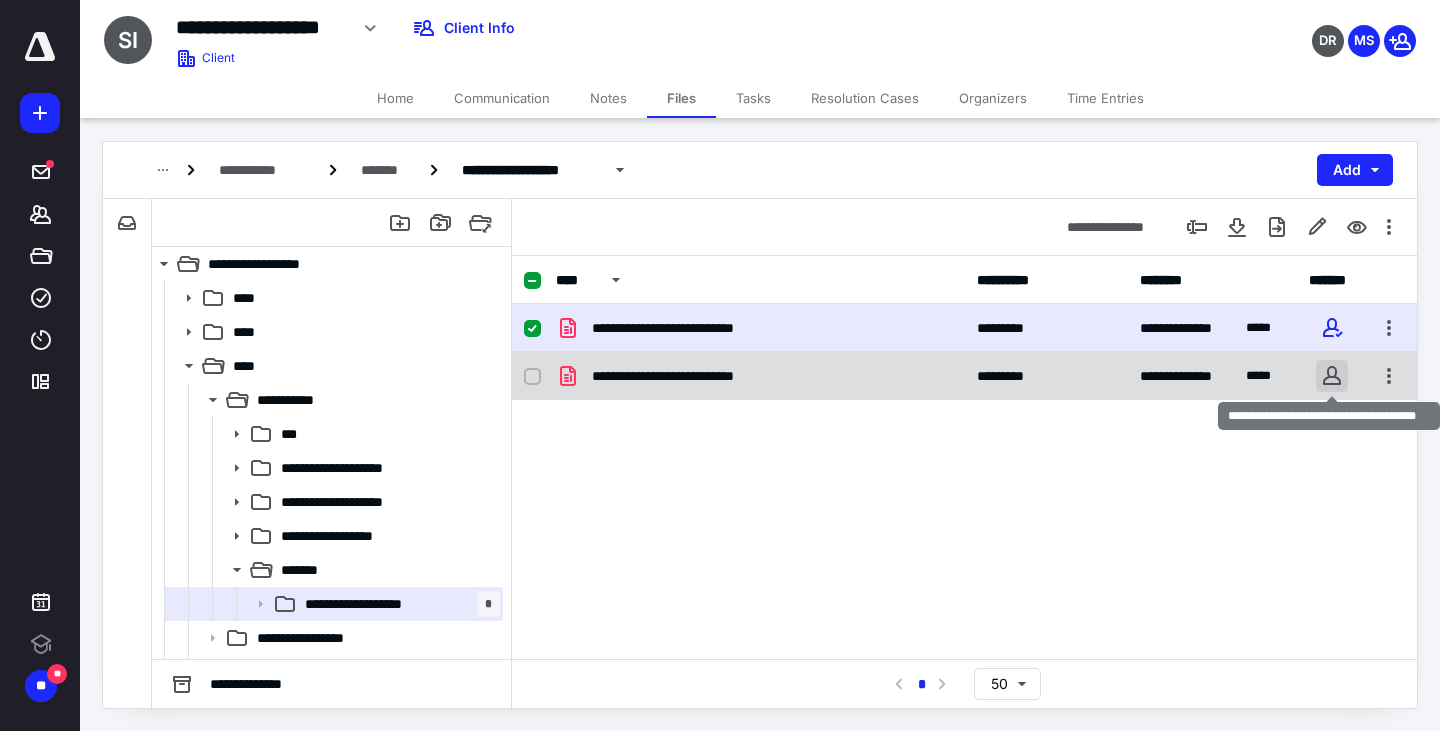 click at bounding box center (1332, 376) 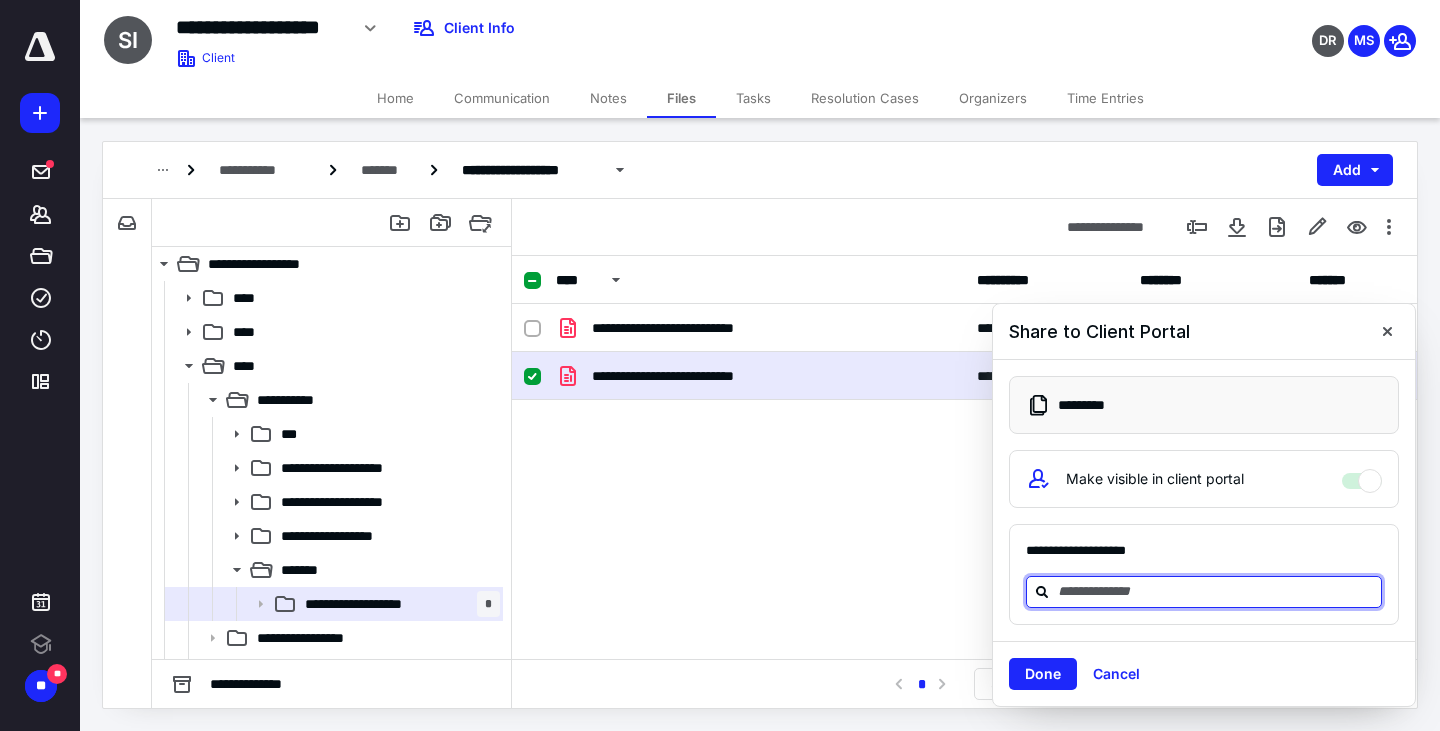 click at bounding box center [1216, 591] 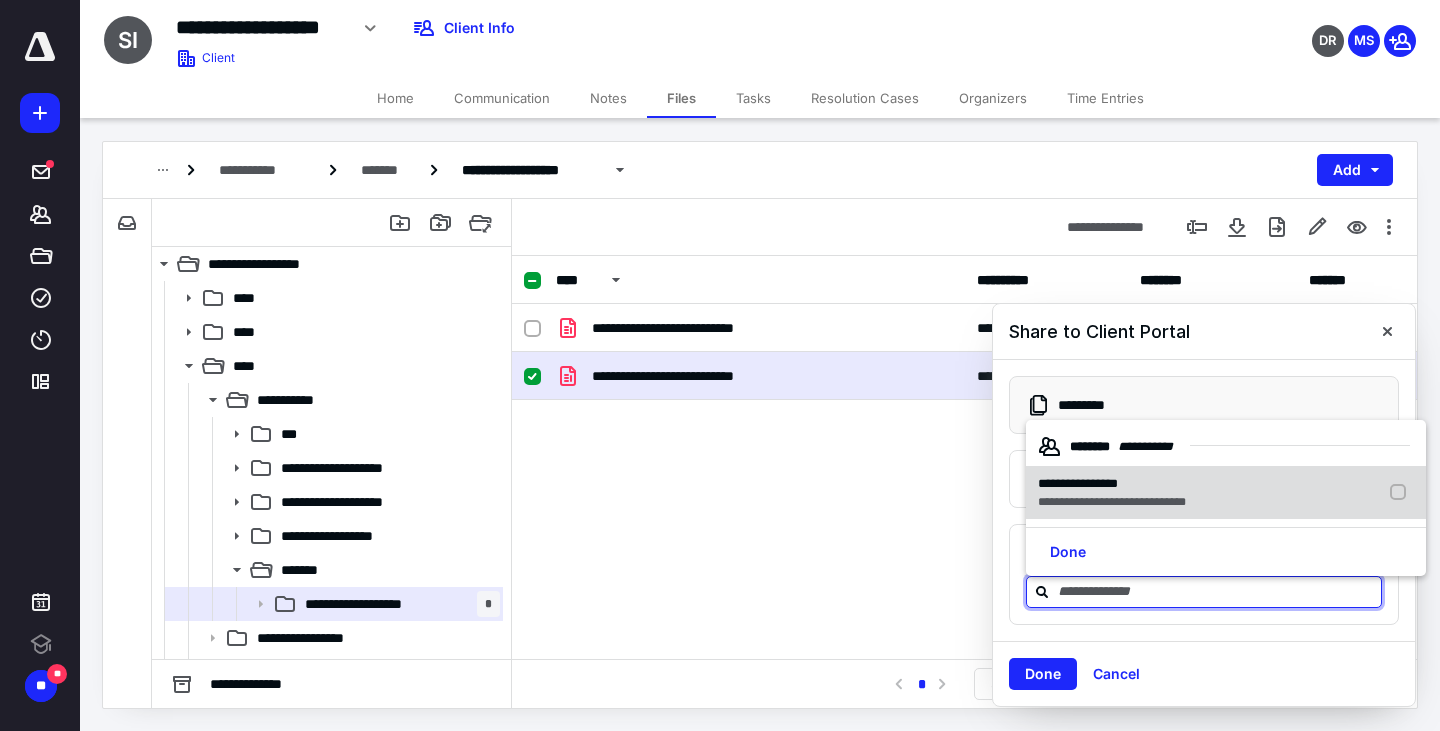 click on "**********" at bounding box center [1078, 483] 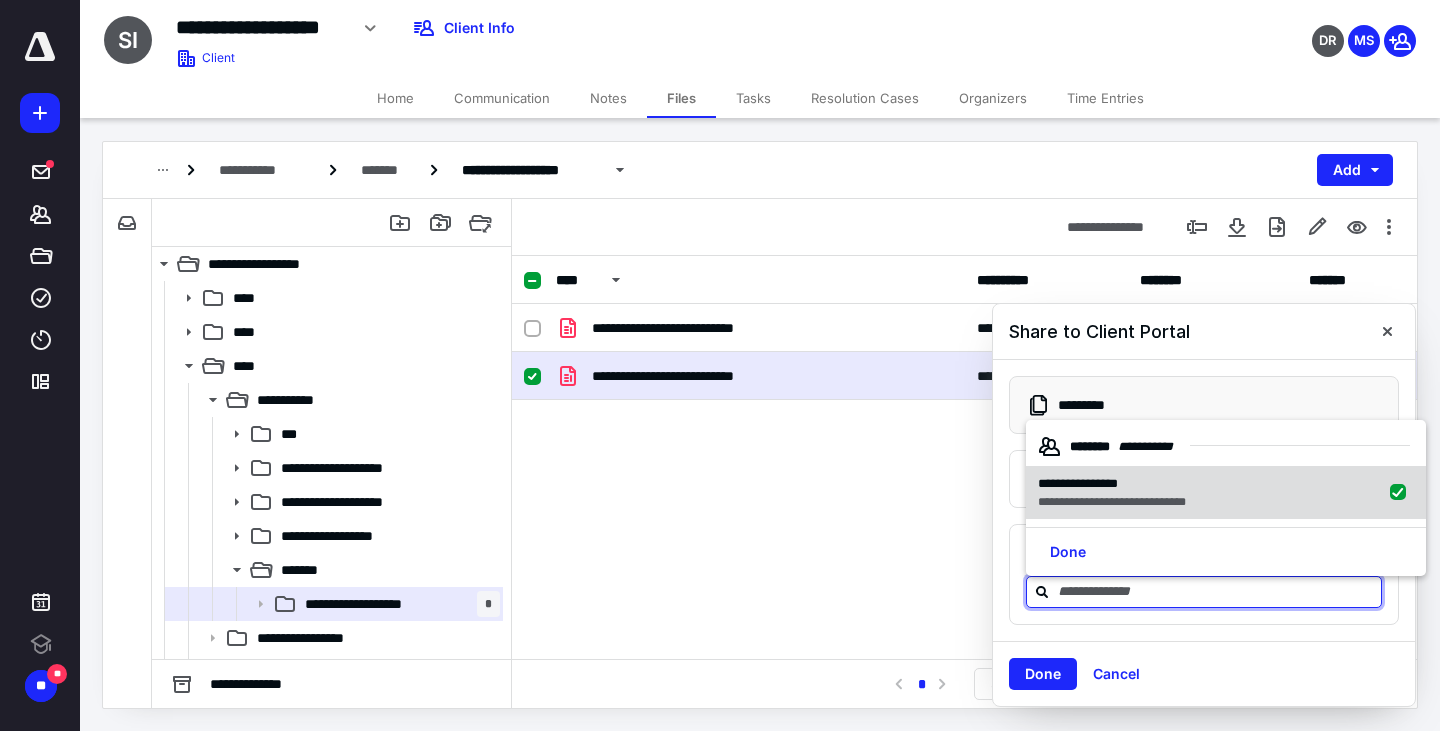 checkbox on "true" 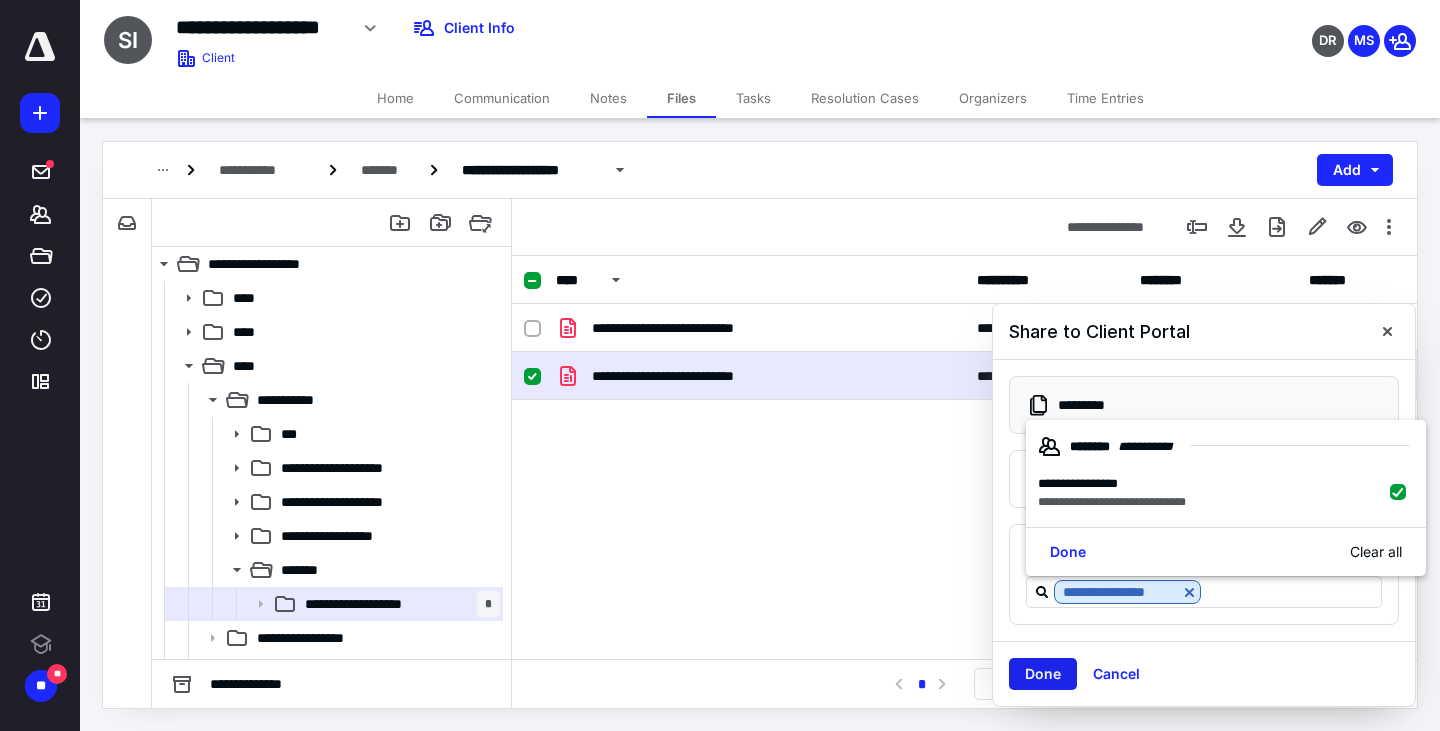 click on "Done" at bounding box center (1043, 674) 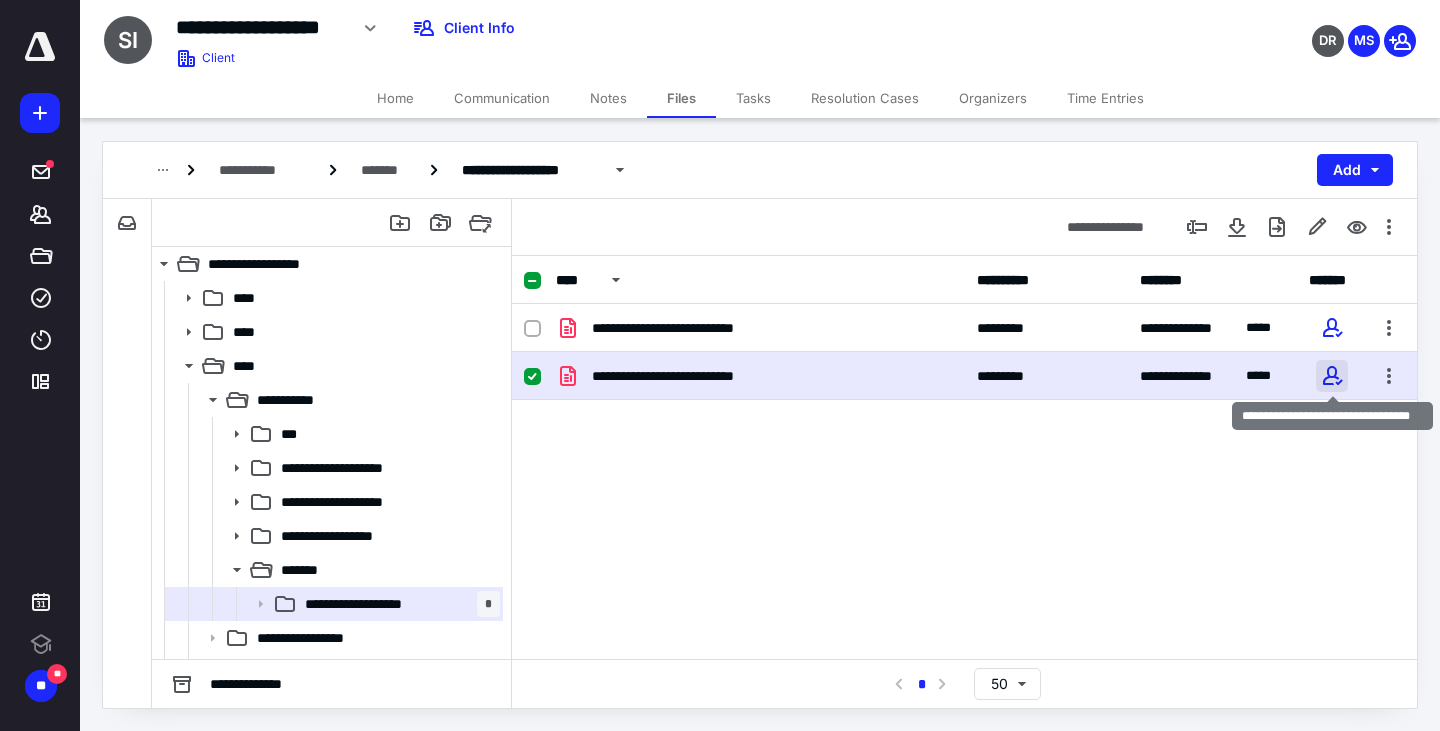 click at bounding box center (1332, 376) 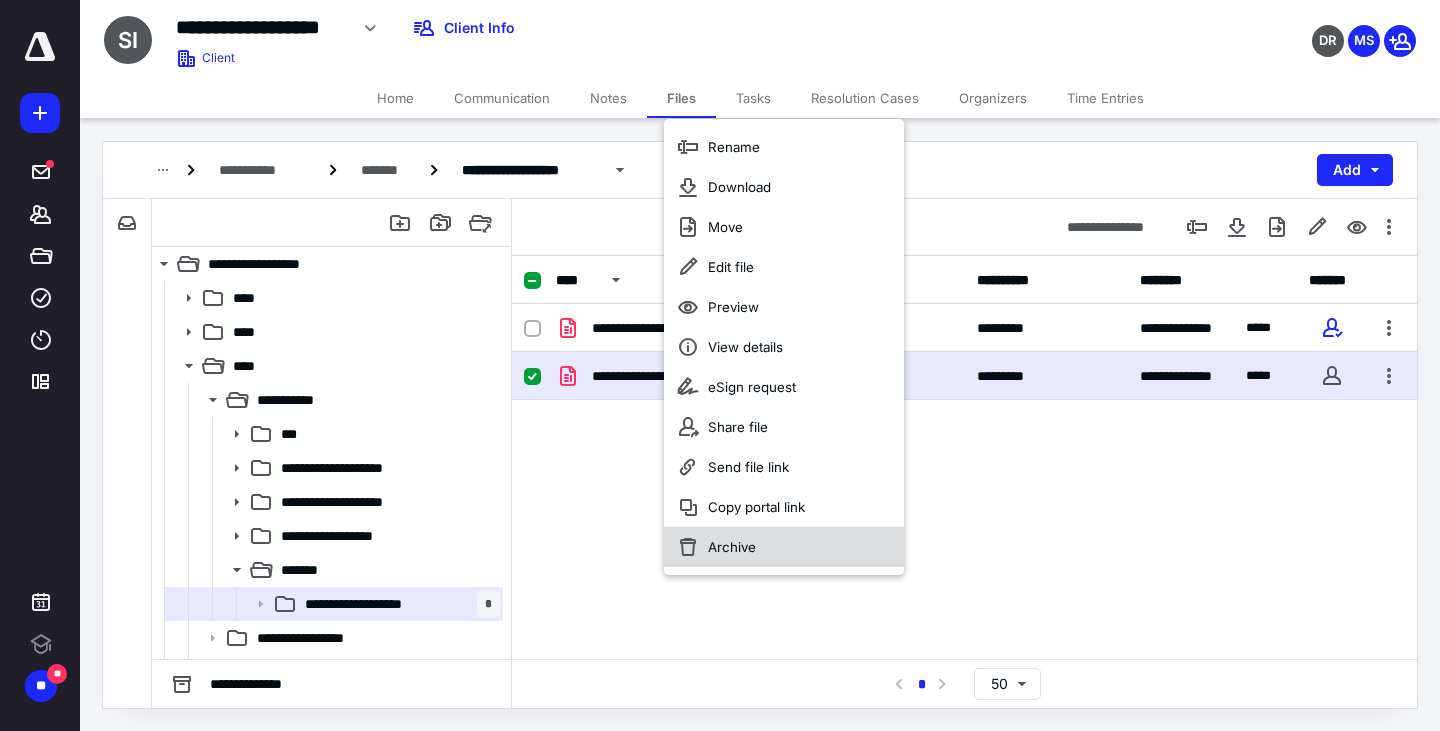 click on "Archive" at bounding box center [732, 547] 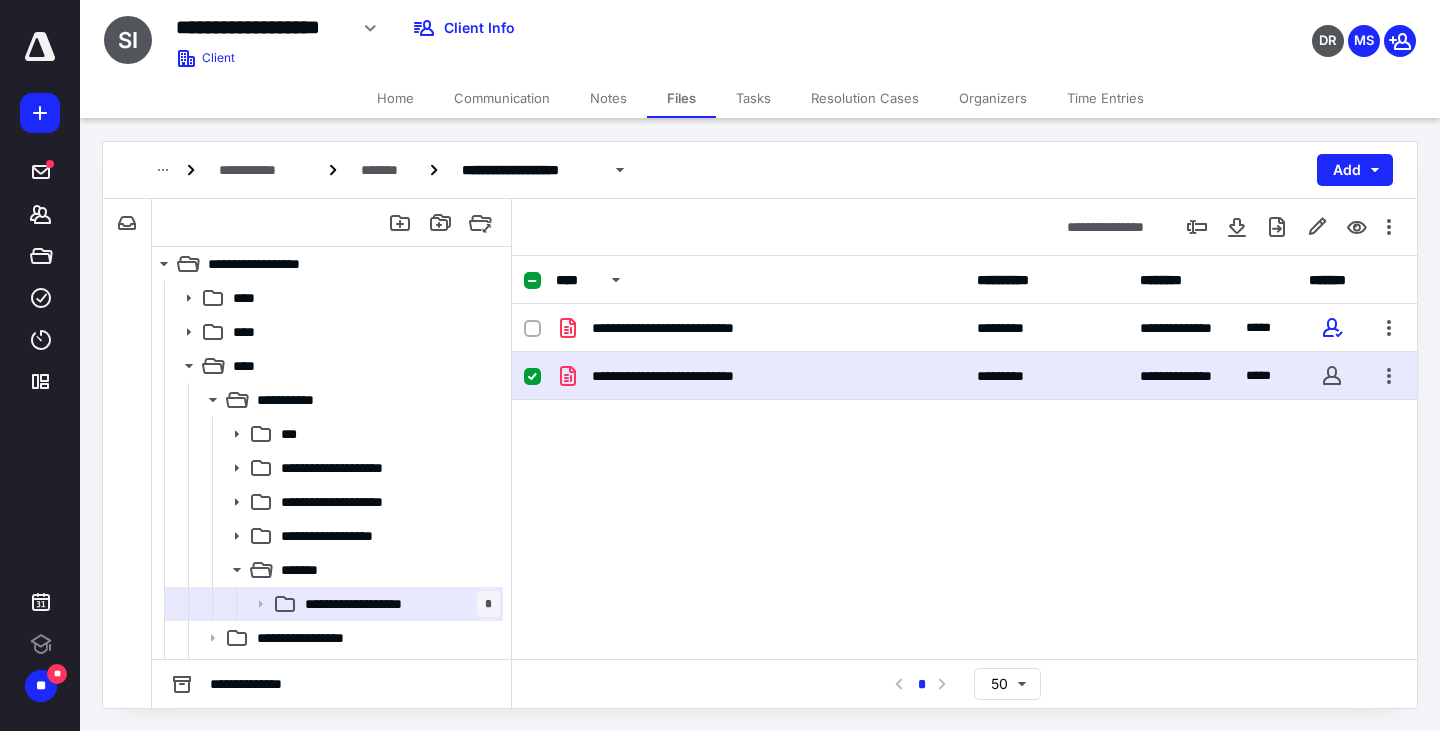 checkbox on "false" 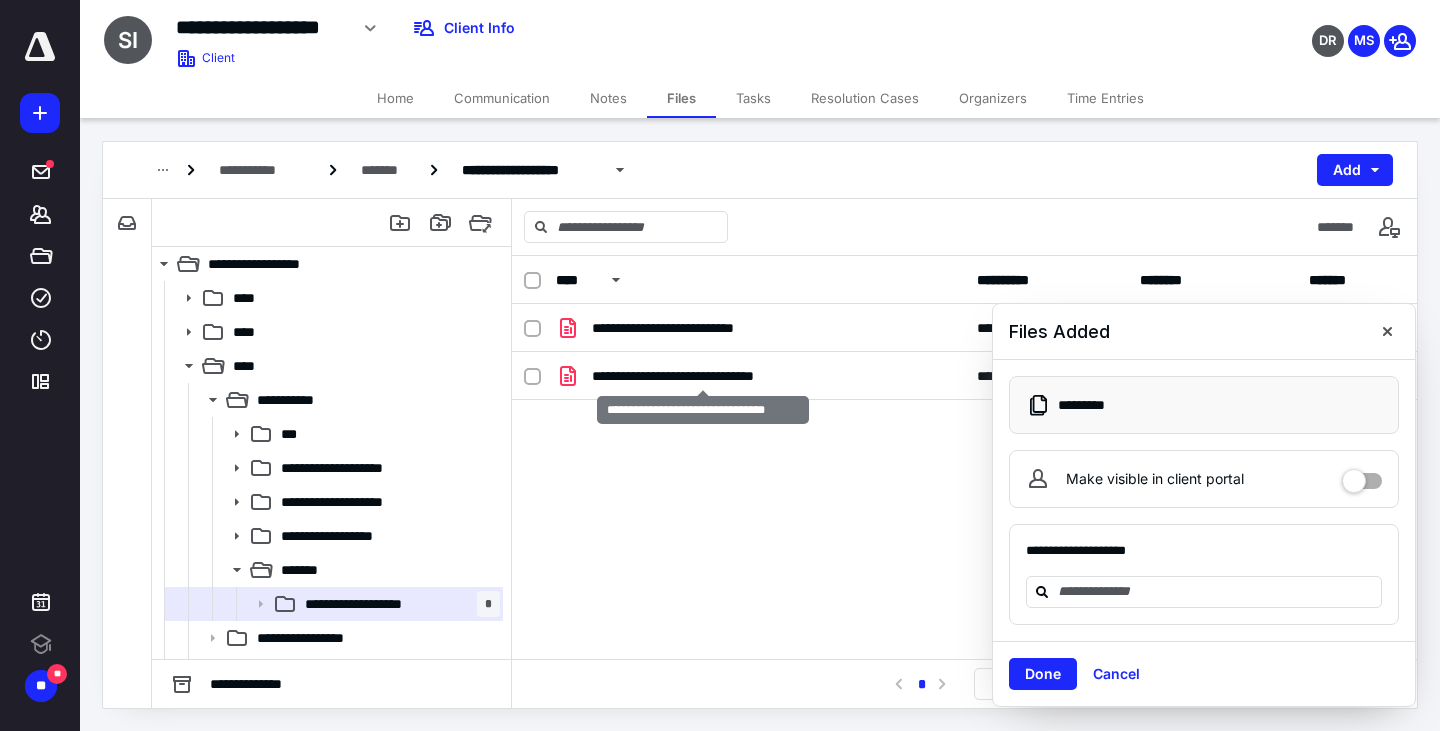 checkbox on "true" 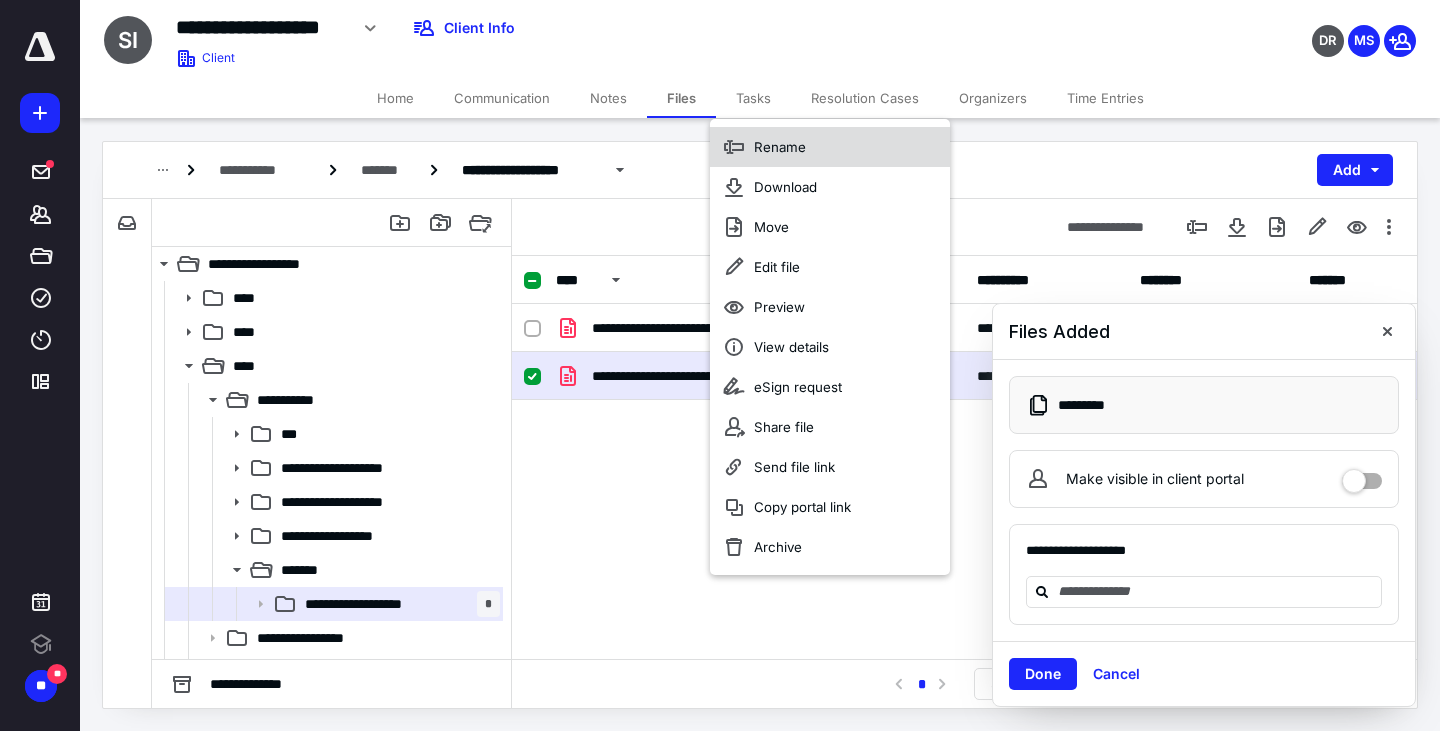 click on "Rename" at bounding box center [780, 147] 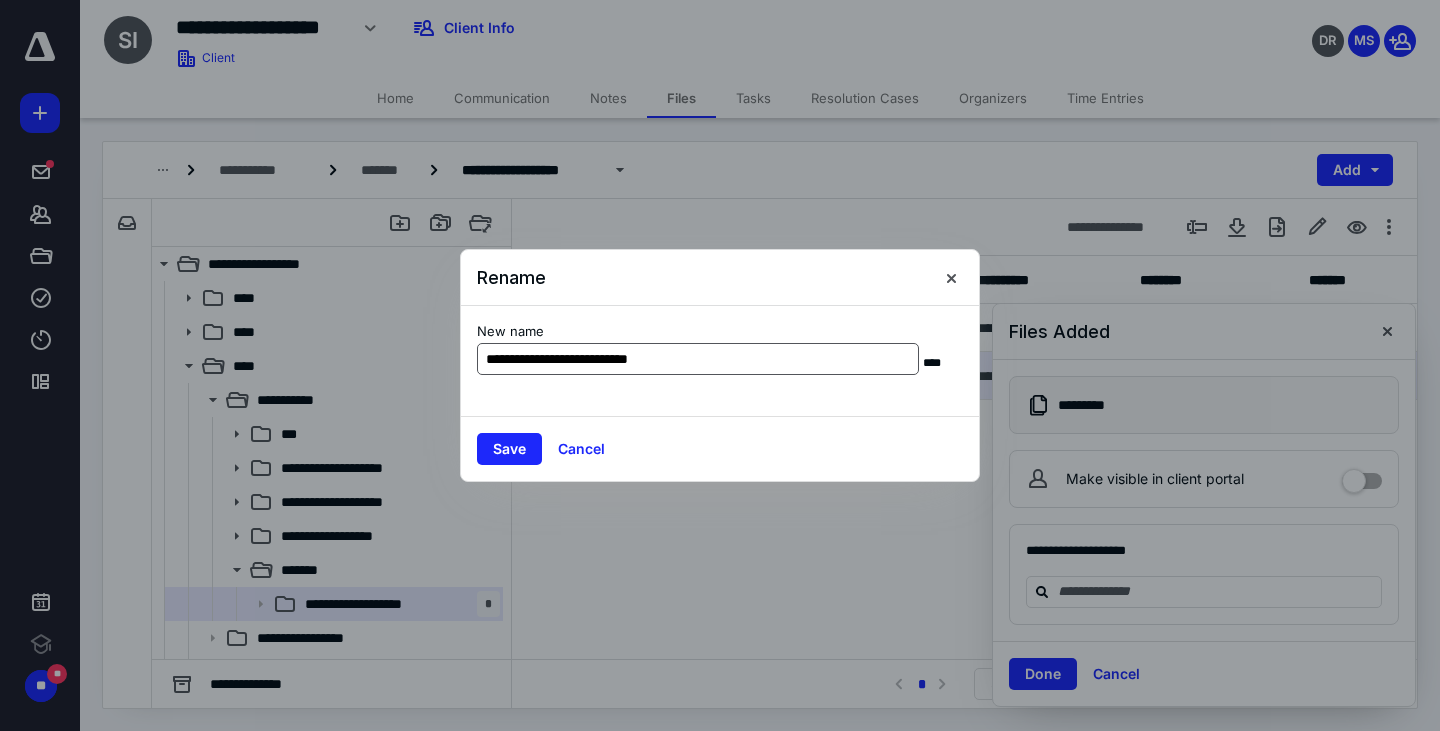 click on "**********" at bounding box center [698, 359] 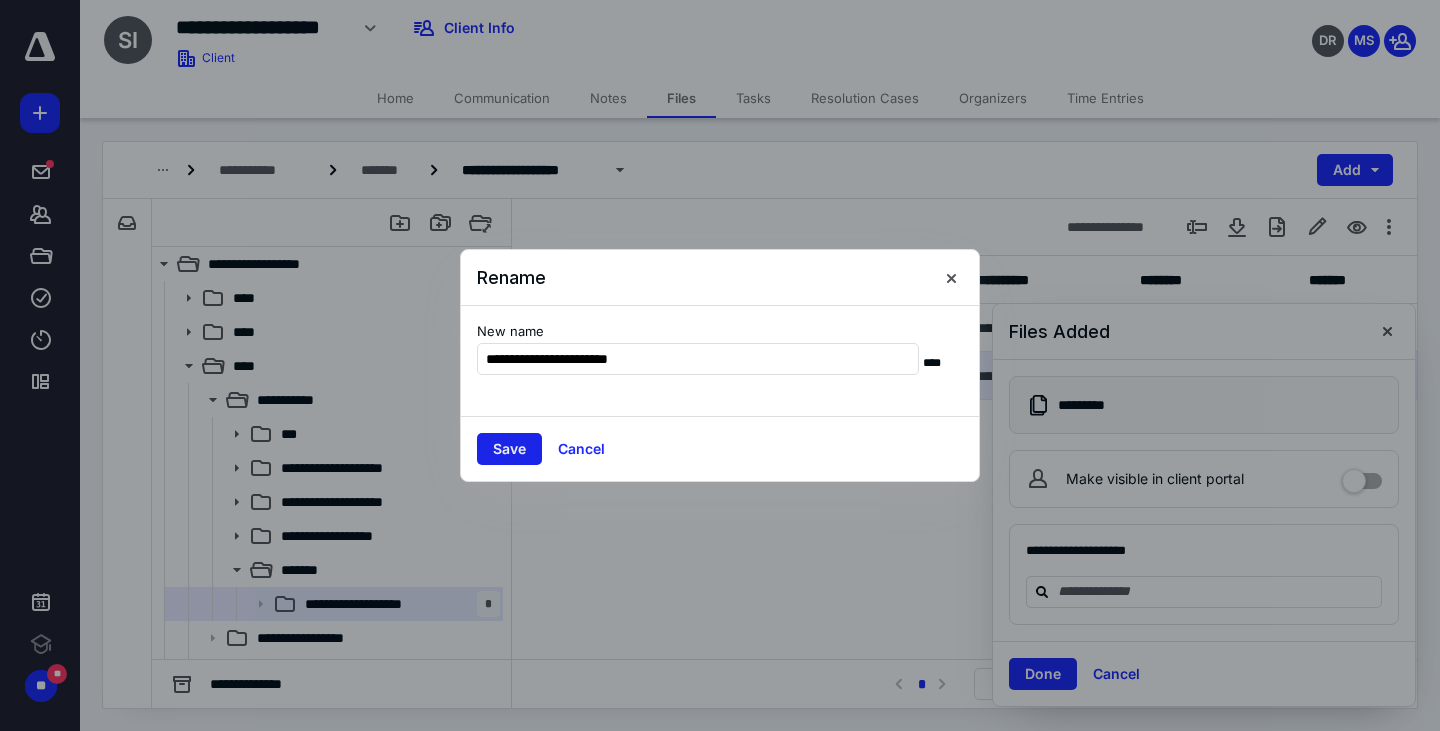 type on "**********" 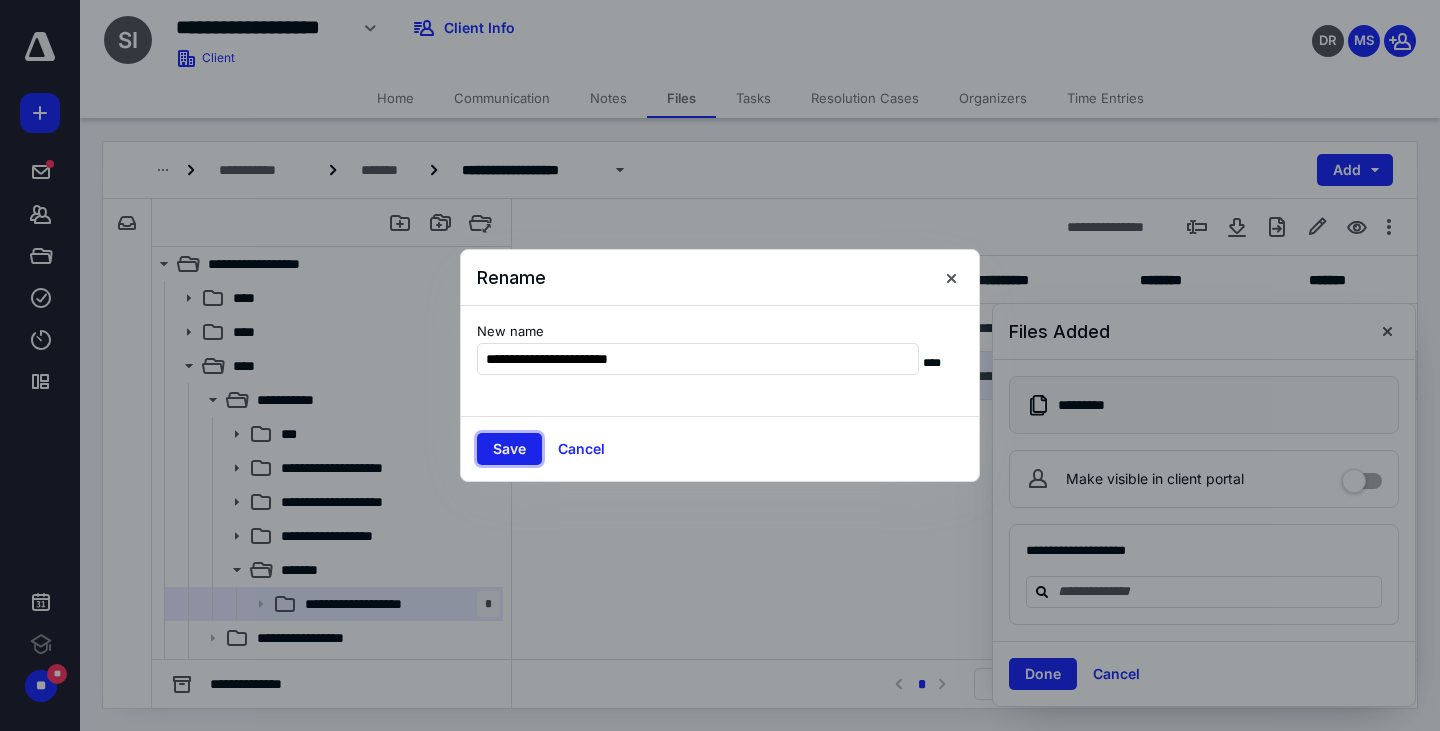click on "Save" at bounding box center (509, 449) 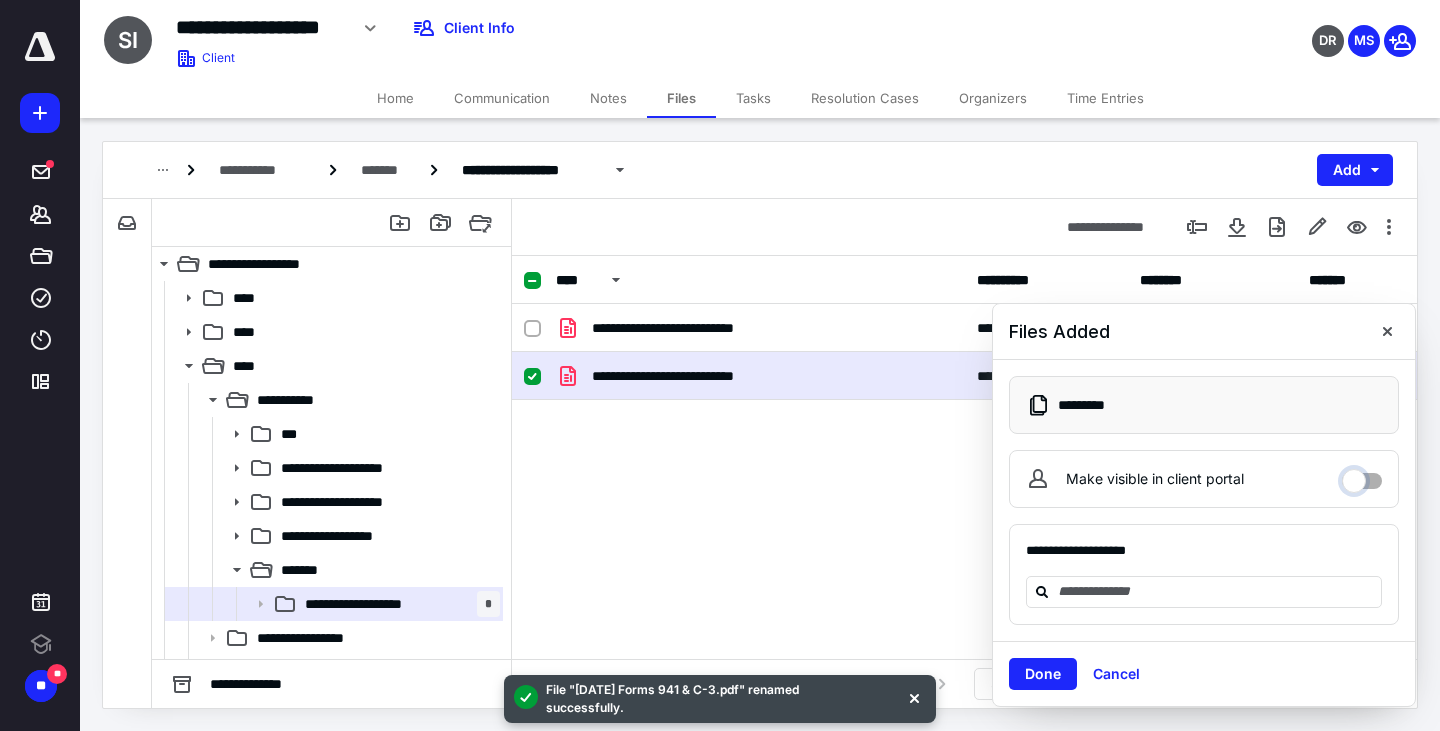 click on "Make visible in client portal" at bounding box center (1362, 476) 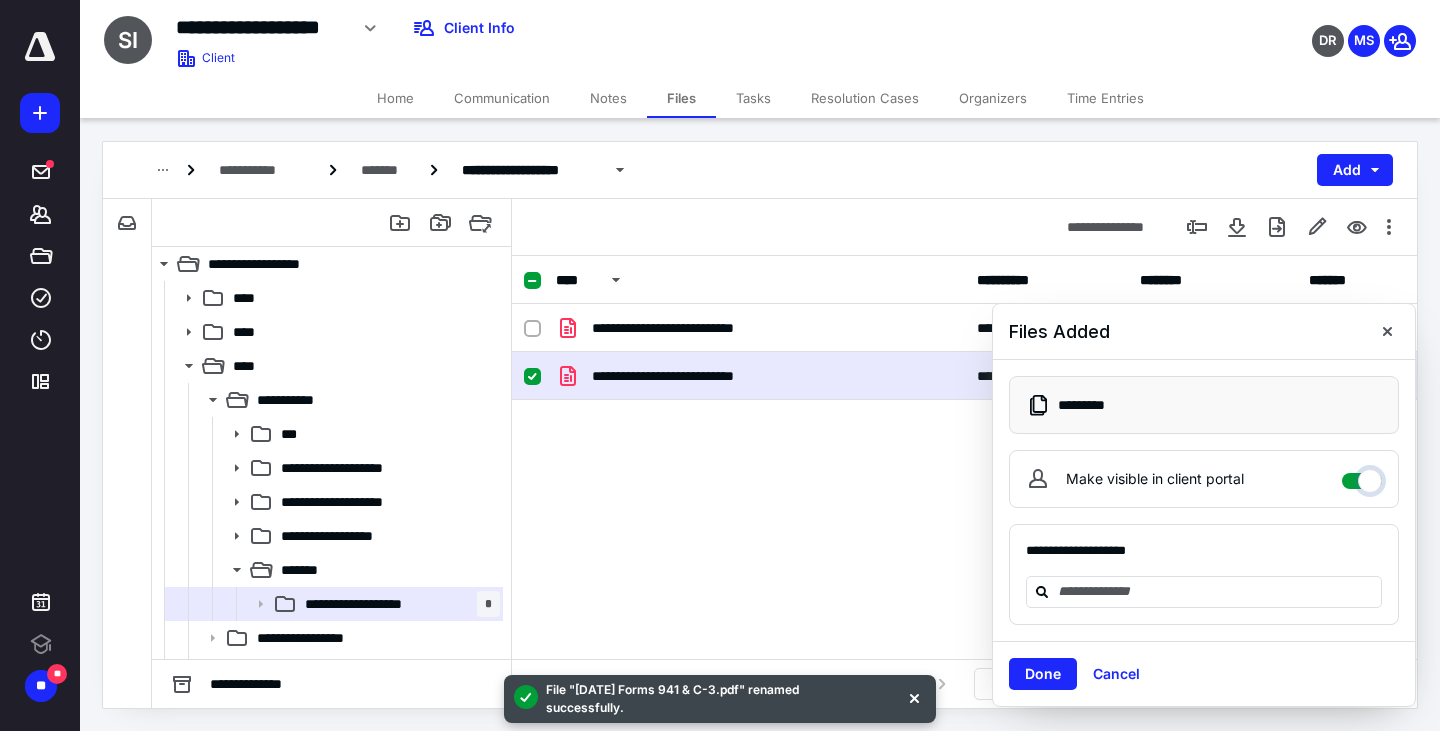 checkbox on "****" 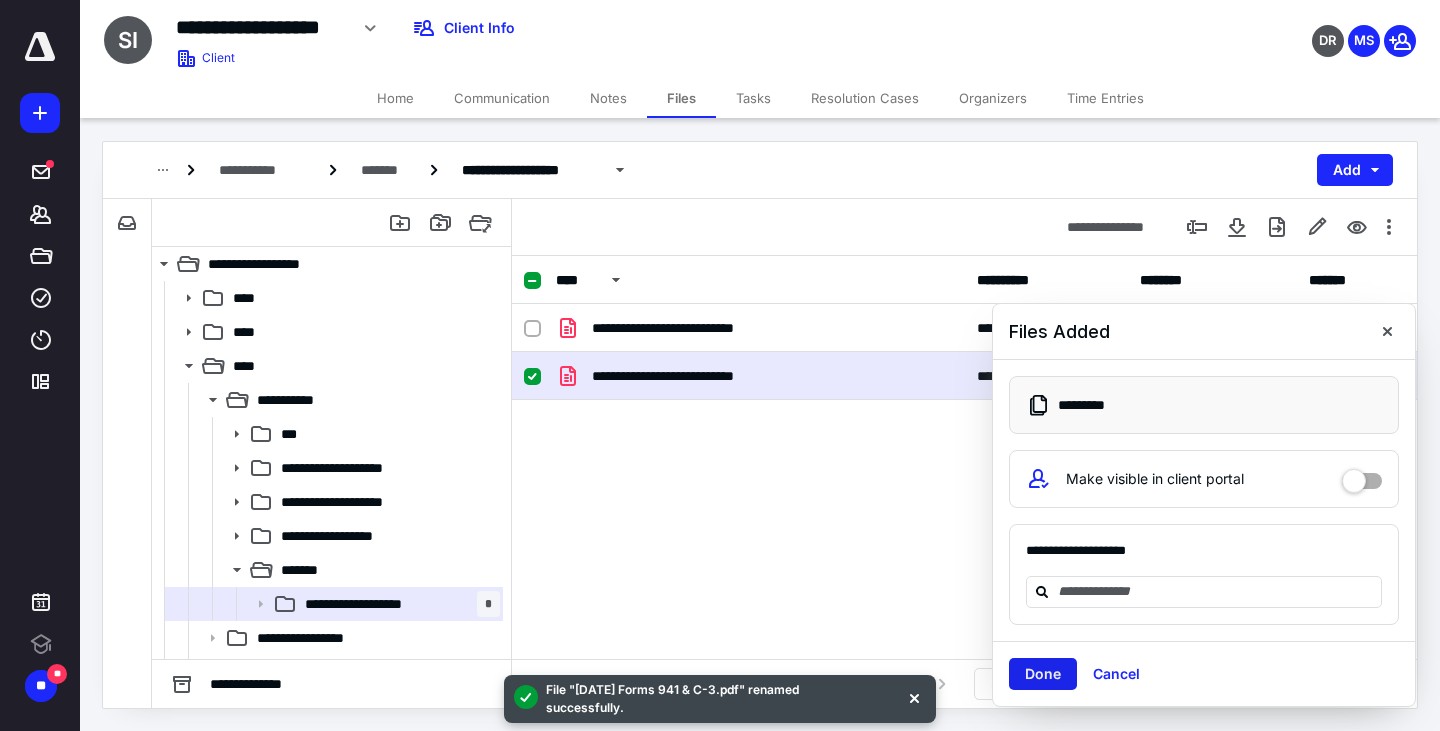 click on "Done" at bounding box center (1043, 674) 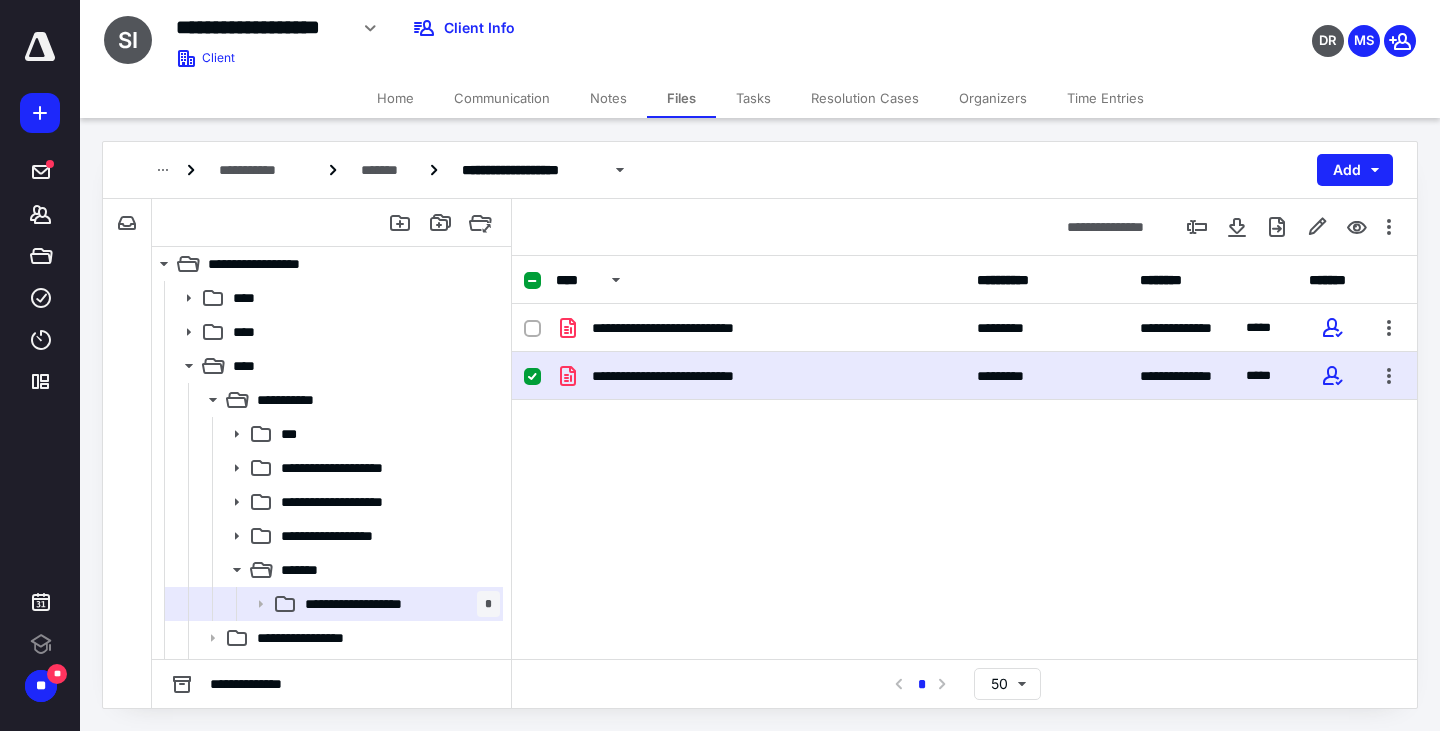 click on "Time Entries" at bounding box center [1105, 98] 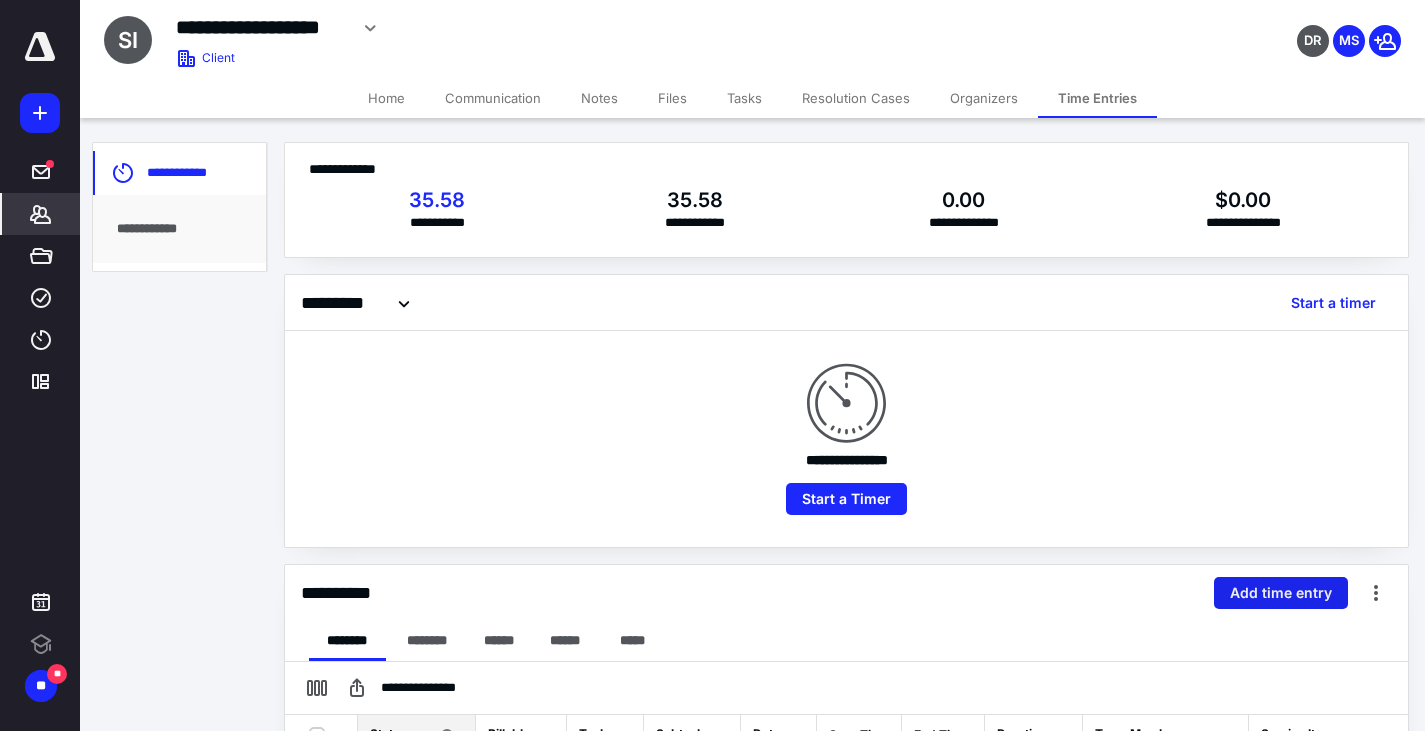 click on "Add time entry" at bounding box center (1281, 593) 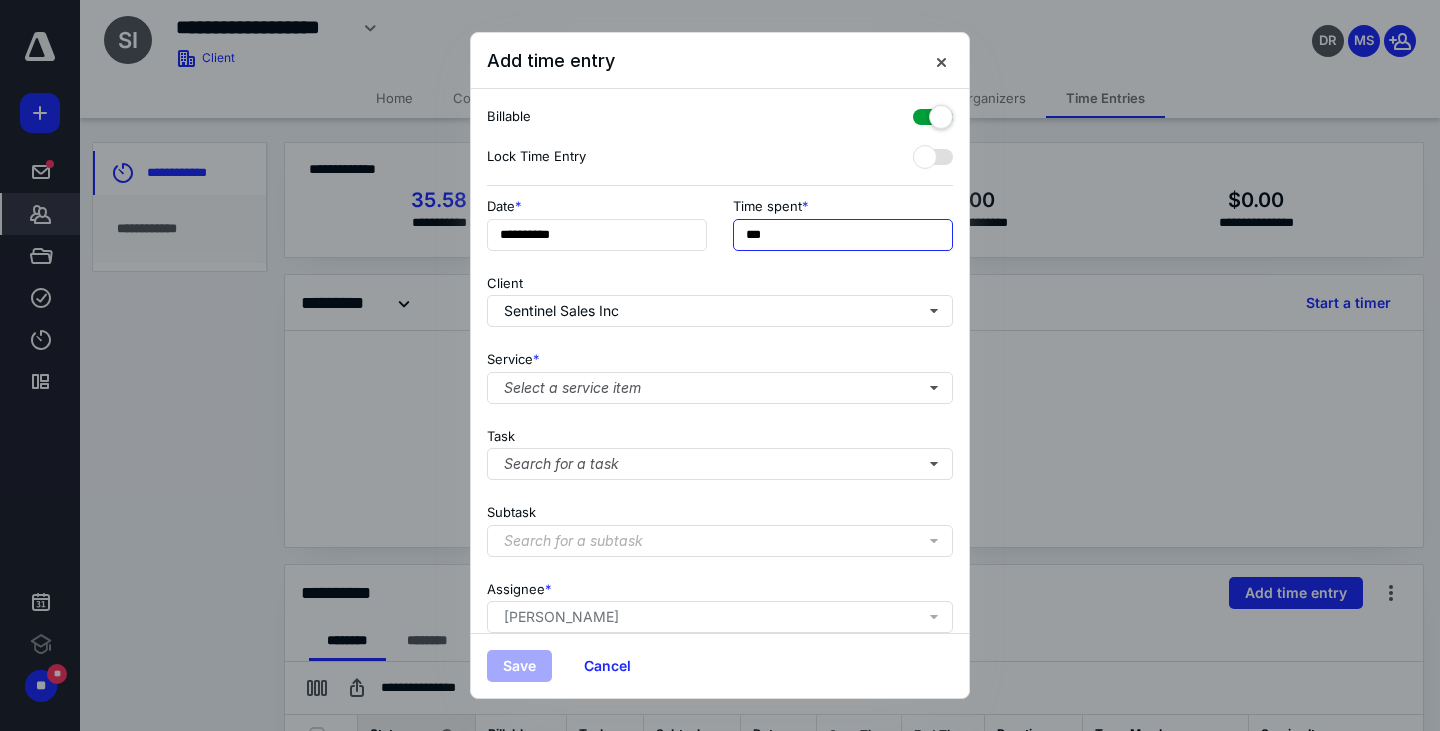 drag, startPoint x: 770, startPoint y: 232, endPoint x: 733, endPoint y: 227, distance: 37.336308 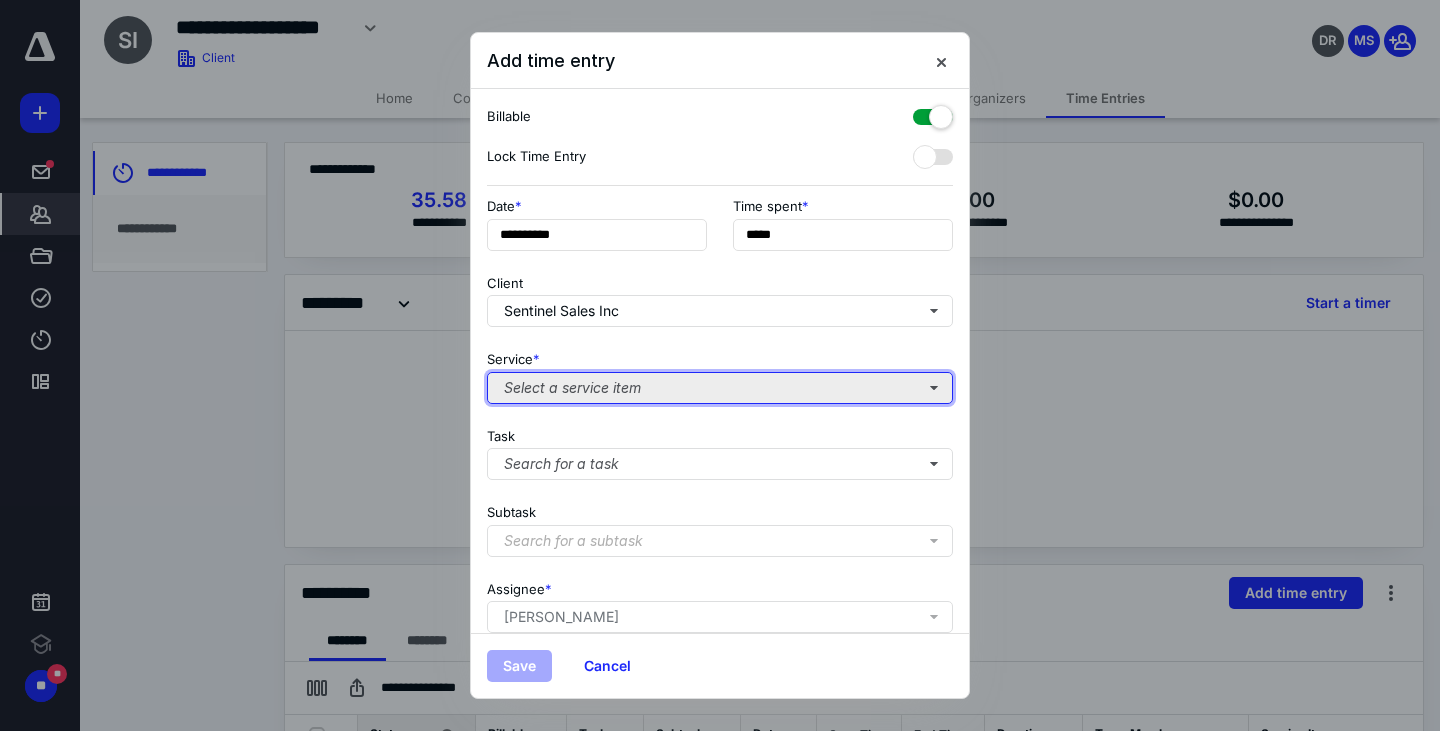 type on "******" 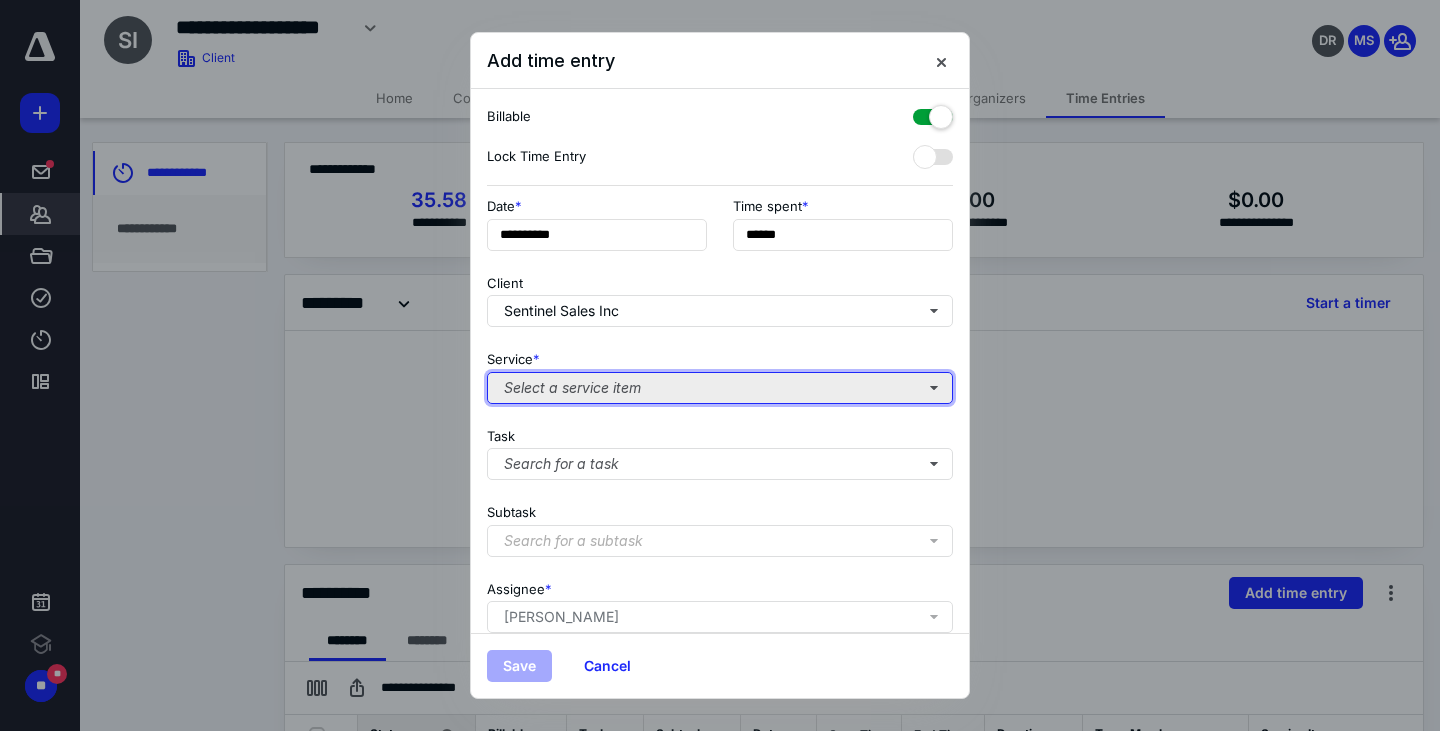 click on "Select a service item" at bounding box center (720, 388) 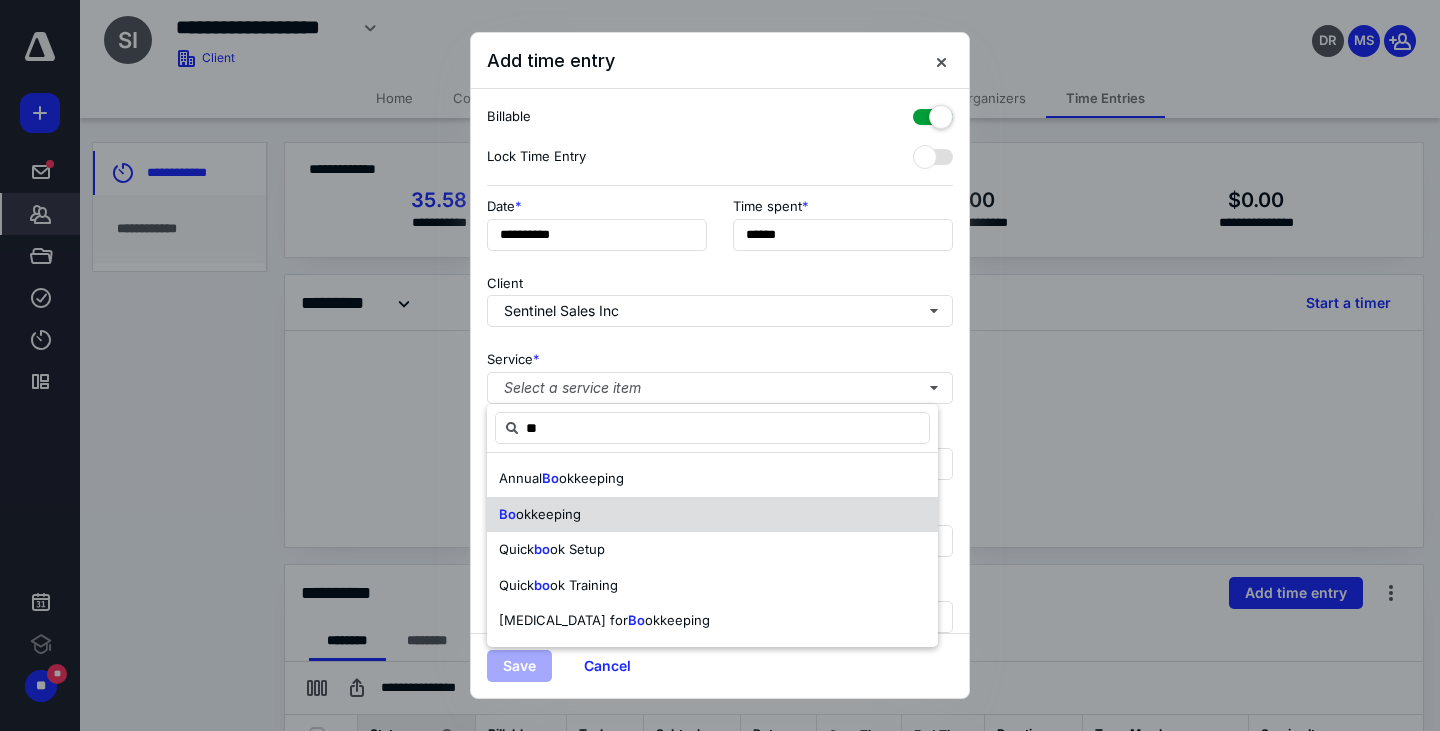 type on "*" 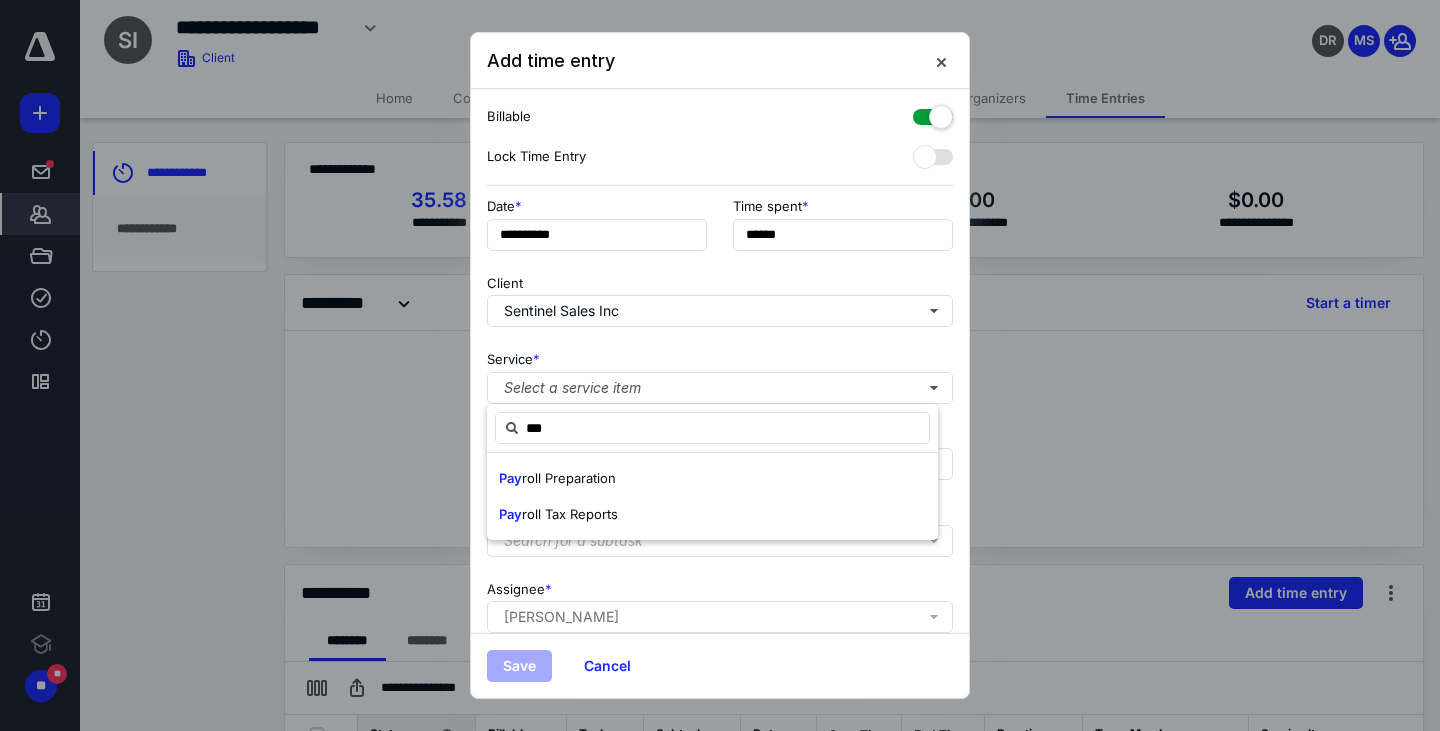 click on "roll Tax Reports" at bounding box center [570, 514] 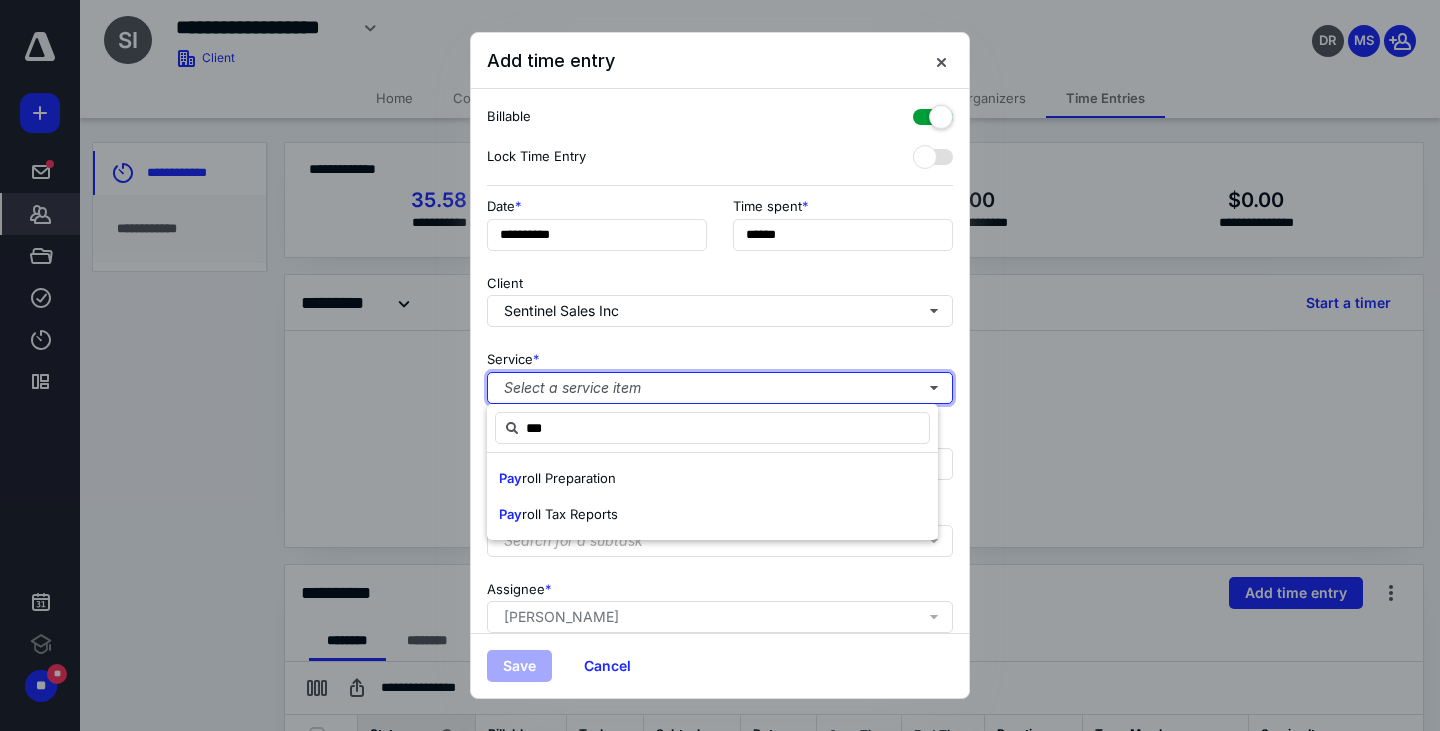 type 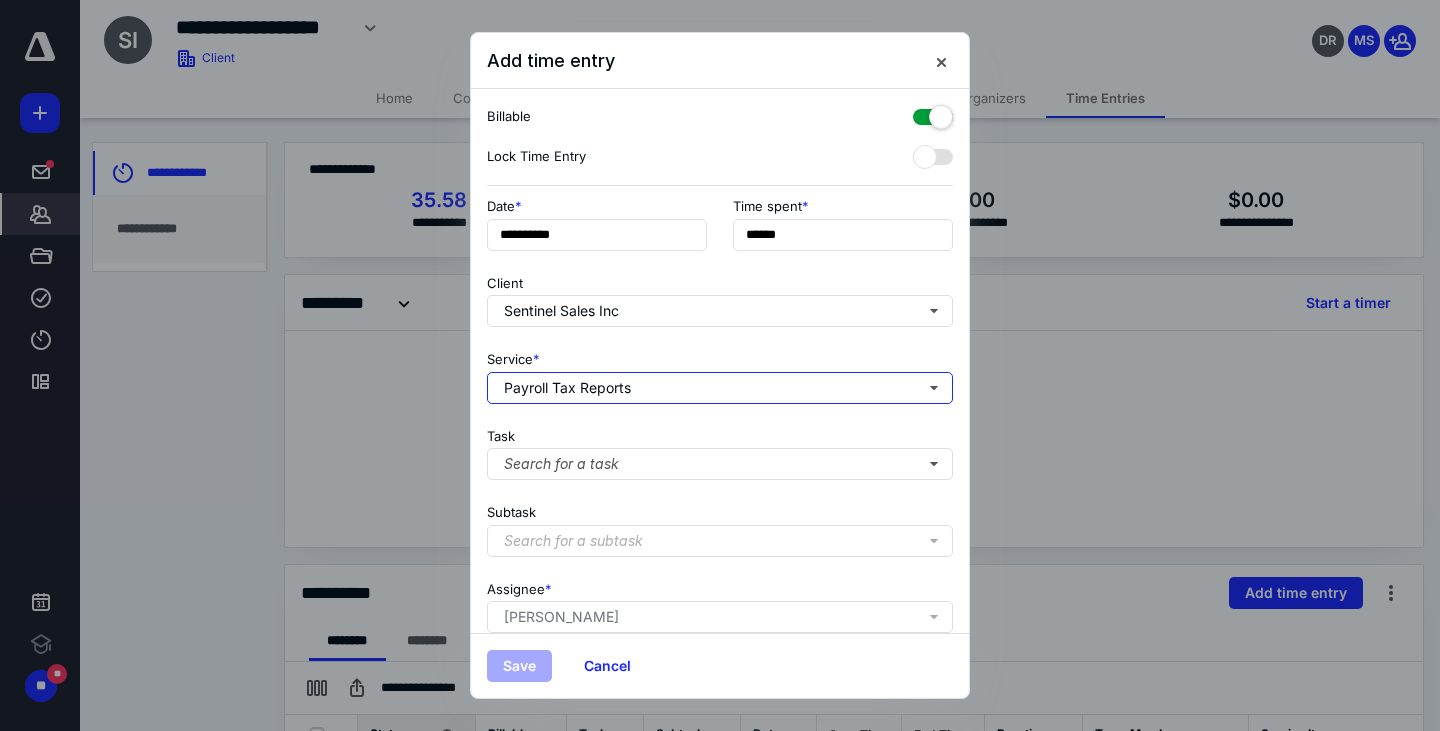 scroll, scrollTop: 171, scrollLeft: 0, axis: vertical 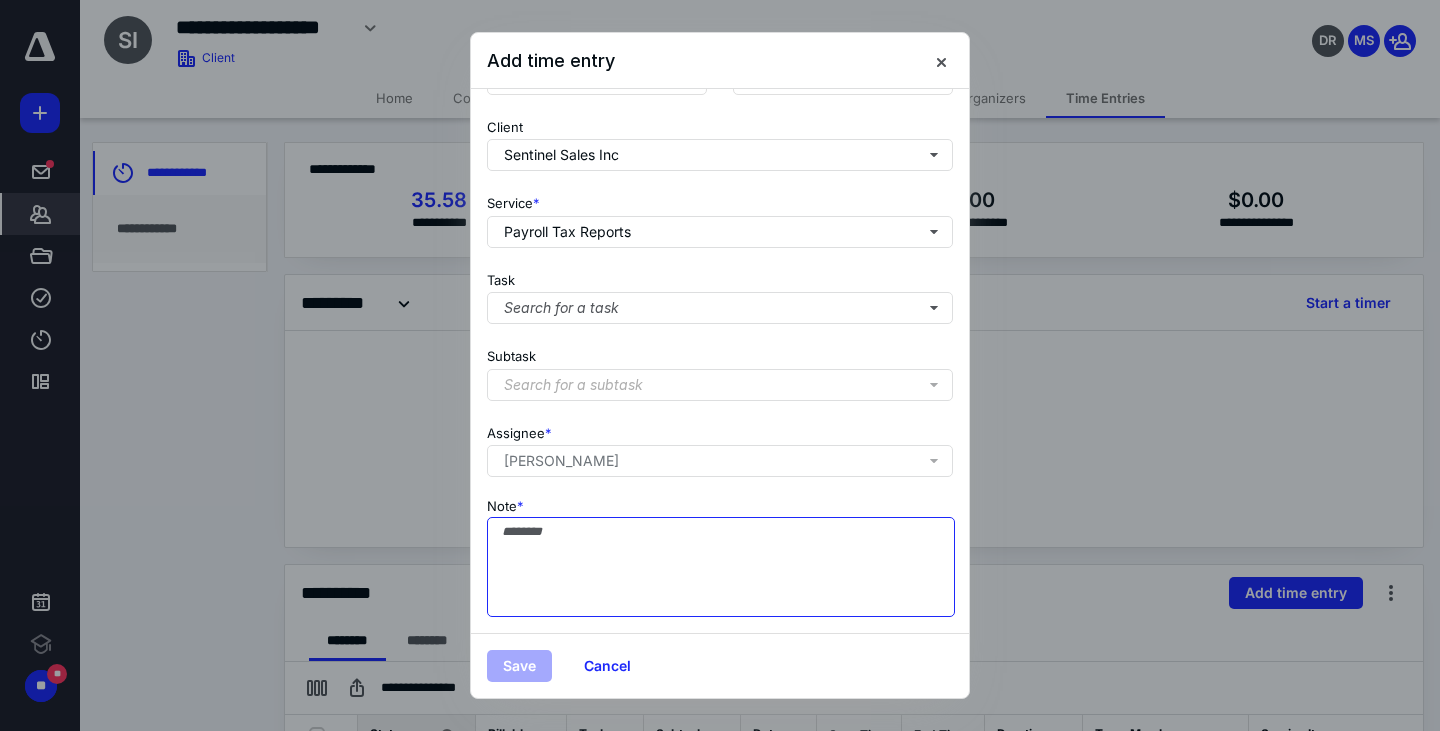 click on "Note *" at bounding box center [721, 567] 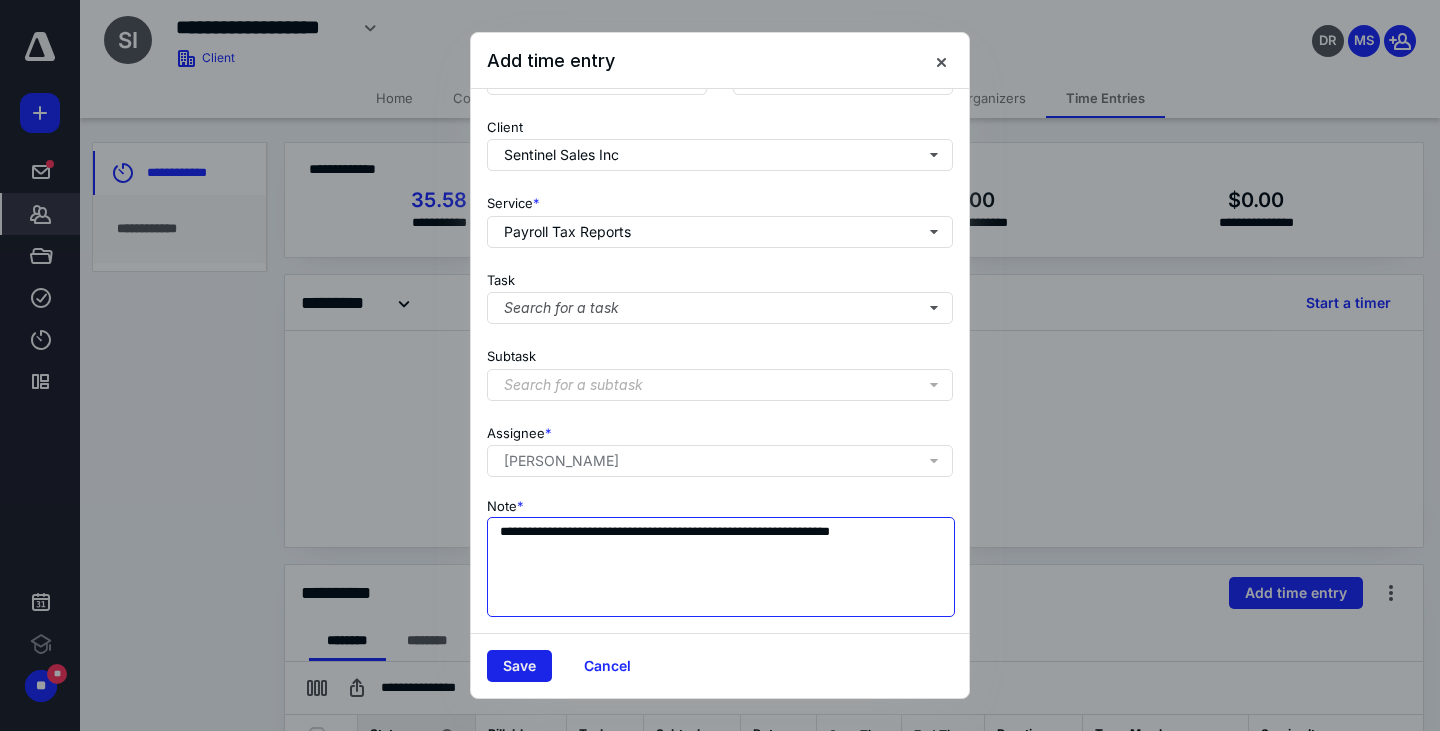 type on "**********" 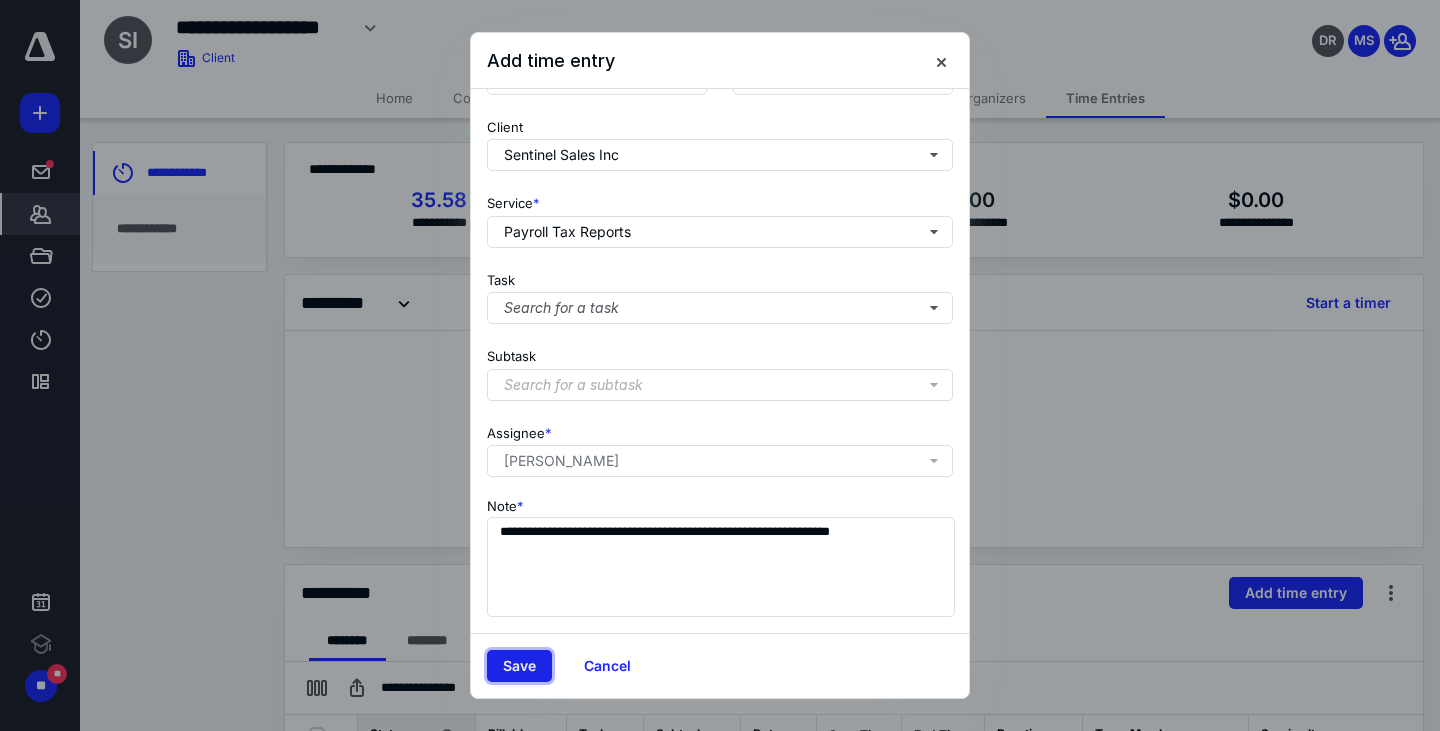 click on "Save" at bounding box center (519, 666) 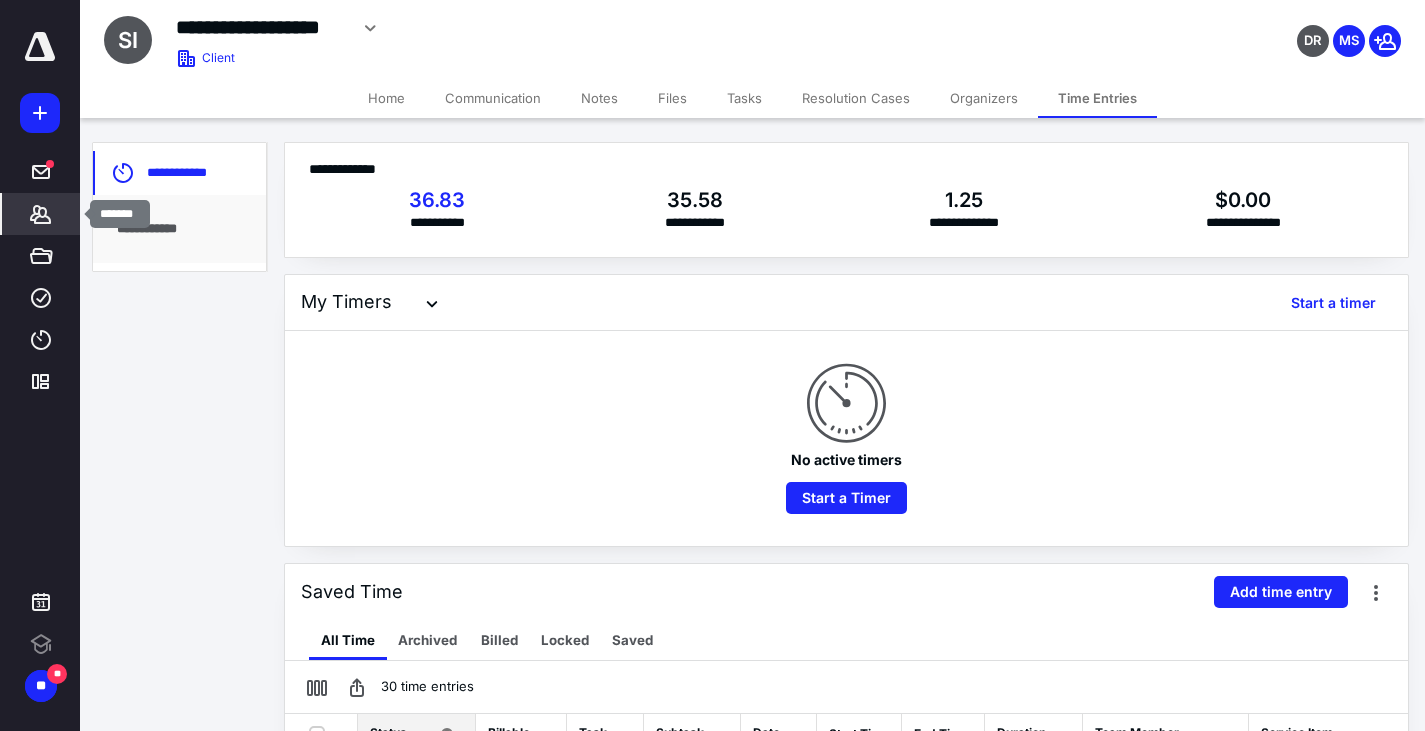 click 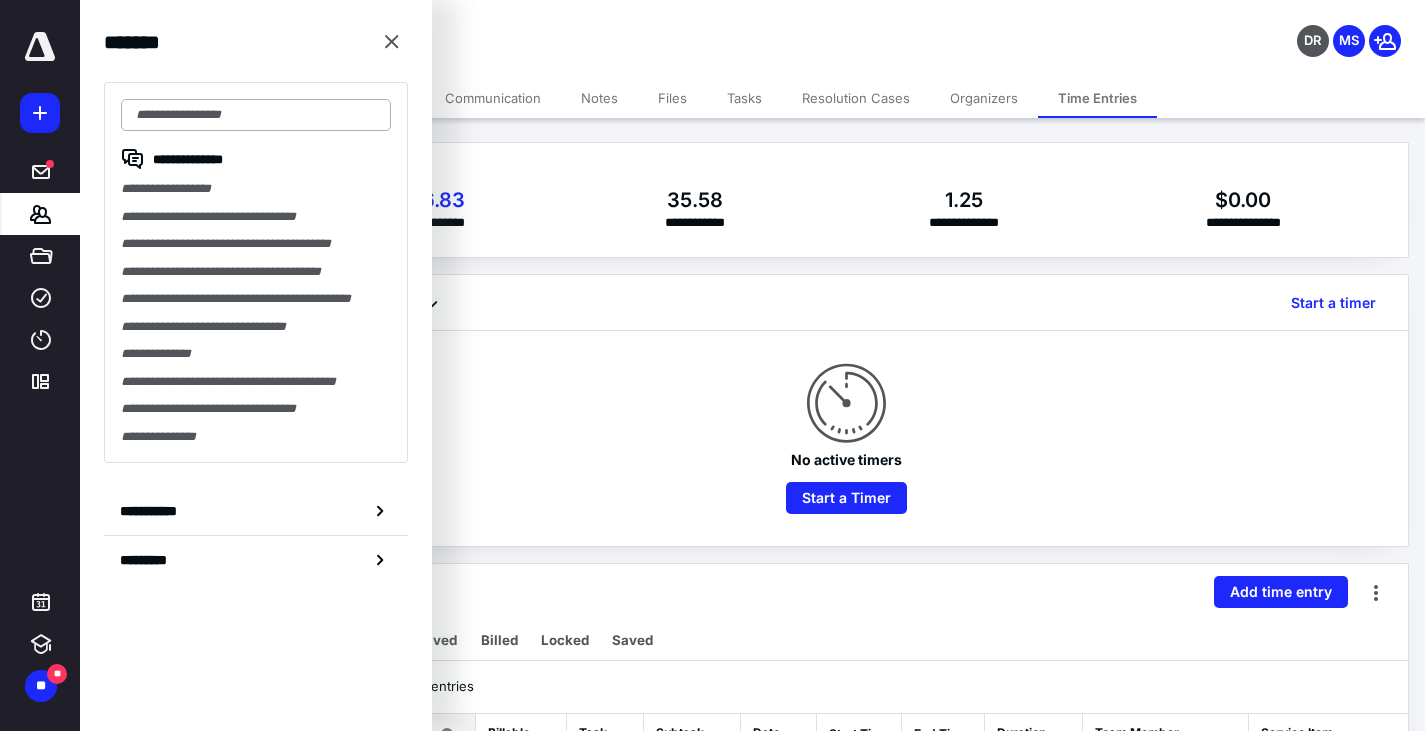 click at bounding box center (256, 115) 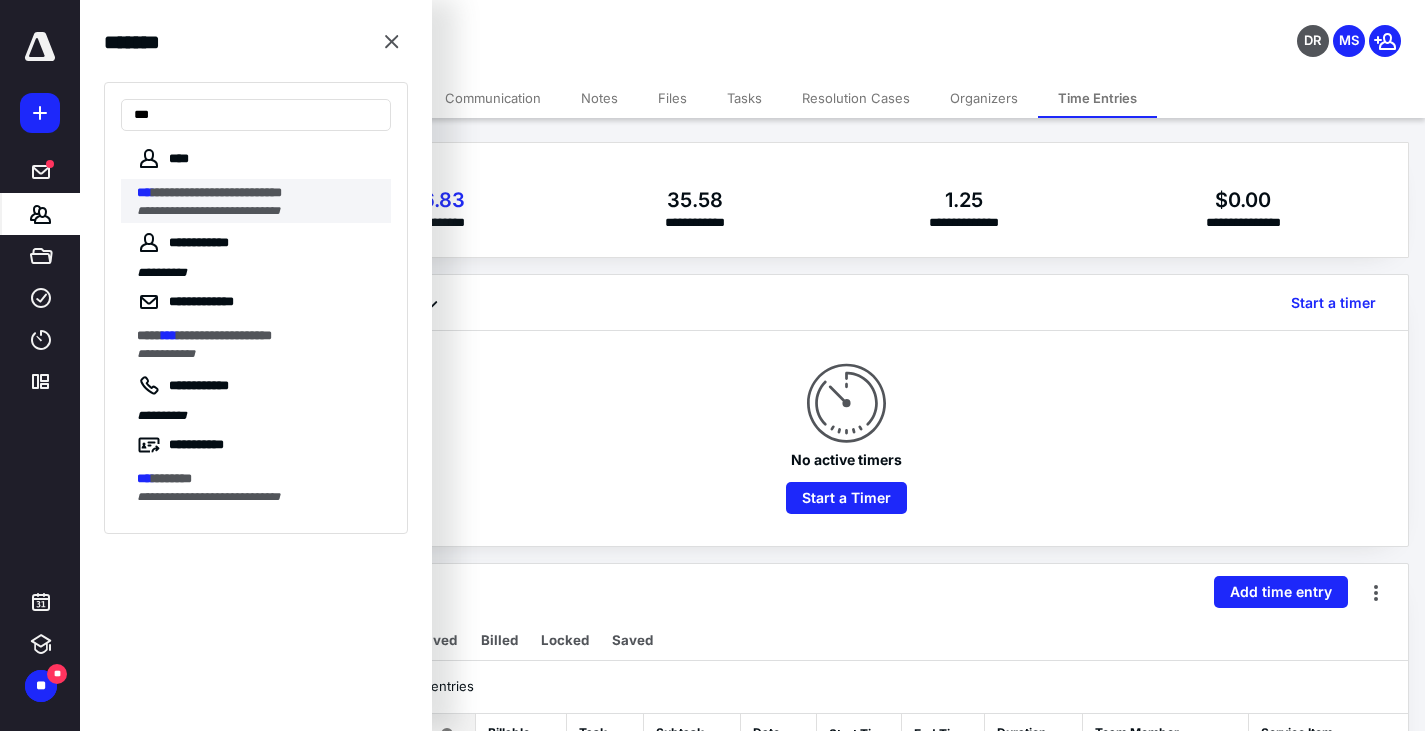 type on "***" 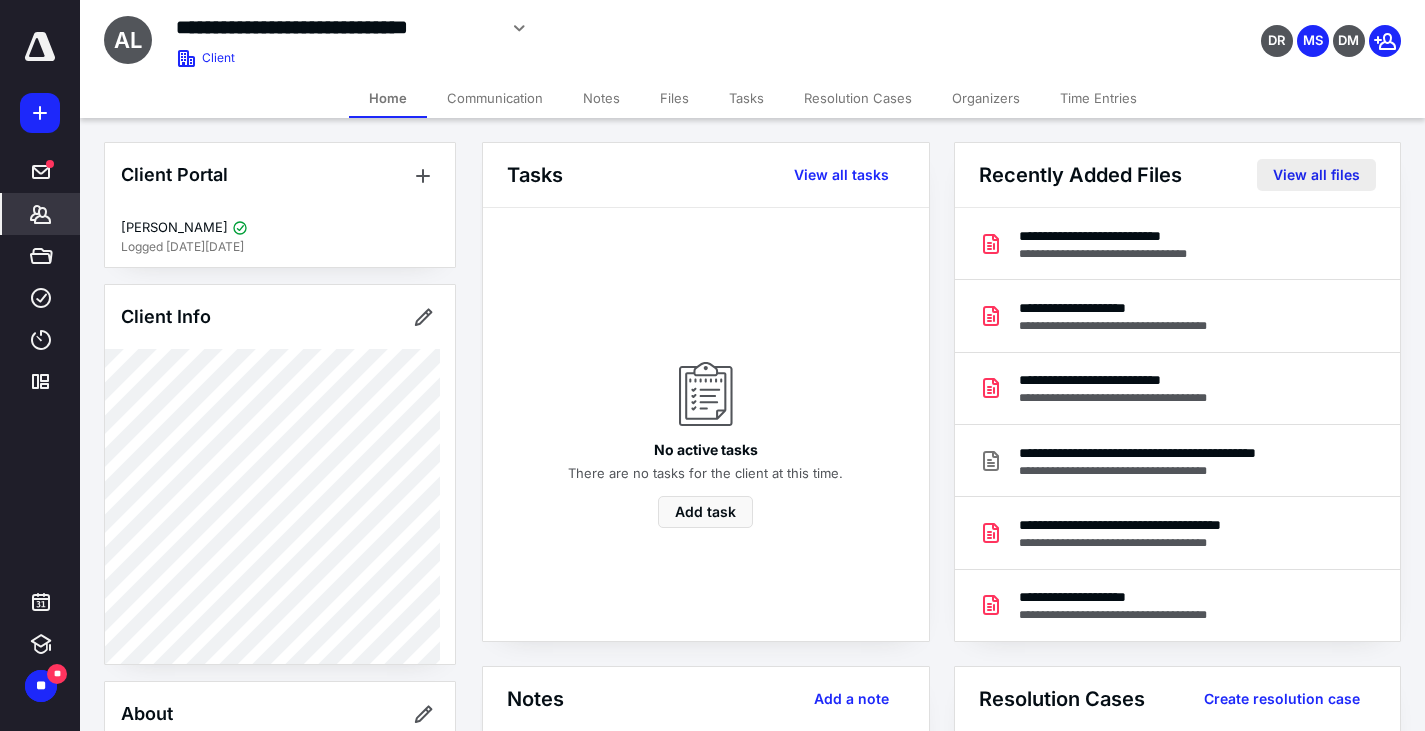 click on "View all files" at bounding box center [1316, 175] 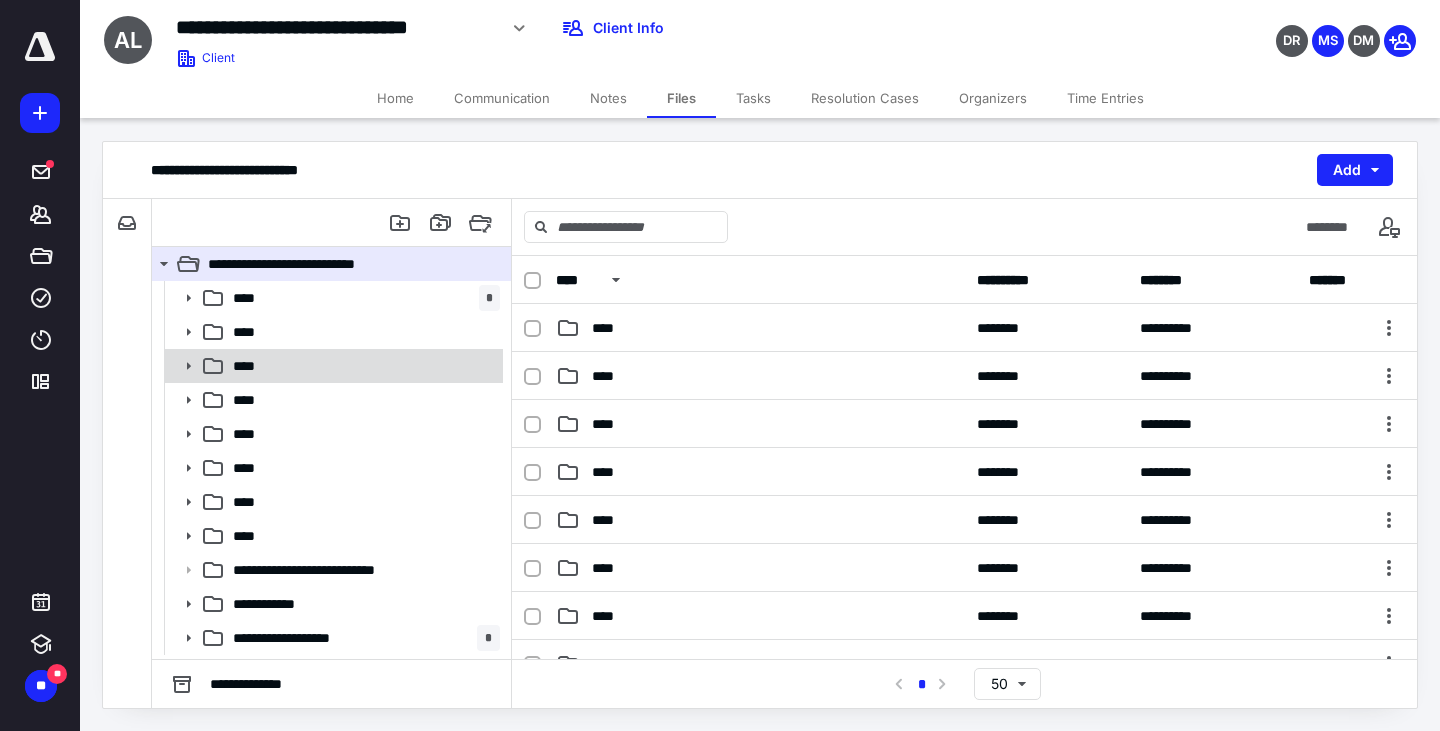 click 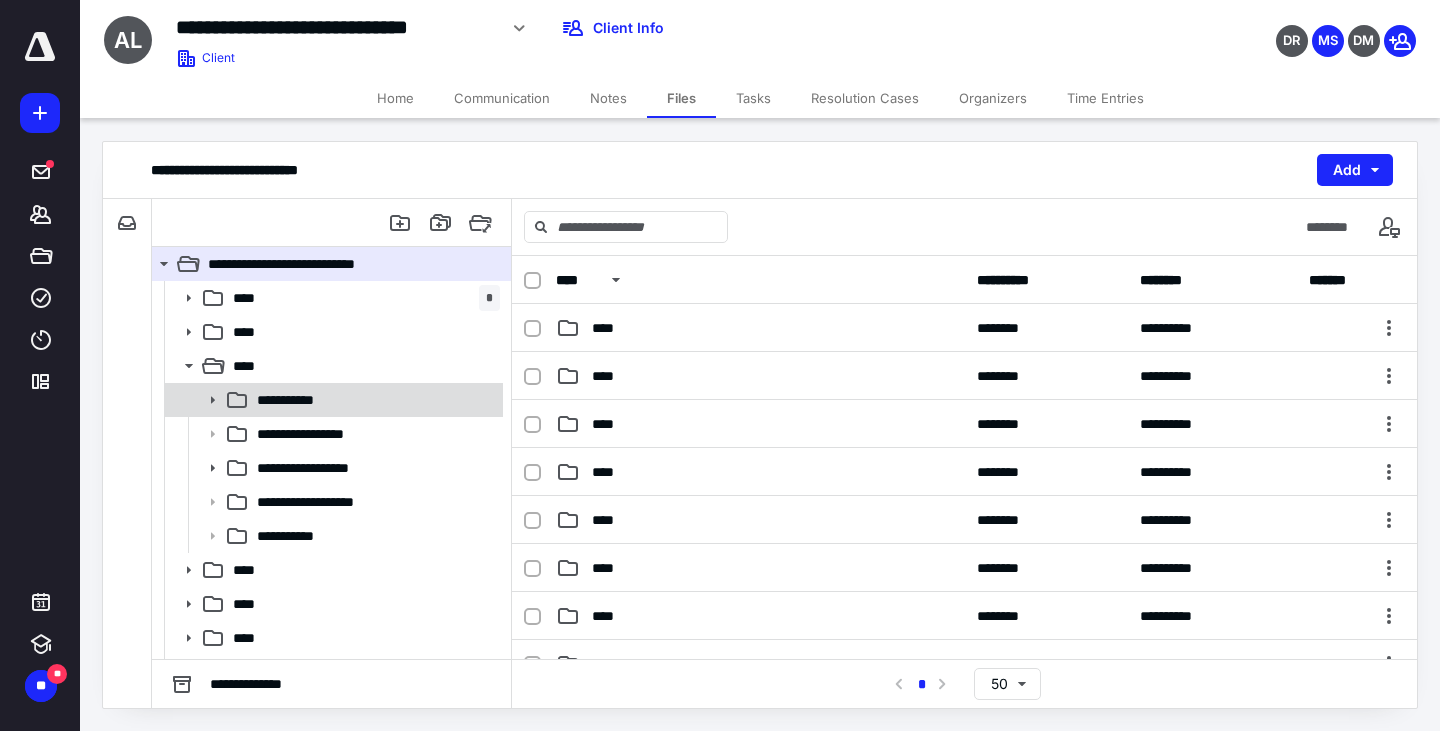 click 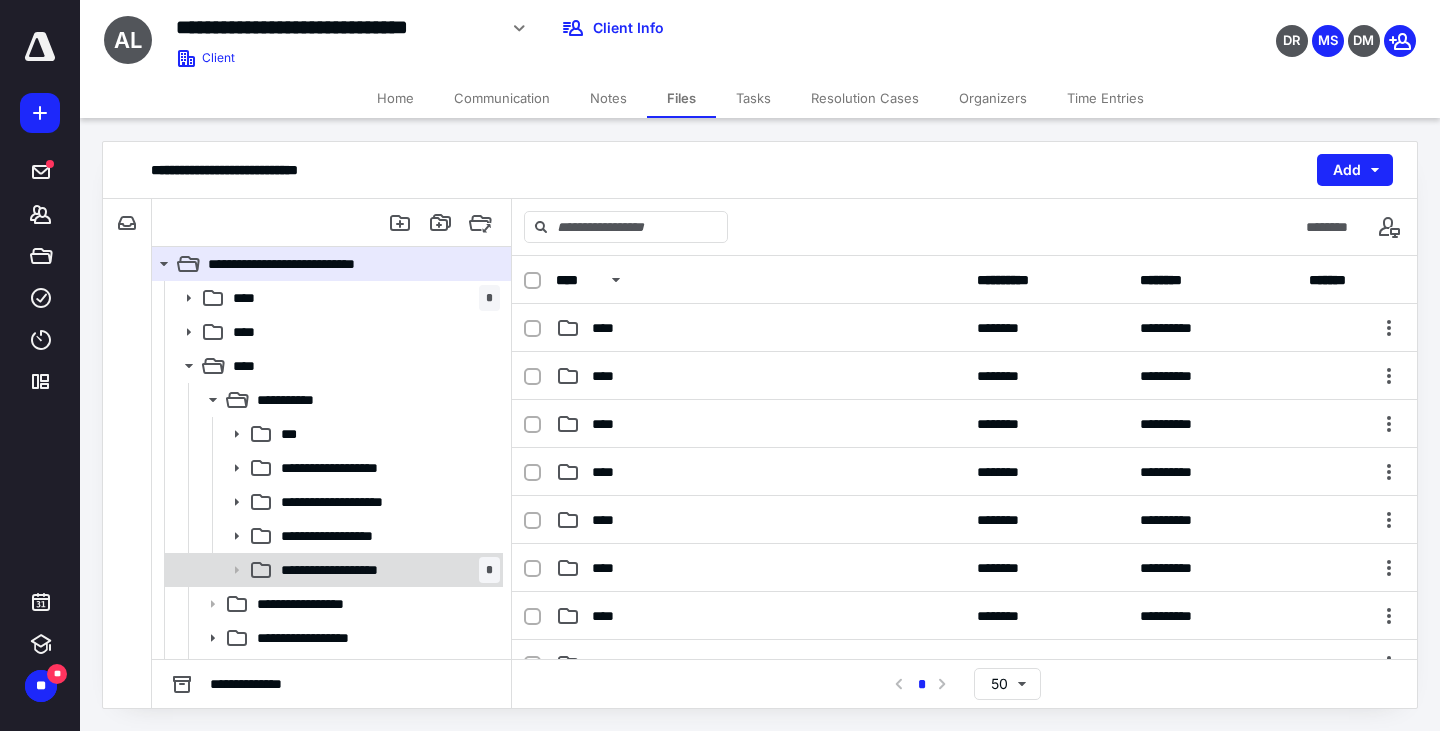 click on "**********" at bounding box center [386, 570] 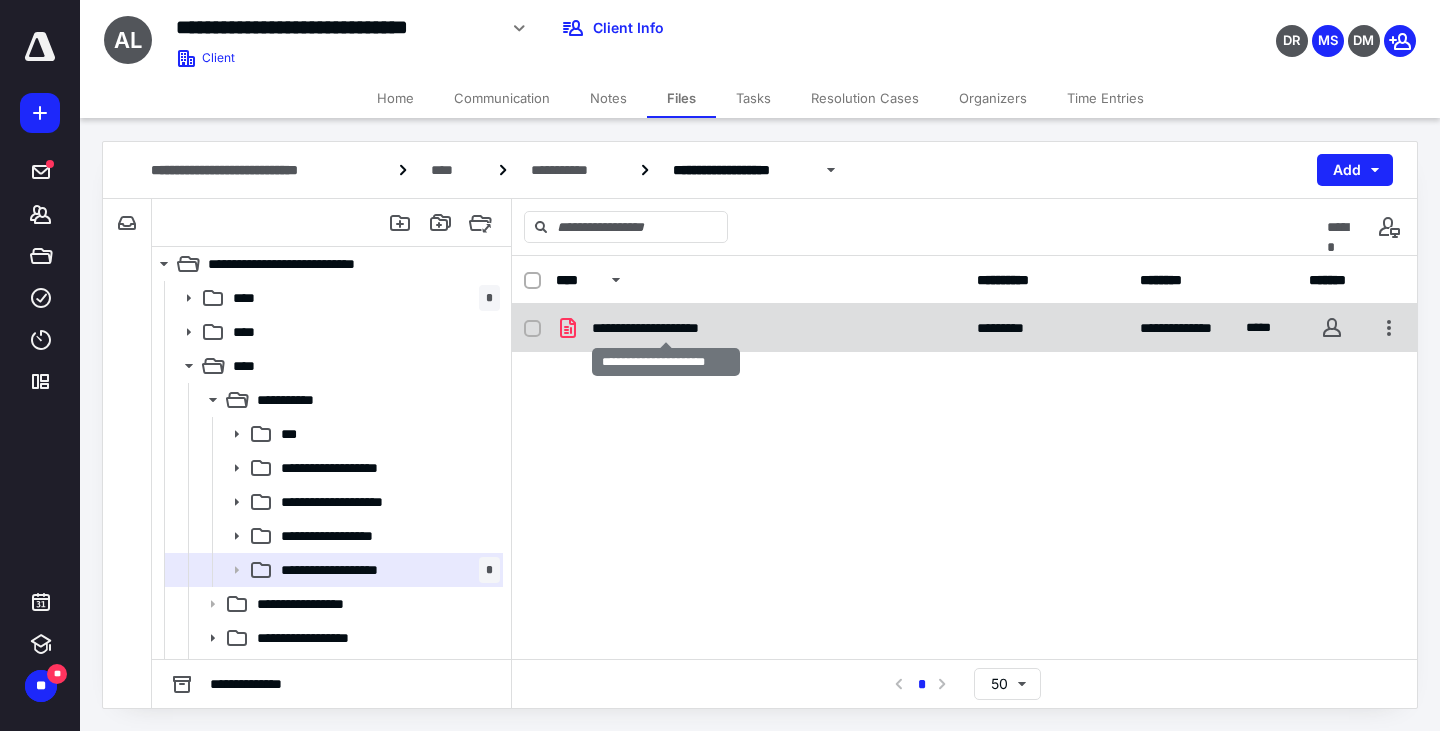 click on "**********" at bounding box center (665, 328) 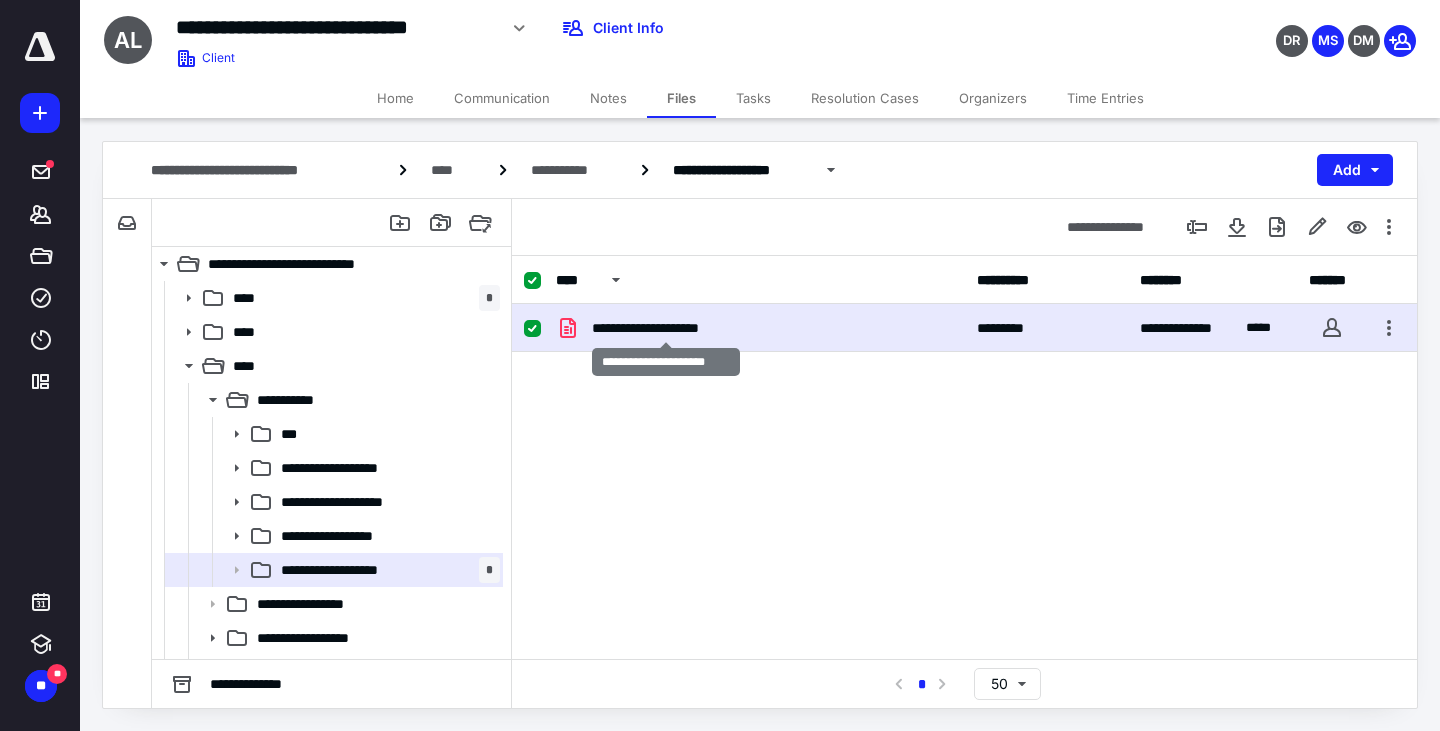 click on "**********" at bounding box center [665, 328] 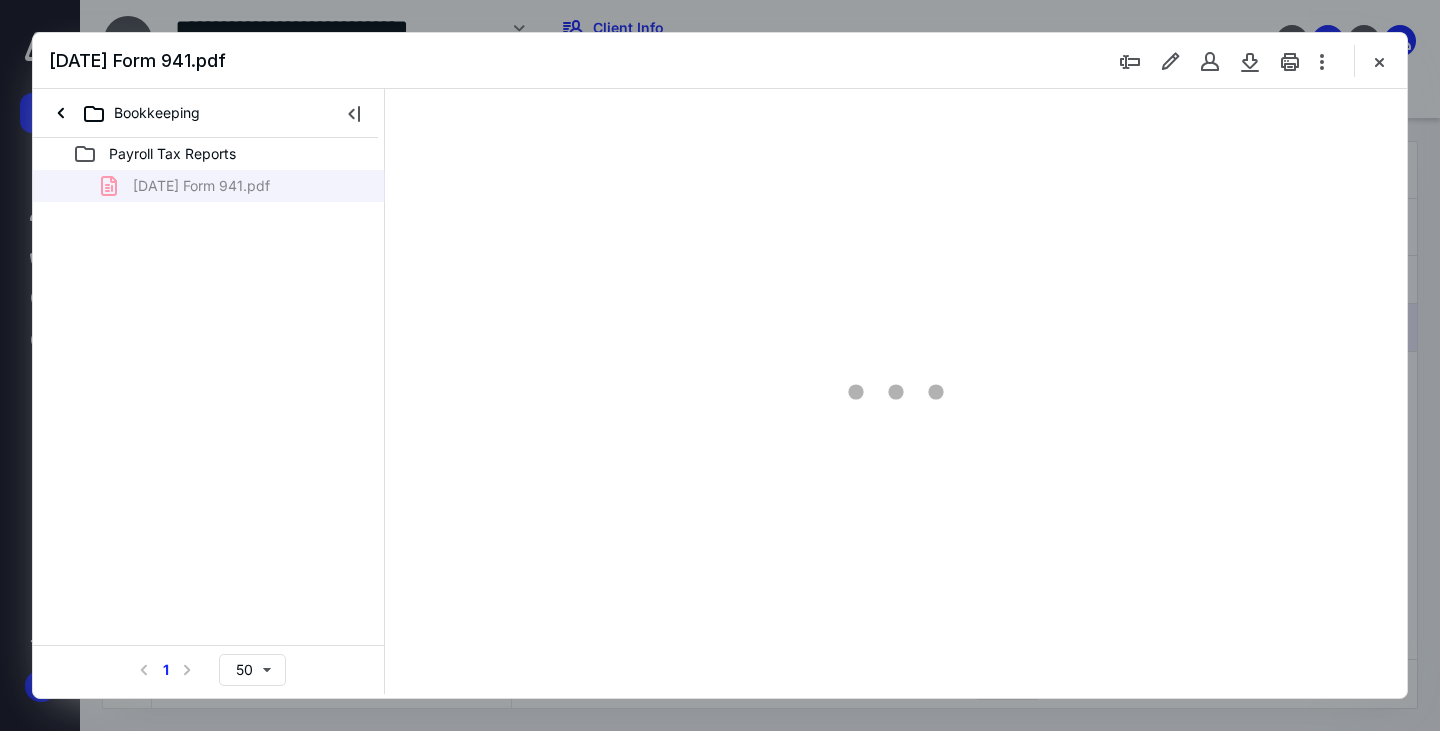 scroll, scrollTop: 0, scrollLeft: 0, axis: both 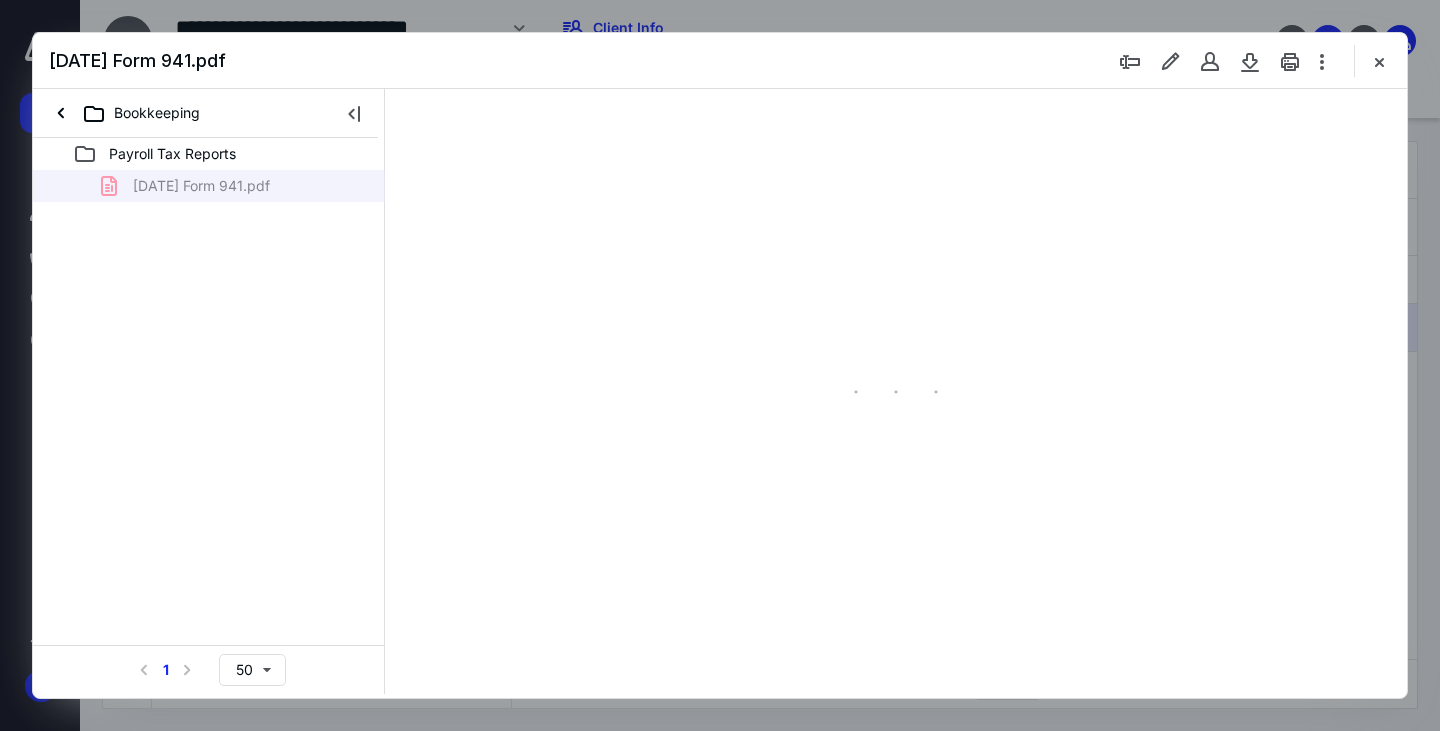 type on "163" 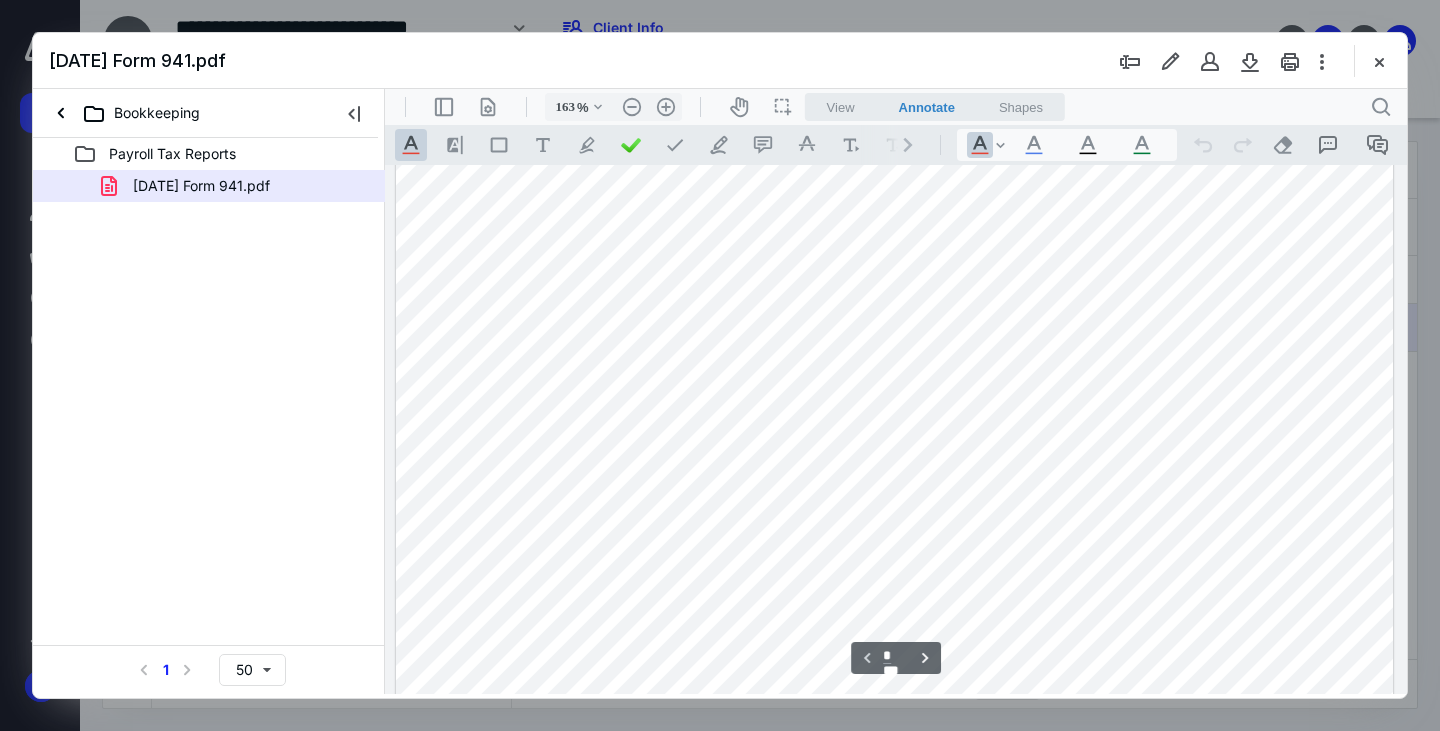 scroll, scrollTop: 483, scrollLeft: 0, axis: vertical 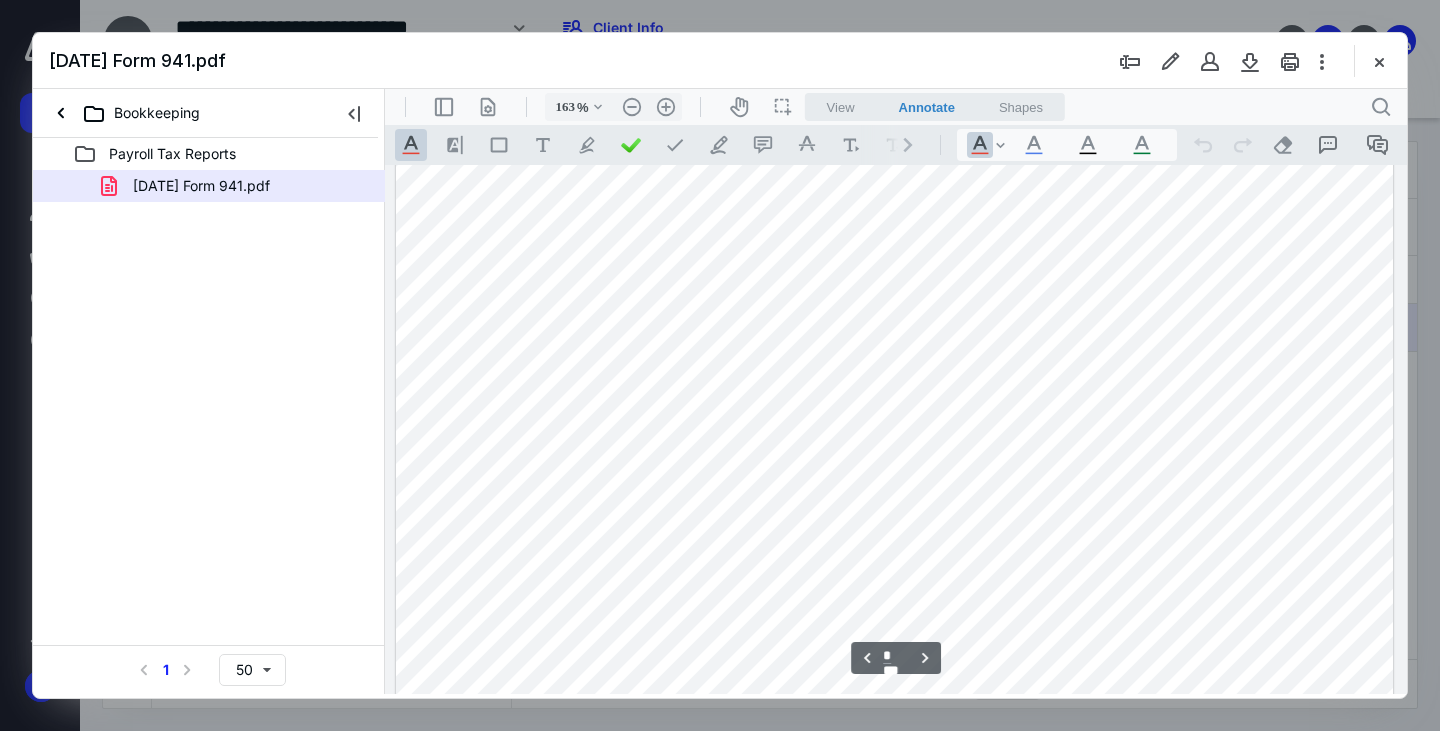 drag, startPoint x: 1400, startPoint y: 277, endPoint x: 1793, endPoint y: 486, distance: 445.11795 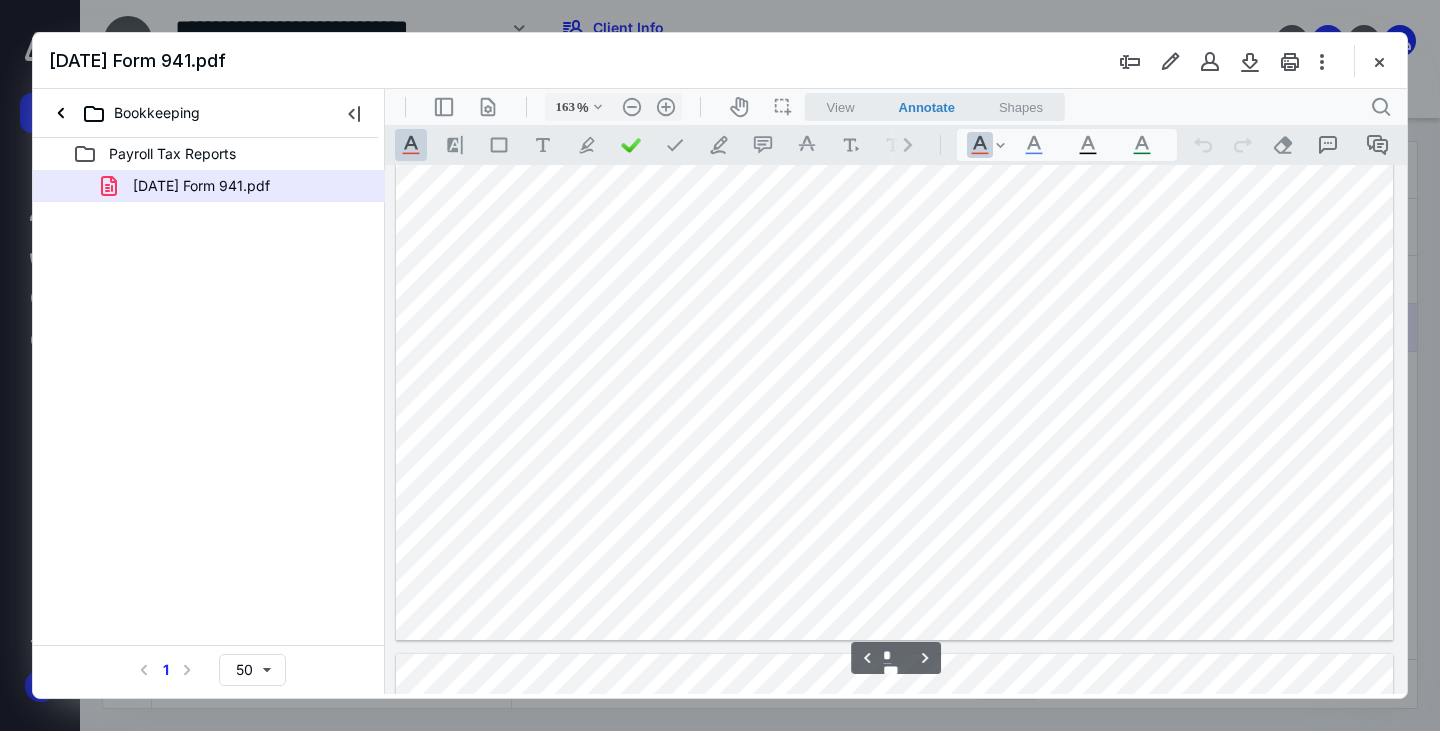 scroll, scrollTop: 2148, scrollLeft: 0, axis: vertical 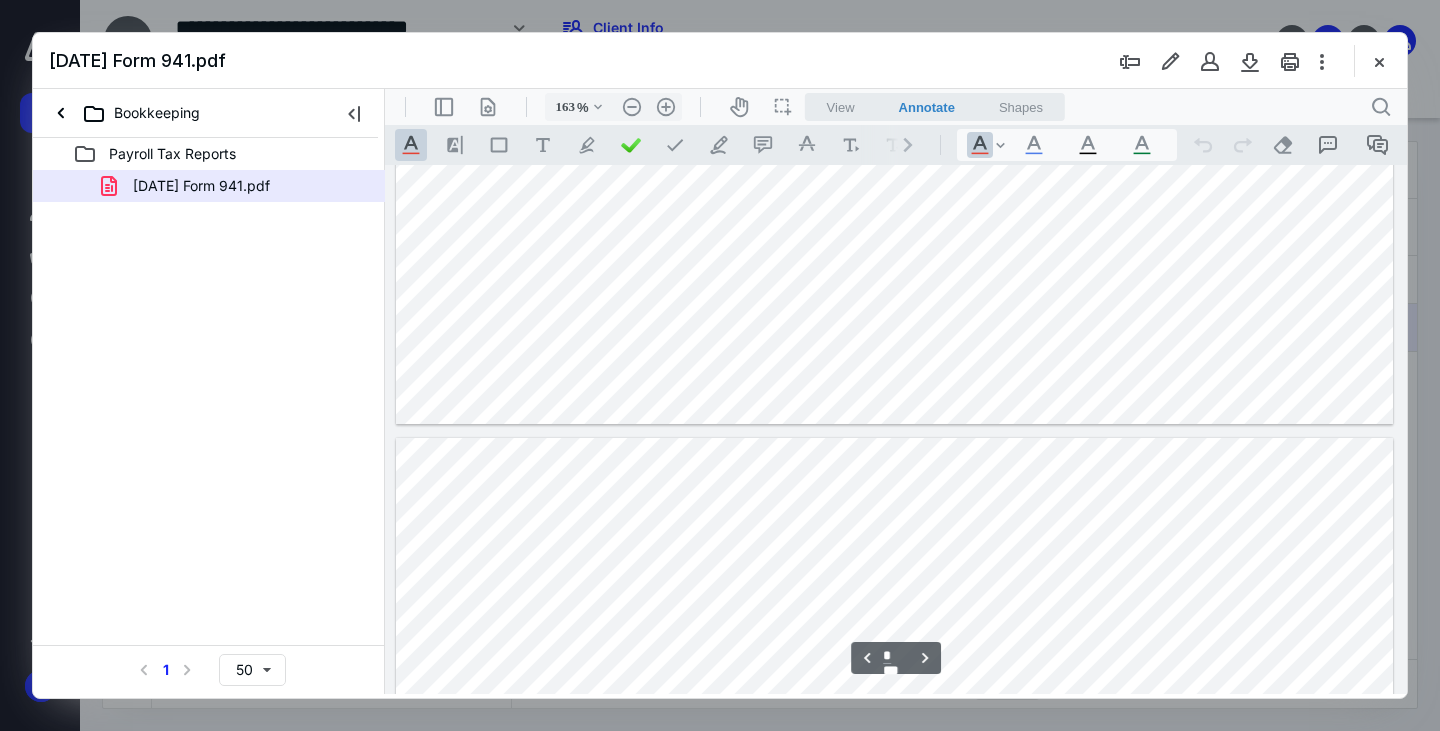 type on "*" 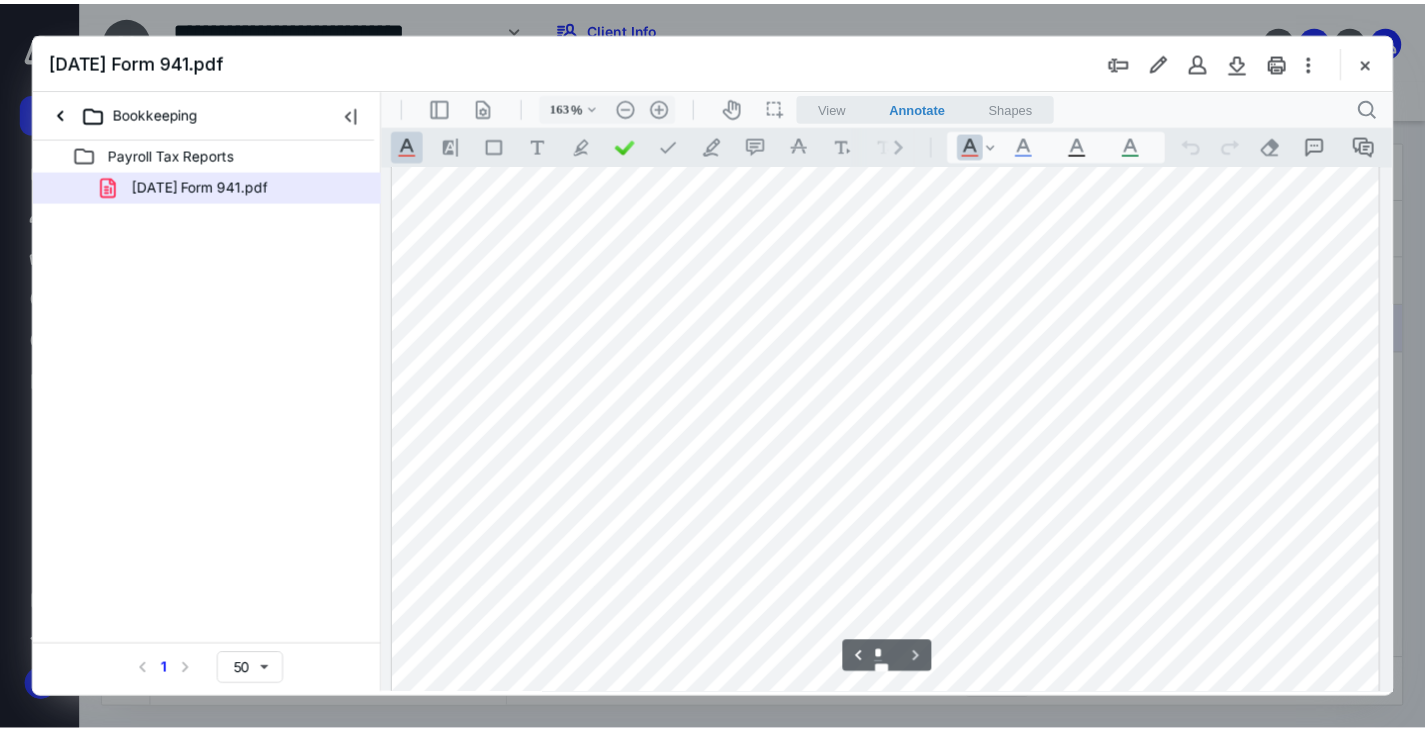 scroll, scrollTop: 3404, scrollLeft: 0, axis: vertical 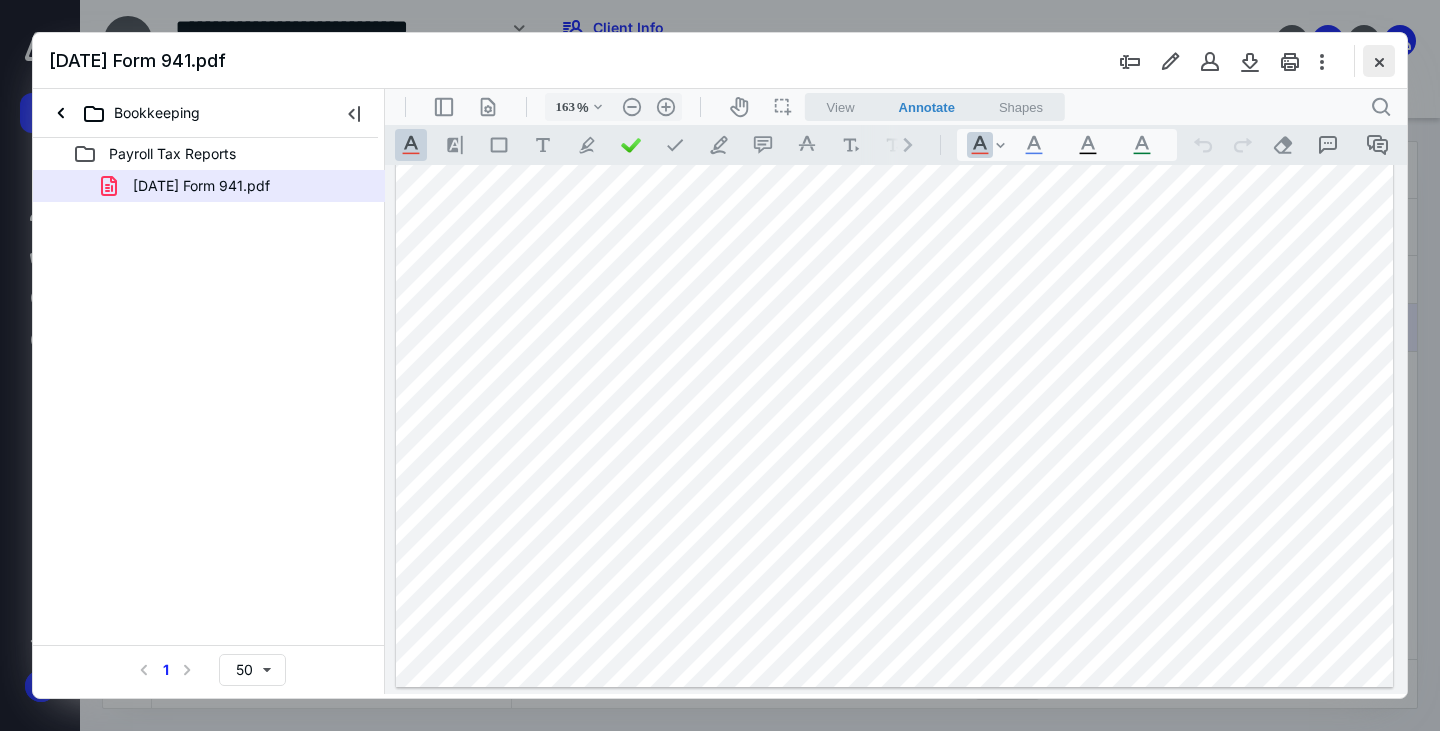click at bounding box center (1379, 61) 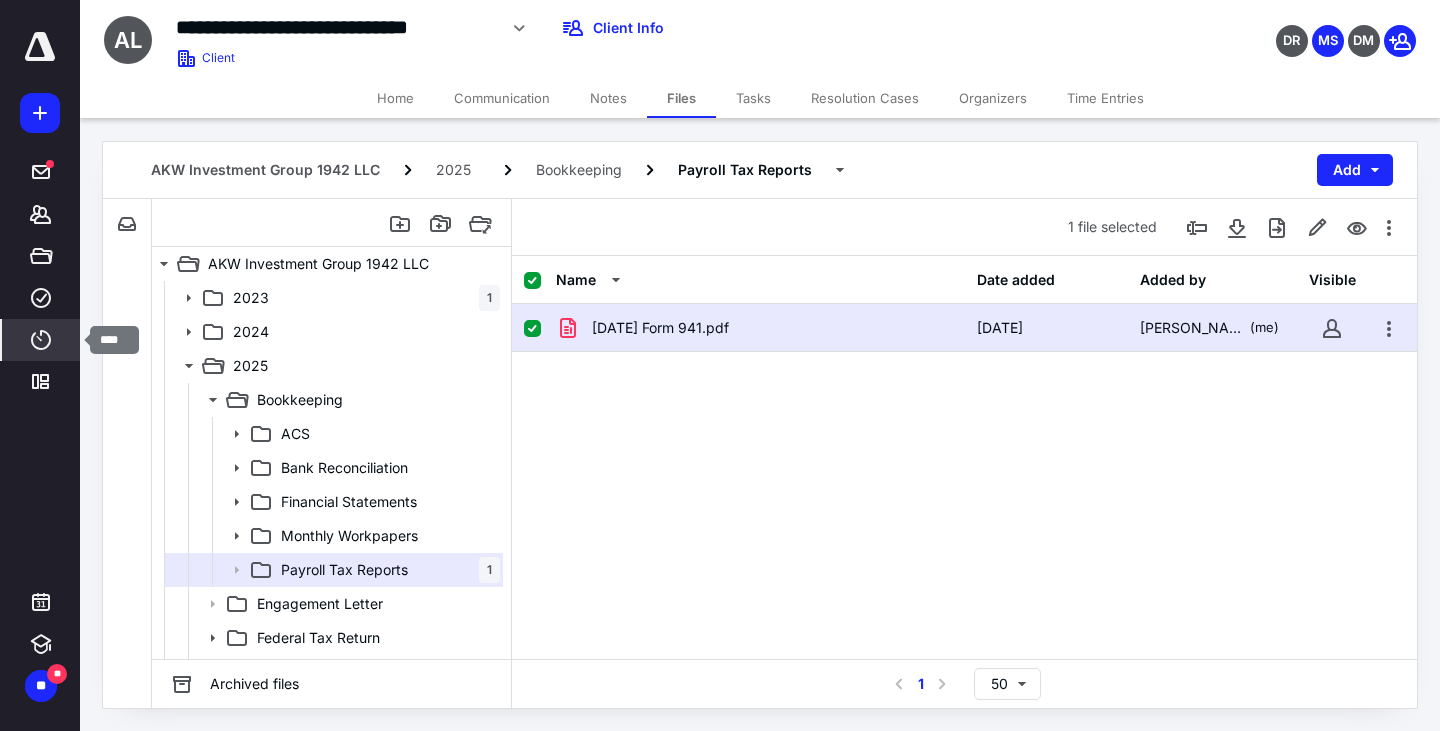 click 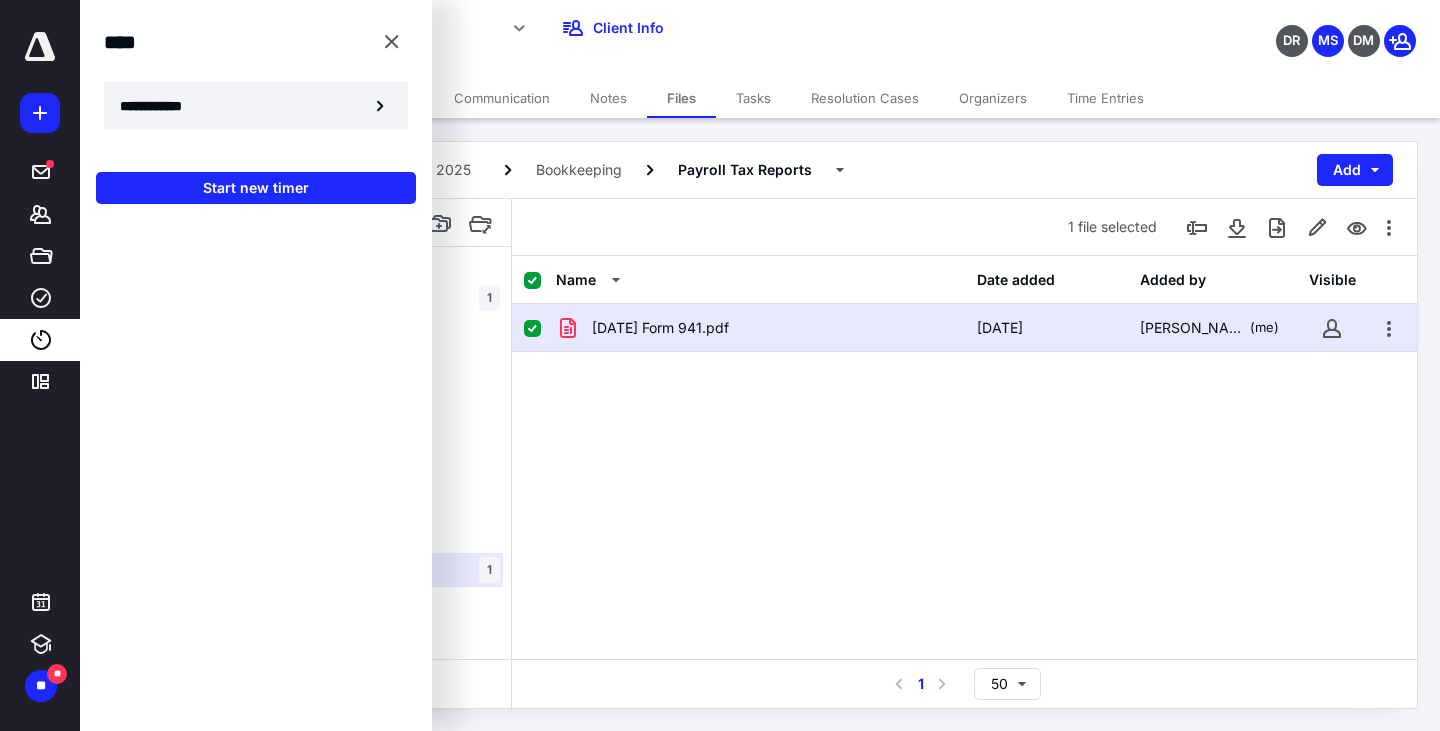 click on "**********" at bounding box center [256, 106] 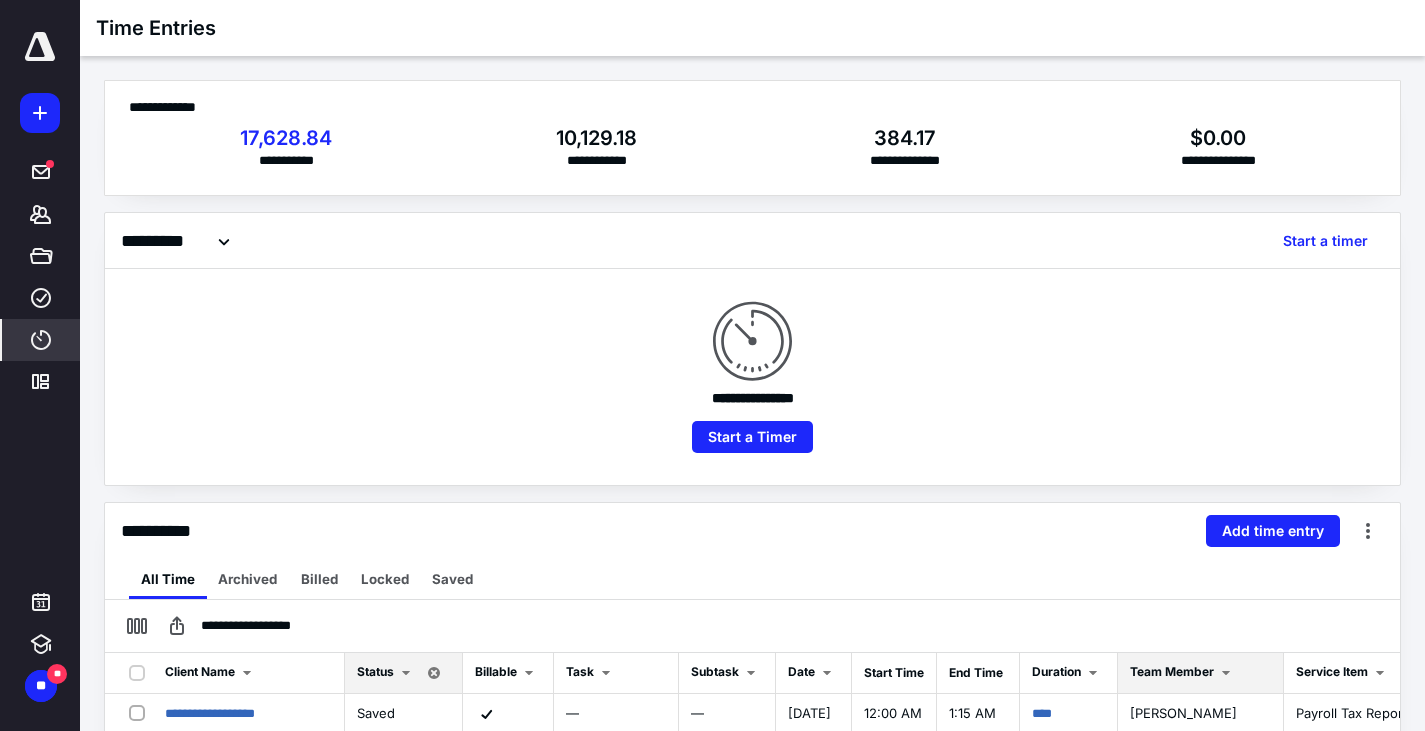 click on "Team Member" at bounding box center (1172, 671) 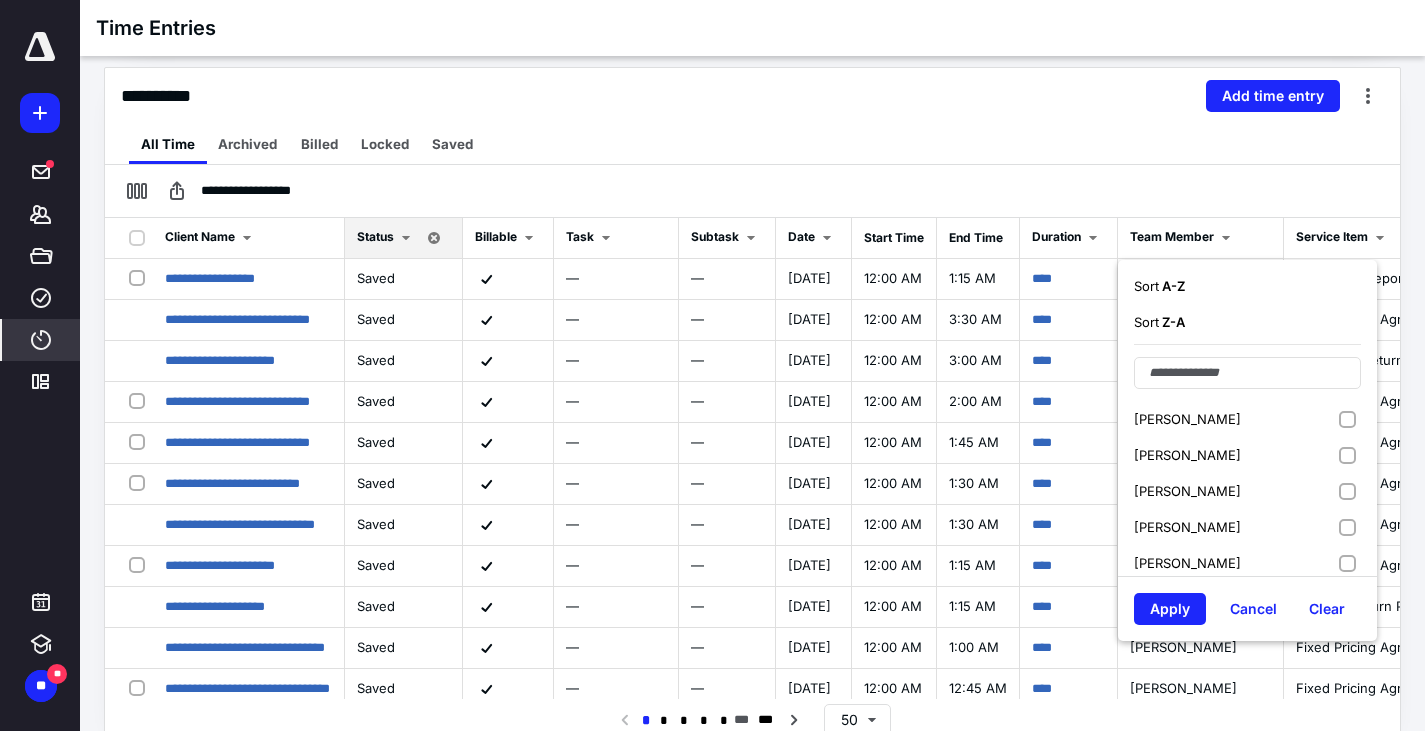 scroll, scrollTop: 445, scrollLeft: 0, axis: vertical 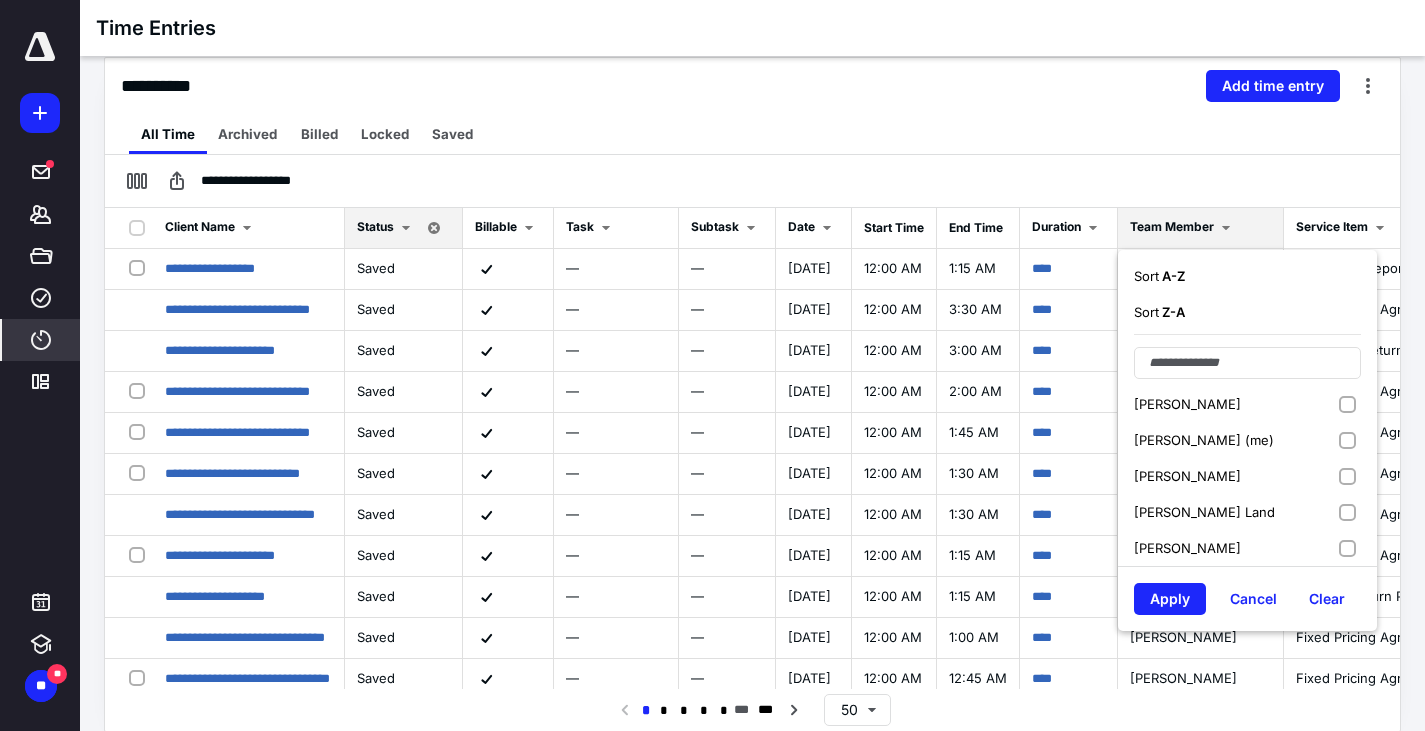 click on "[PERSON_NAME] (me)" at bounding box center (1204, 440) 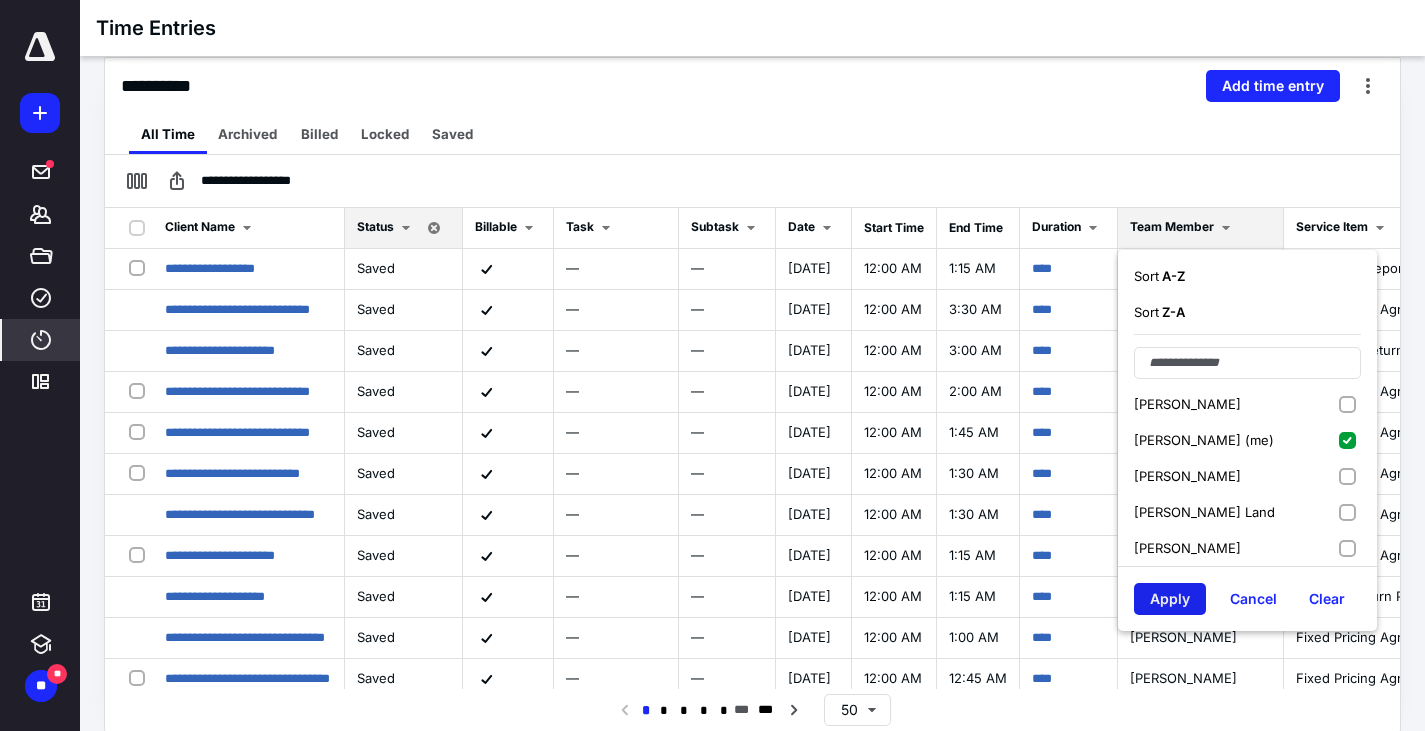 click on "Apply" at bounding box center (1170, 599) 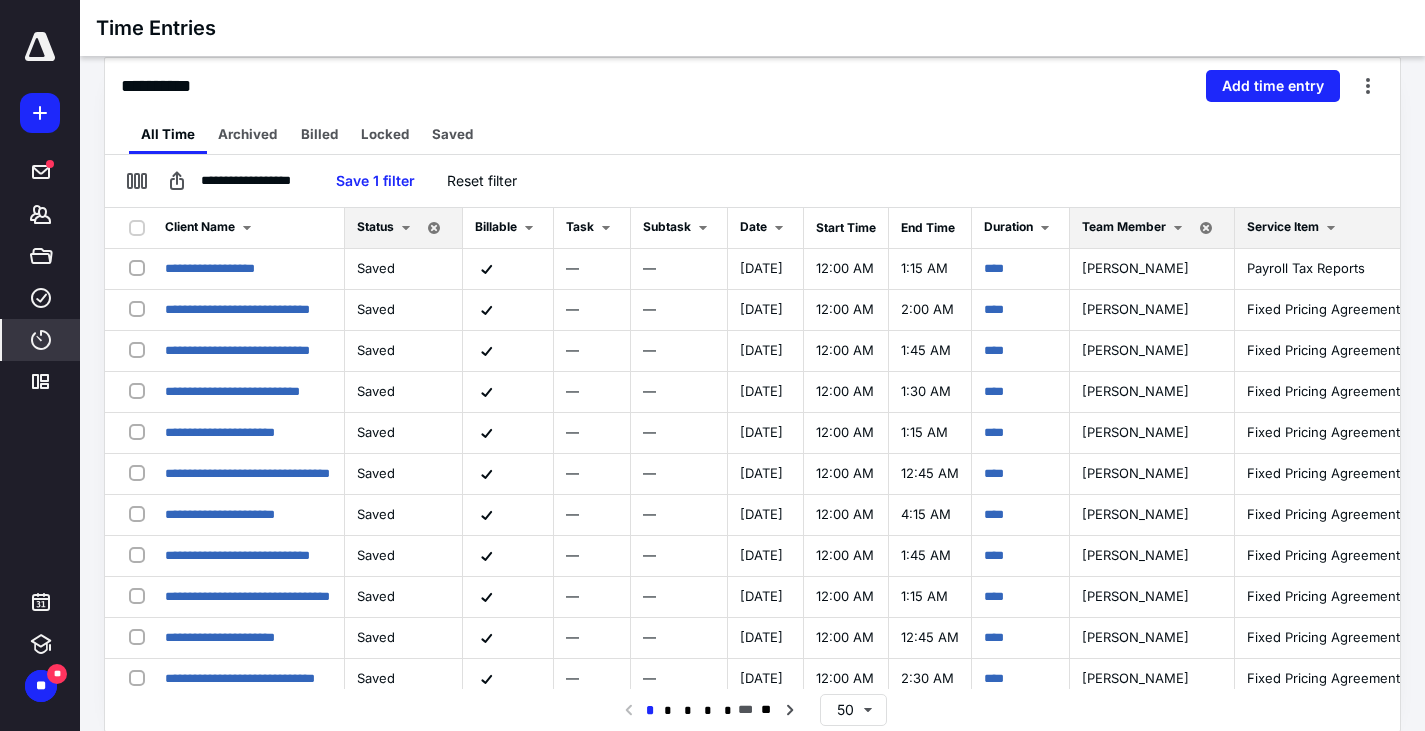 click at bounding box center [1331, 228] 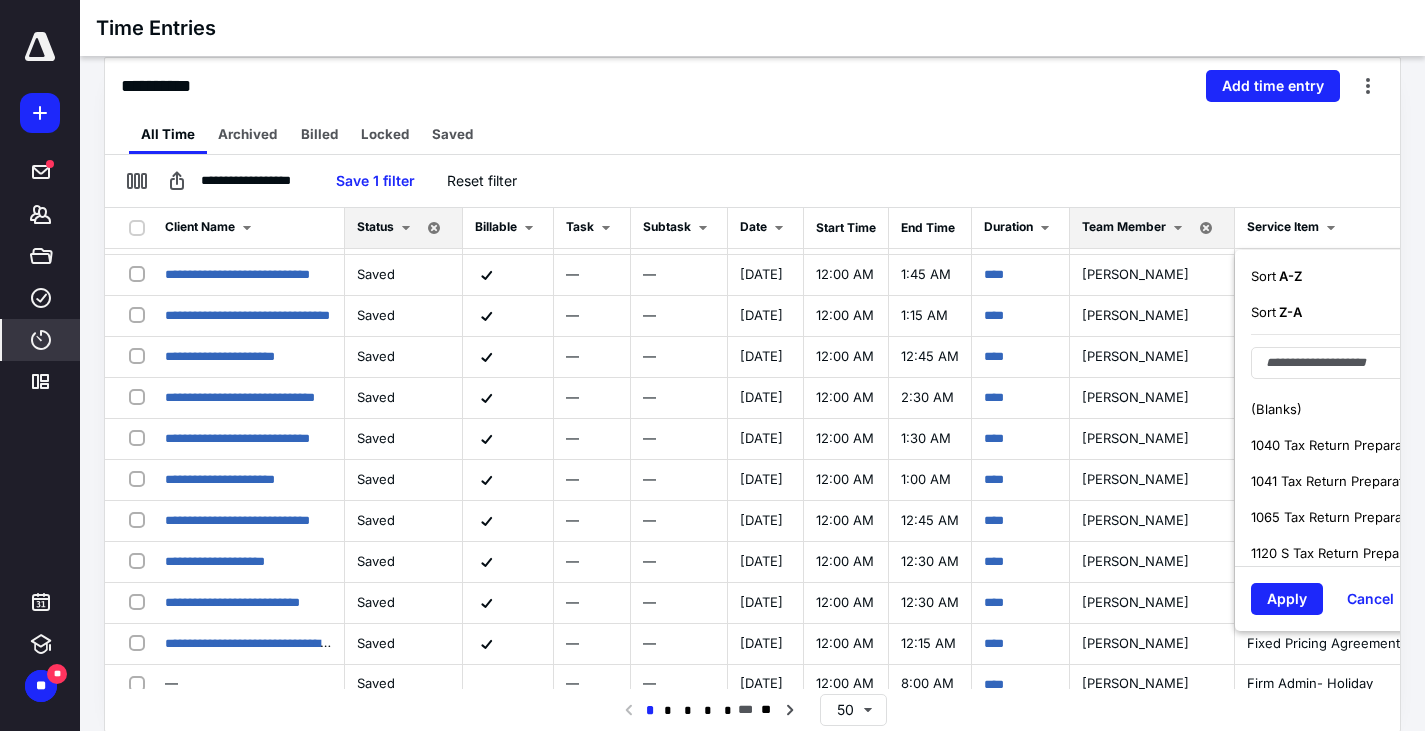 scroll, scrollTop: 286, scrollLeft: 0, axis: vertical 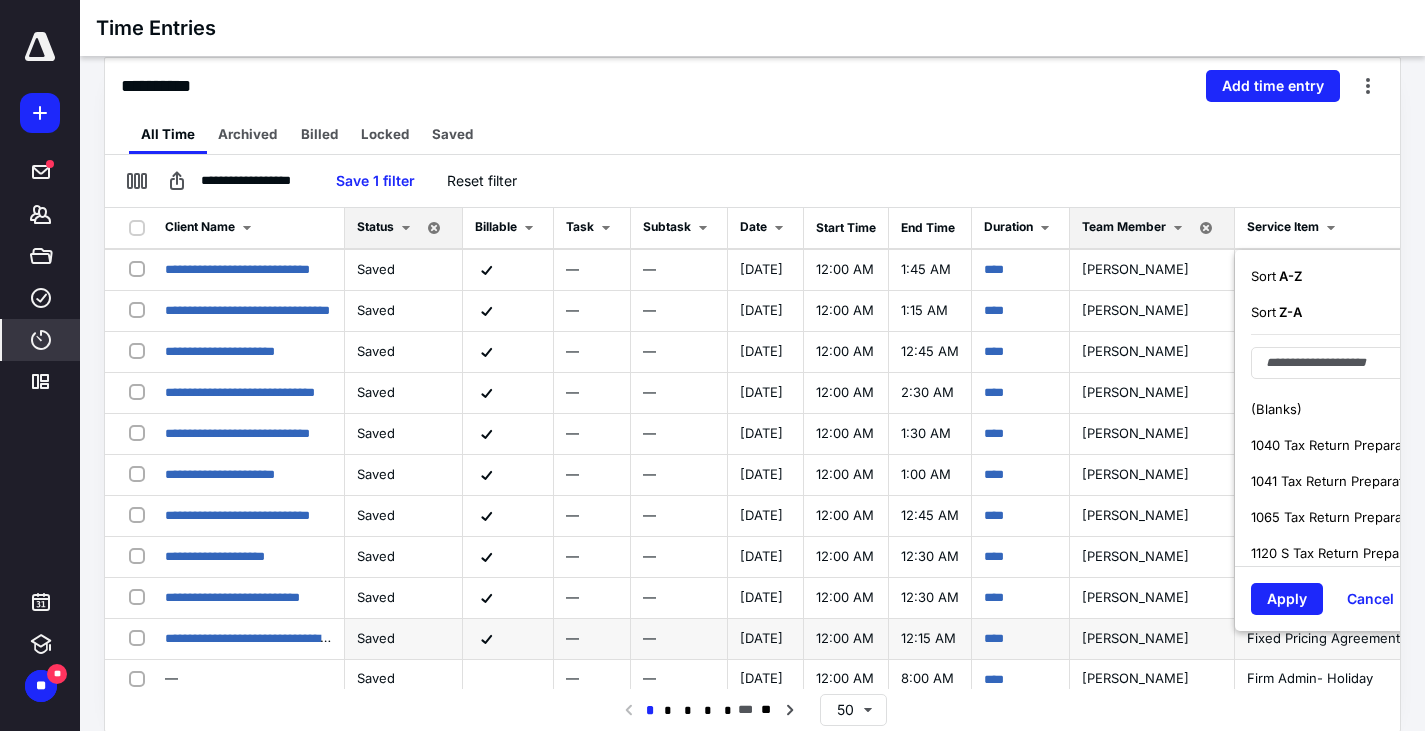 drag, startPoint x: 1007, startPoint y: 663, endPoint x: 1199, endPoint y: 655, distance: 192.1666 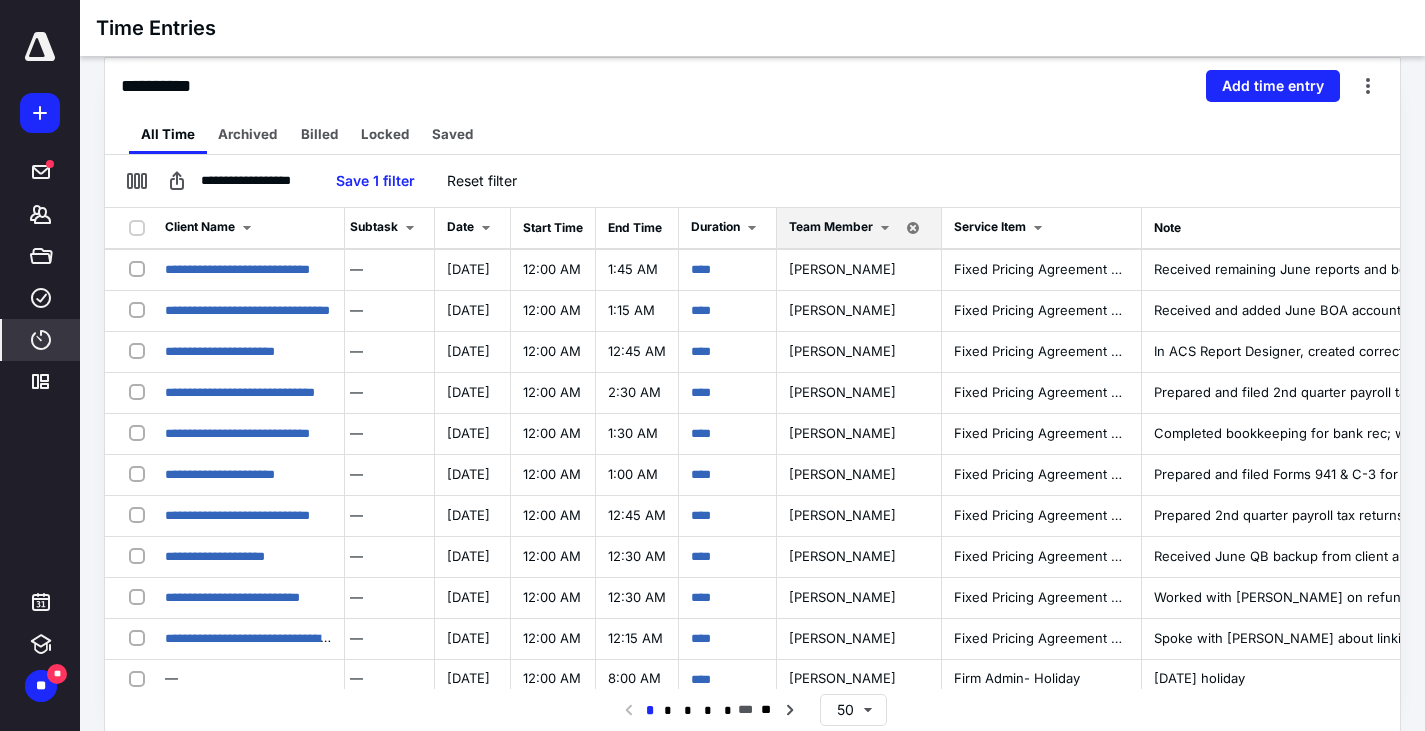 scroll, scrollTop: 286, scrollLeft: 271, axis: both 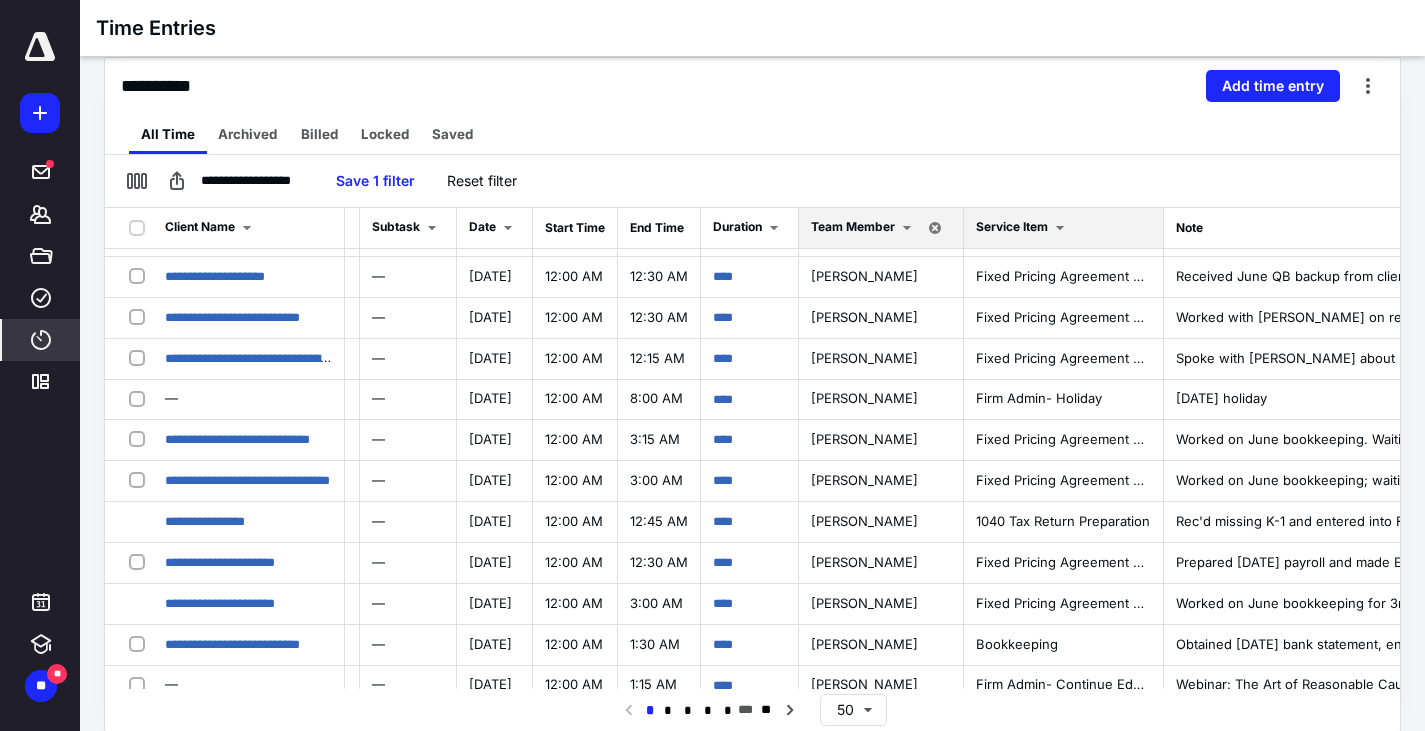 click at bounding box center (1060, 228) 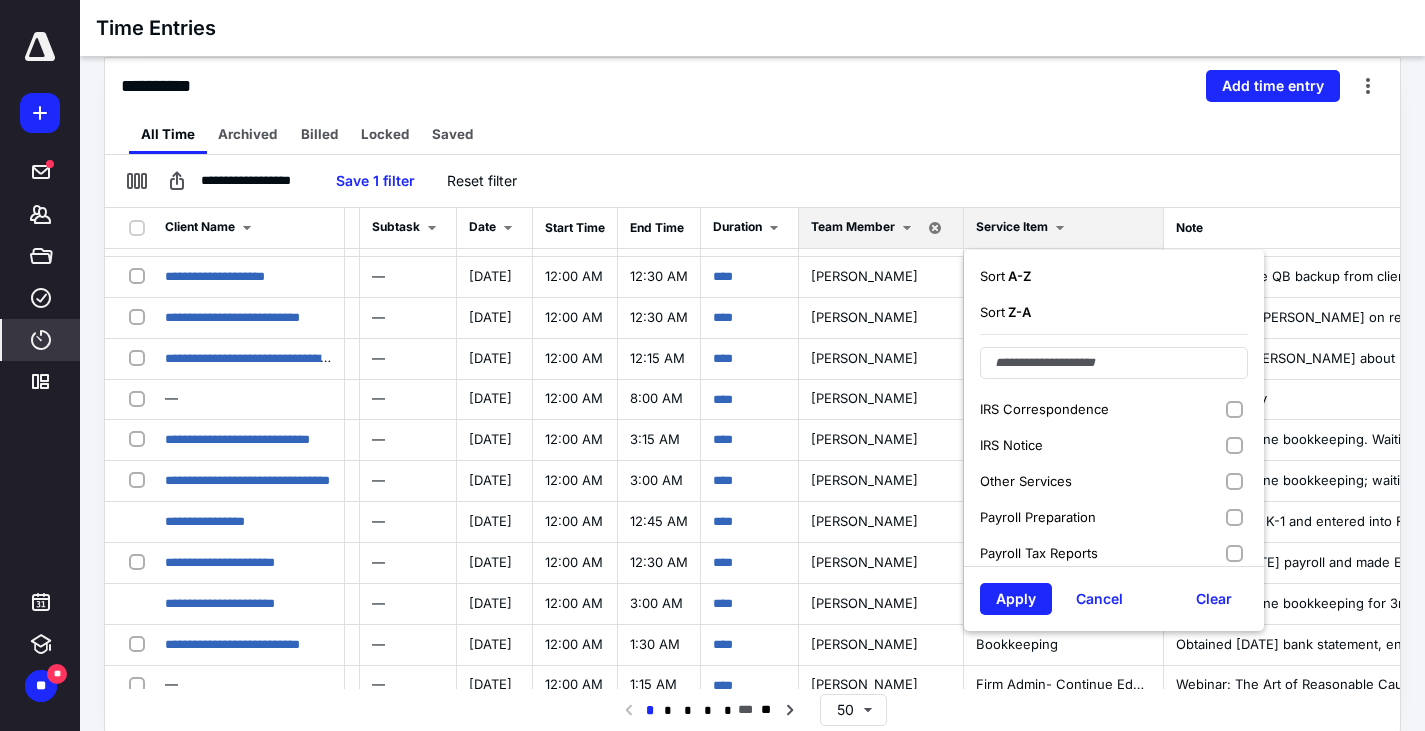 scroll, scrollTop: 997, scrollLeft: 0, axis: vertical 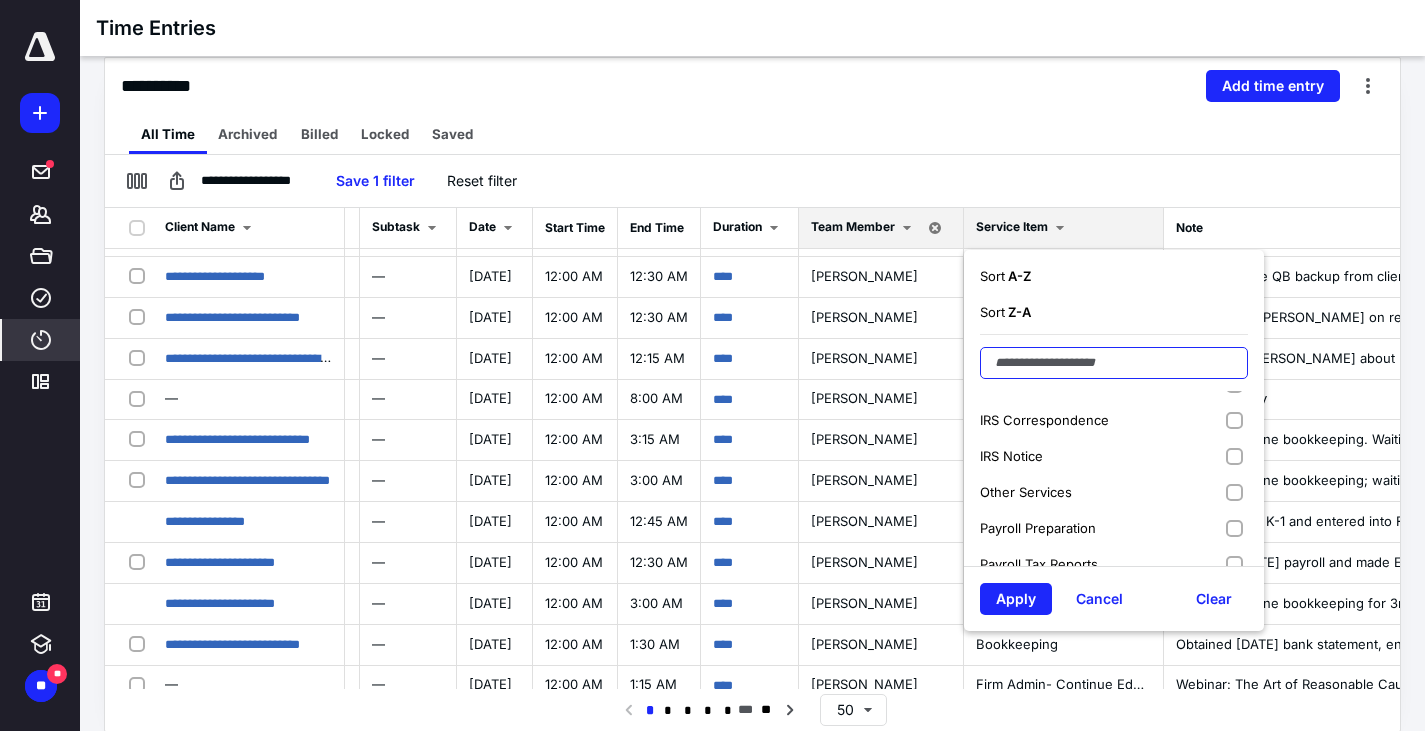 click at bounding box center (1114, 363) 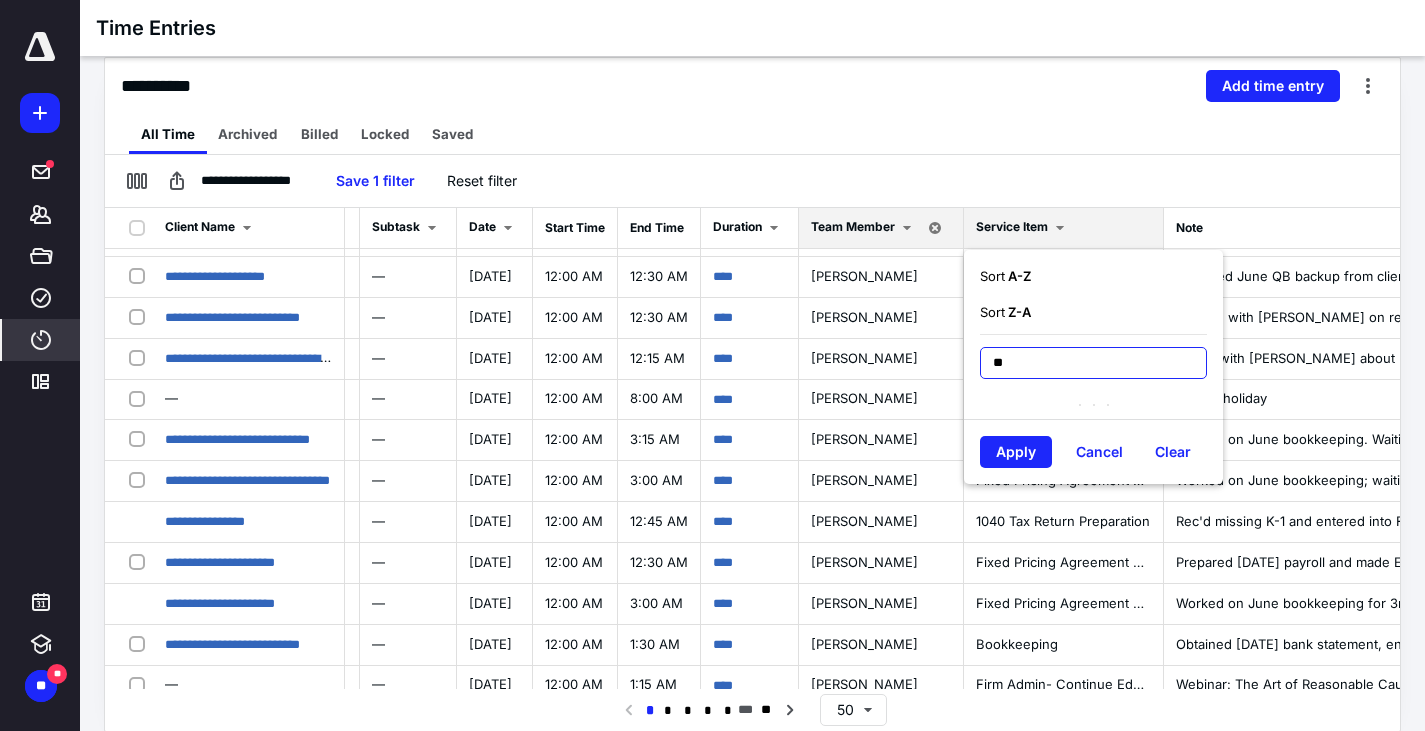 scroll, scrollTop: 0, scrollLeft: 0, axis: both 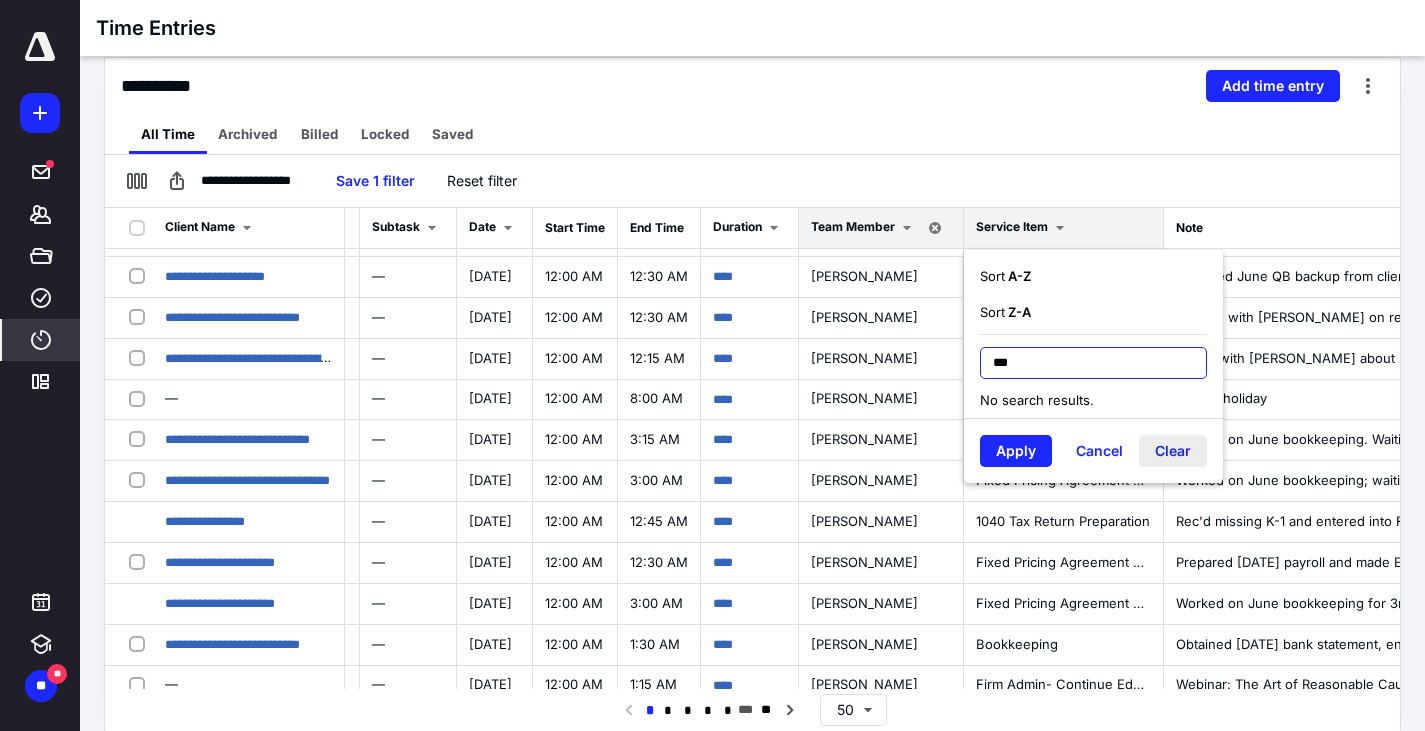 type on "***" 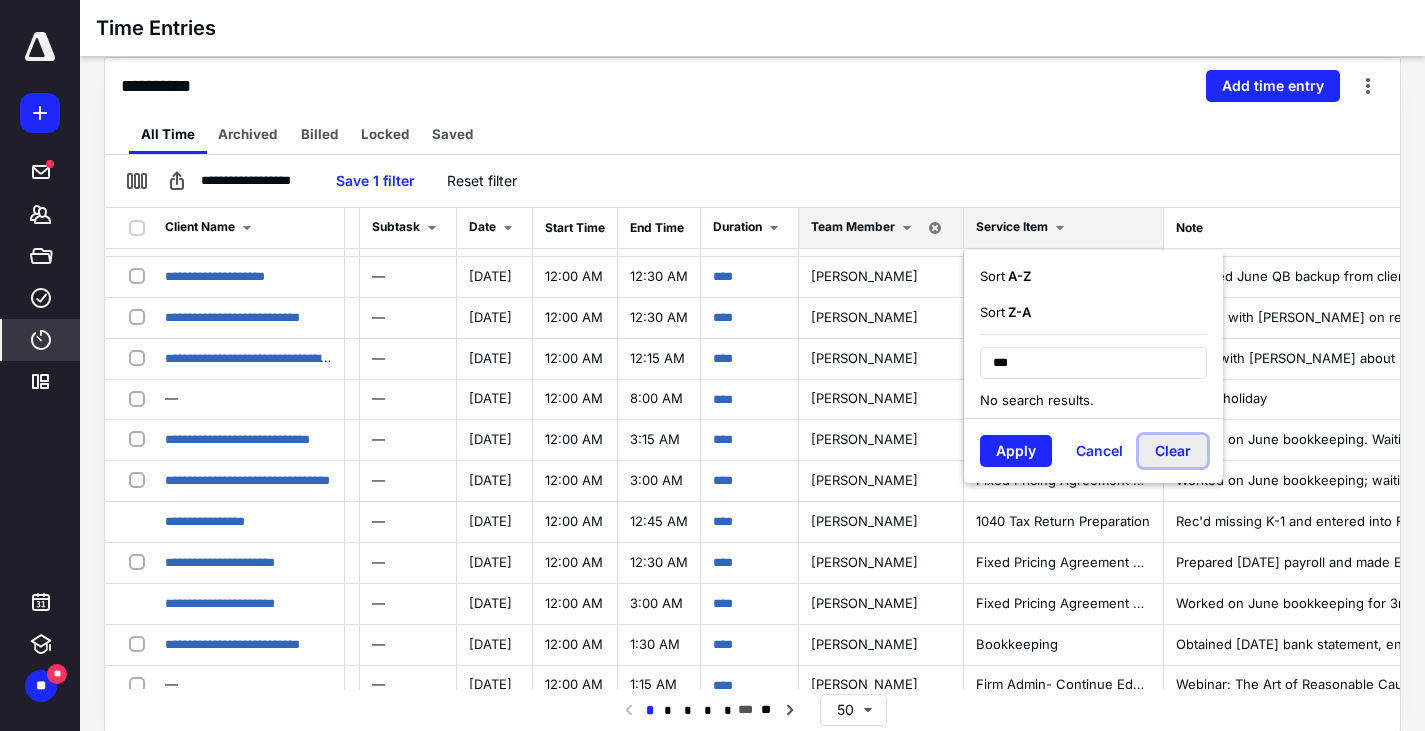 click on "Clear" at bounding box center (1173, 451) 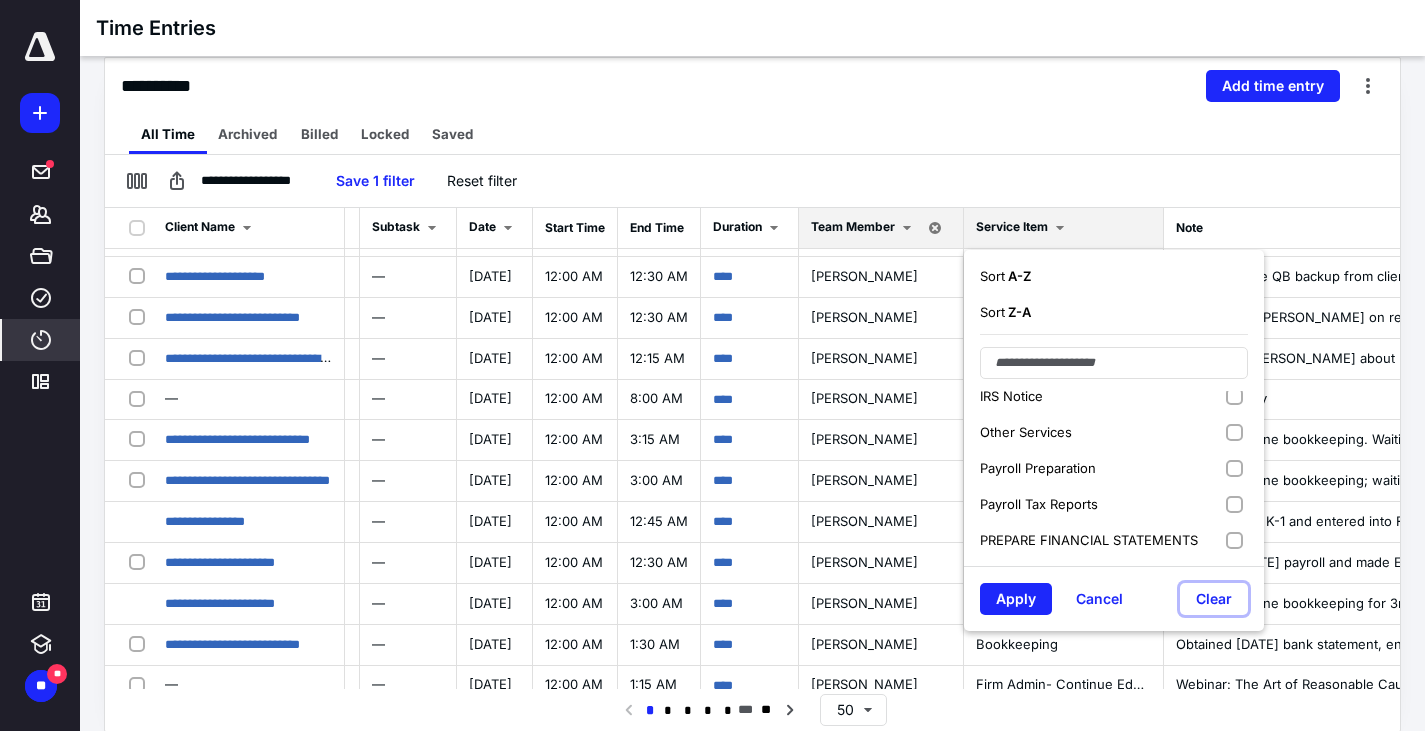 scroll, scrollTop: 1038, scrollLeft: 0, axis: vertical 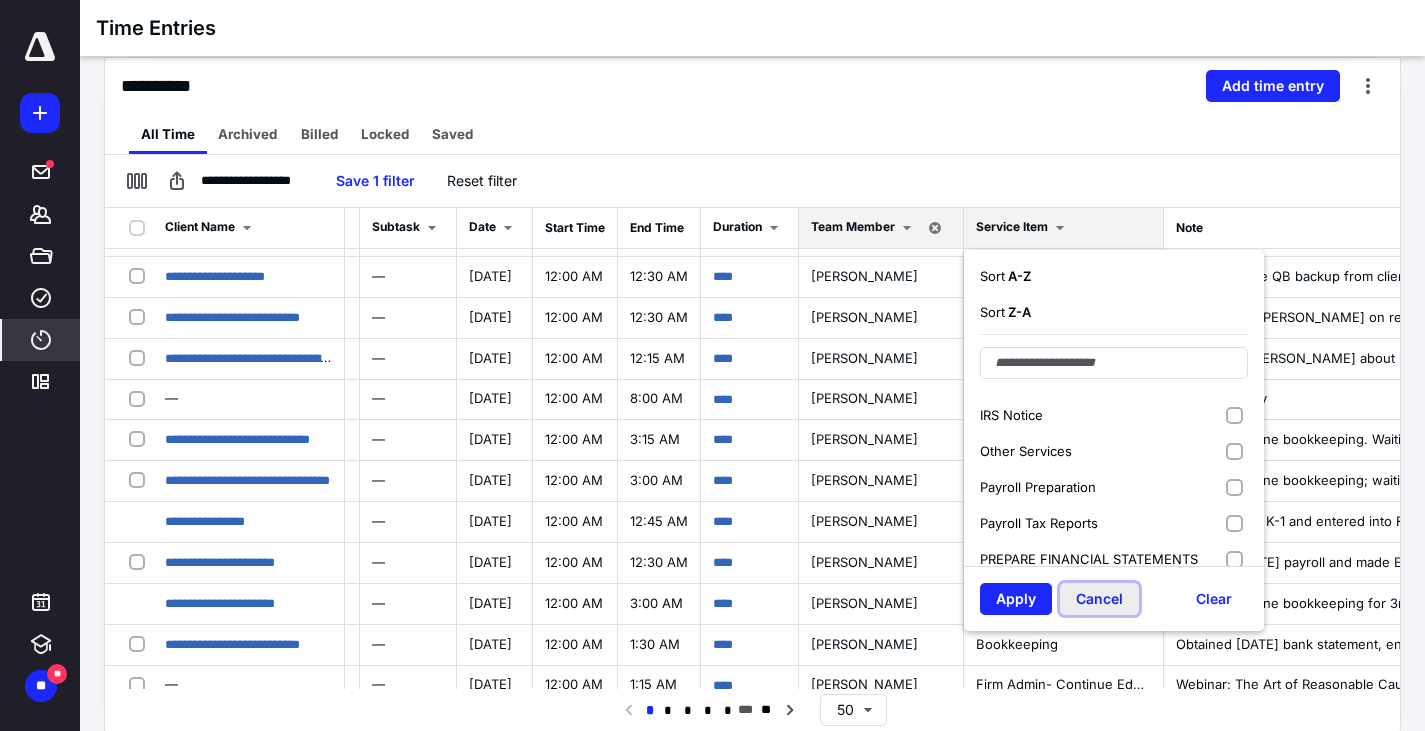 click on "Cancel" at bounding box center [1099, 599] 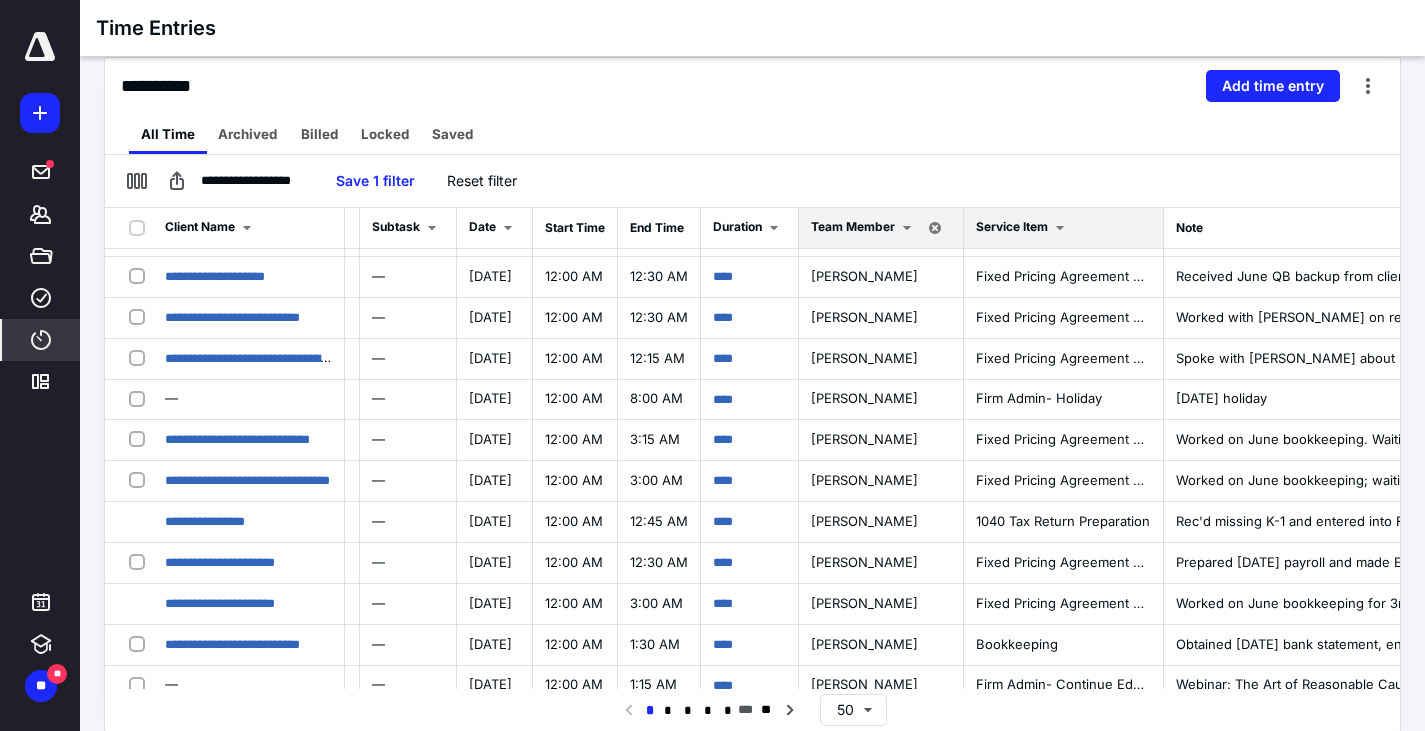 click at bounding box center [907, 228] 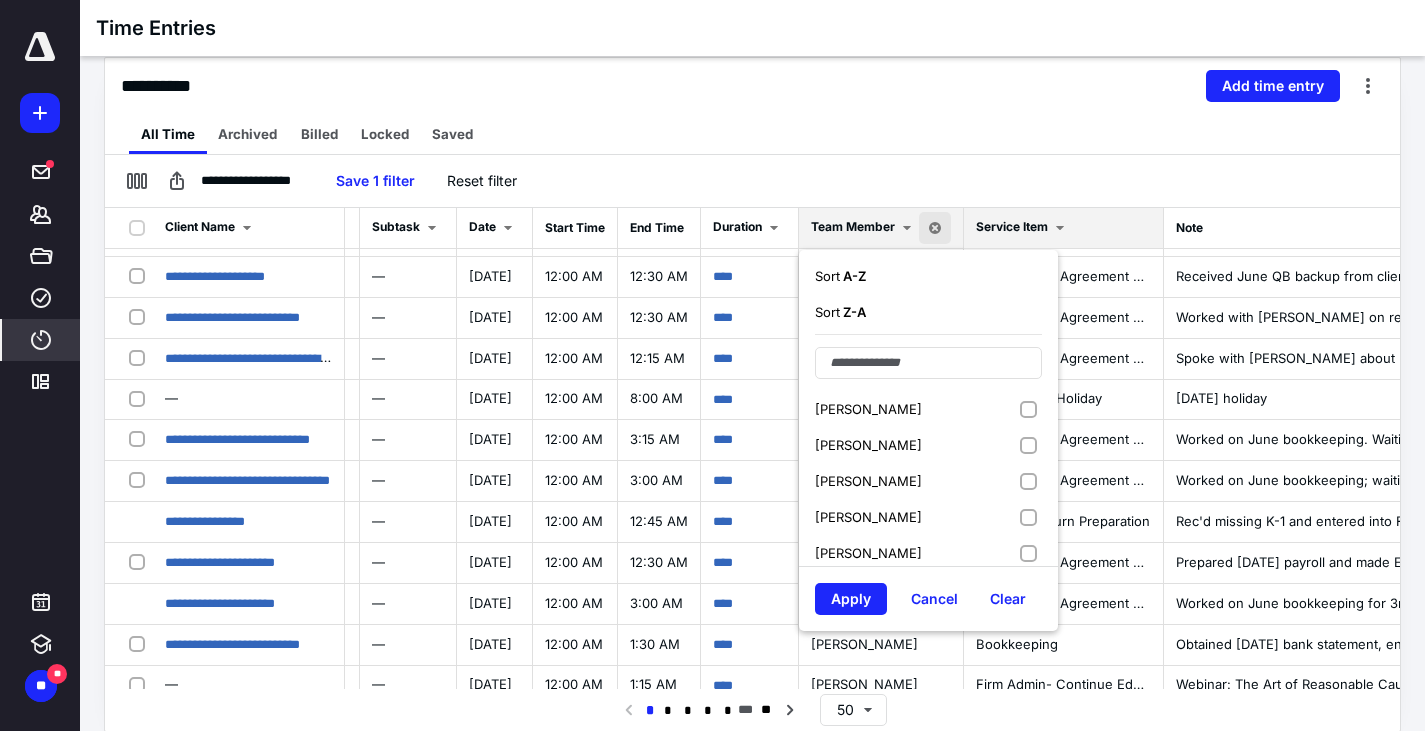 click on "[PERSON_NAME]" at bounding box center [928, 481] 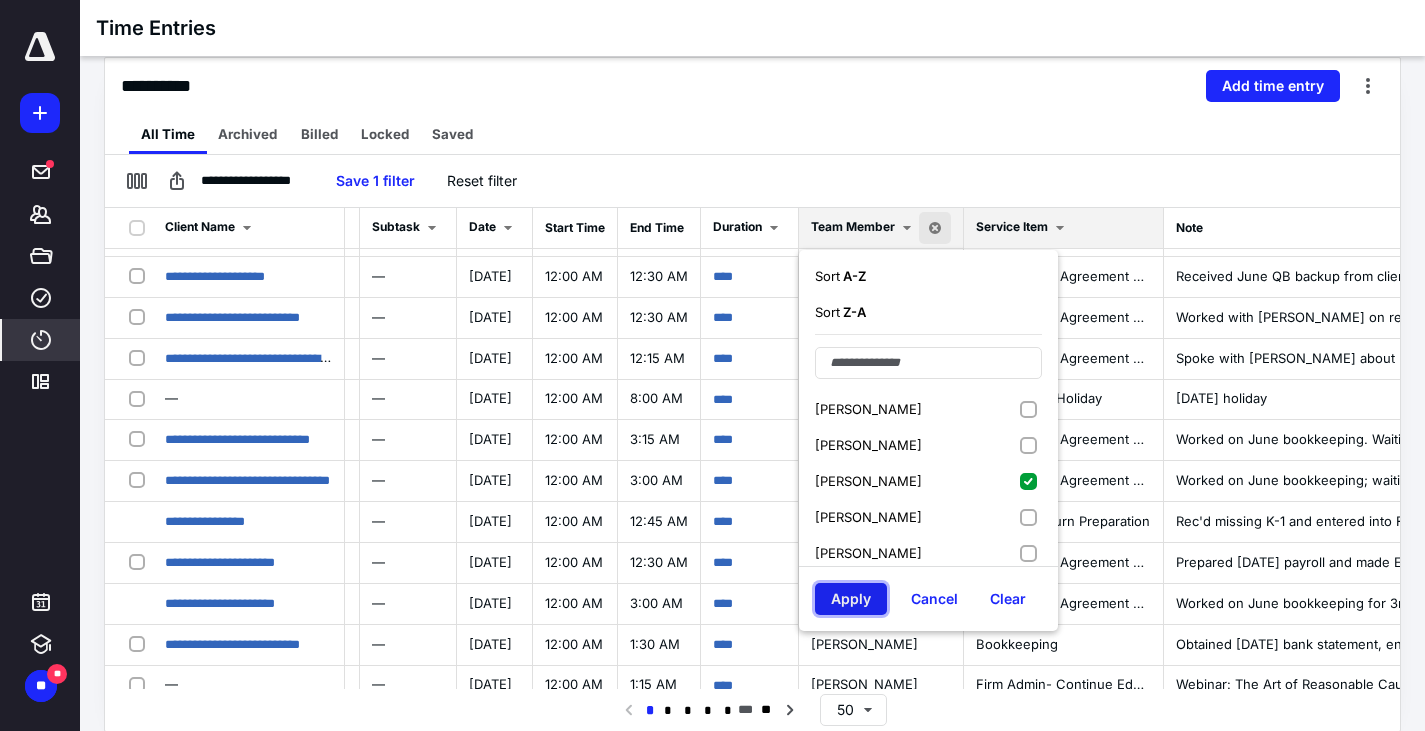 click on "Apply" at bounding box center (851, 599) 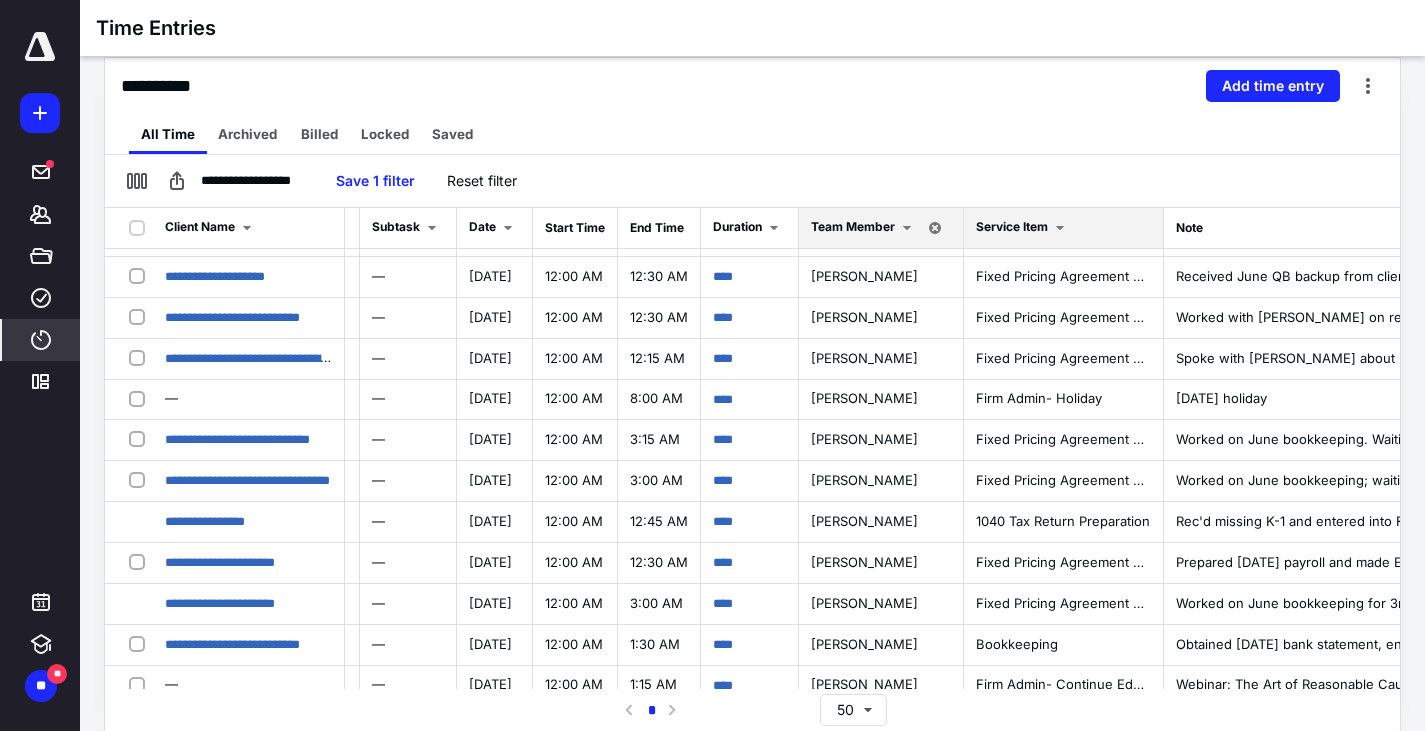 scroll, scrollTop: 0, scrollLeft: 0, axis: both 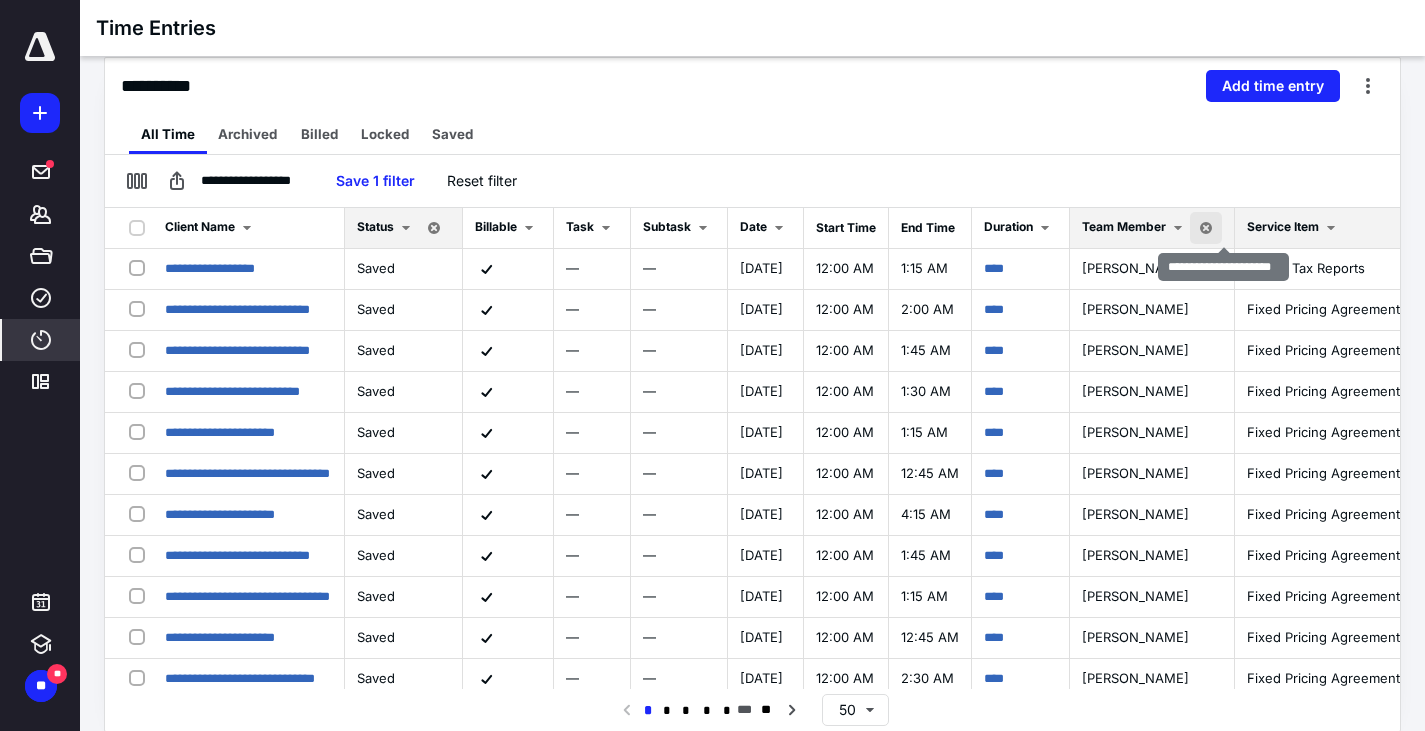 click at bounding box center [1206, 228] 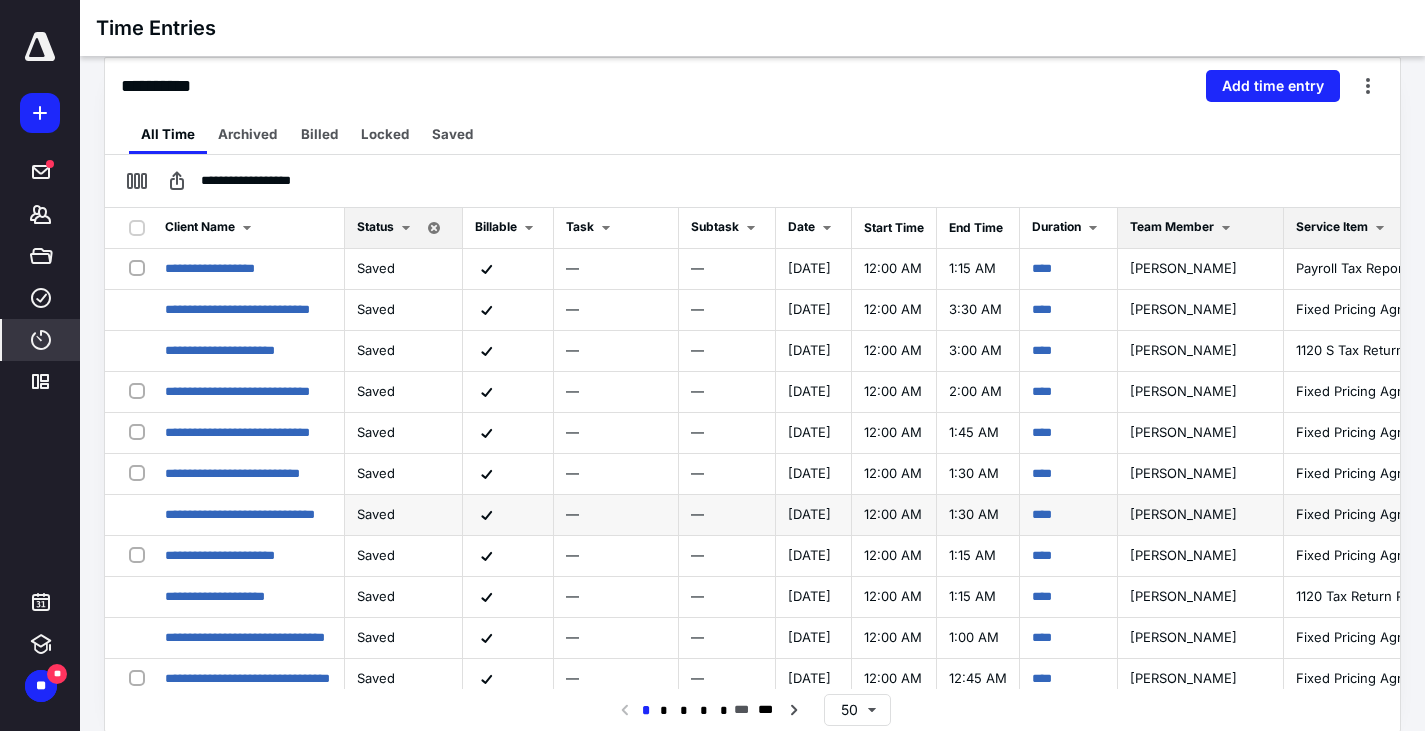 click on "[PERSON_NAME]" at bounding box center [1183, 514] 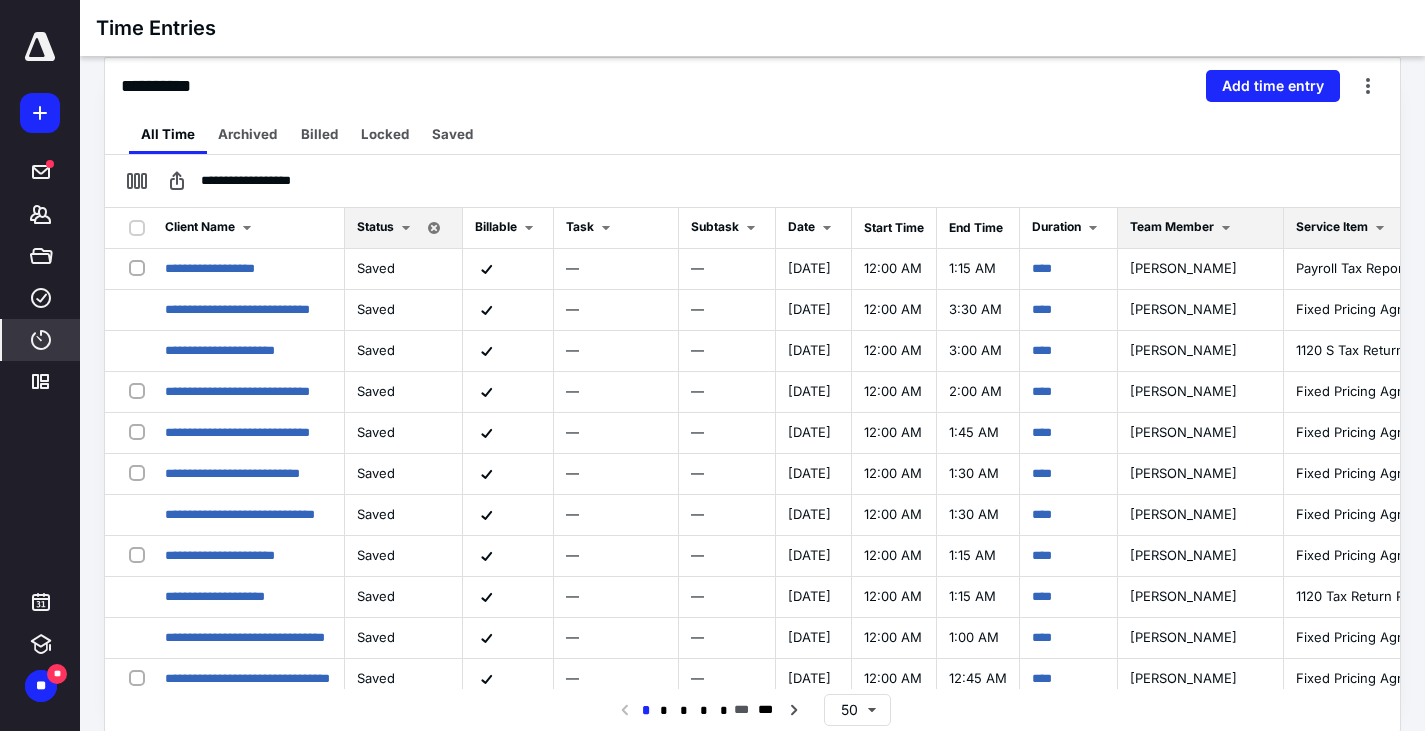 click at bounding box center (1226, 228) 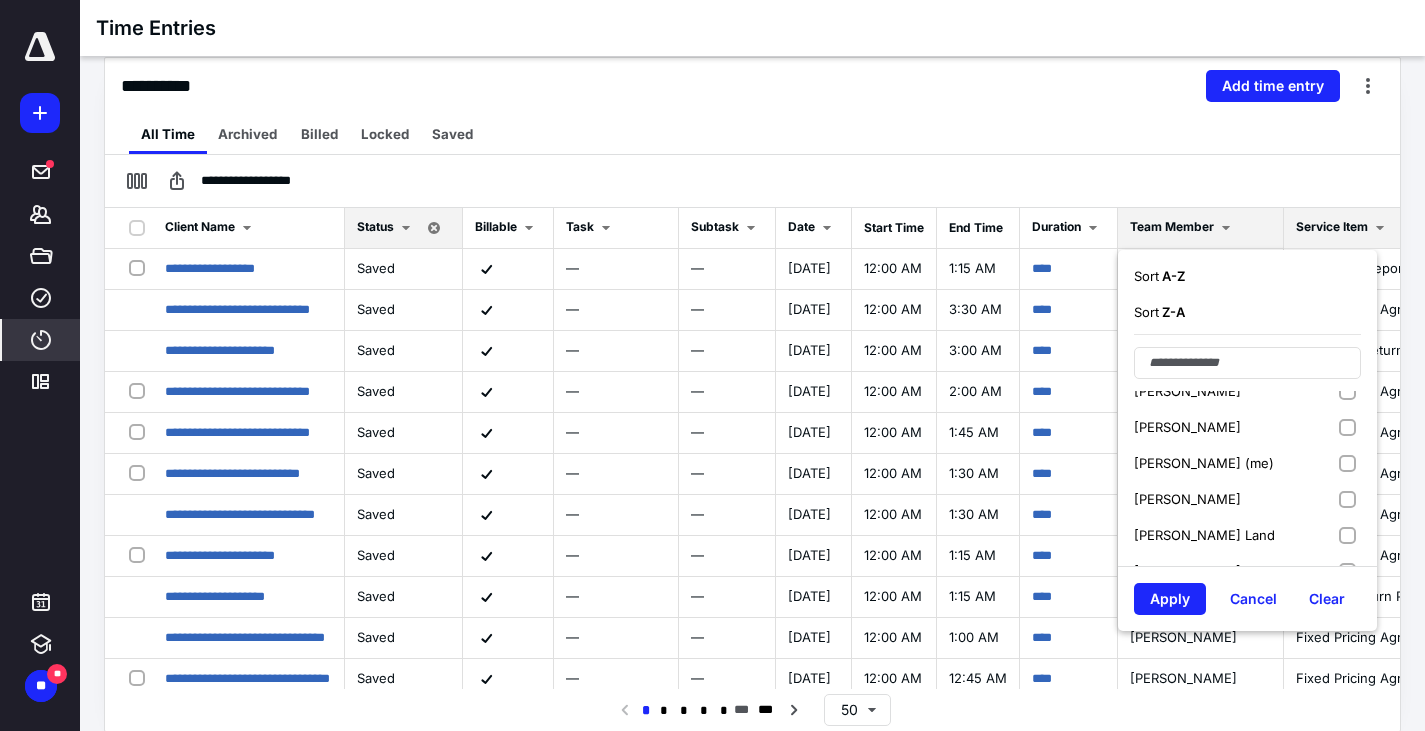 scroll, scrollTop: 185, scrollLeft: 0, axis: vertical 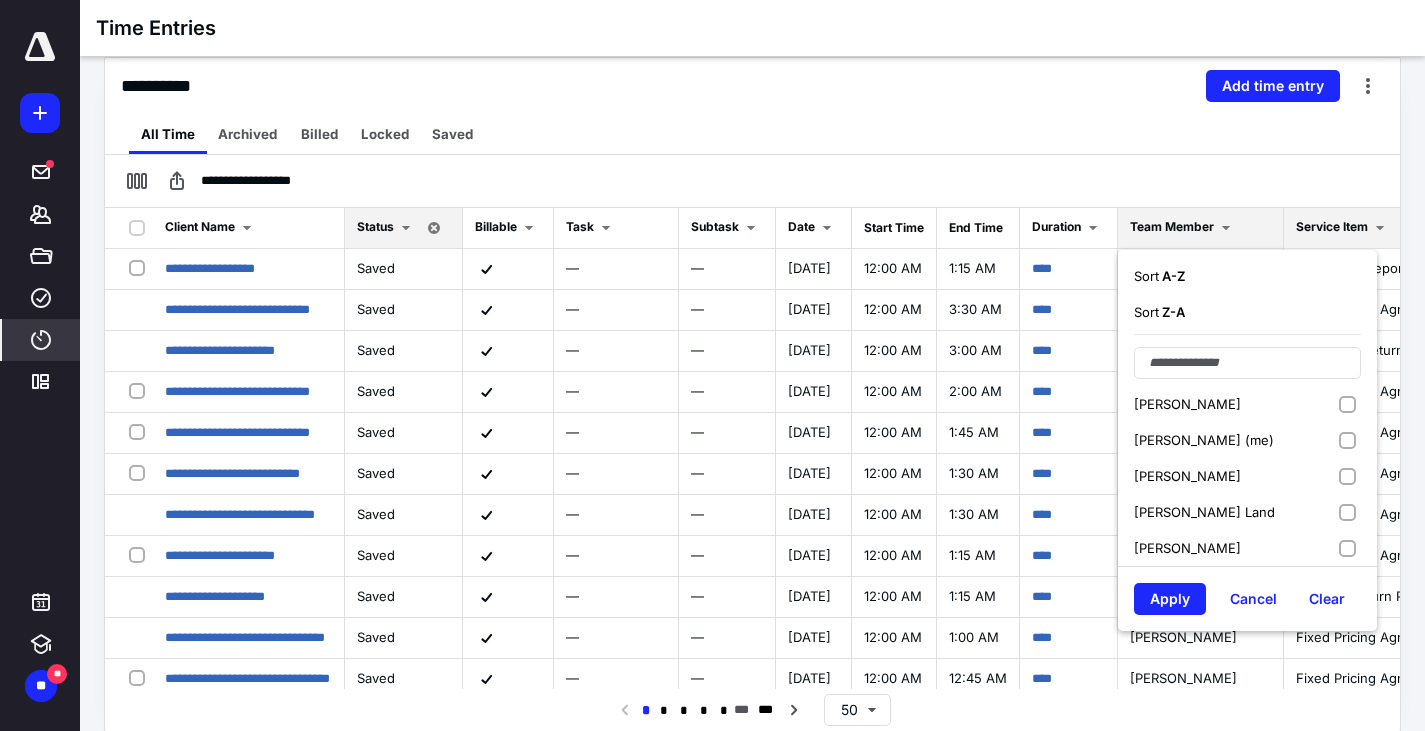click on "[PERSON_NAME]" at bounding box center [1187, 404] 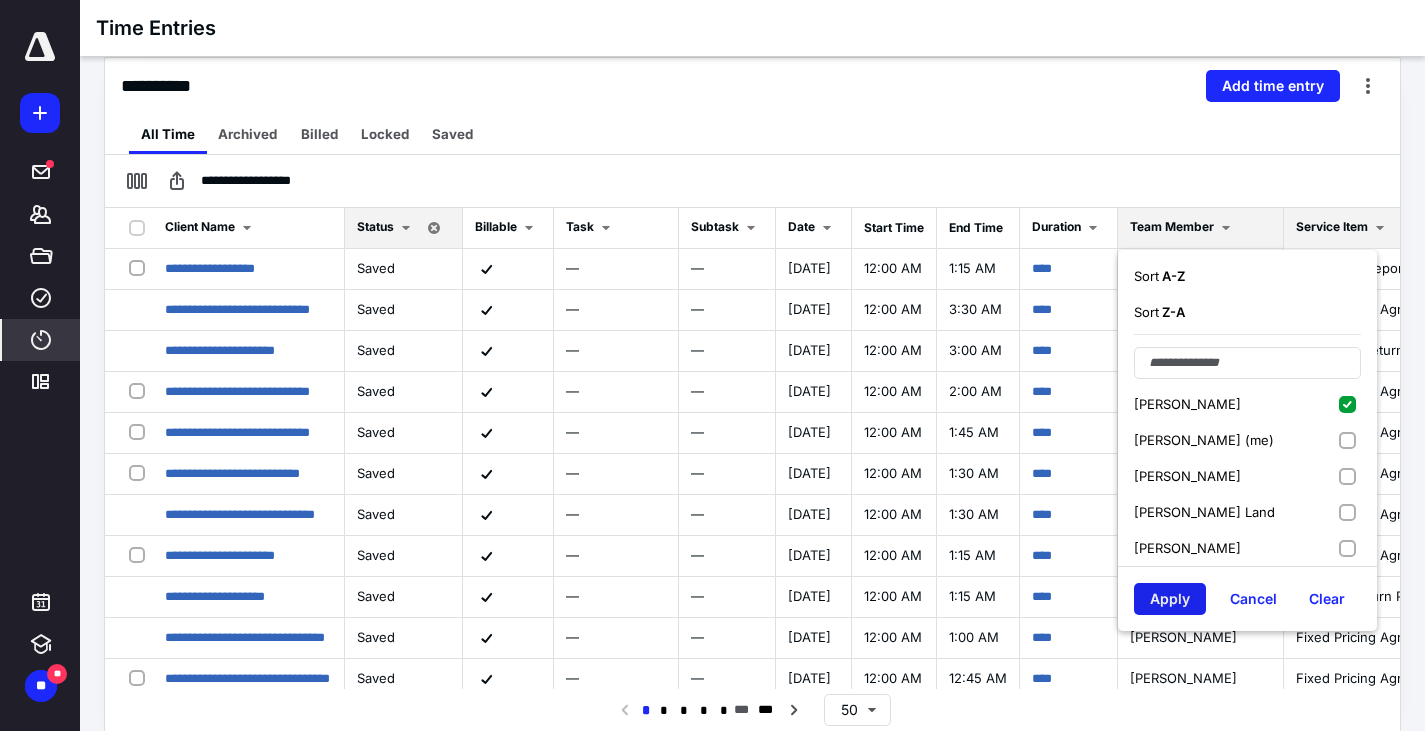 click on "Apply" at bounding box center (1170, 599) 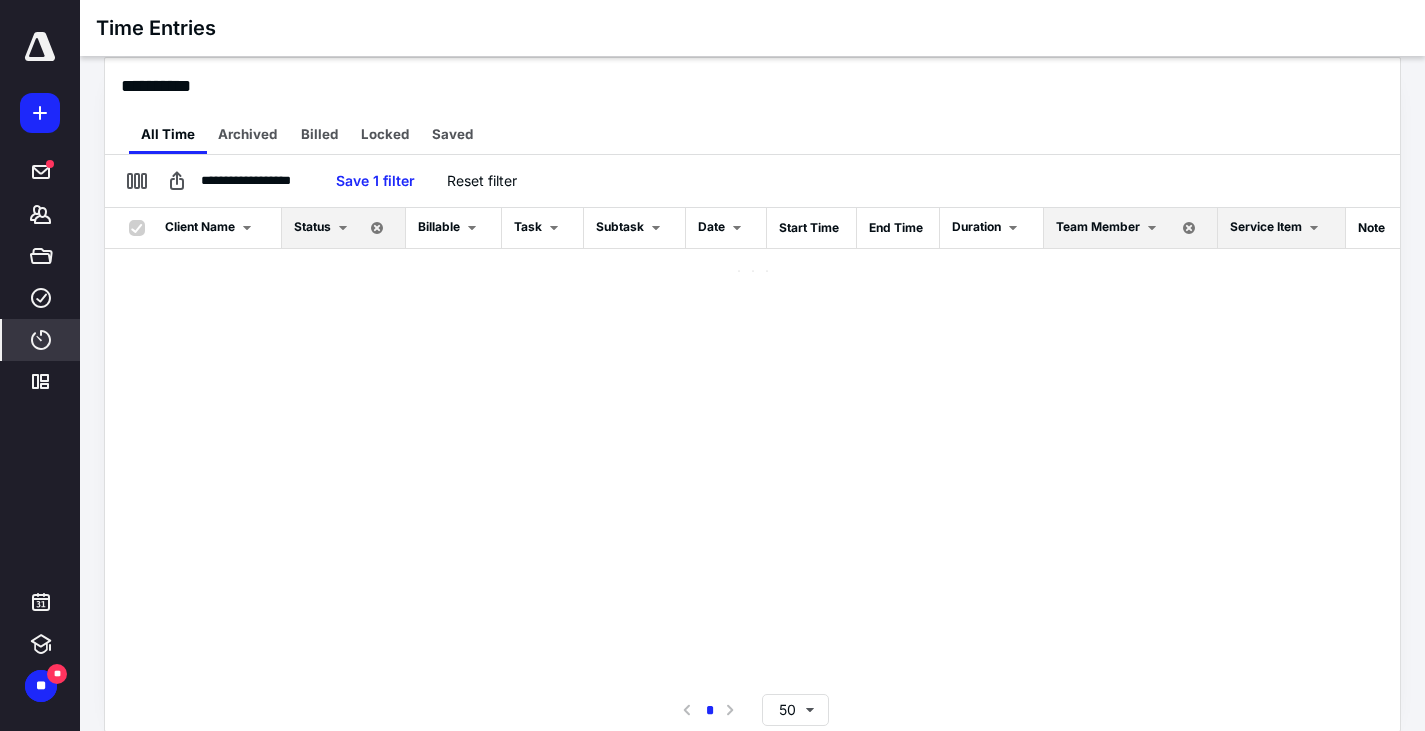 checkbox on "true" 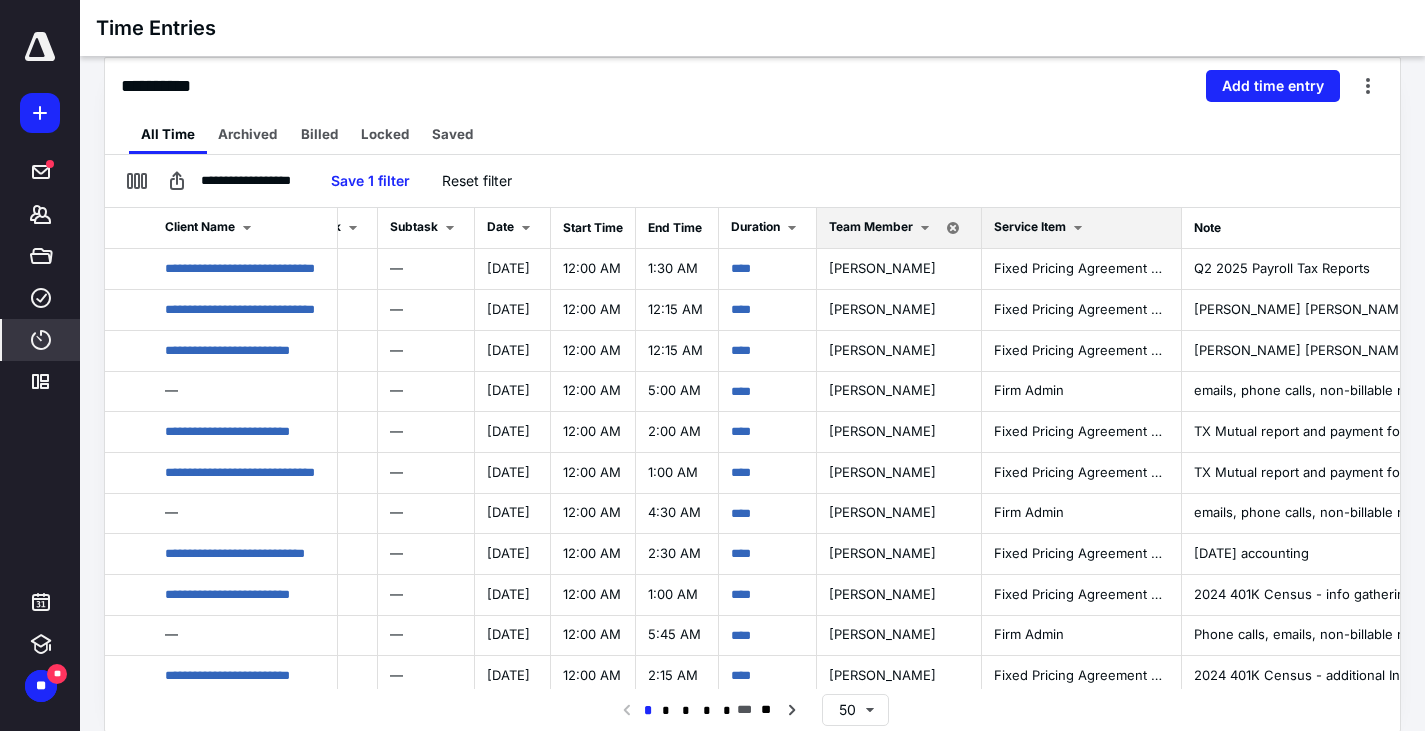 scroll, scrollTop: 0, scrollLeft: 247, axis: horizontal 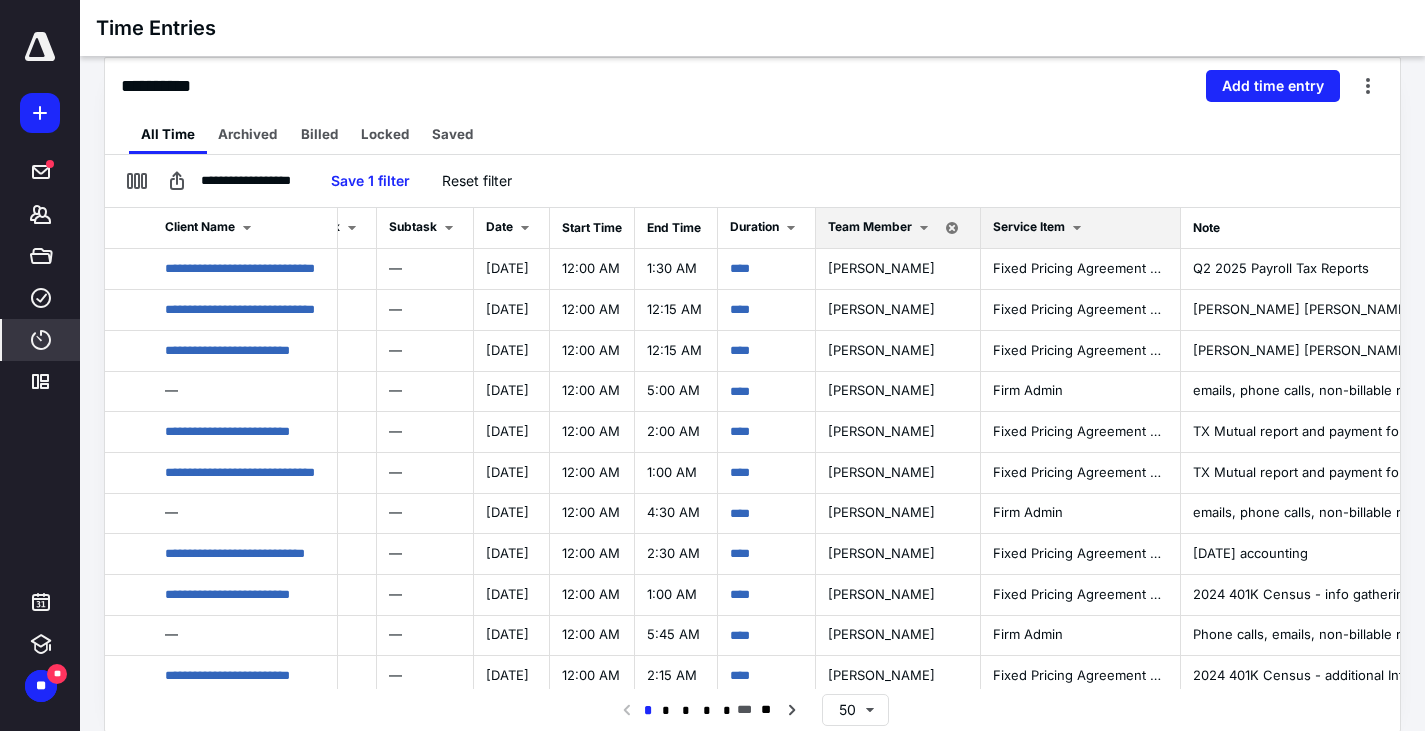 click at bounding box center (1077, 228) 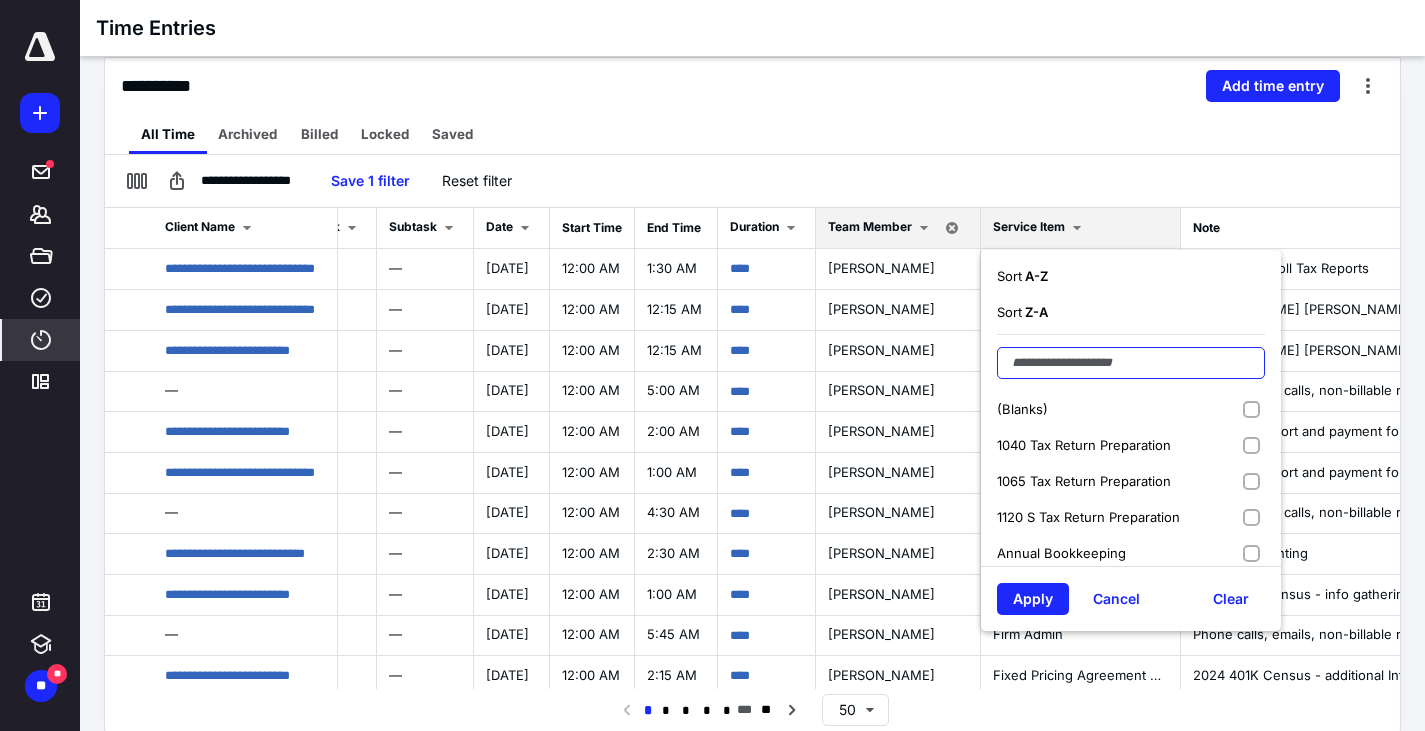 click at bounding box center [1131, 363] 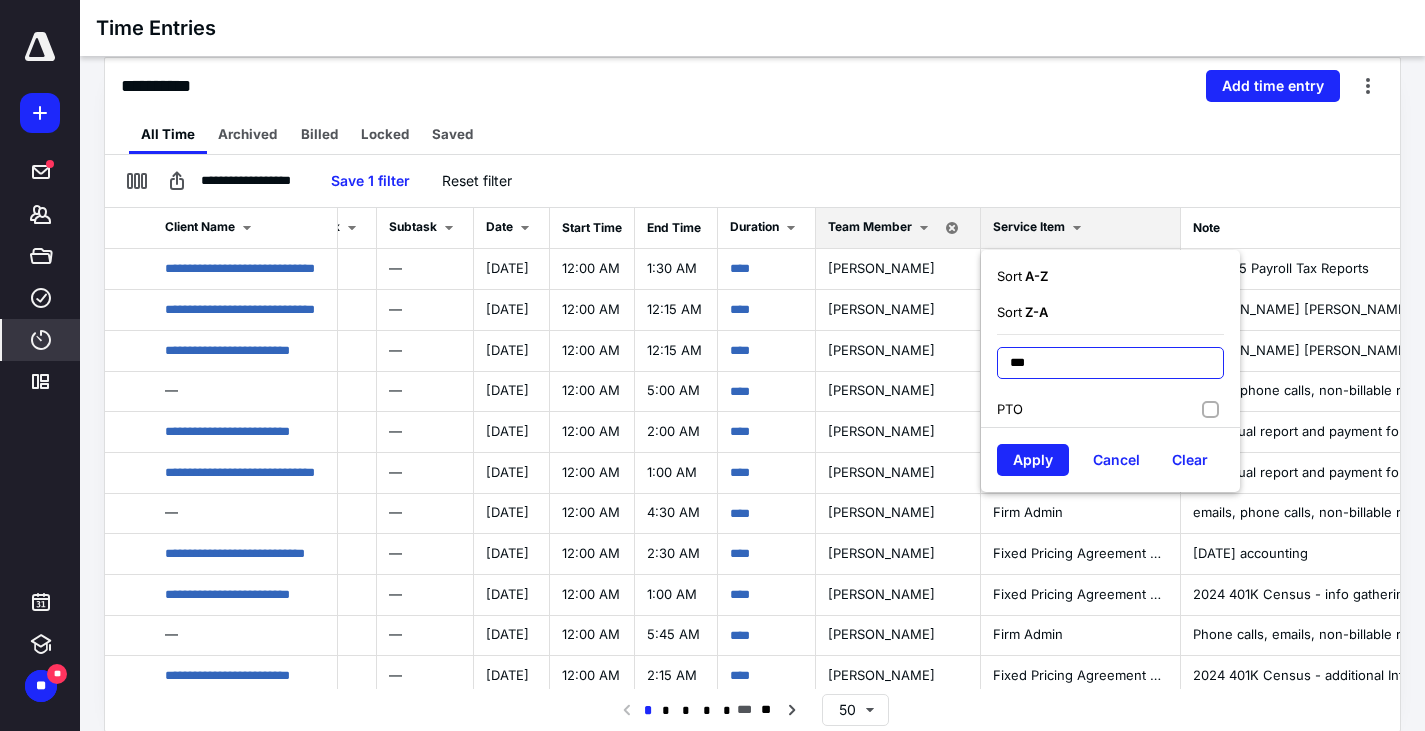 type on "***" 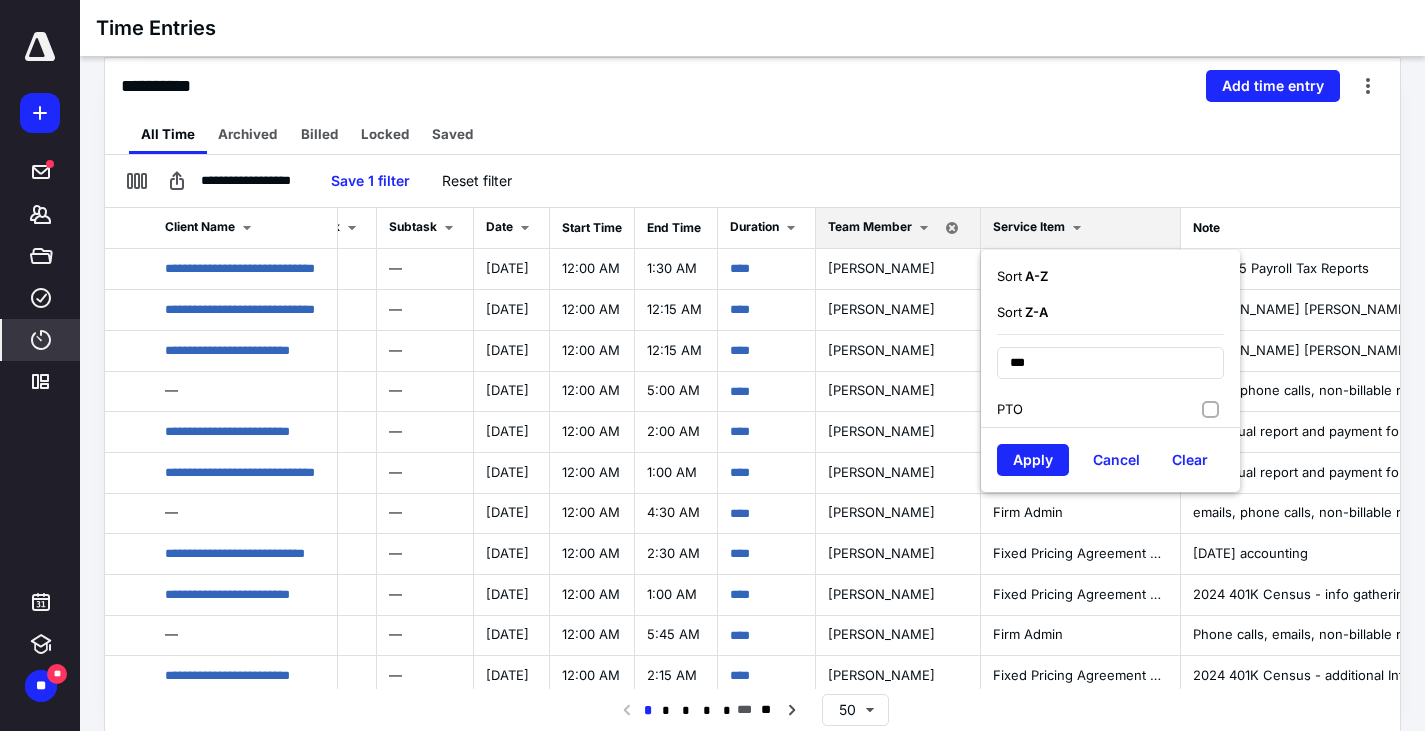 click on "PTO" at bounding box center (1110, 409) 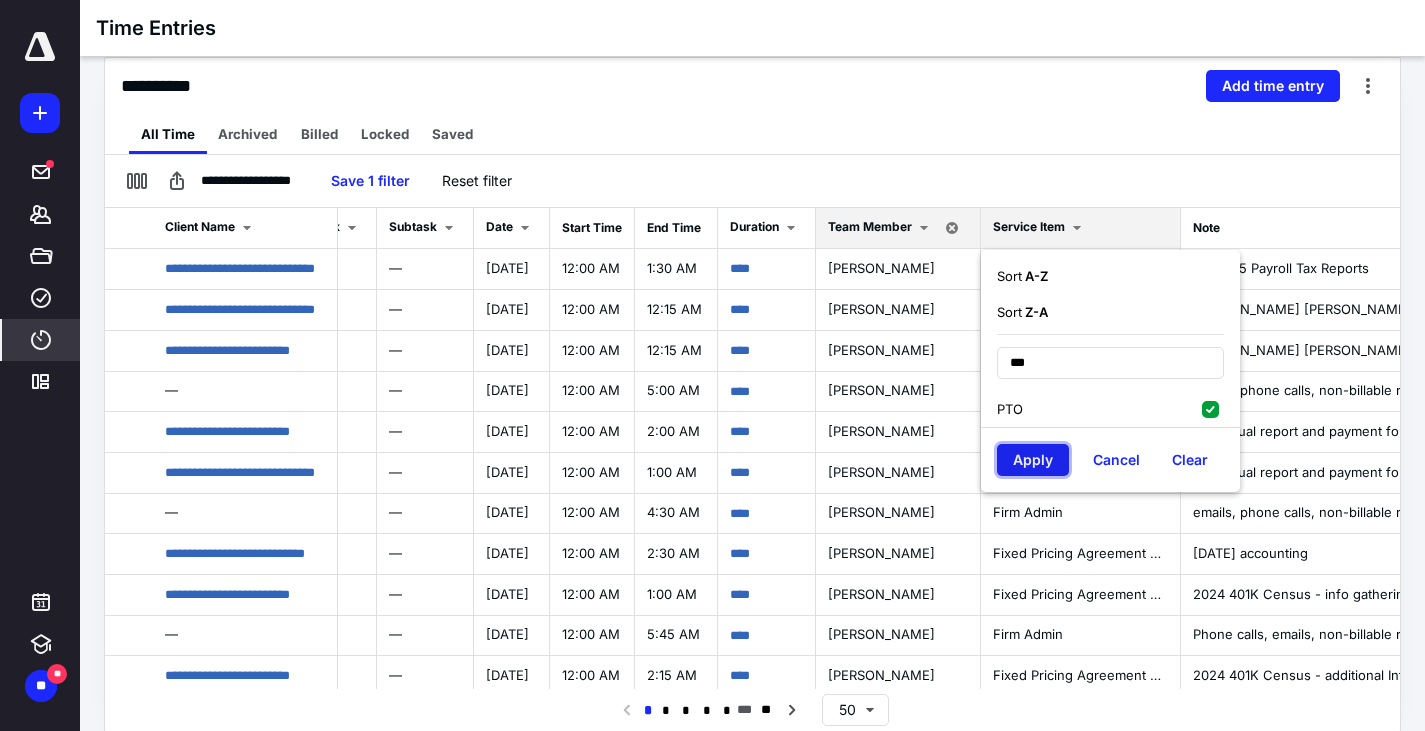click on "Apply" at bounding box center [1033, 460] 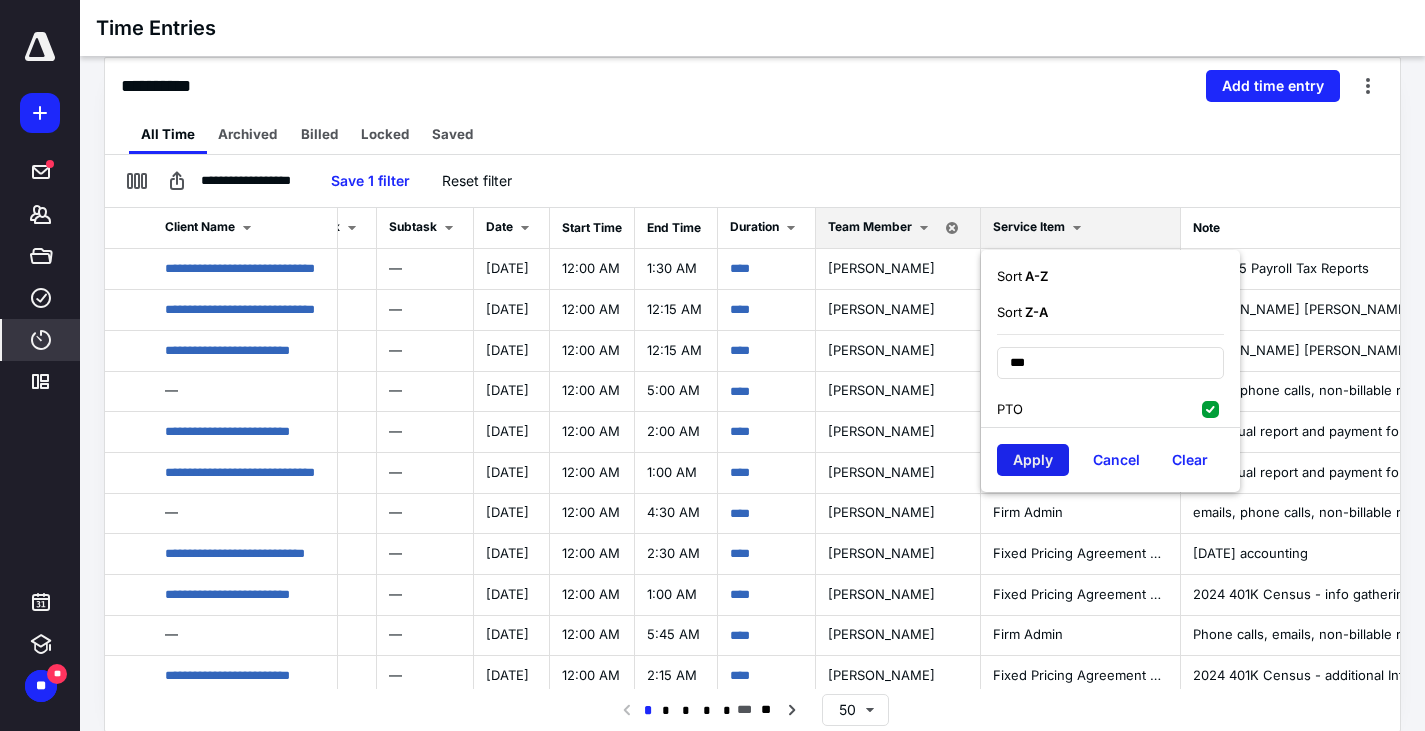scroll, scrollTop: 0, scrollLeft: 0, axis: both 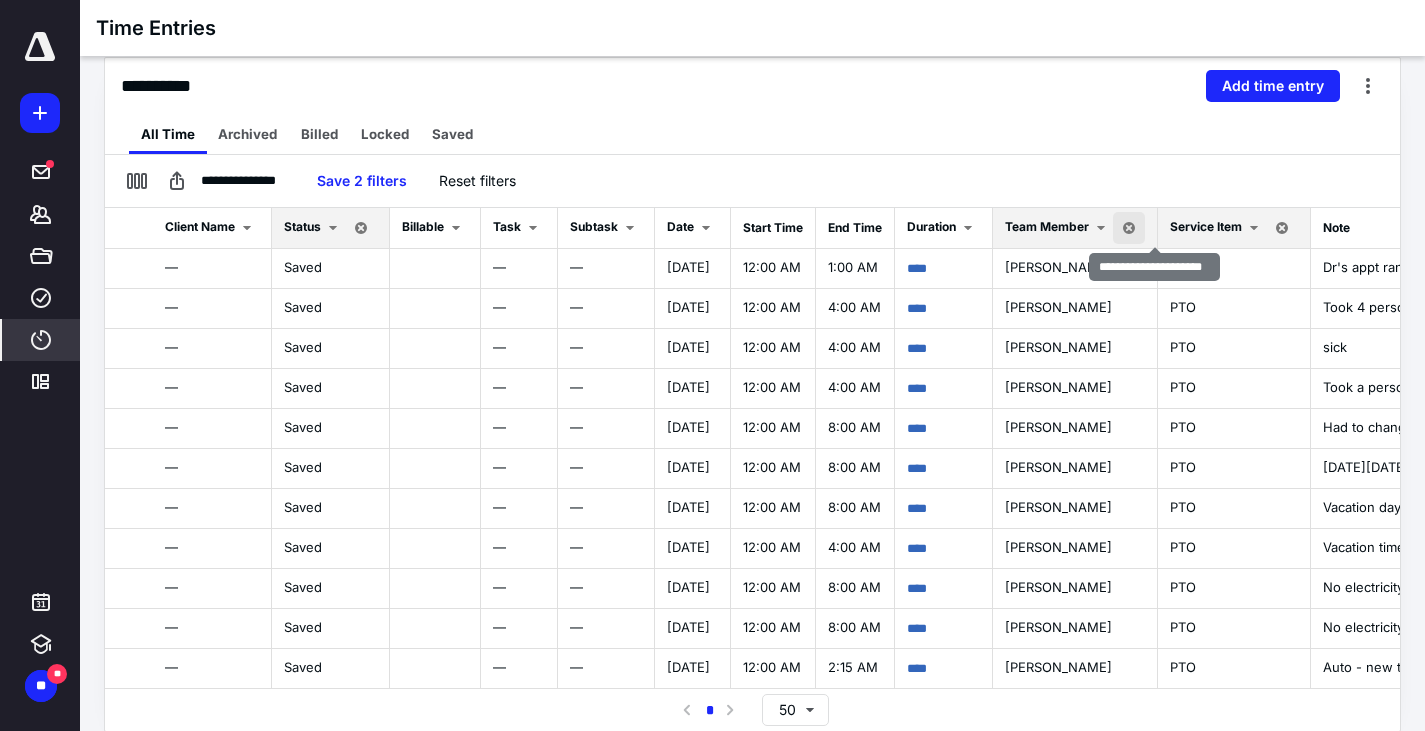 click at bounding box center (1129, 228) 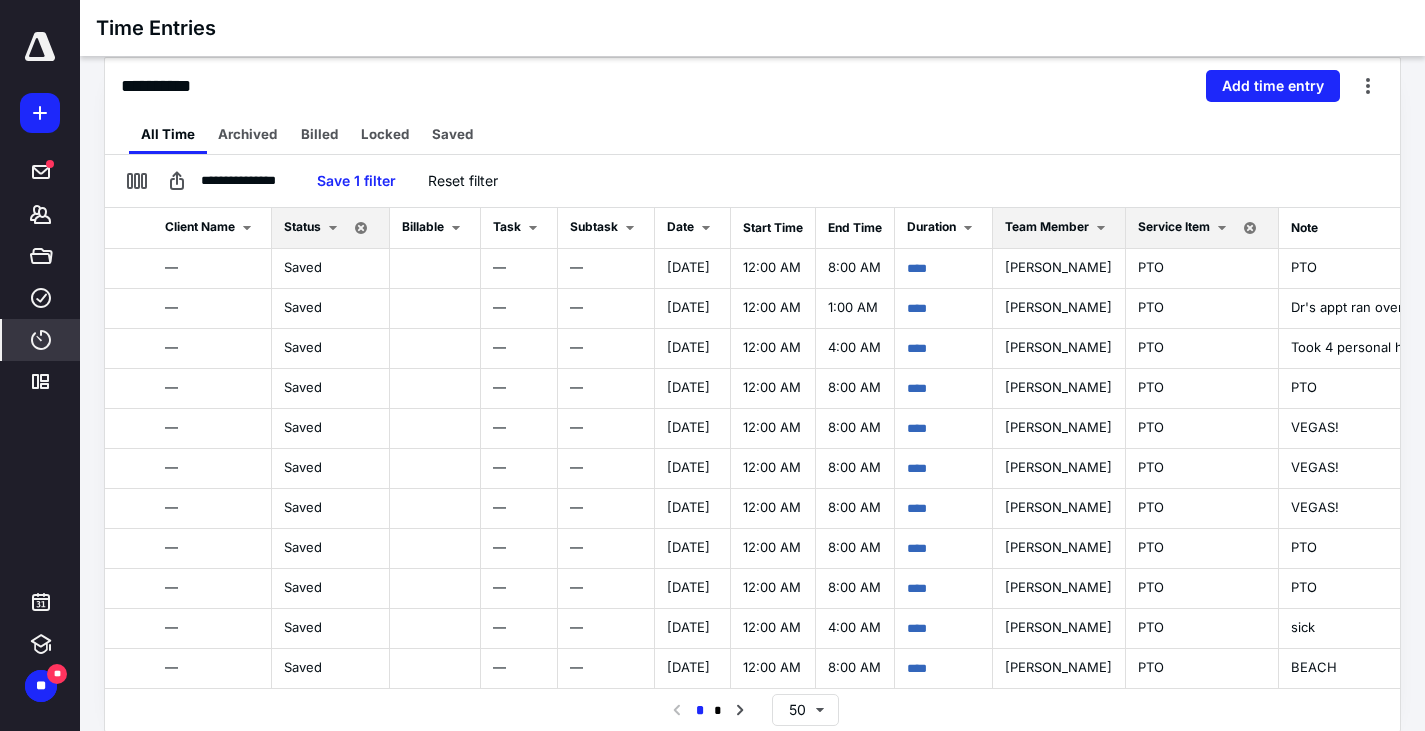 click at bounding box center [1101, 228] 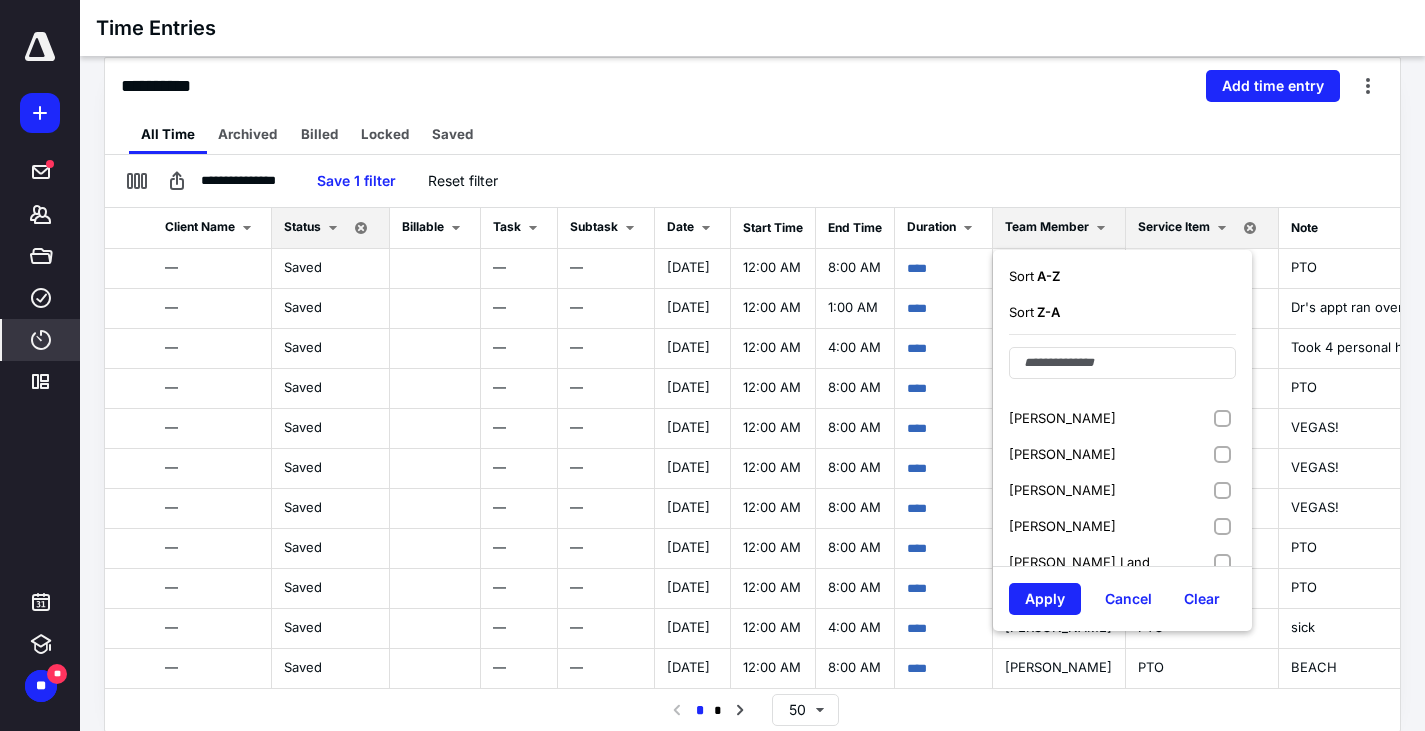 scroll, scrollTop: 41, scrollLeft: 0, axis: vertical 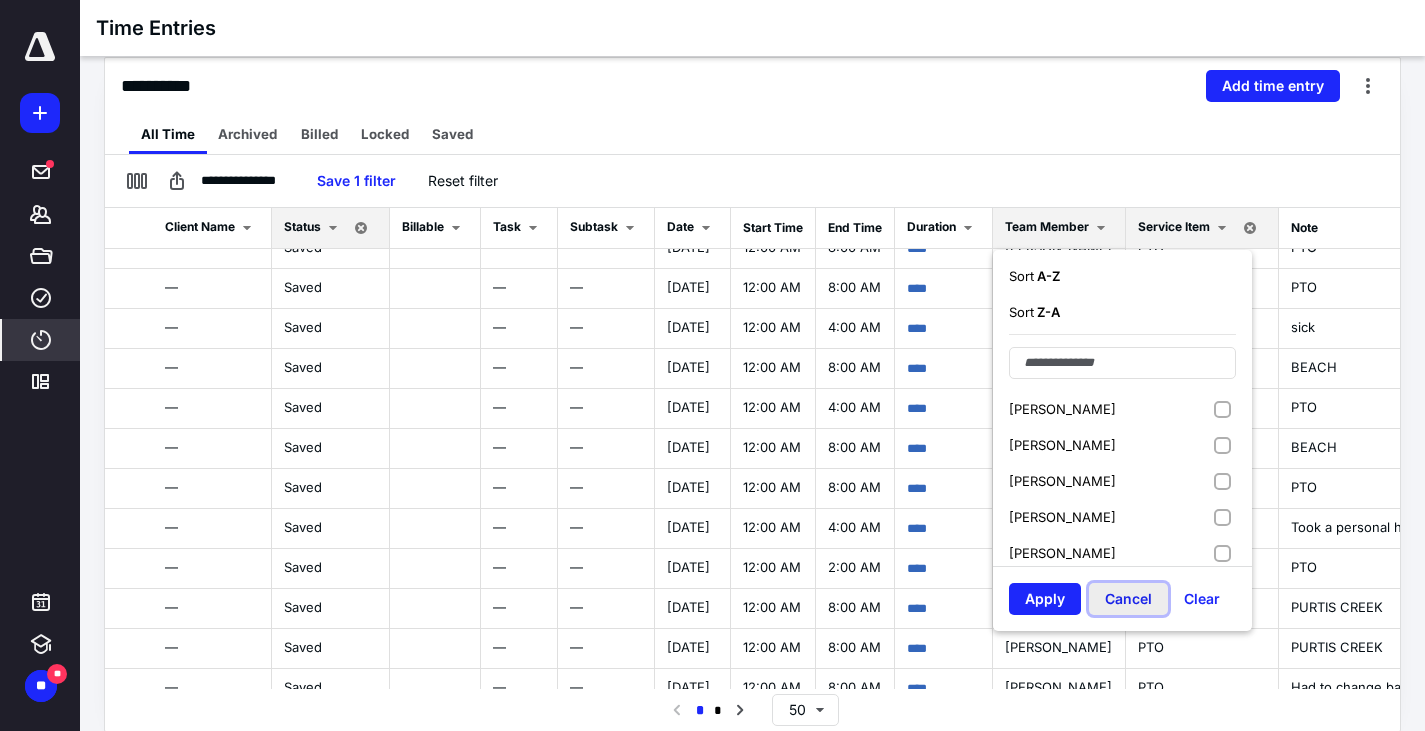 click on "Cancel" at bounding box center [1128, 599] 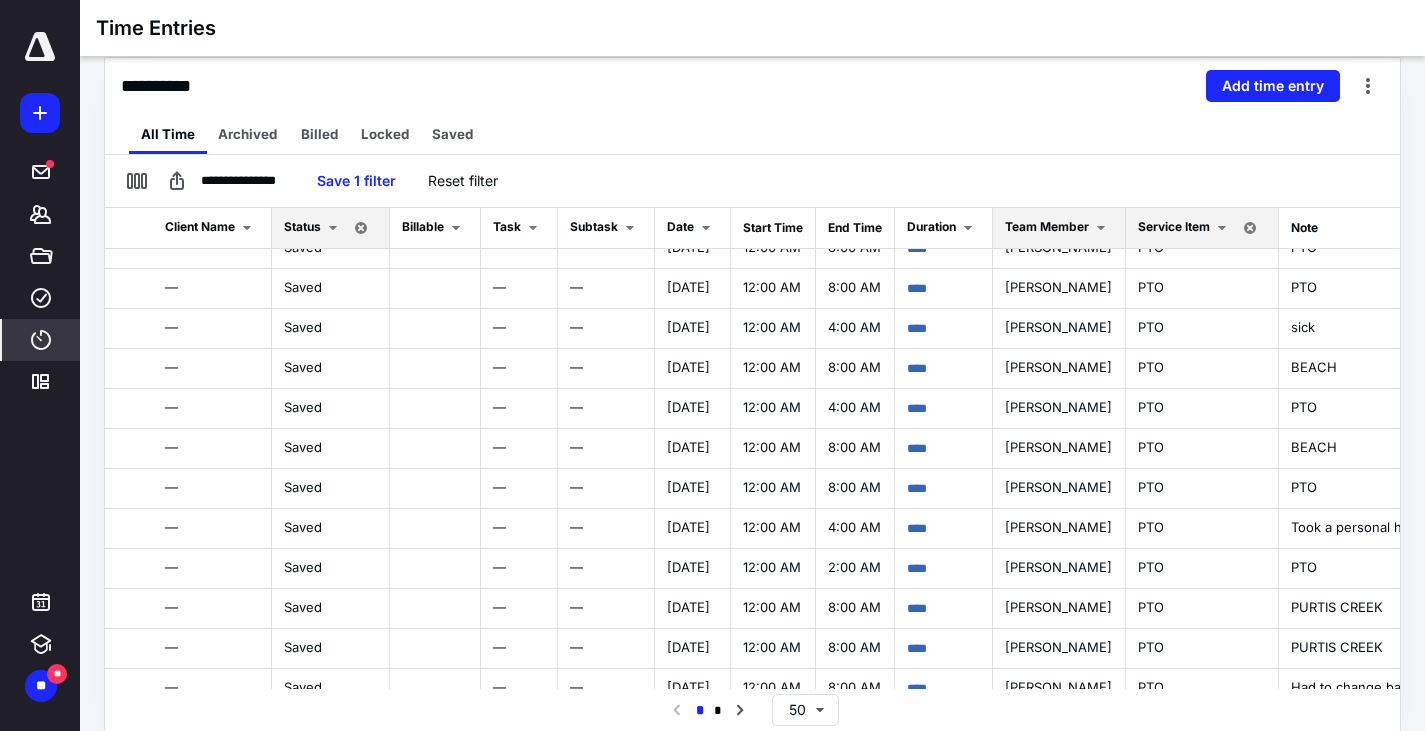 click at bounding box center [1101, 228] 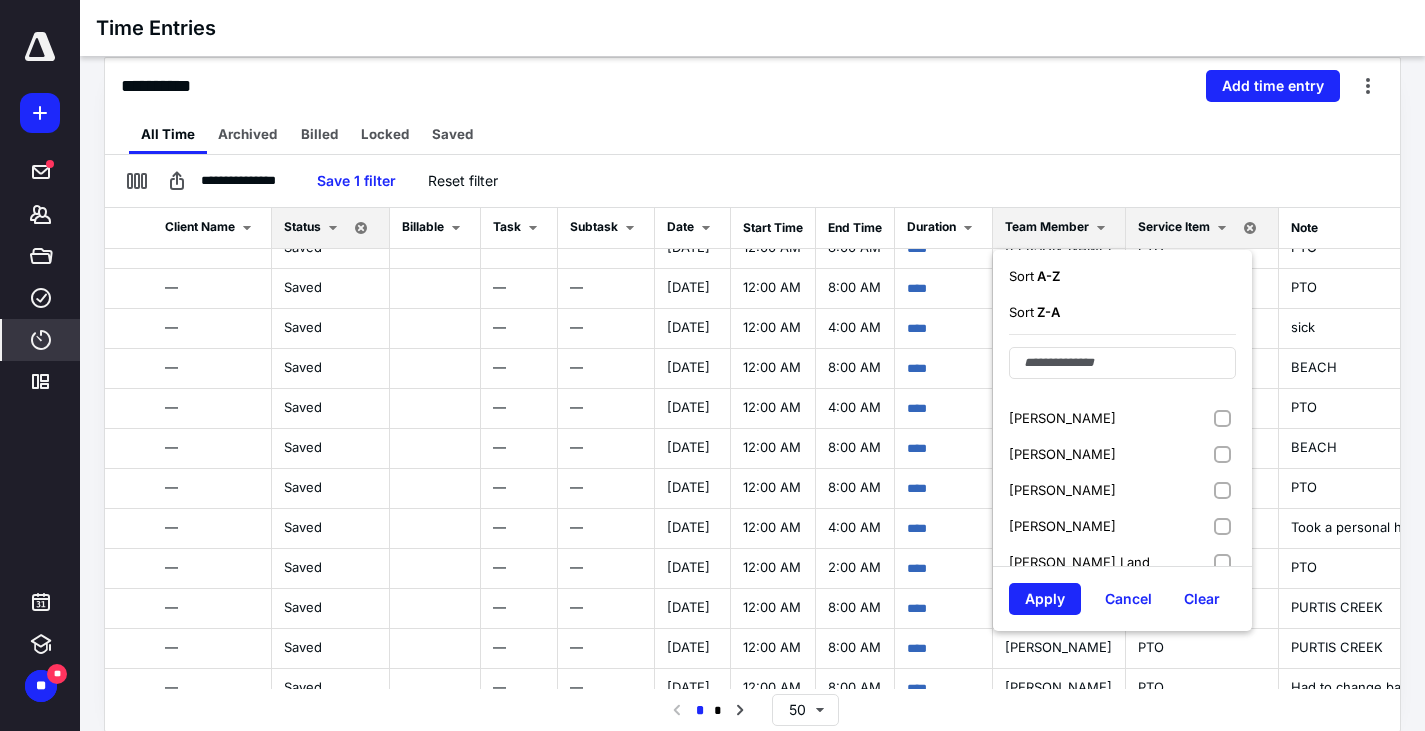 scroll, scrollTop: 41, scrollLeft: 0, axis: vertical 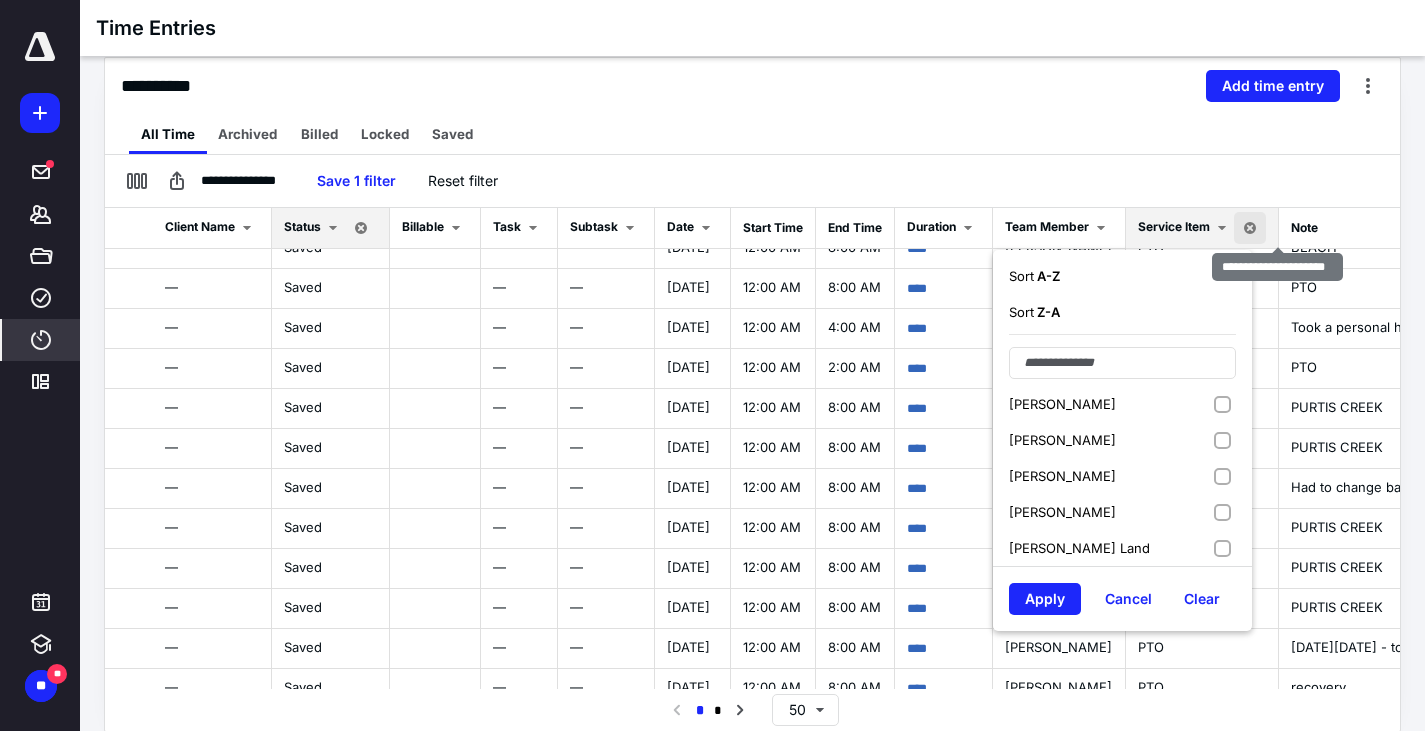 click at bounding box center (1250, 228) 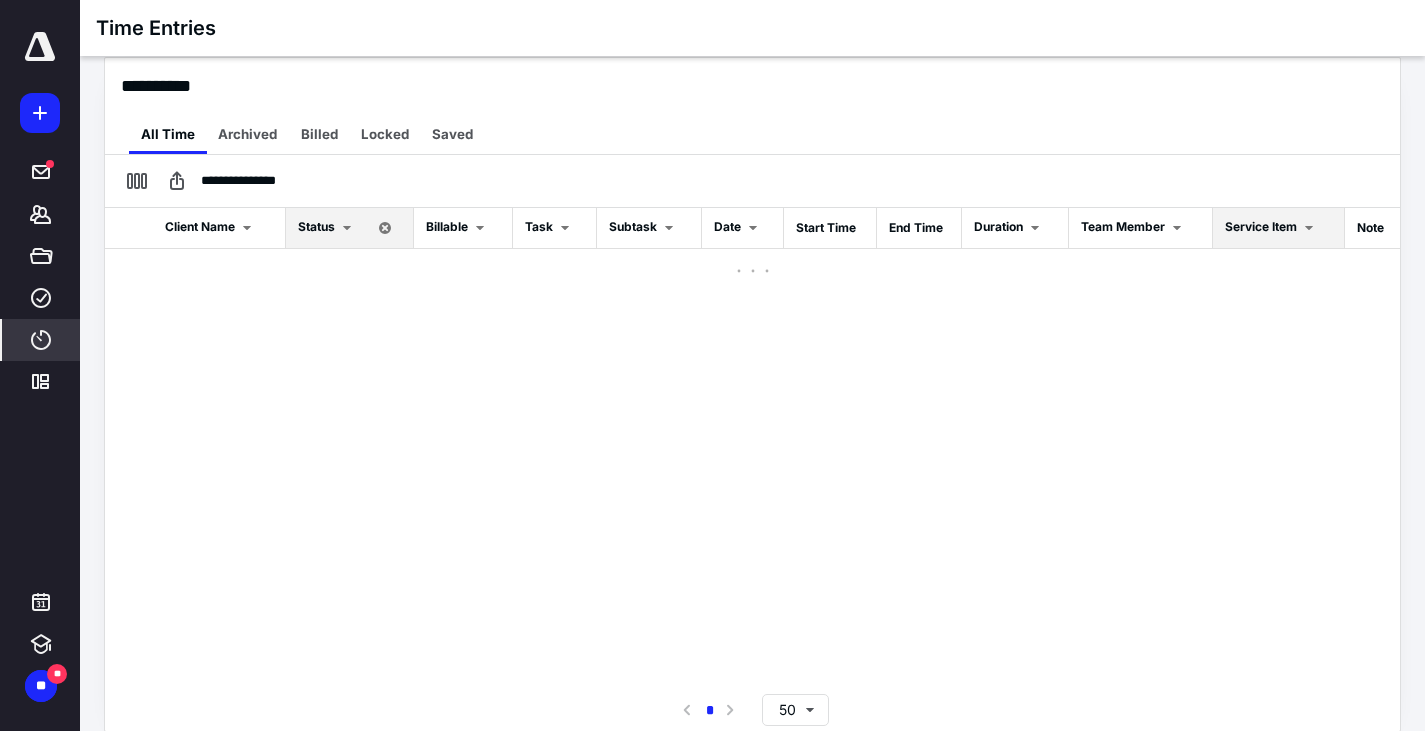 scroll, scrollTop: 0, scrollLeft: 0, axis: both 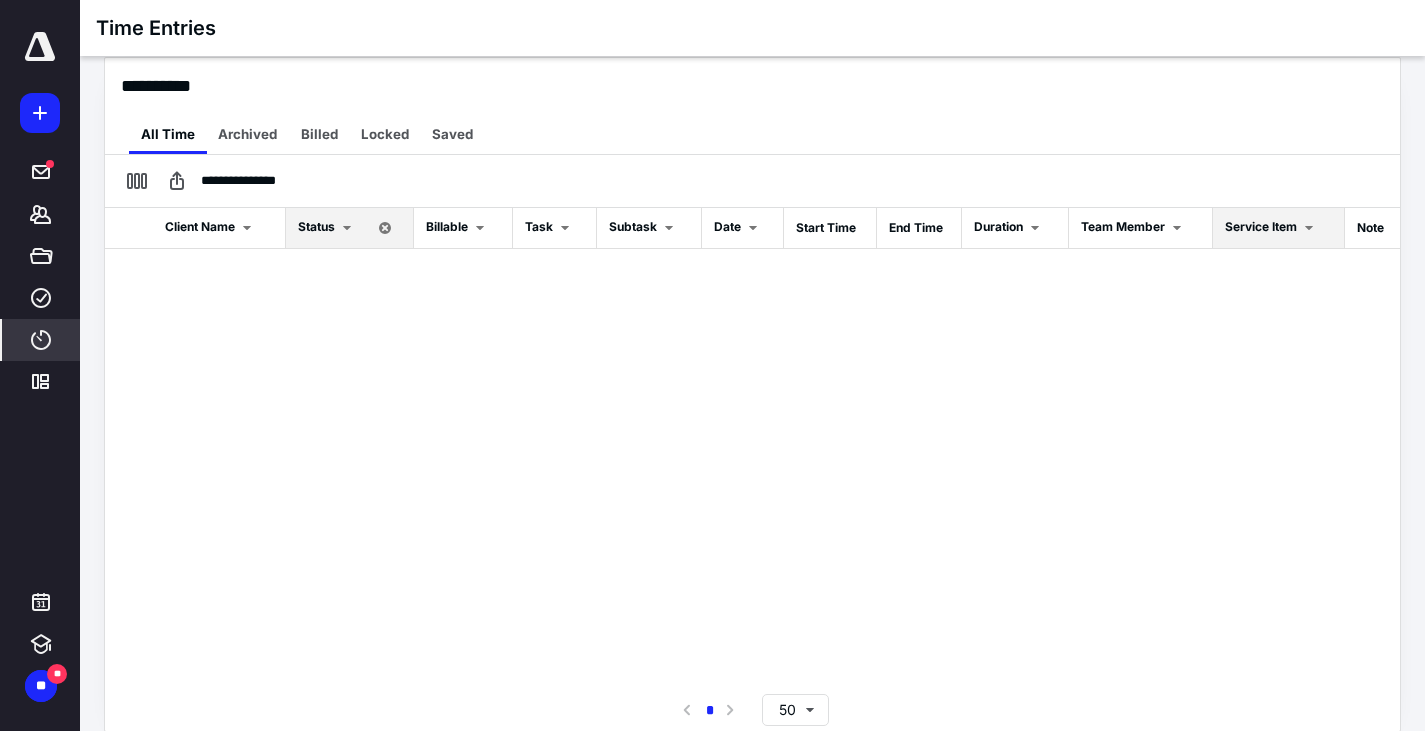 checkbox on "false" 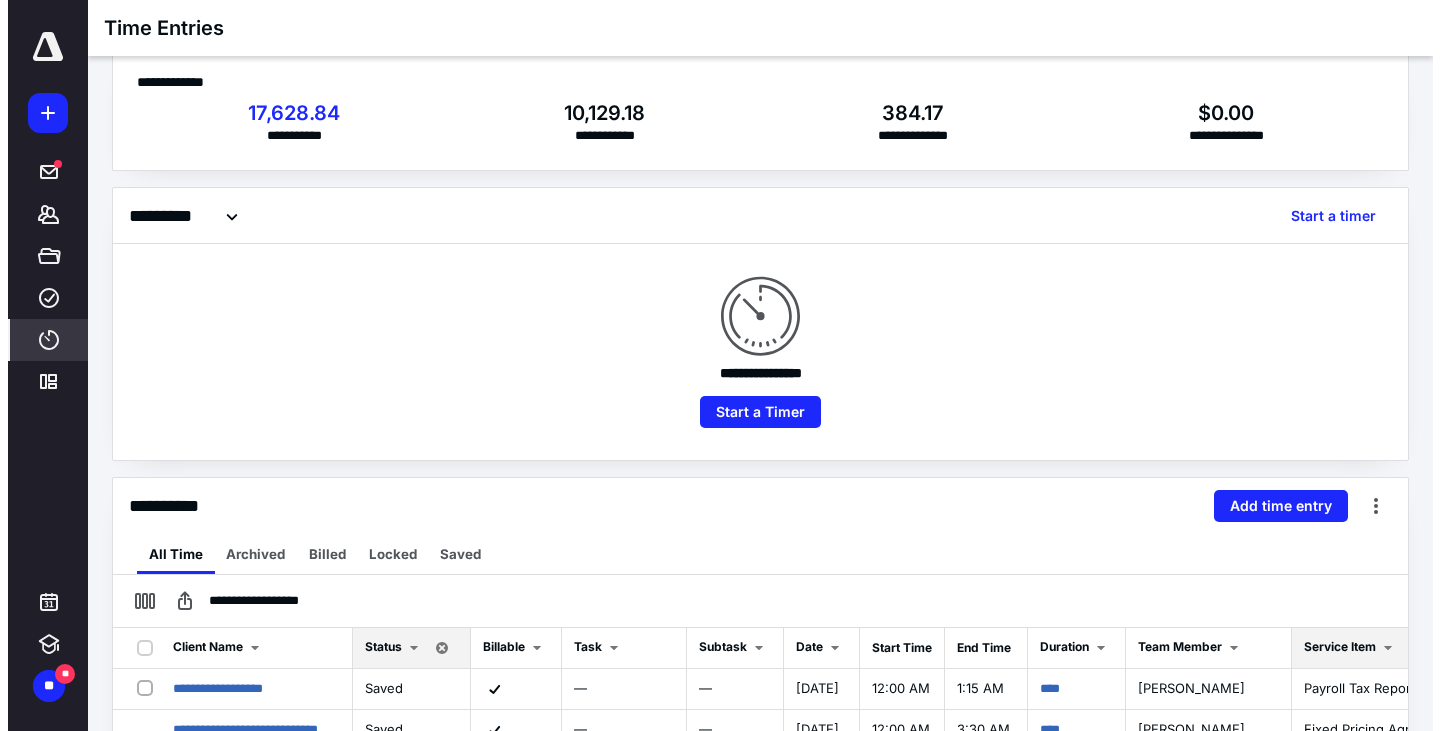 scroll, scrollTop: 0, scrollLeft: 0, axis: both 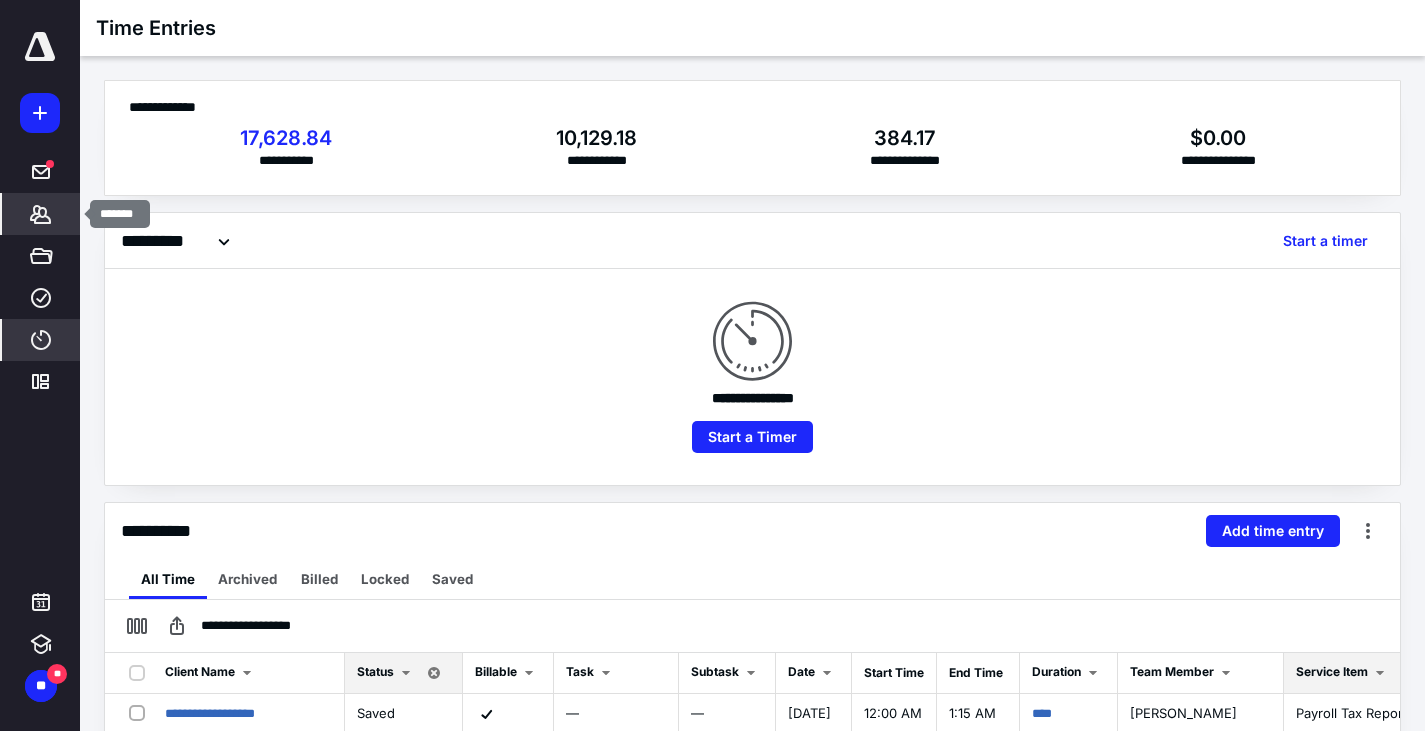 click 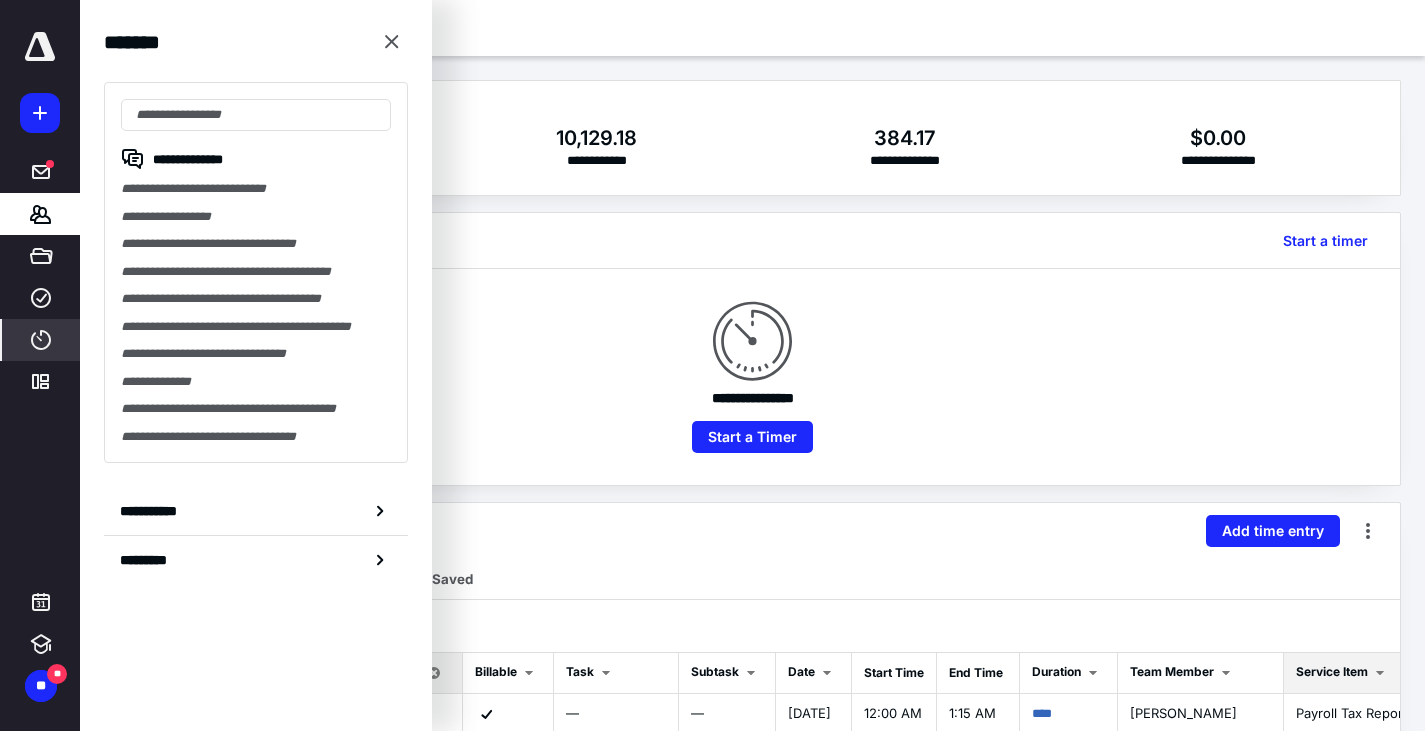 click on "**********" at bounding box center [256, 189] 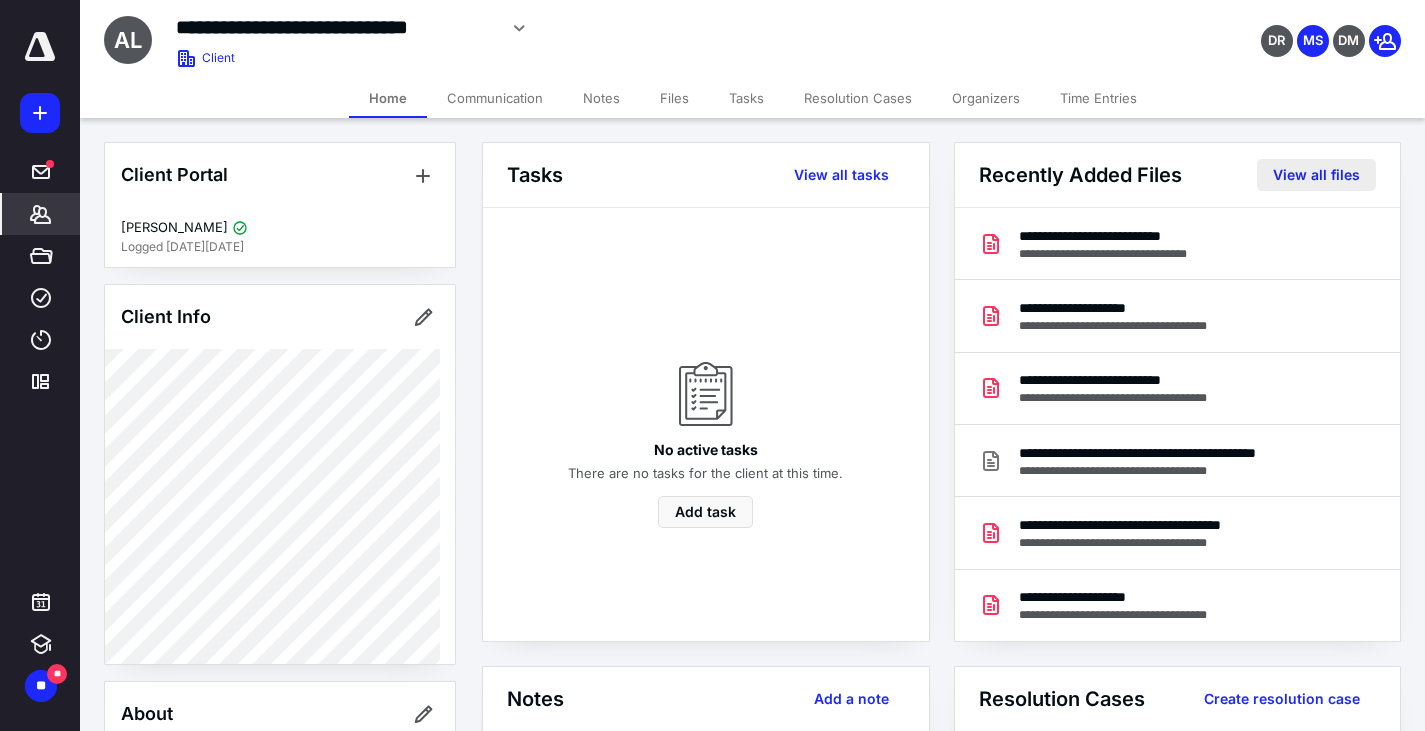 click on "View all files" at bounding box center [1316, 175] 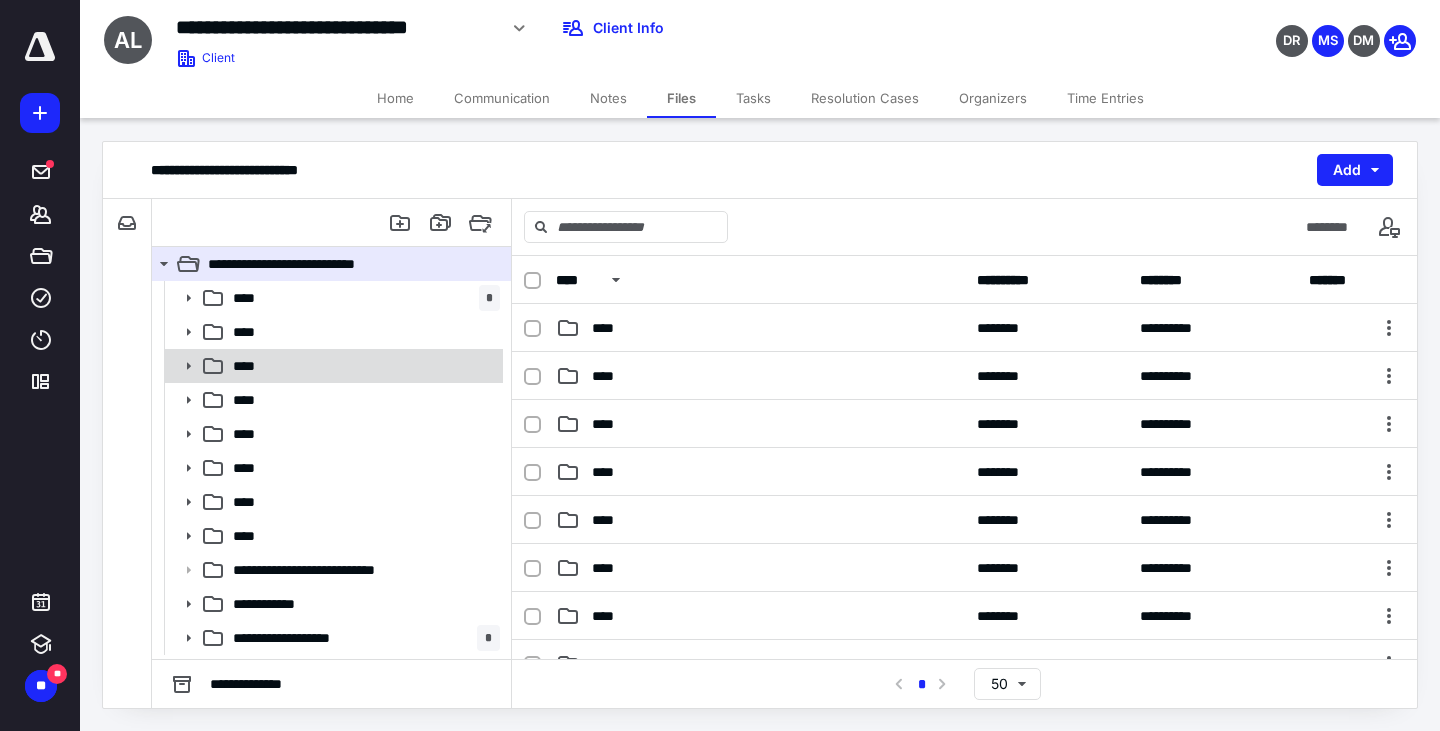 click 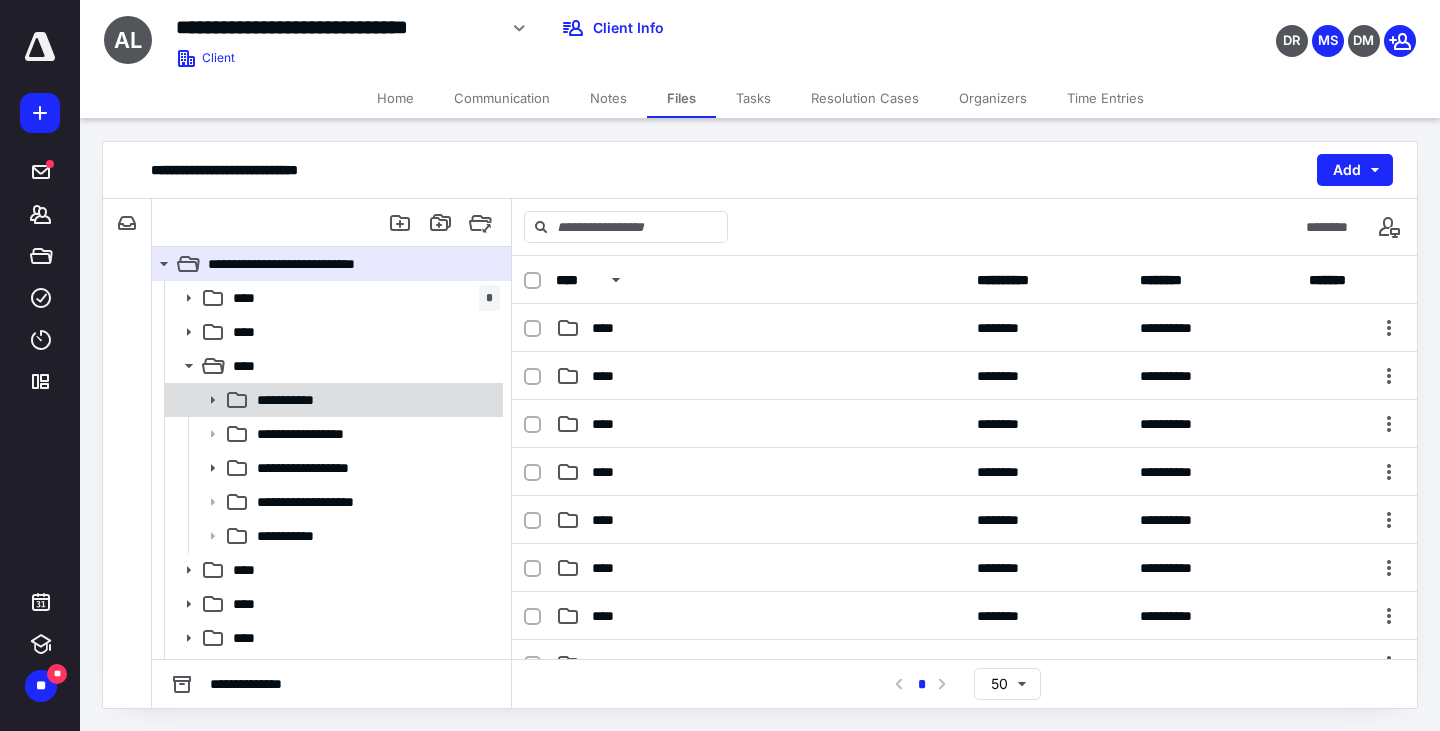 click 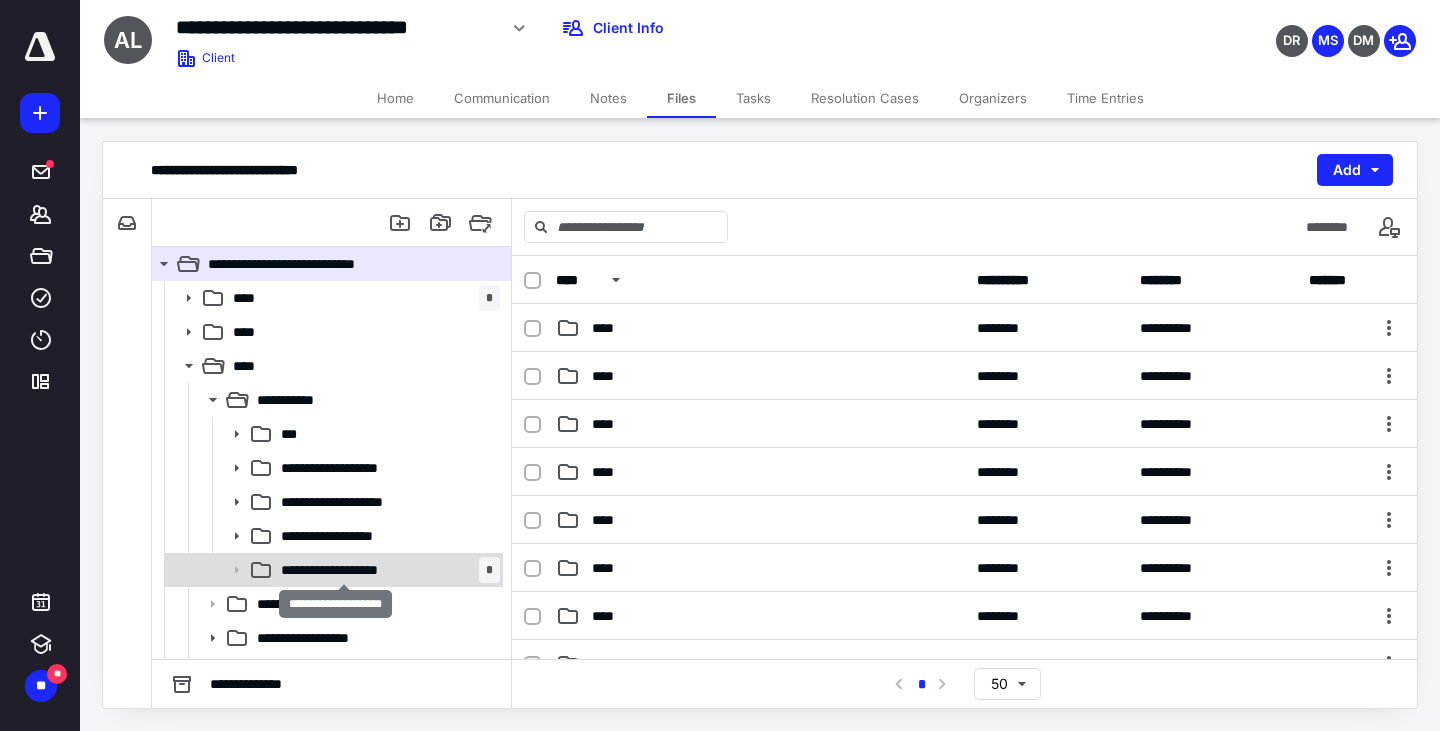 click on "**********" at bounding box center [344, 570] 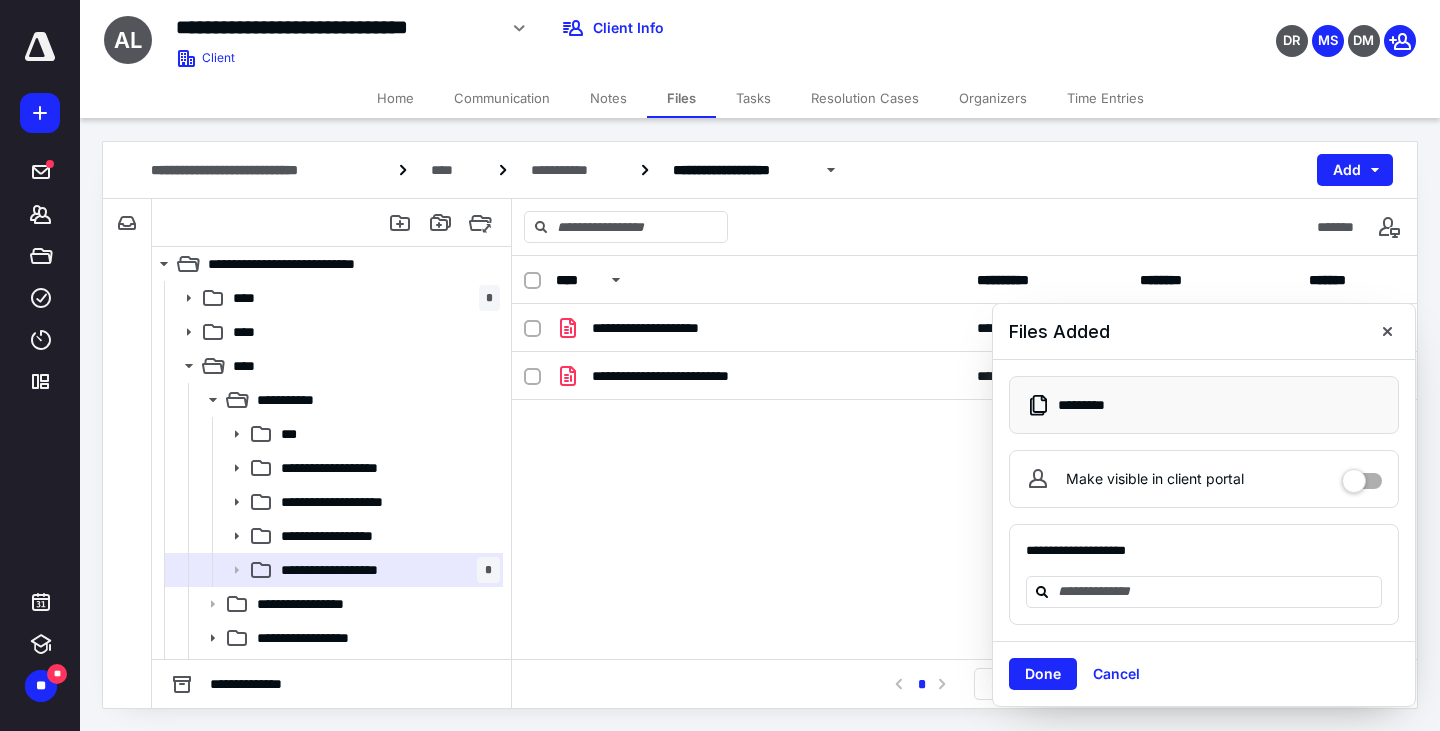 click on "**********" at bounding box center (964, 454) 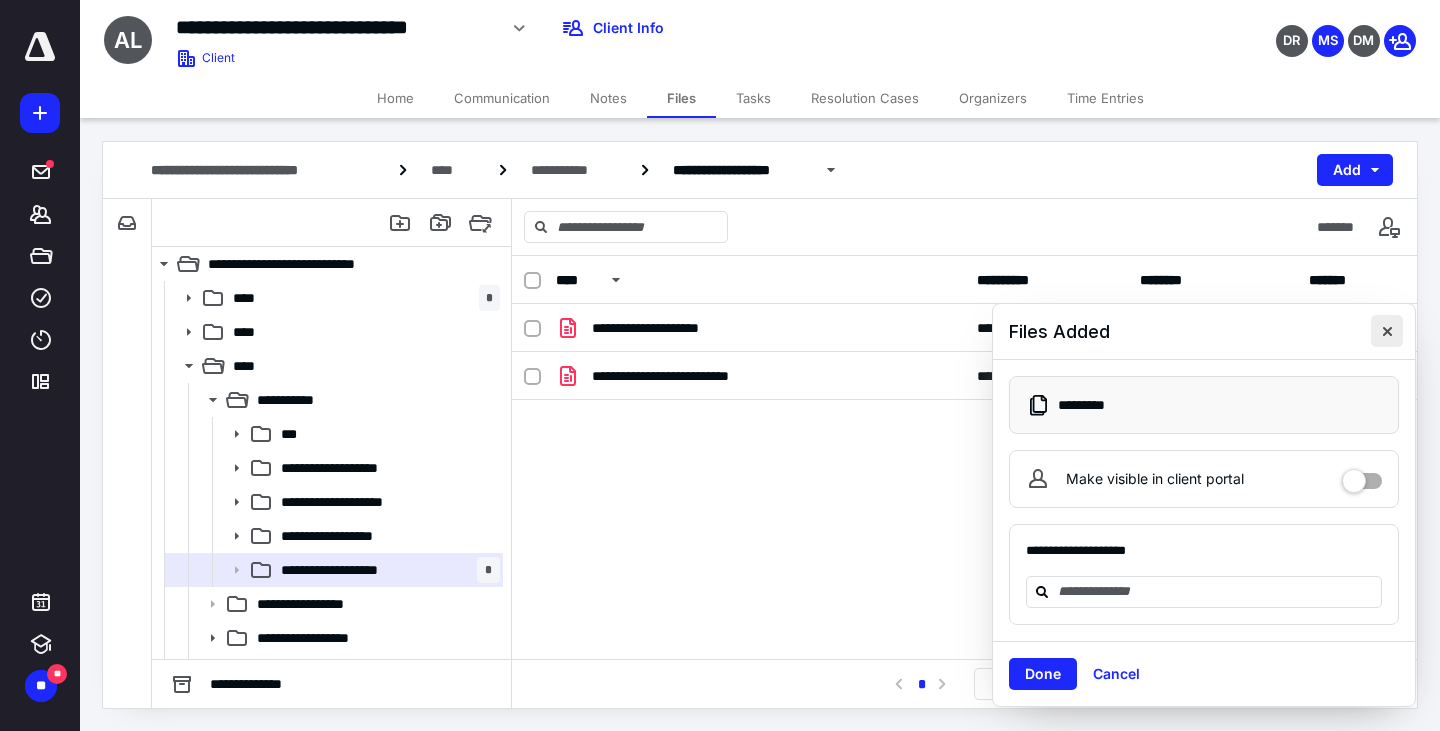 click at bounding box center (1387, 331) 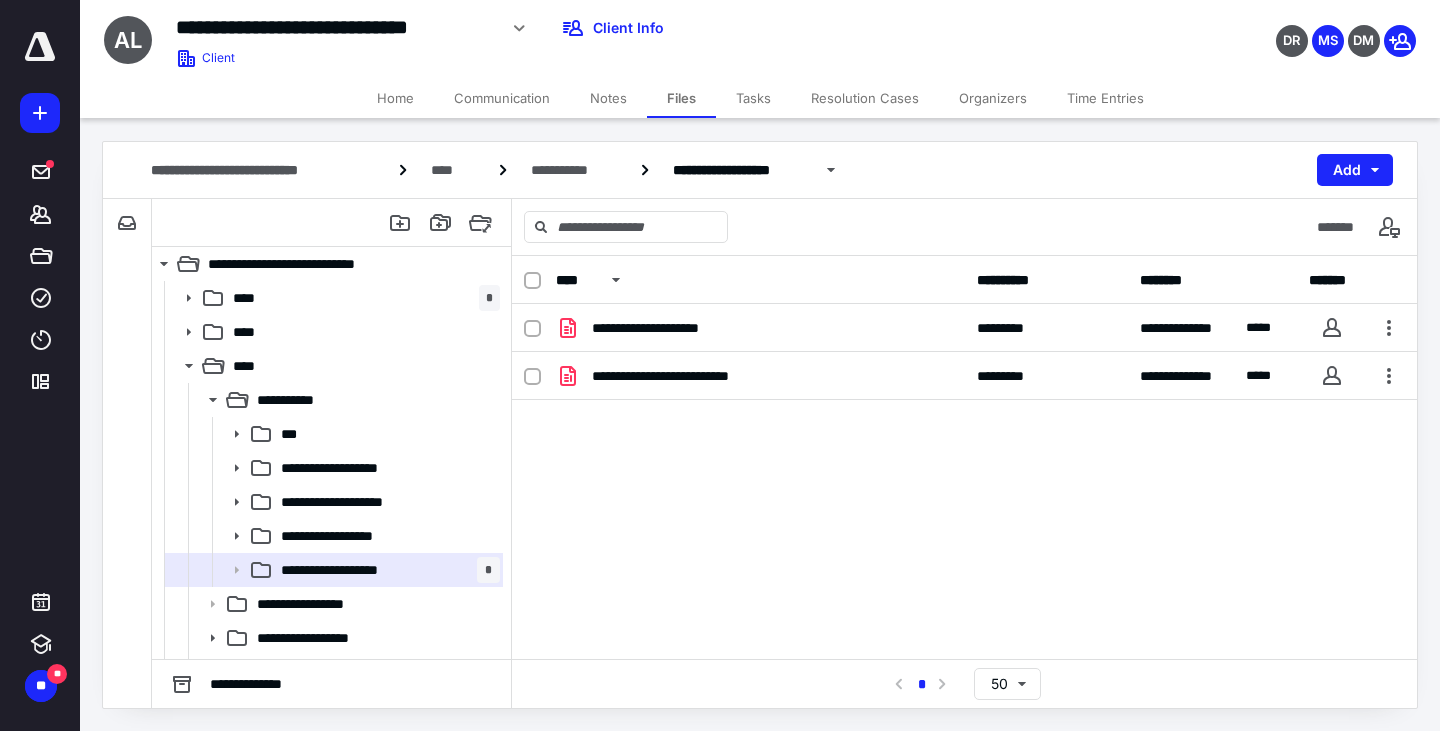 click on "Home" at bounding box center (395, 98) 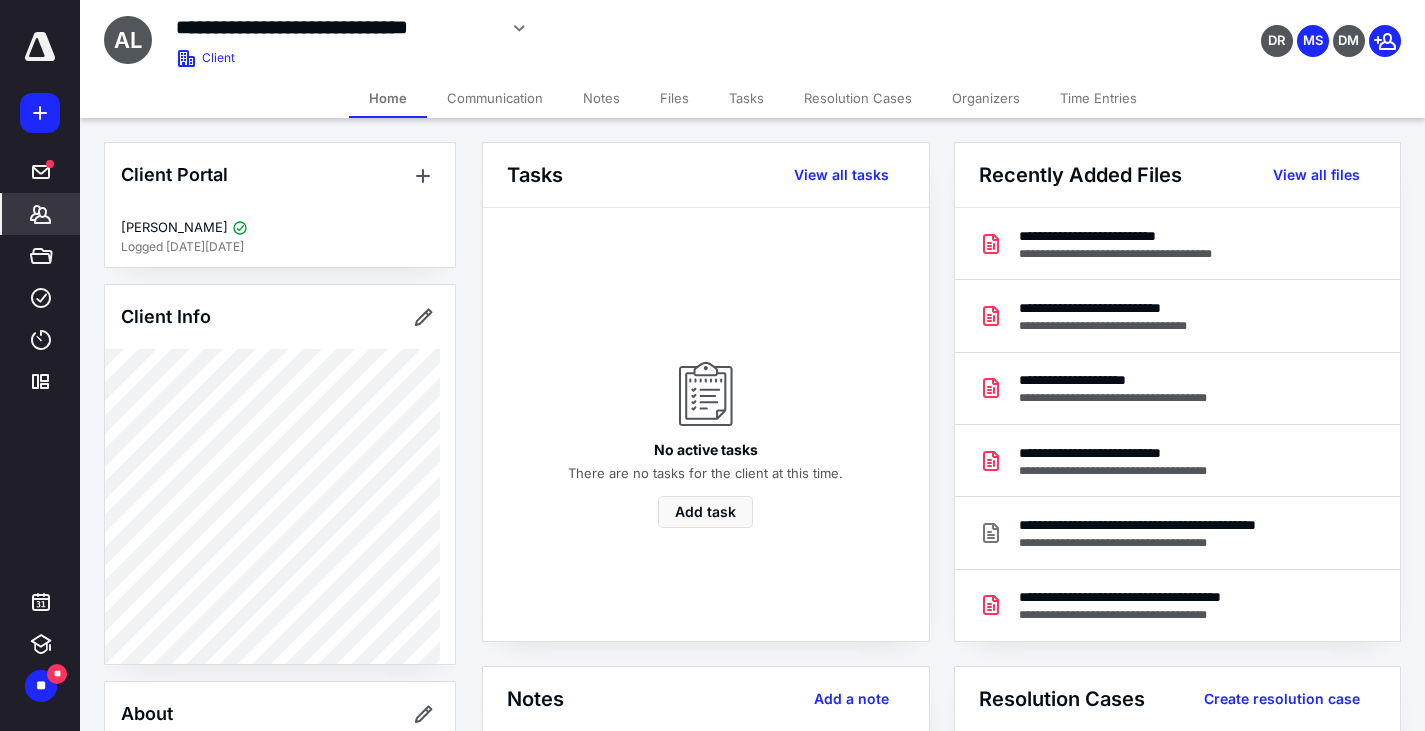 click on "Time Entries" at bounding box center [1098, 98] 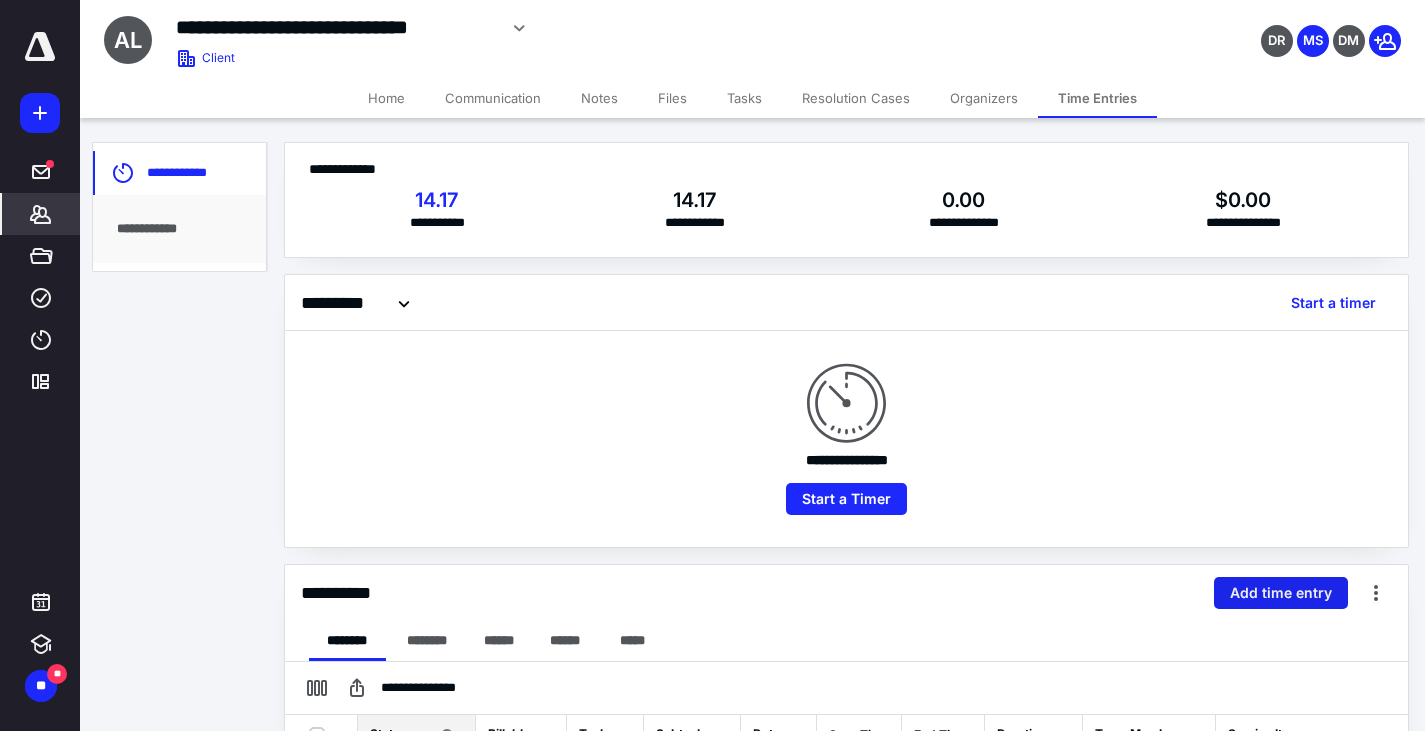 click on "Add time entry" at bounding box center (1281, 593) 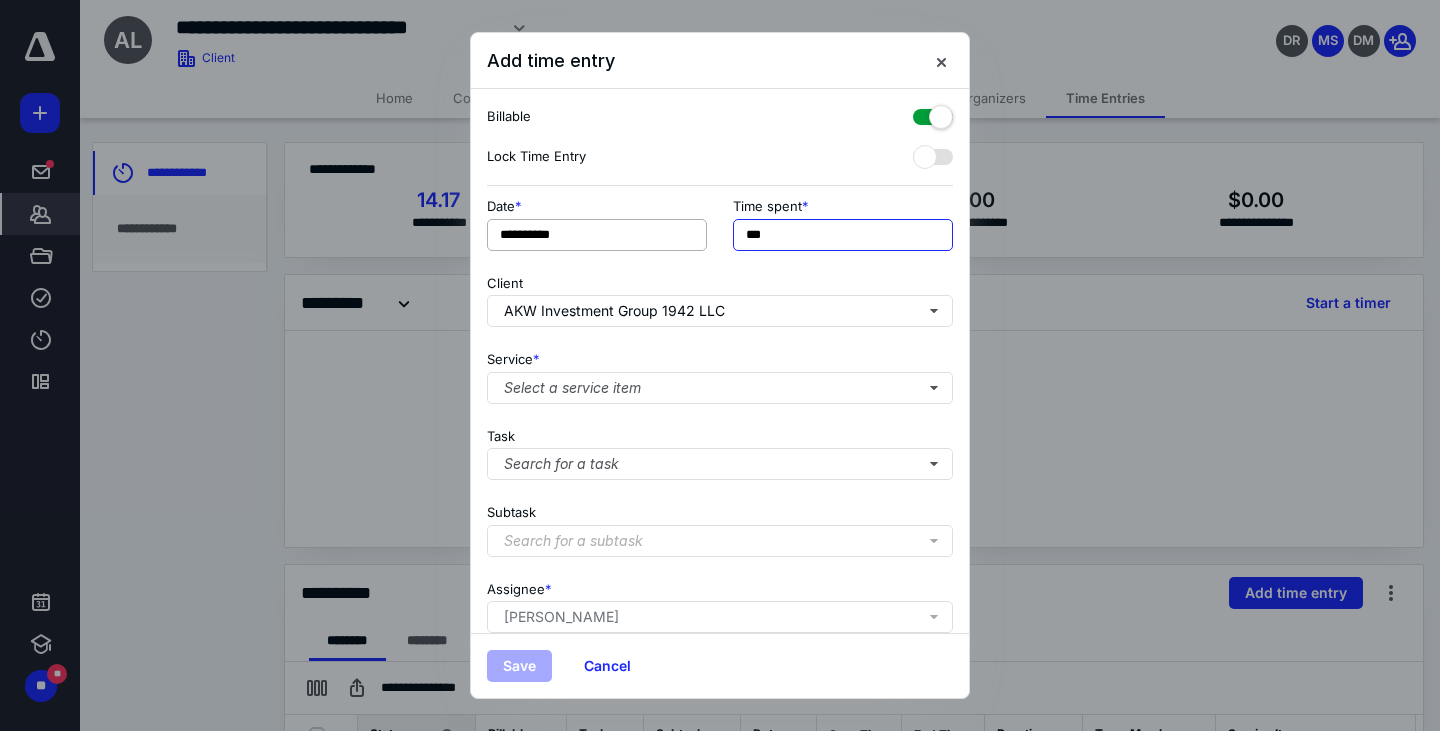 drag, startPoint x: 769, startPoint y: 232, endPoint x: 704, endPoint y: 232, distance: 65 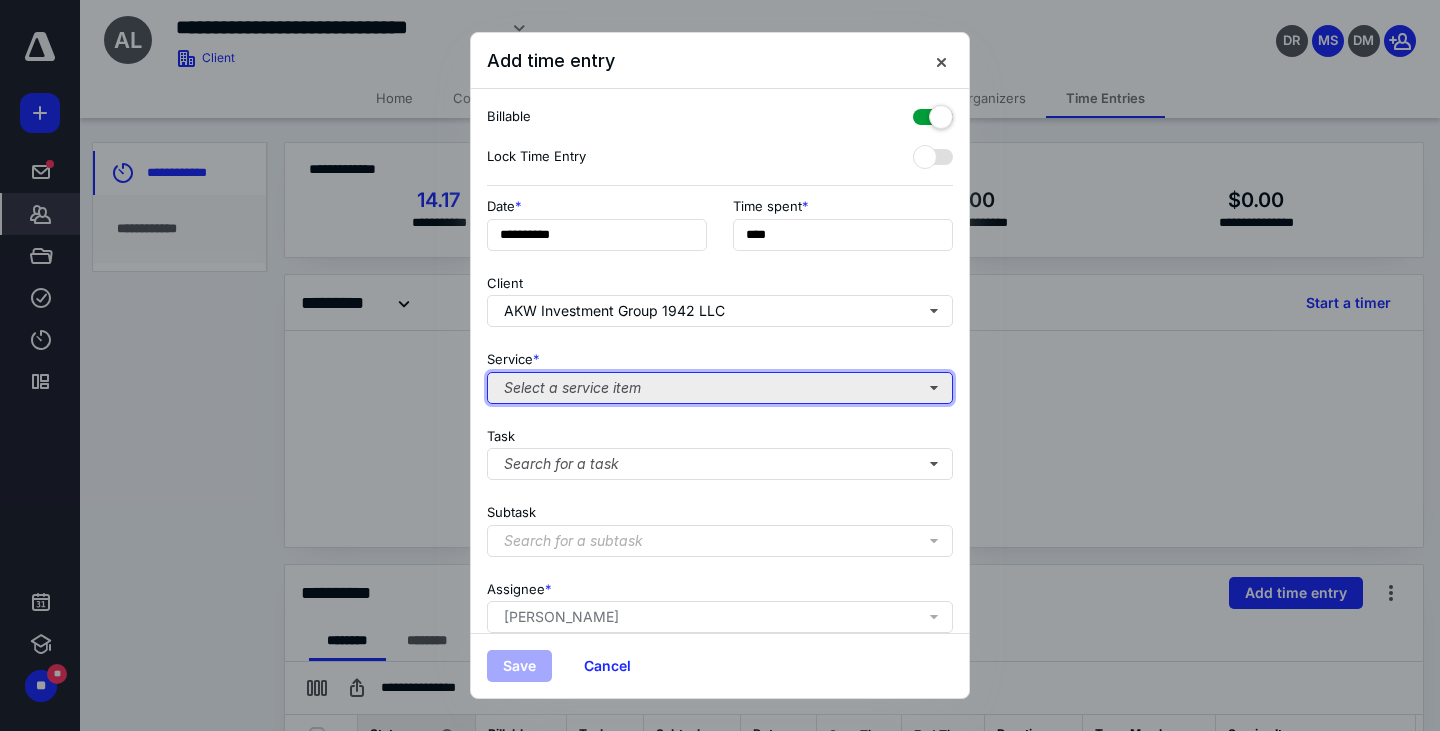 type on "**" 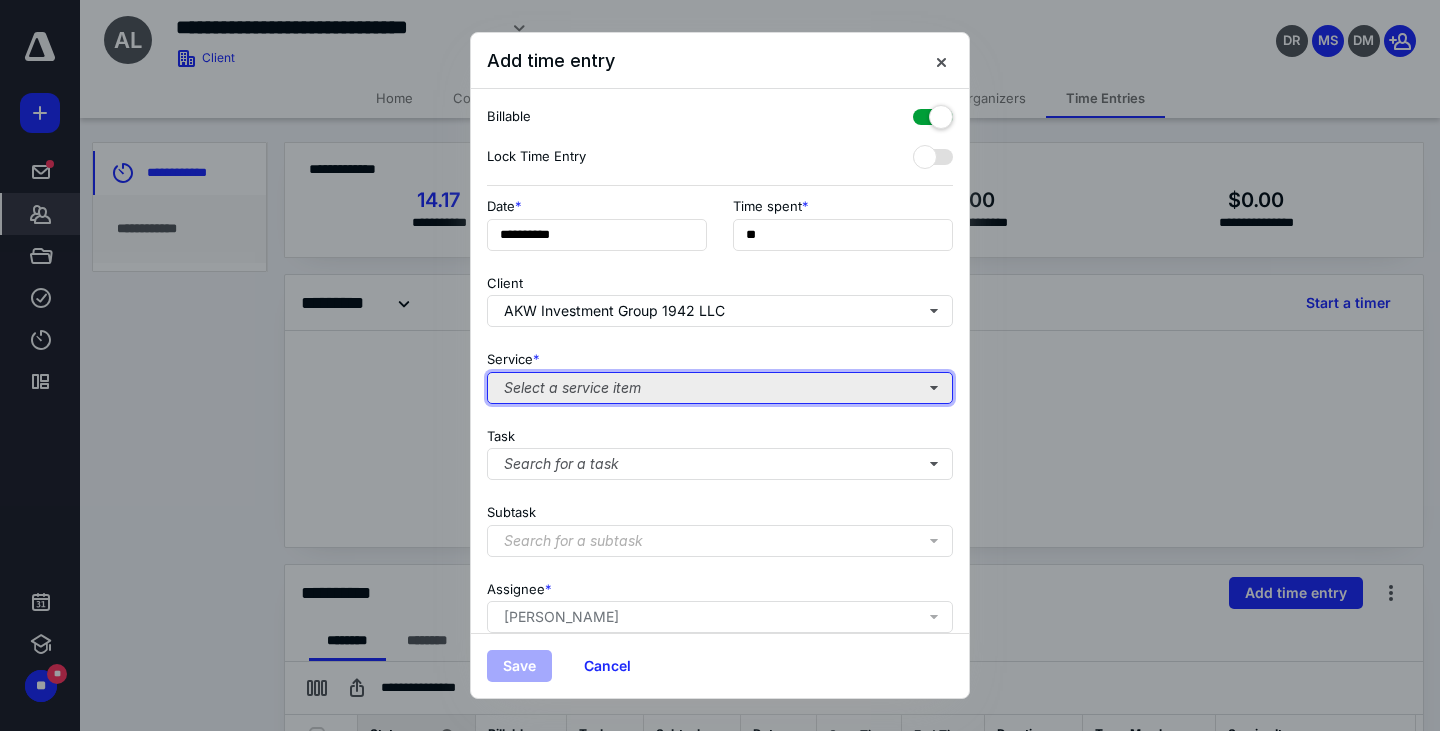 click on "Select a service item" at bounding box center (720, 388) 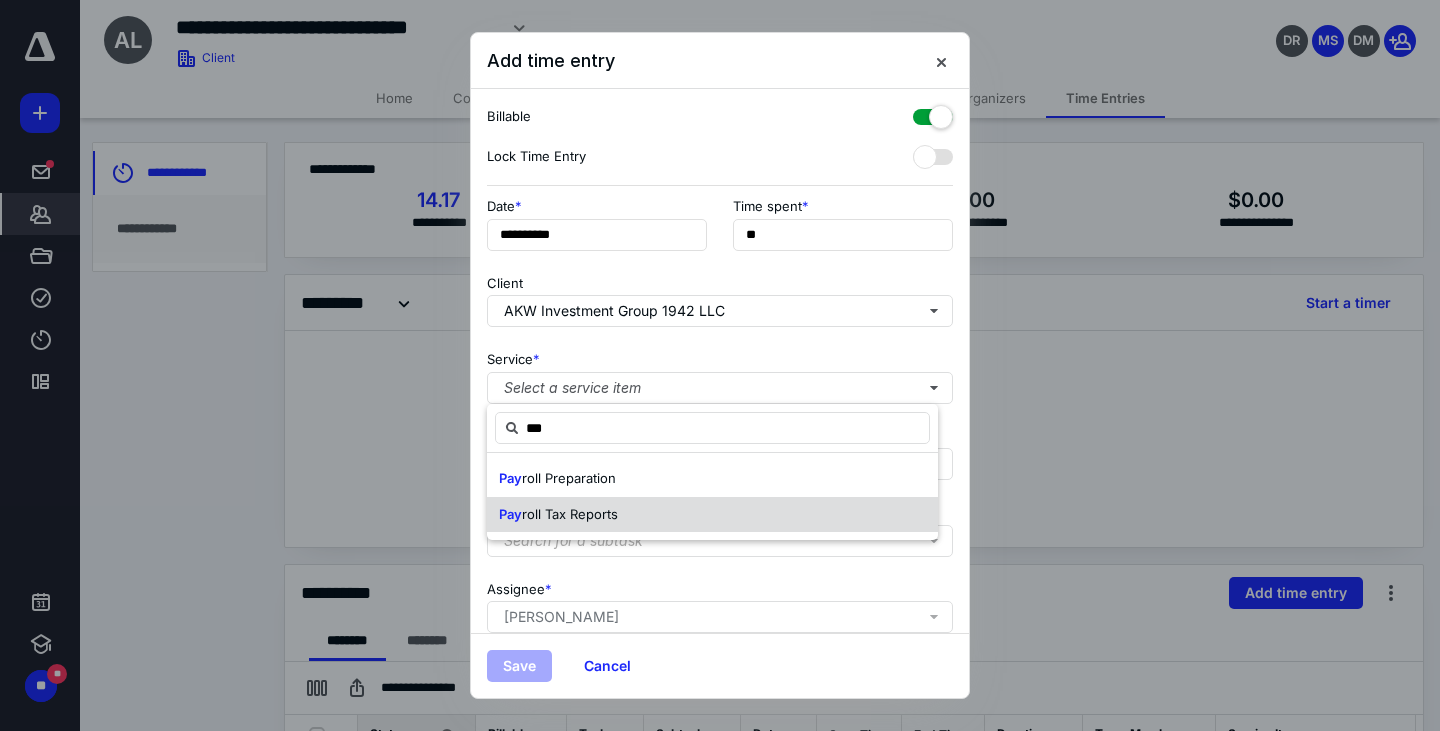 click on "roll Tax Reports" at bounding box center (570, 514) 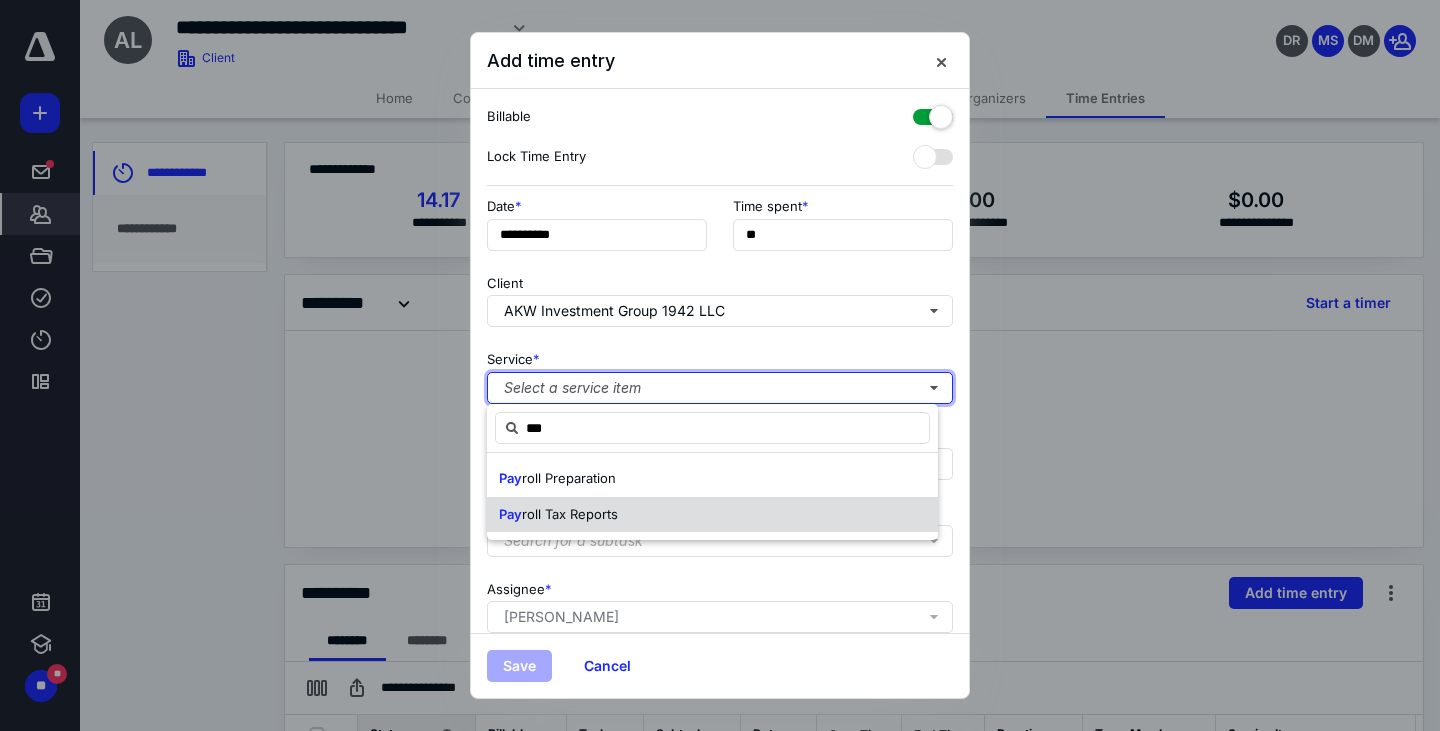 type 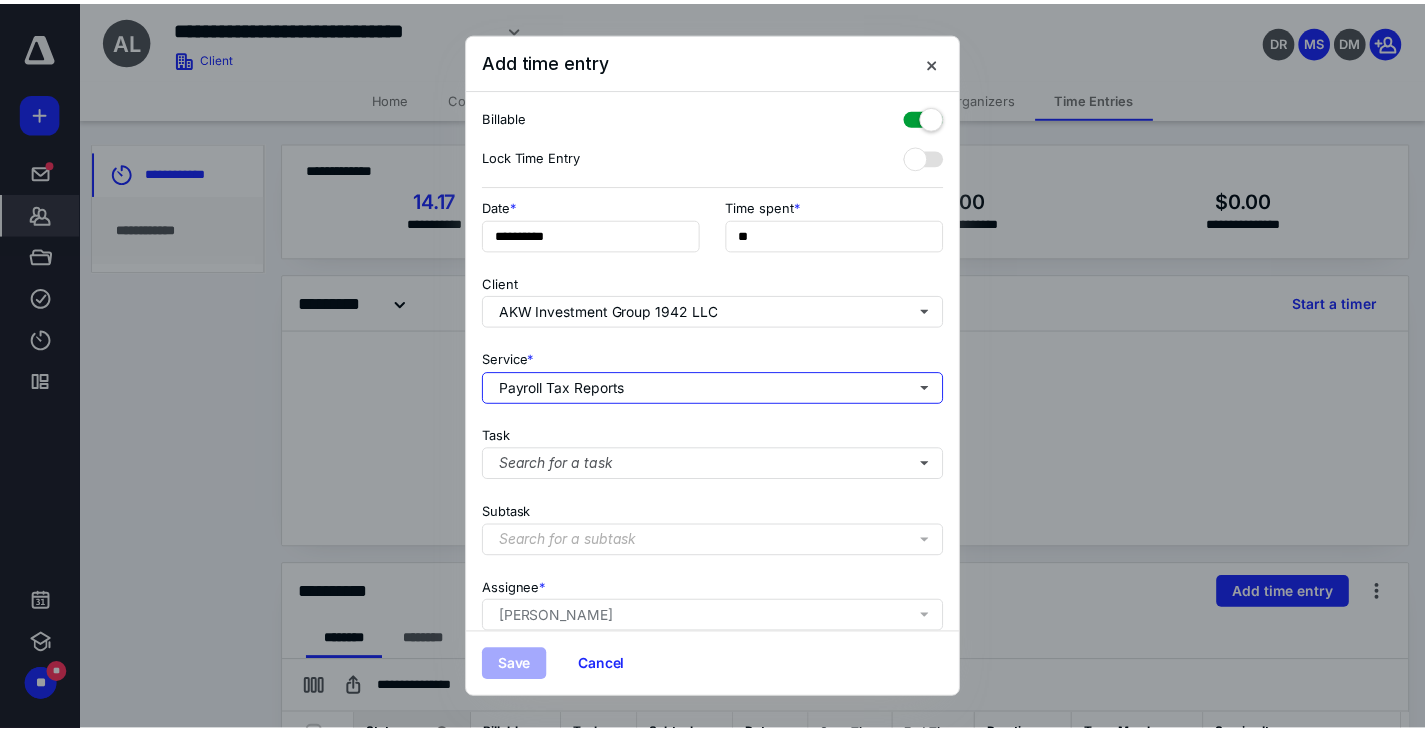scroll, scrollTop: 171, scrollLeft: 0, axis: vertical 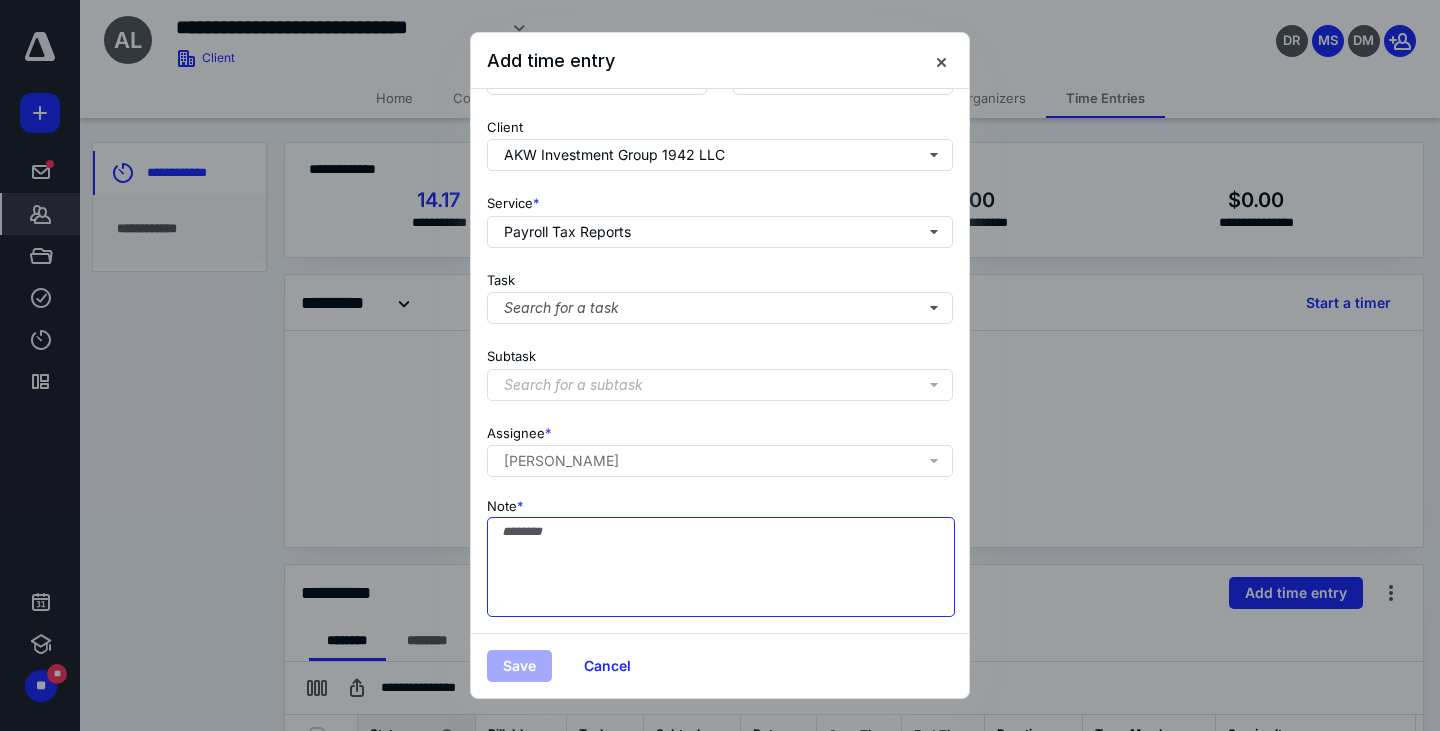 click on "Note *" at bounding box center [721, 567] 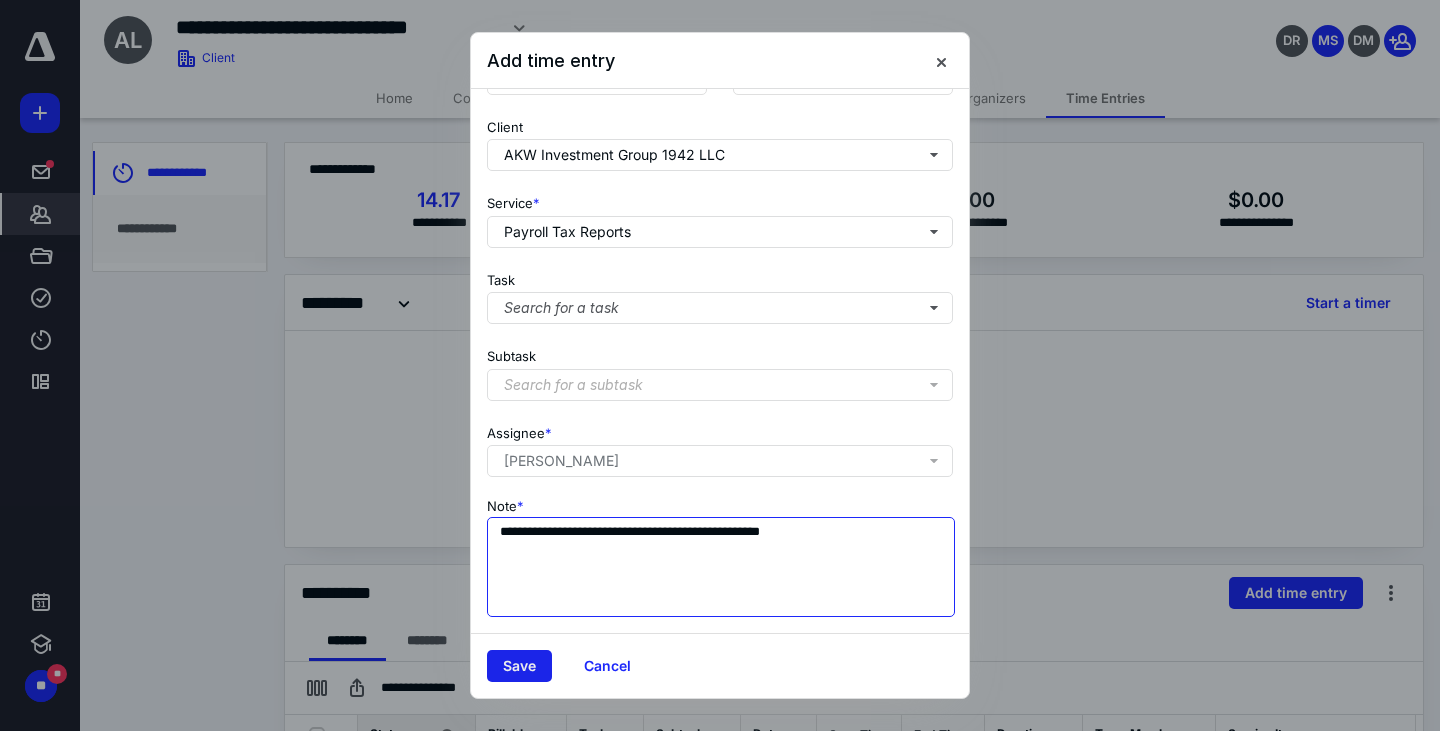 type on "**********" 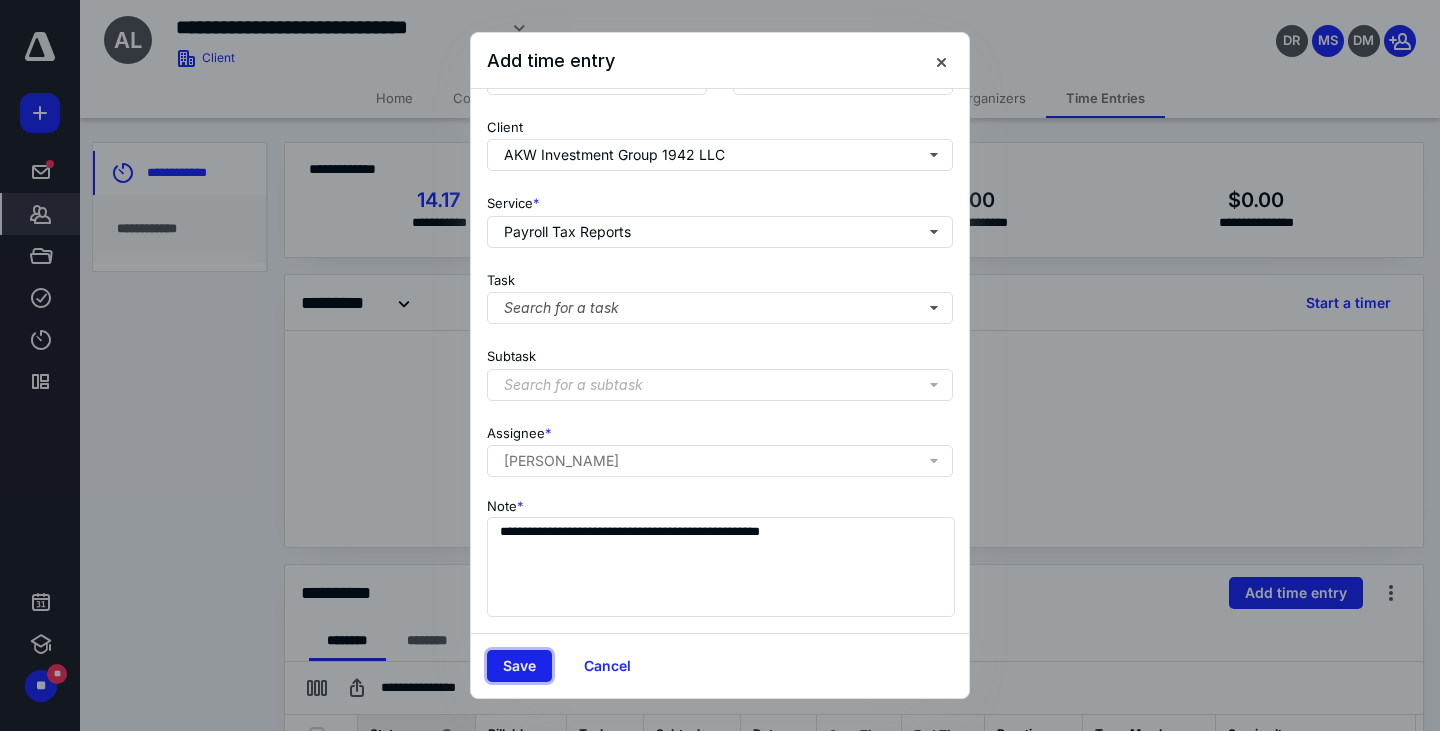 click on "Save" at bounding box center (519, 666) 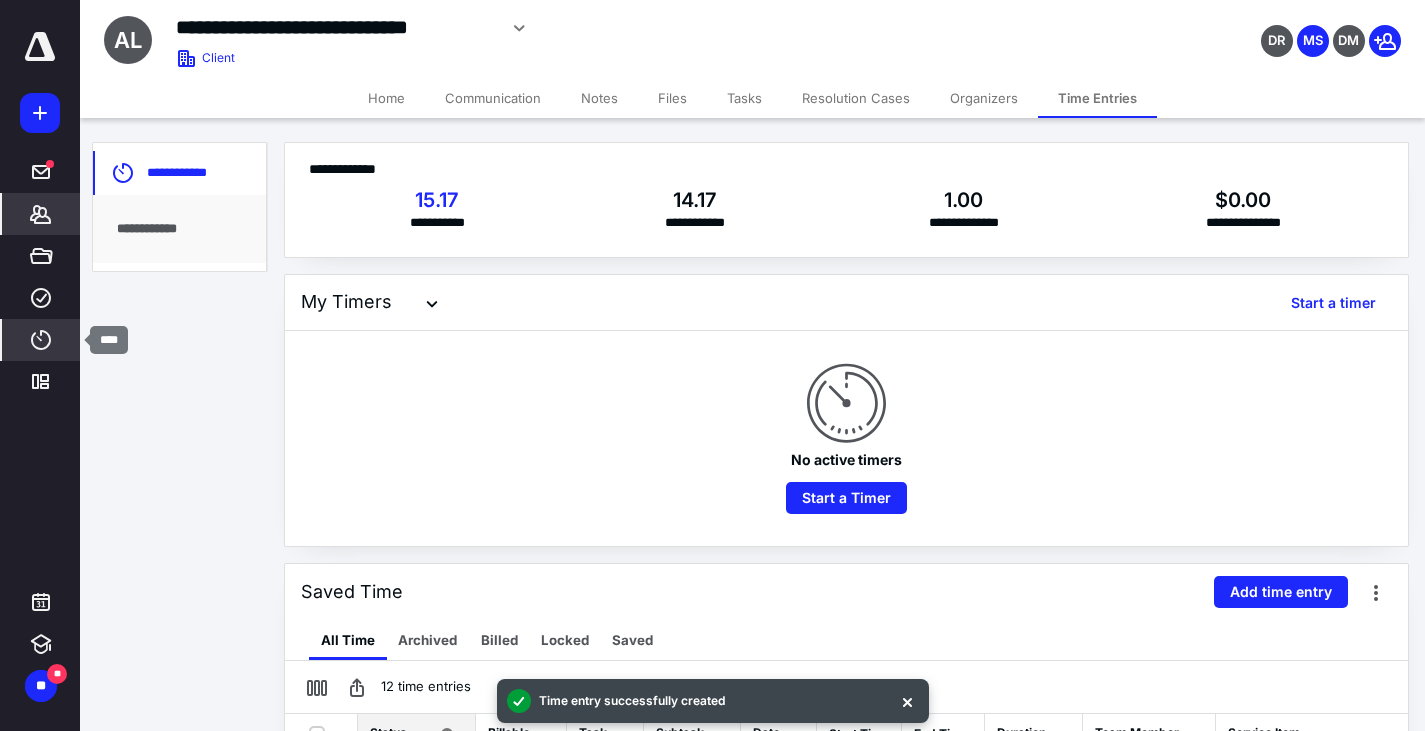 click 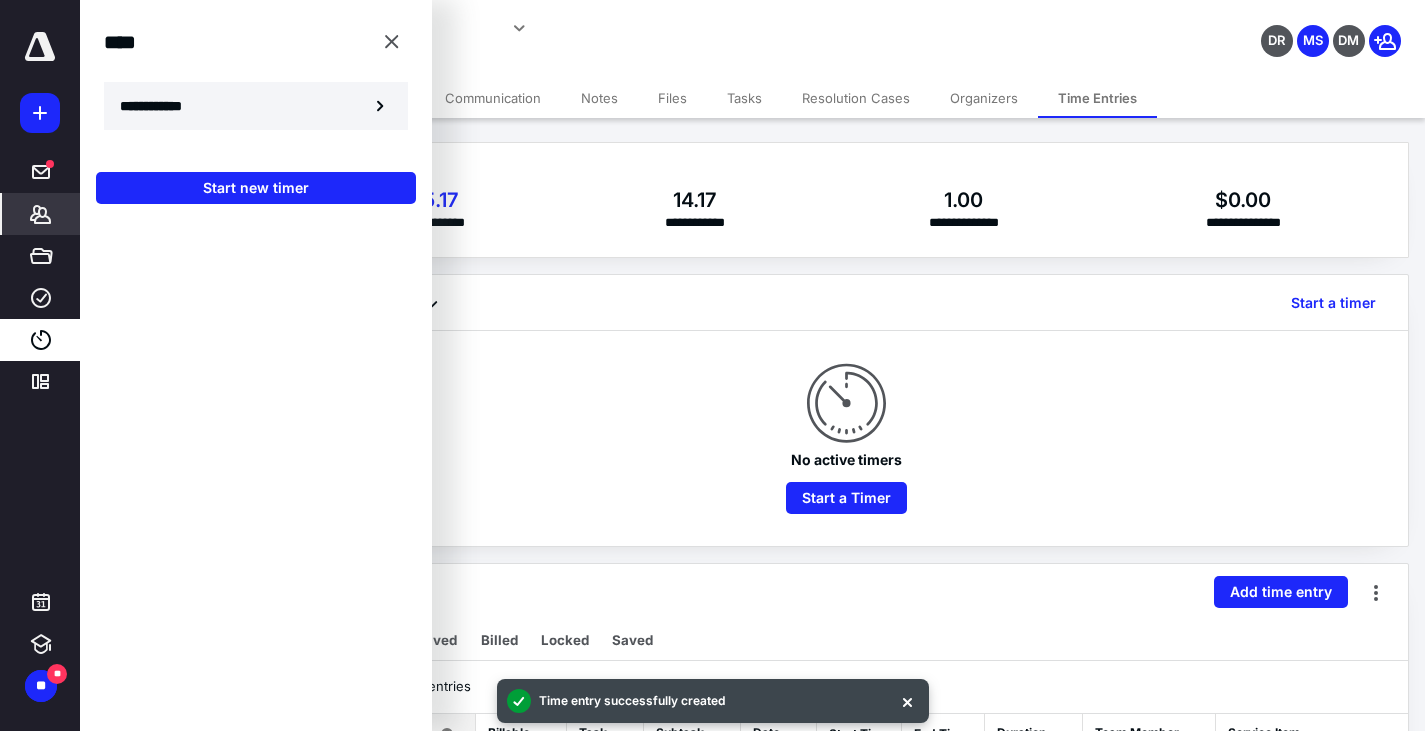 click on "**********" at bounding box center [256, 106] 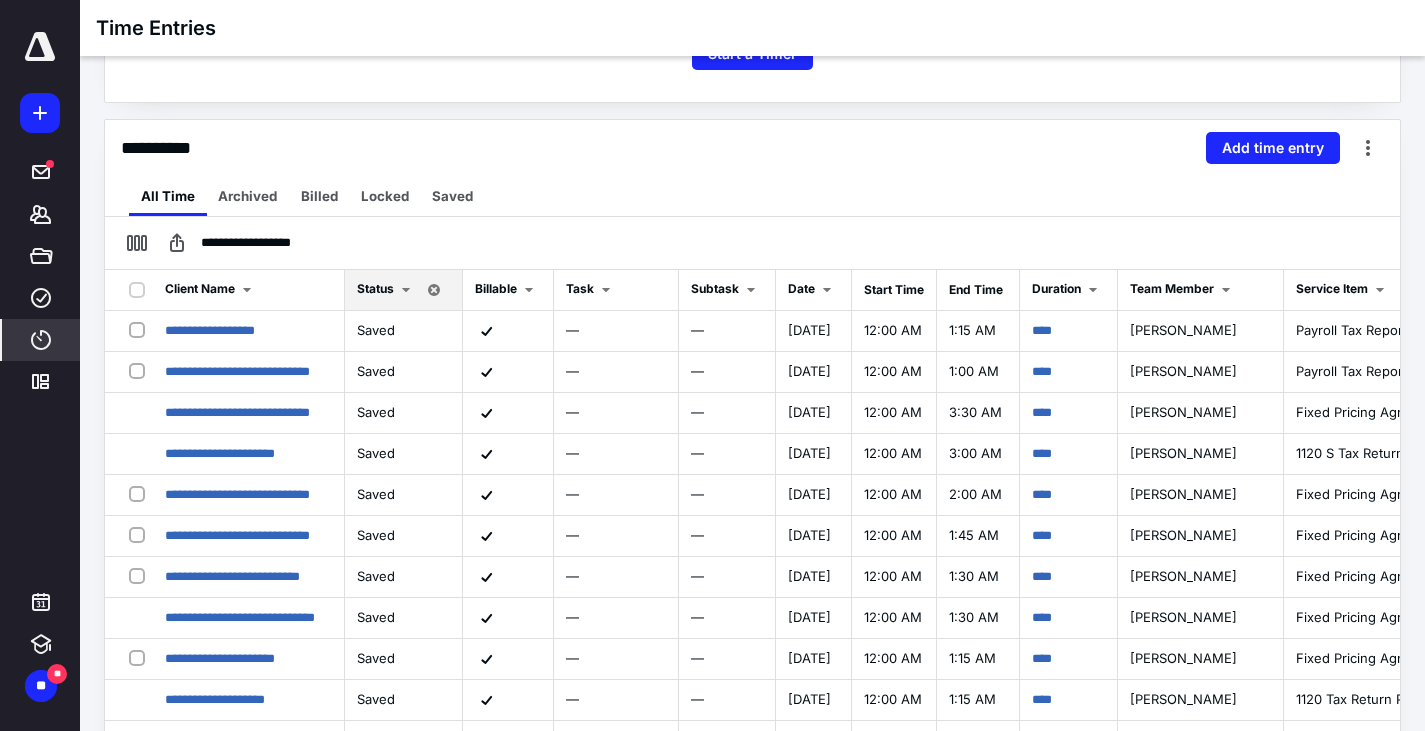 scroll, scrollTop: 400, scrollLeft: 0, axis: vertical 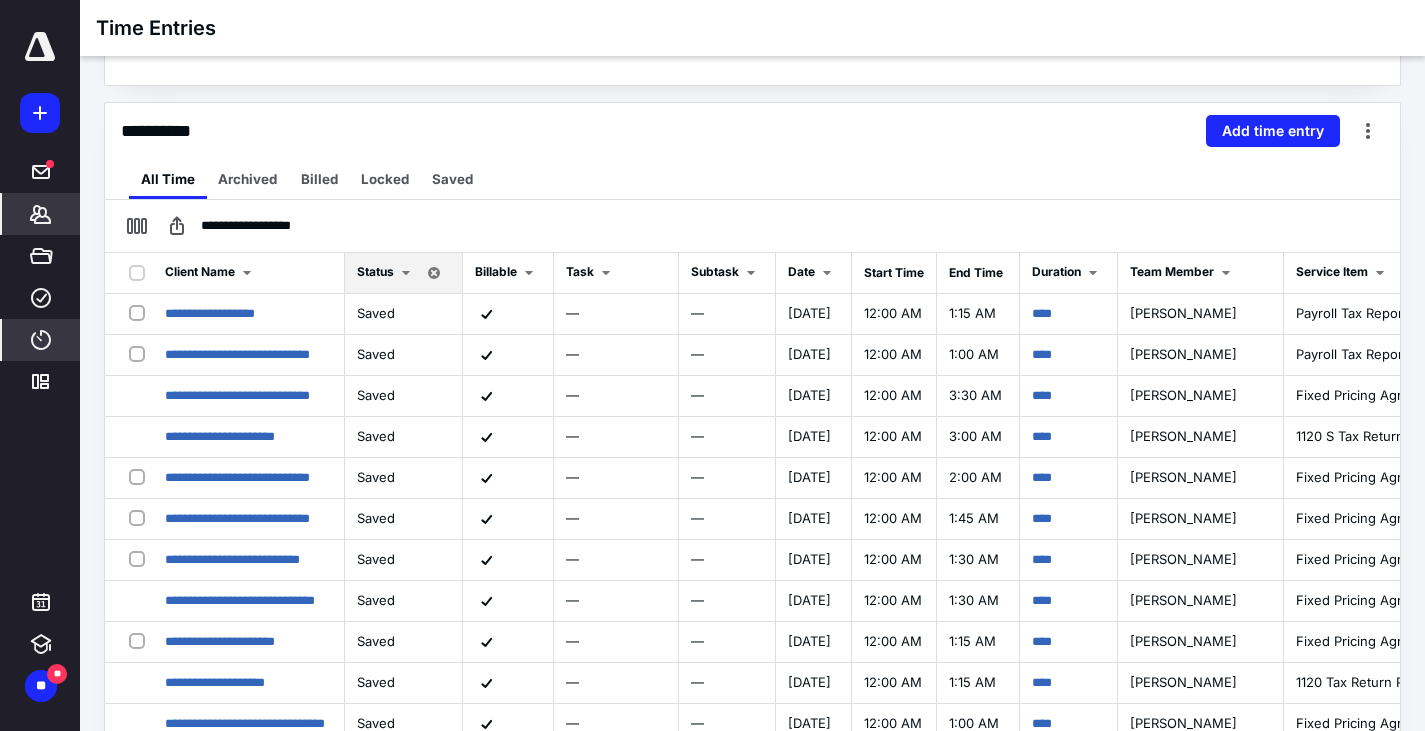 click 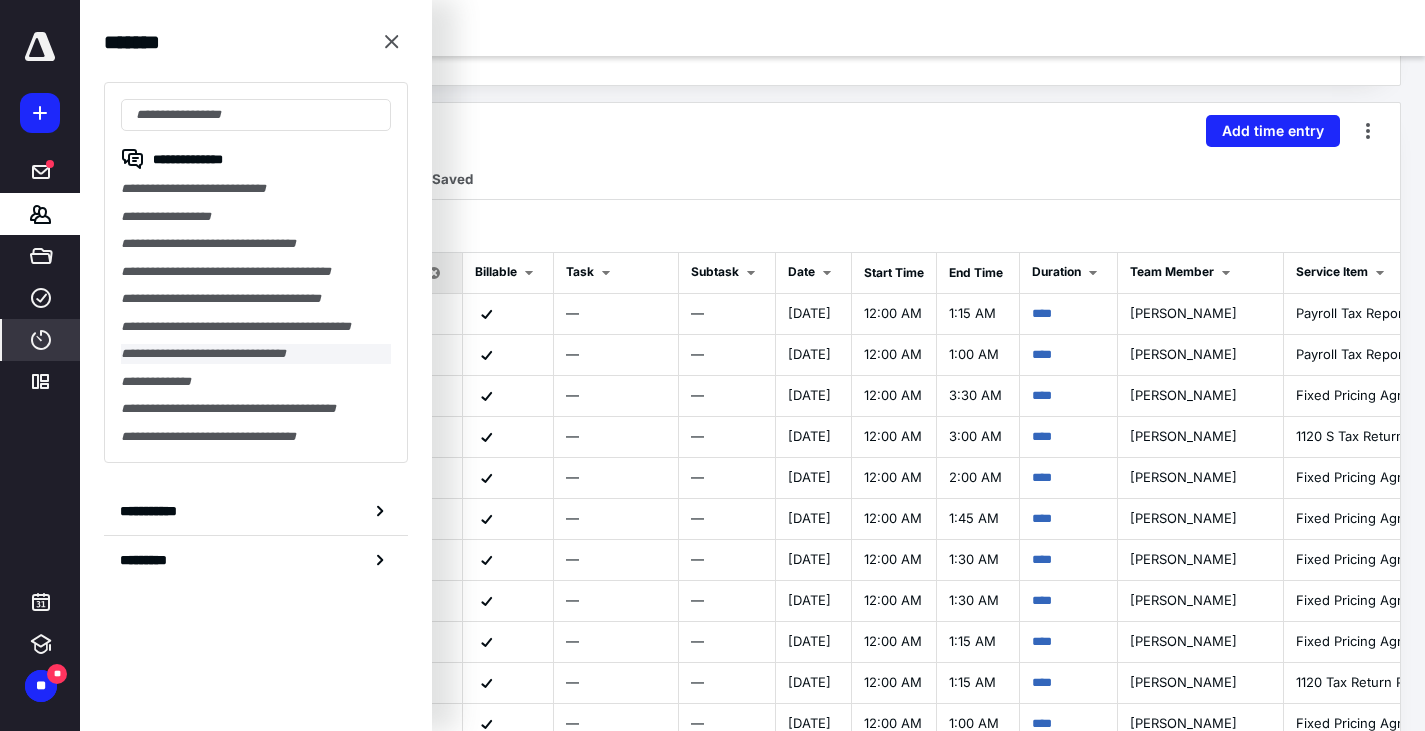 click on "**********" at bounding box center (256, 354) 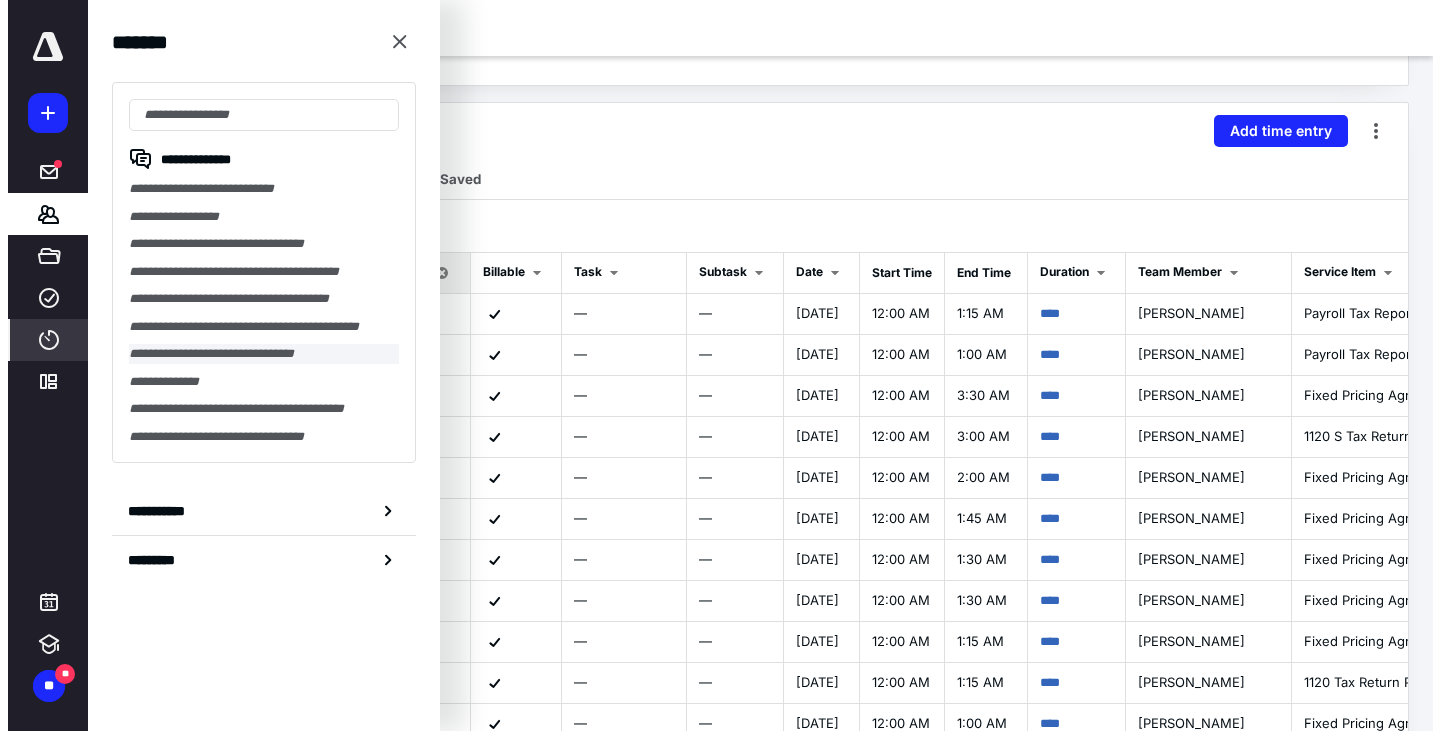 scroll, scrollTop: 0, scrollLeft: 0, axis: both 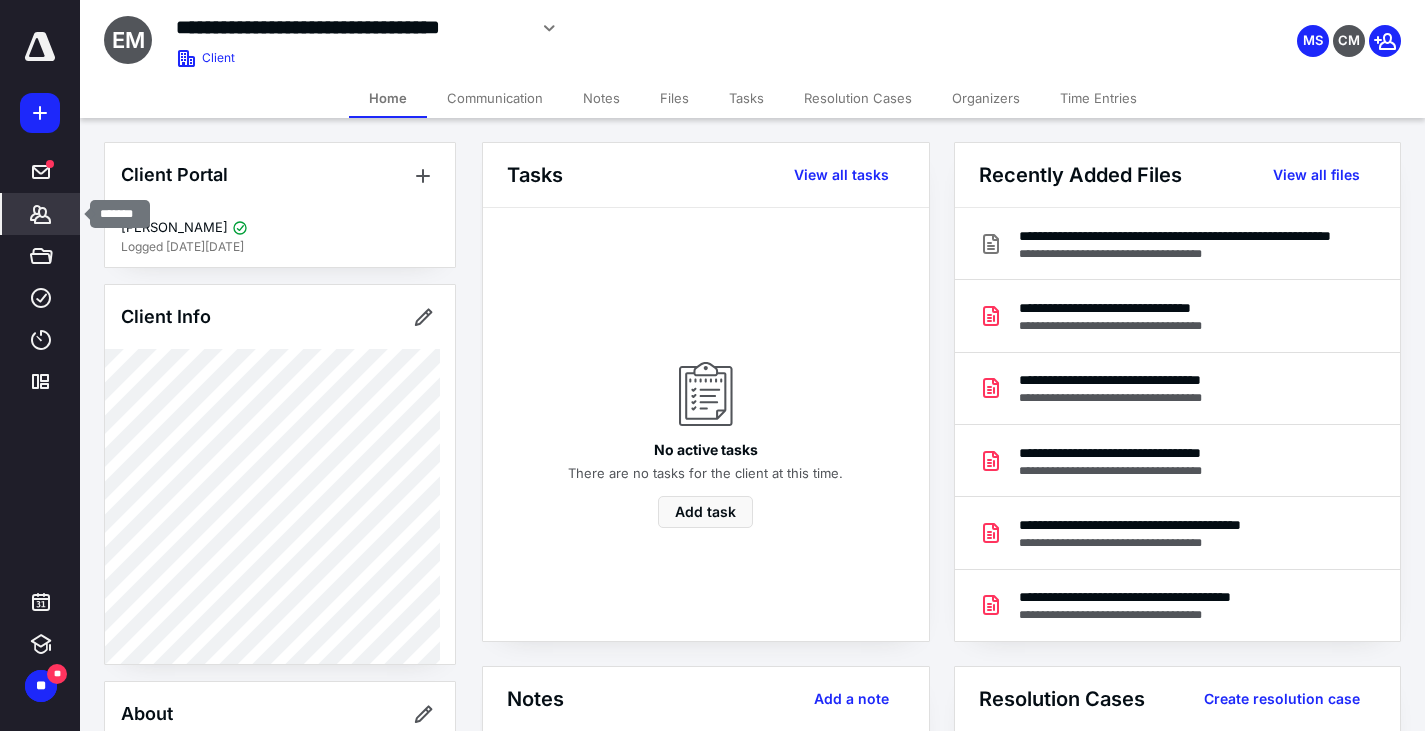 click 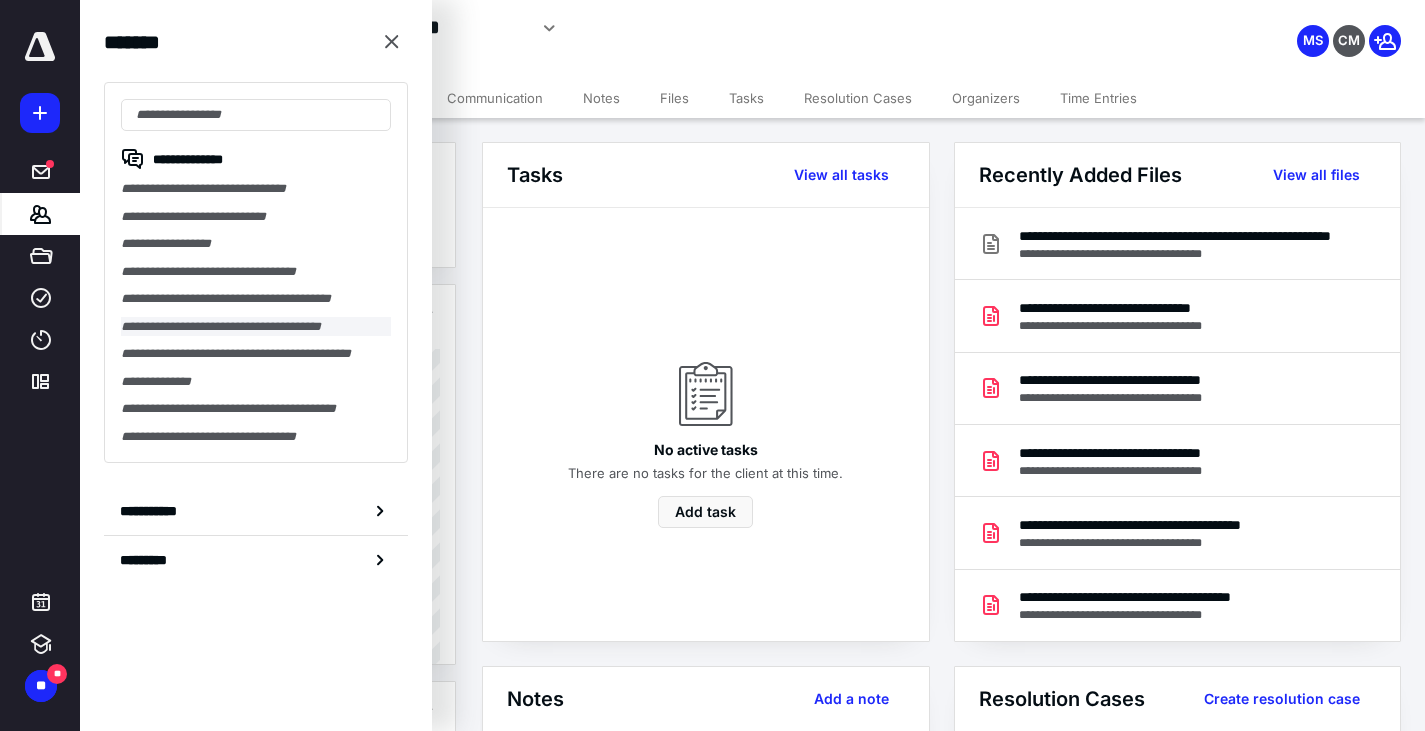 click on "**********" at bounding box center [256, 327] 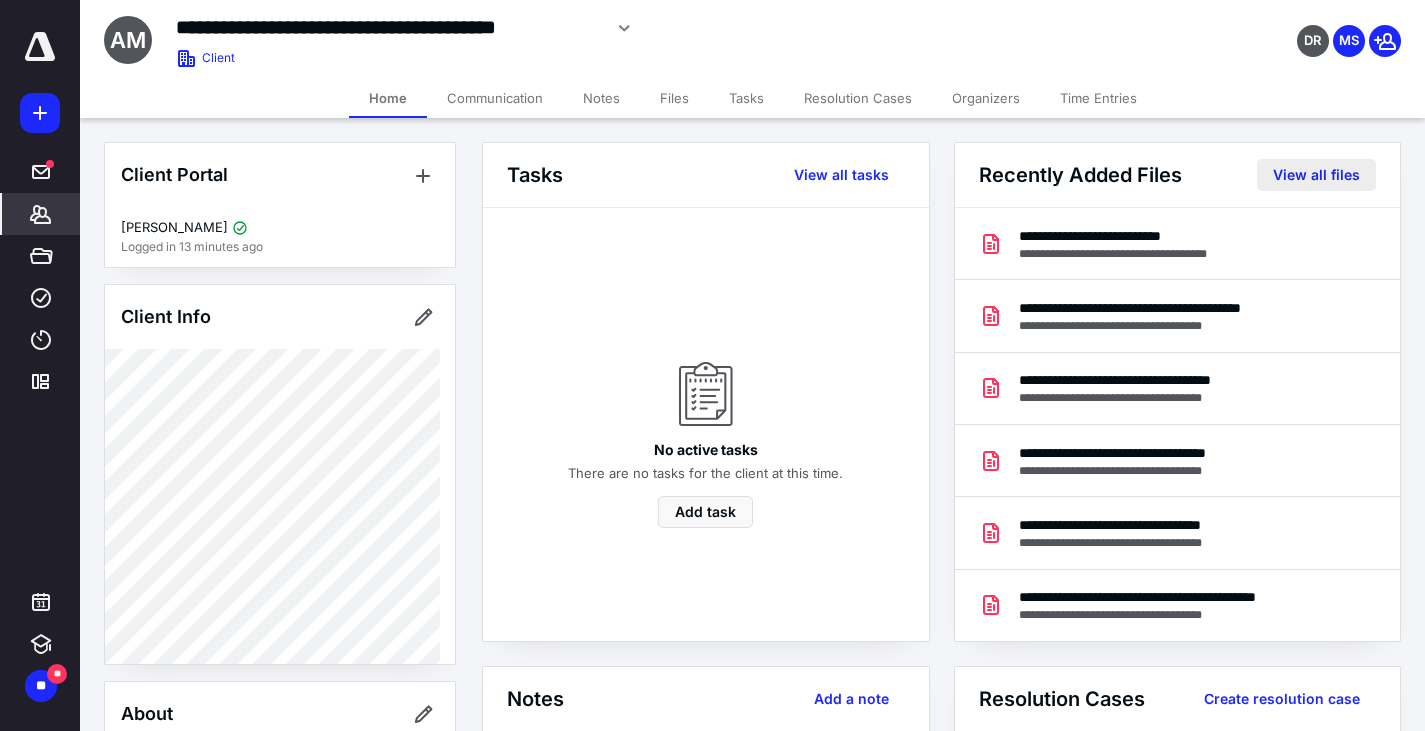 click on "View all files" at bounding box center [1316, 175] 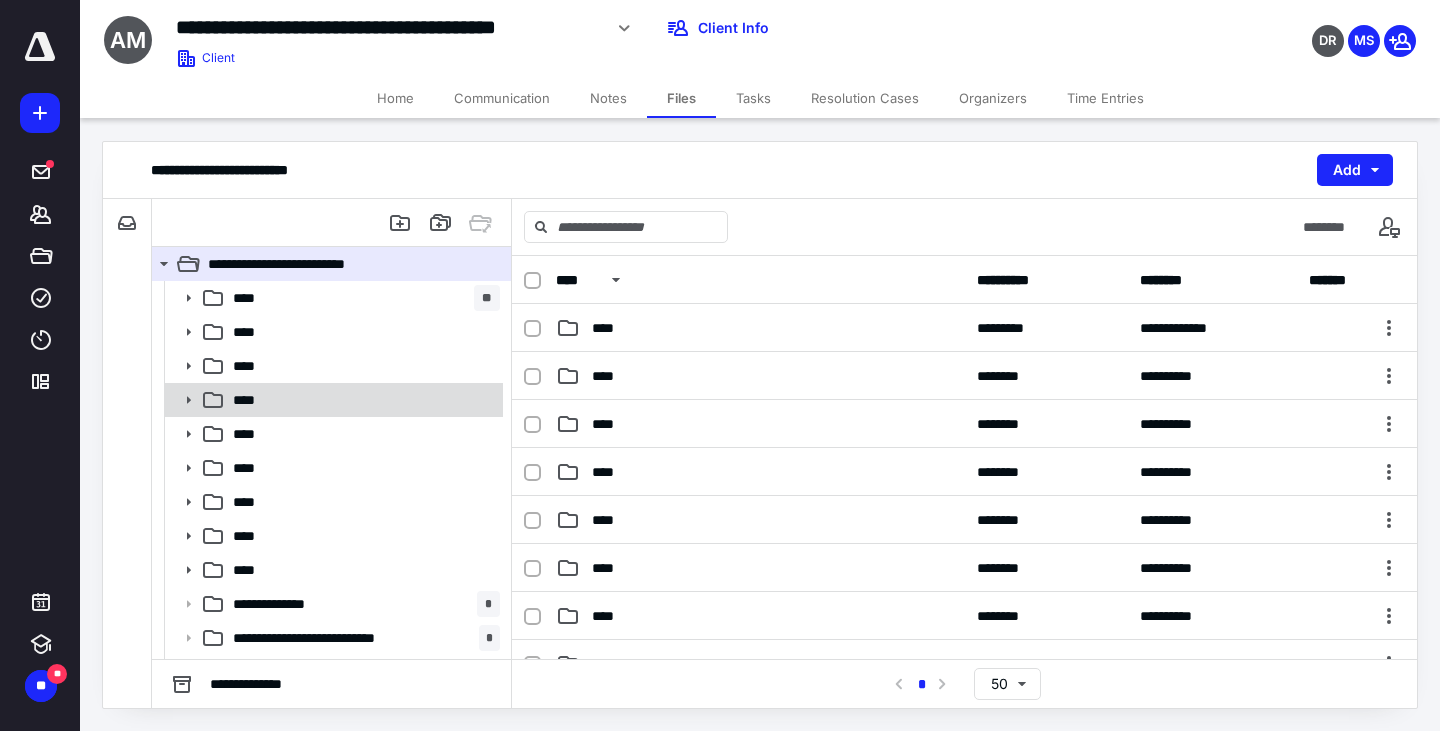 click 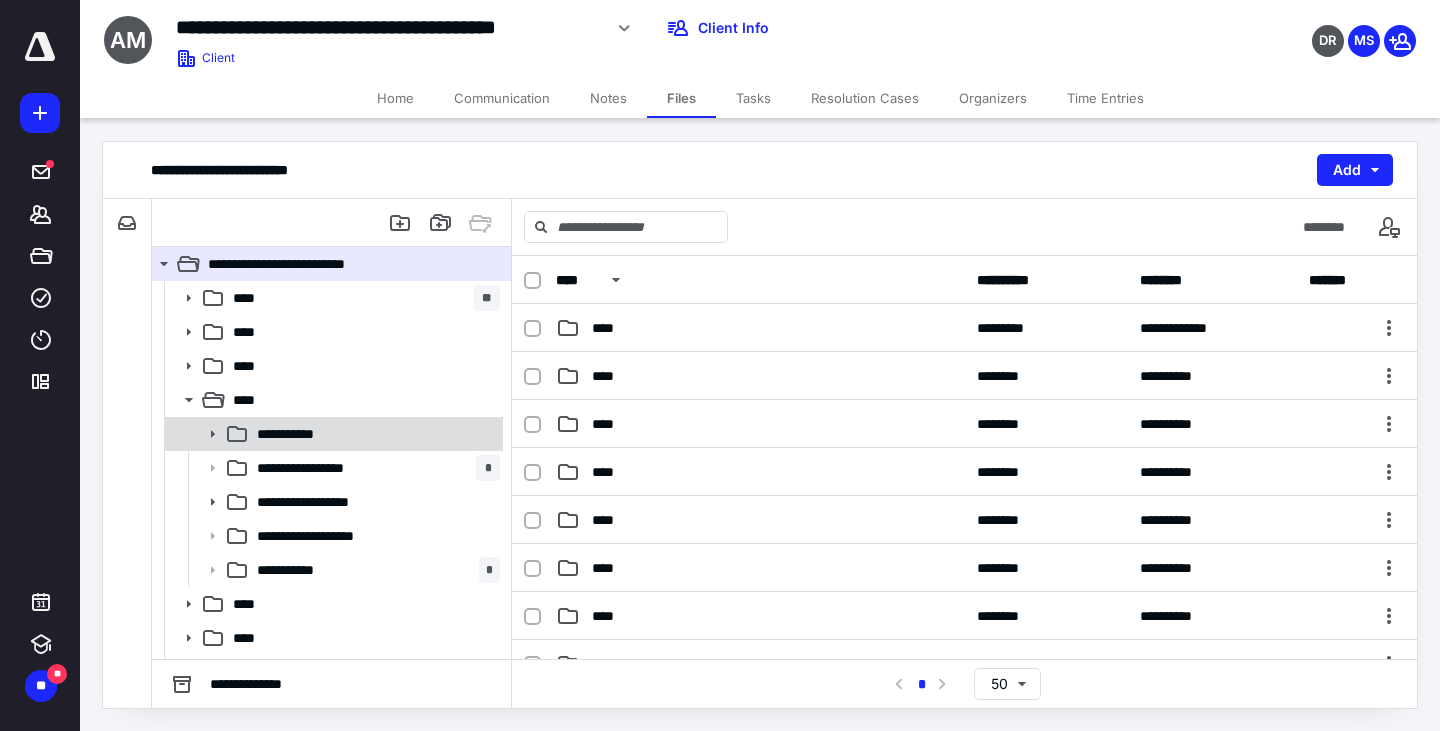 click 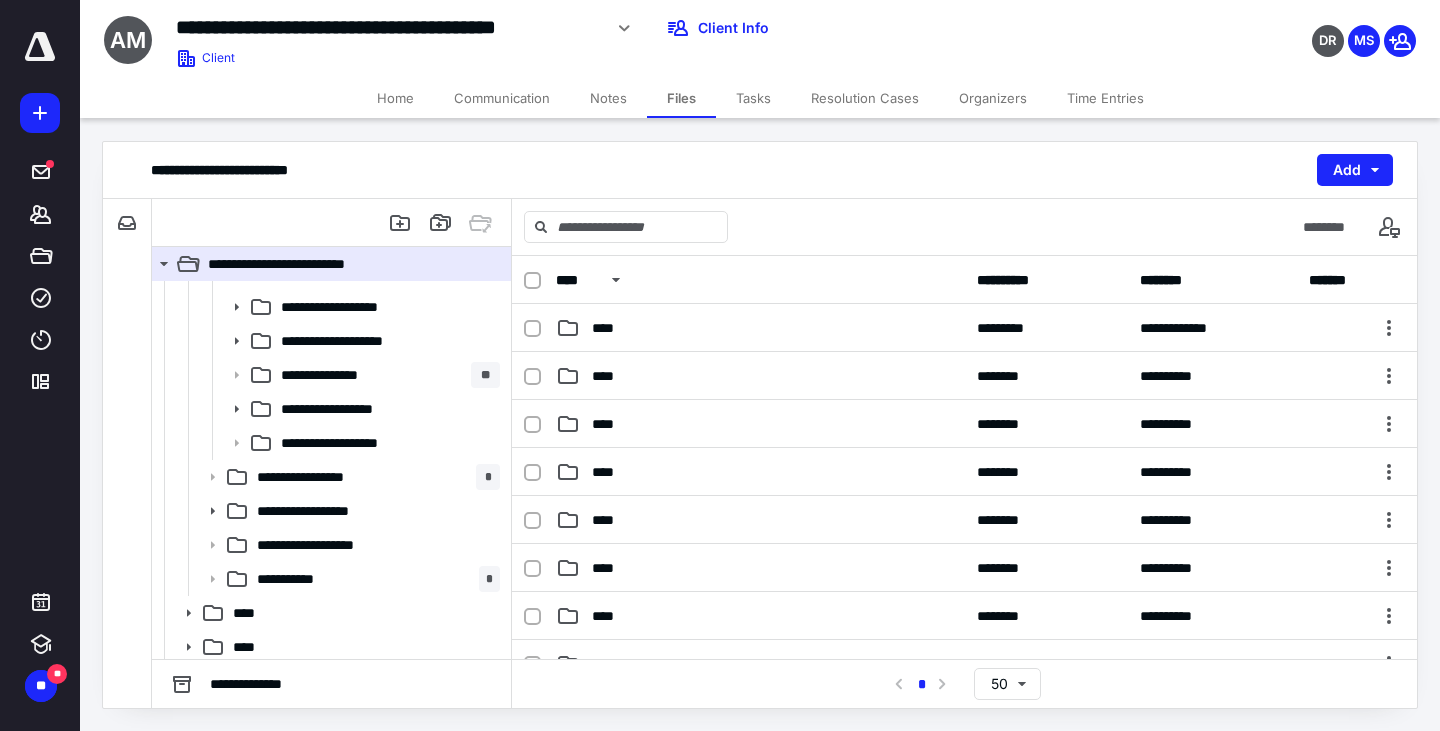 scroll, scrollTop: 200, scrollLeft: 0, axis: vertical 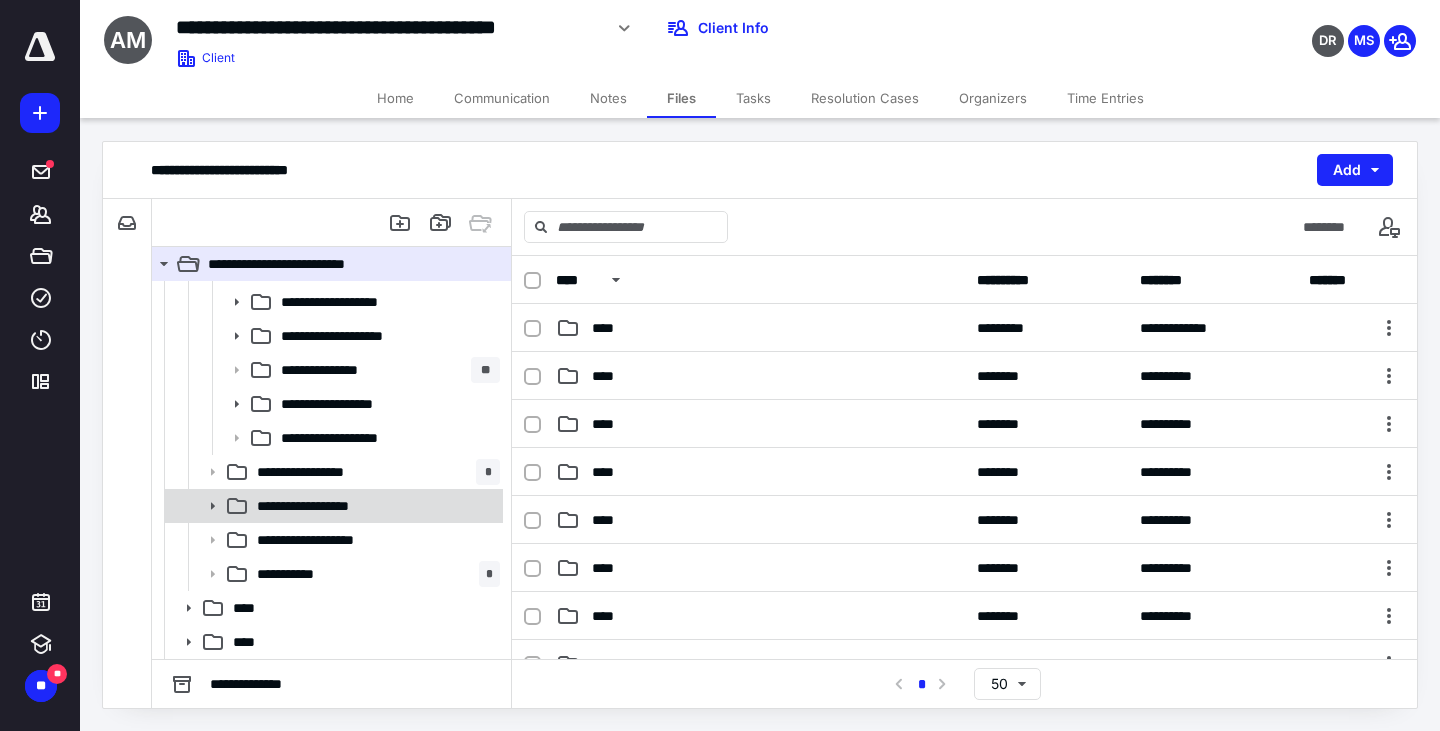 click 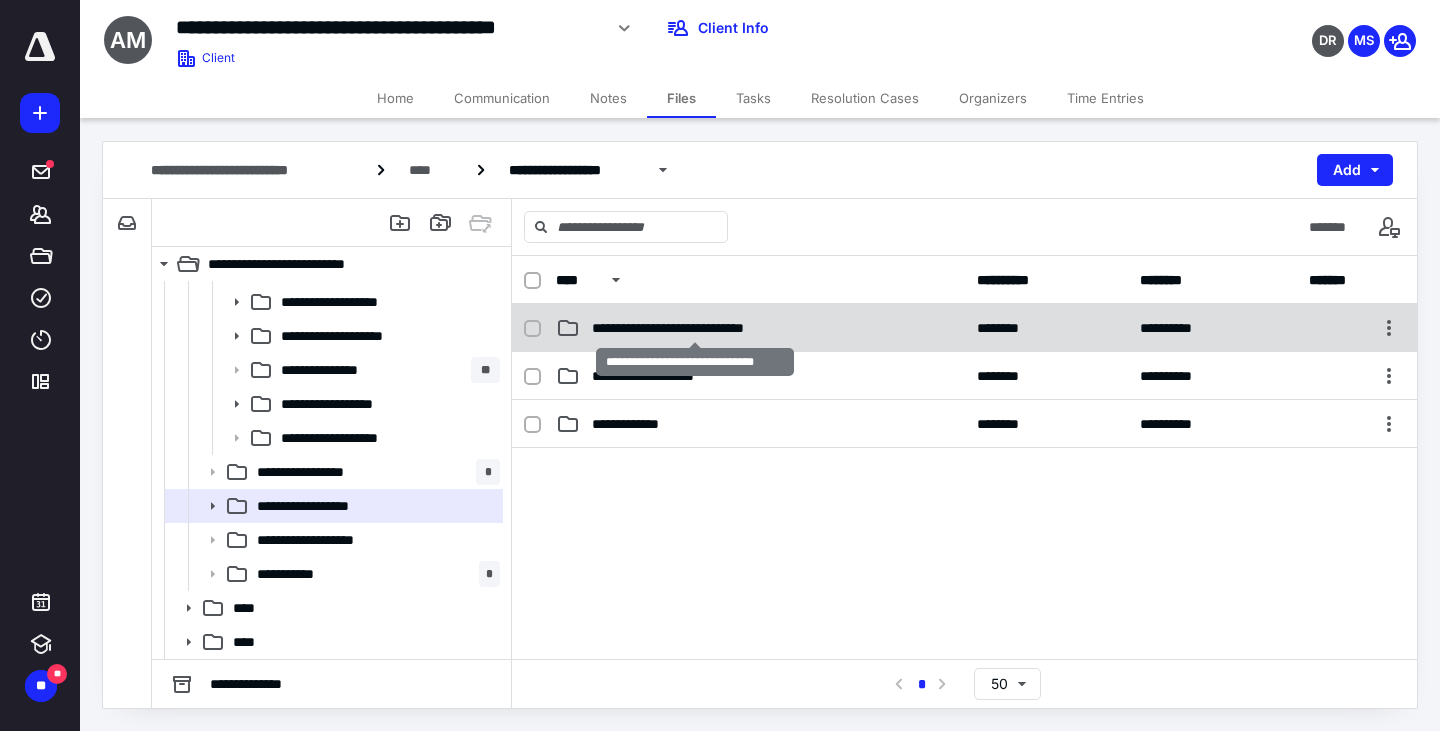 click on "**********" at bounding box center [694, 328] 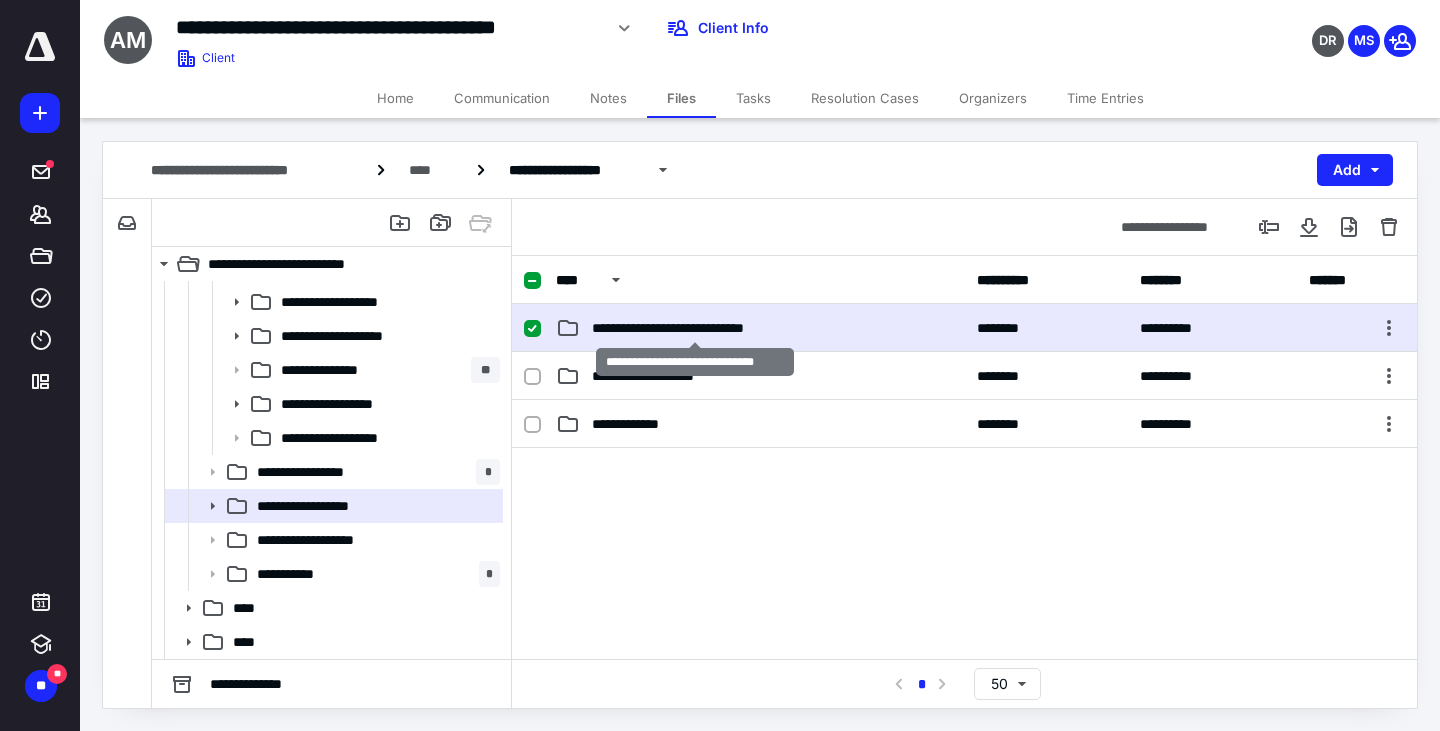 click on "**********" at bounding box center (694, 328) 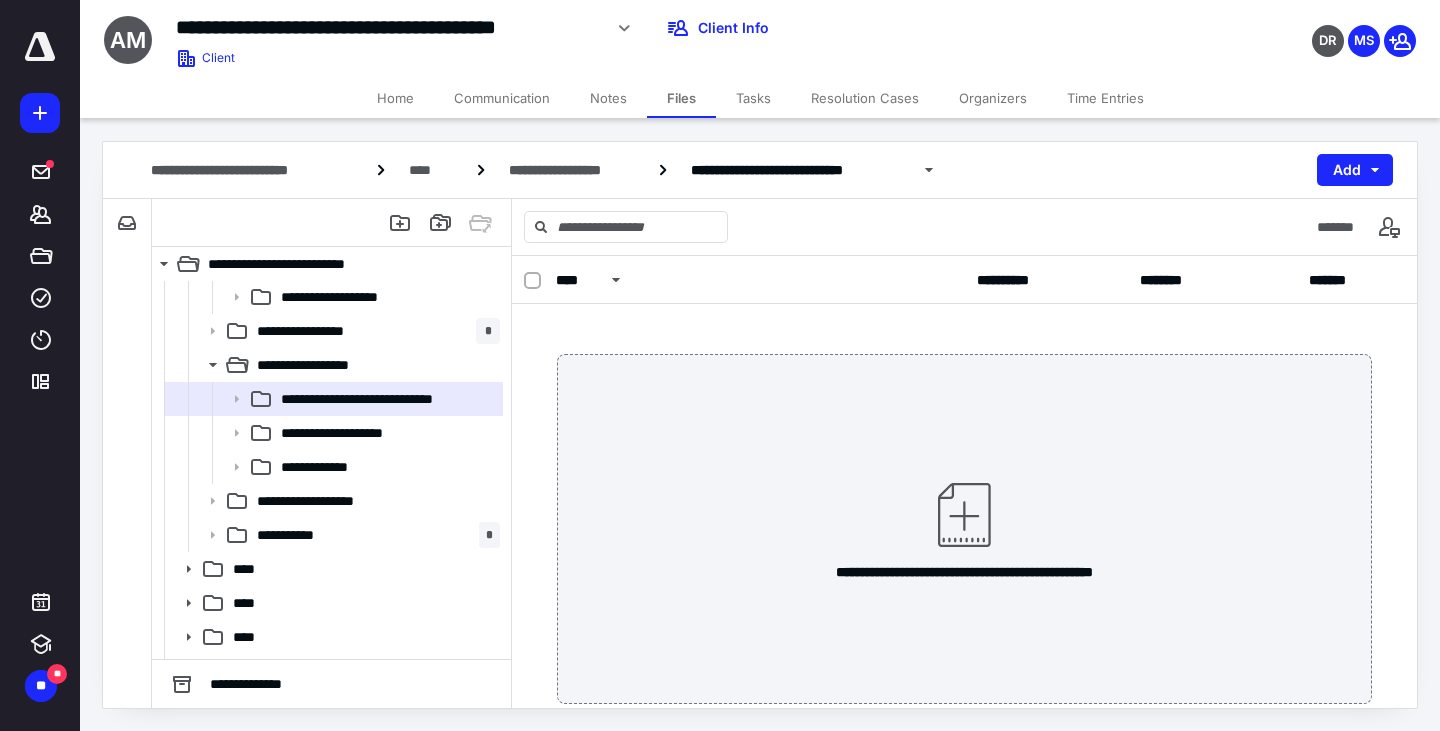 scroll, scrollTop: 355, scrollLeft: 0, axis: vertical 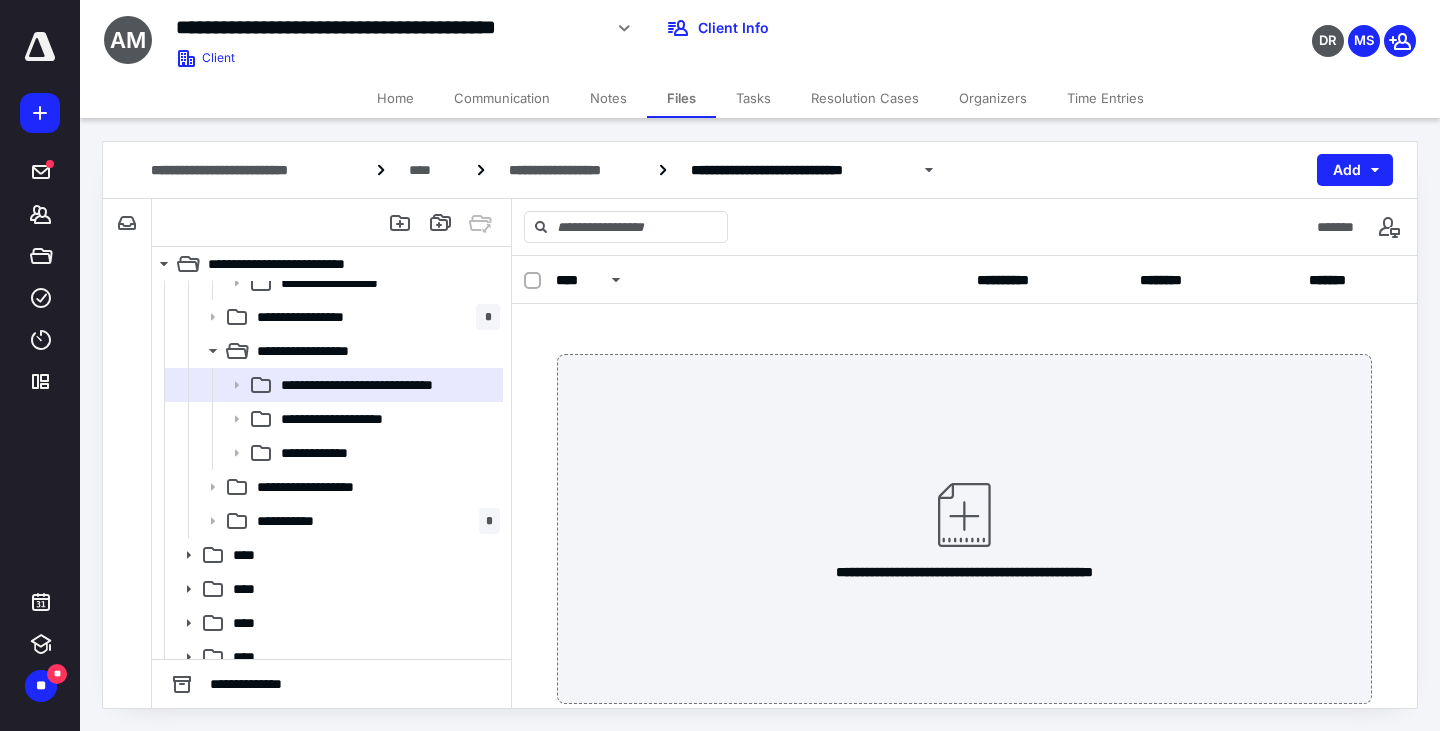 drag, startPoint x: 511, startPoint y: 534, endPoint x: 507, endPoint y: 490, distance: 44.181442 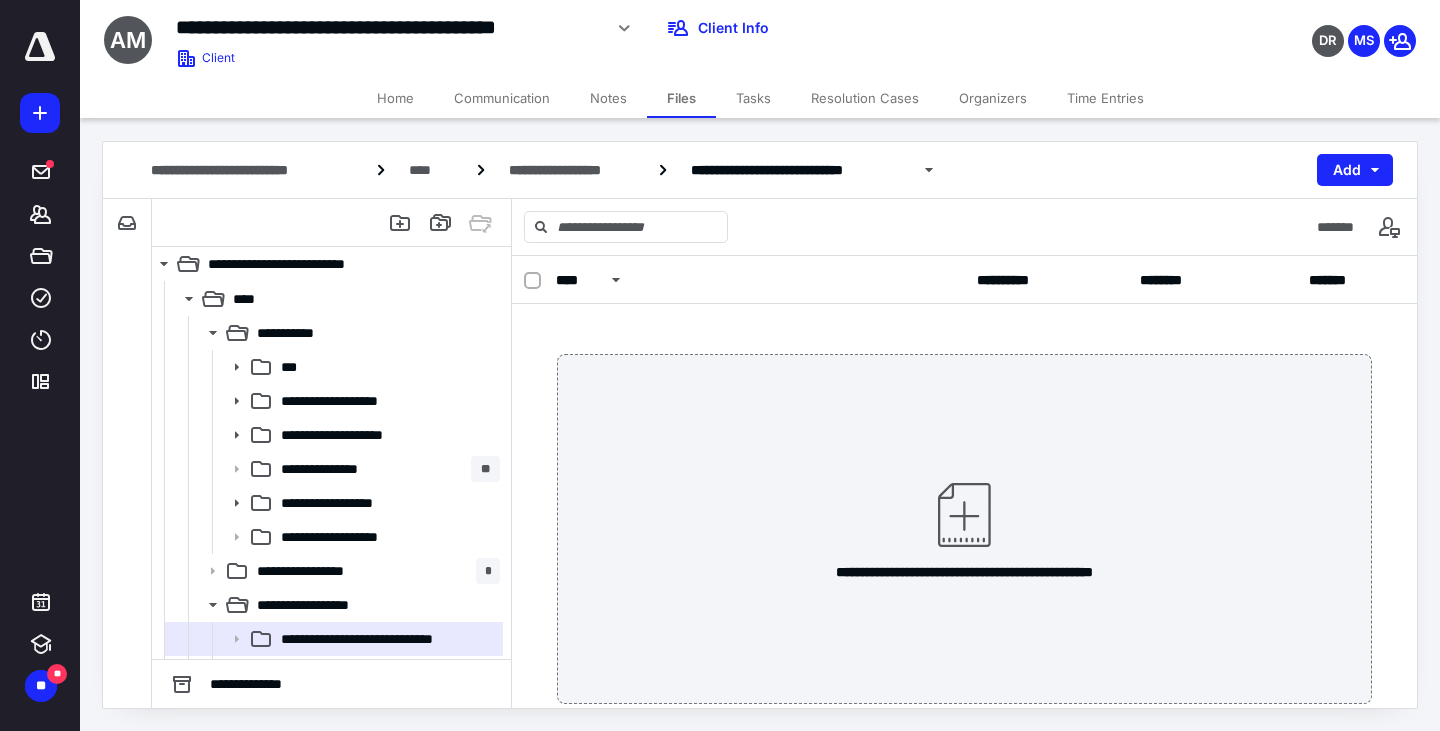 scroll, scrollTop: 72, scrollLeft: 0, axis: vertical 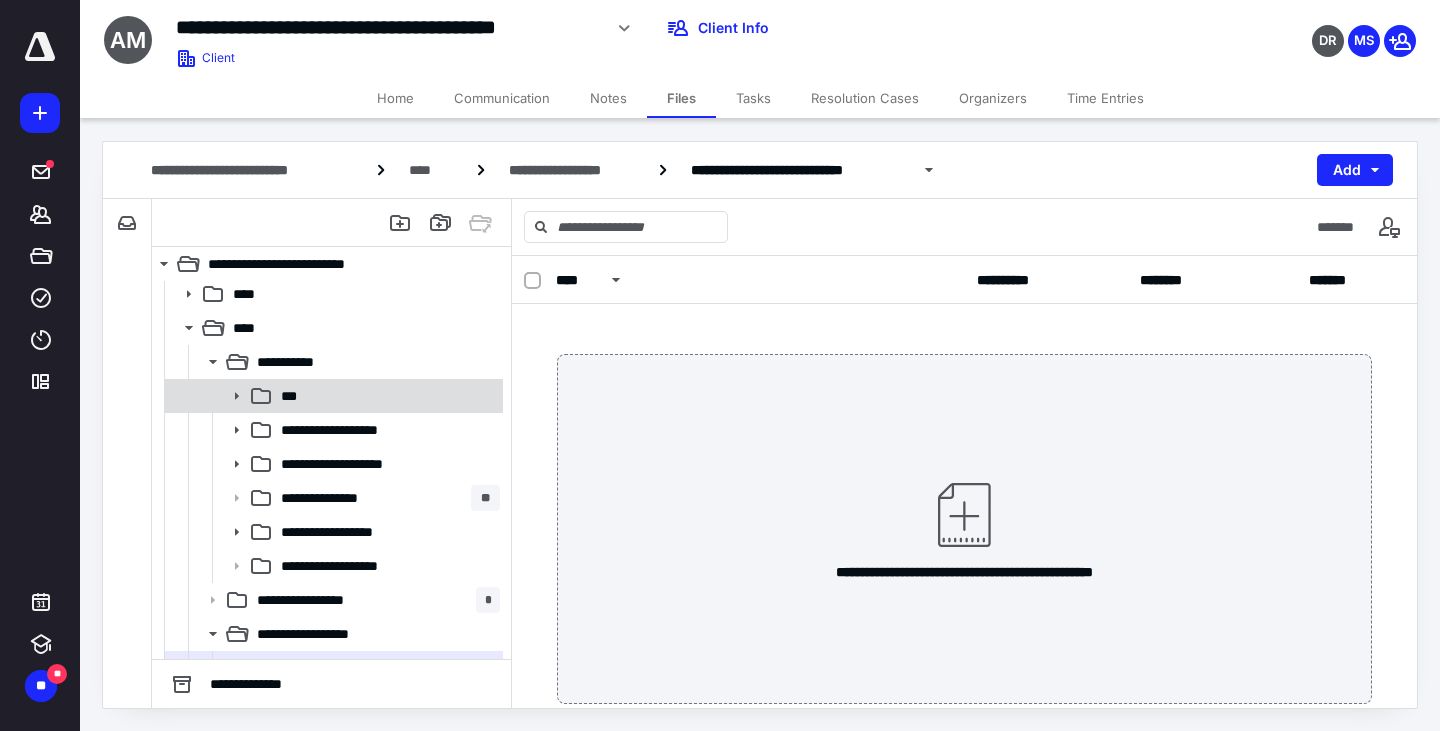 click 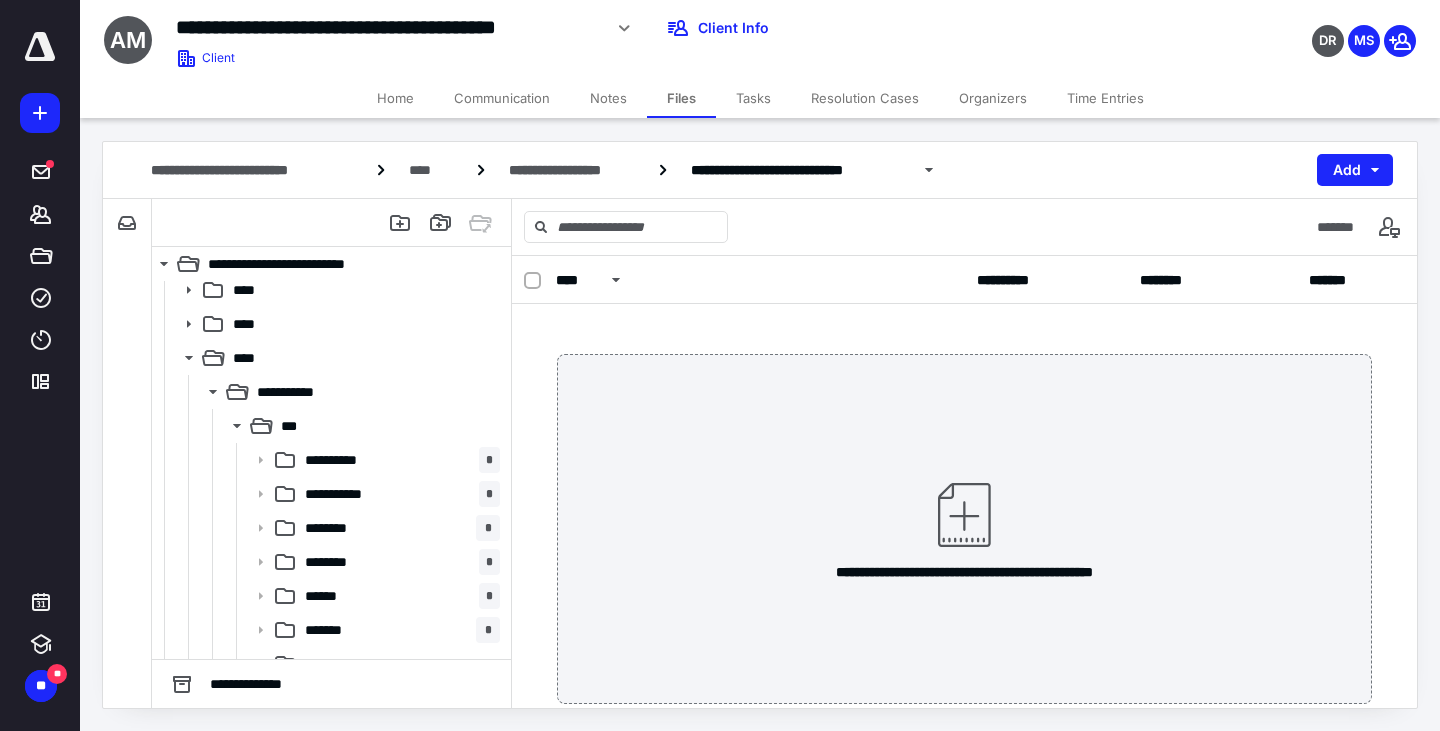scroll, scrollTop: 0, scrollLeft: 0, axis: both 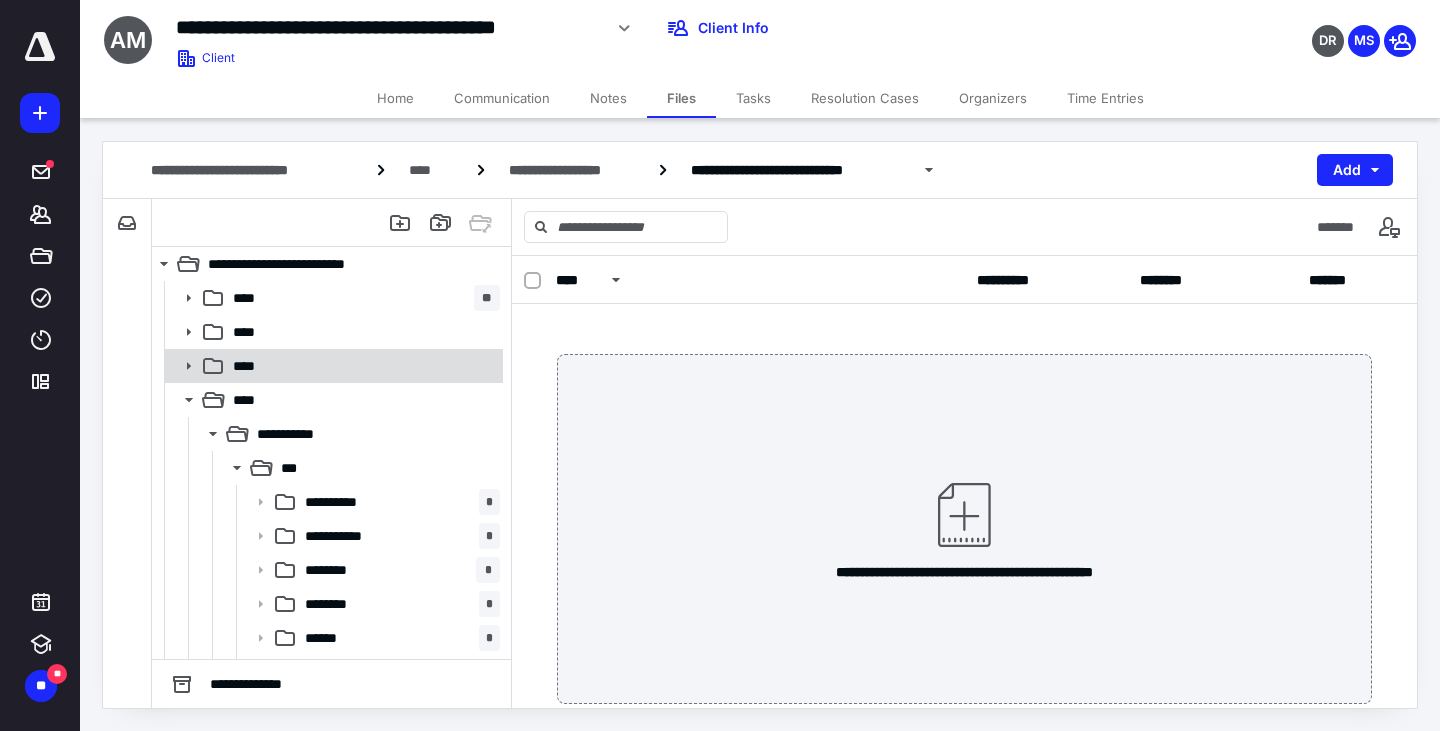 click 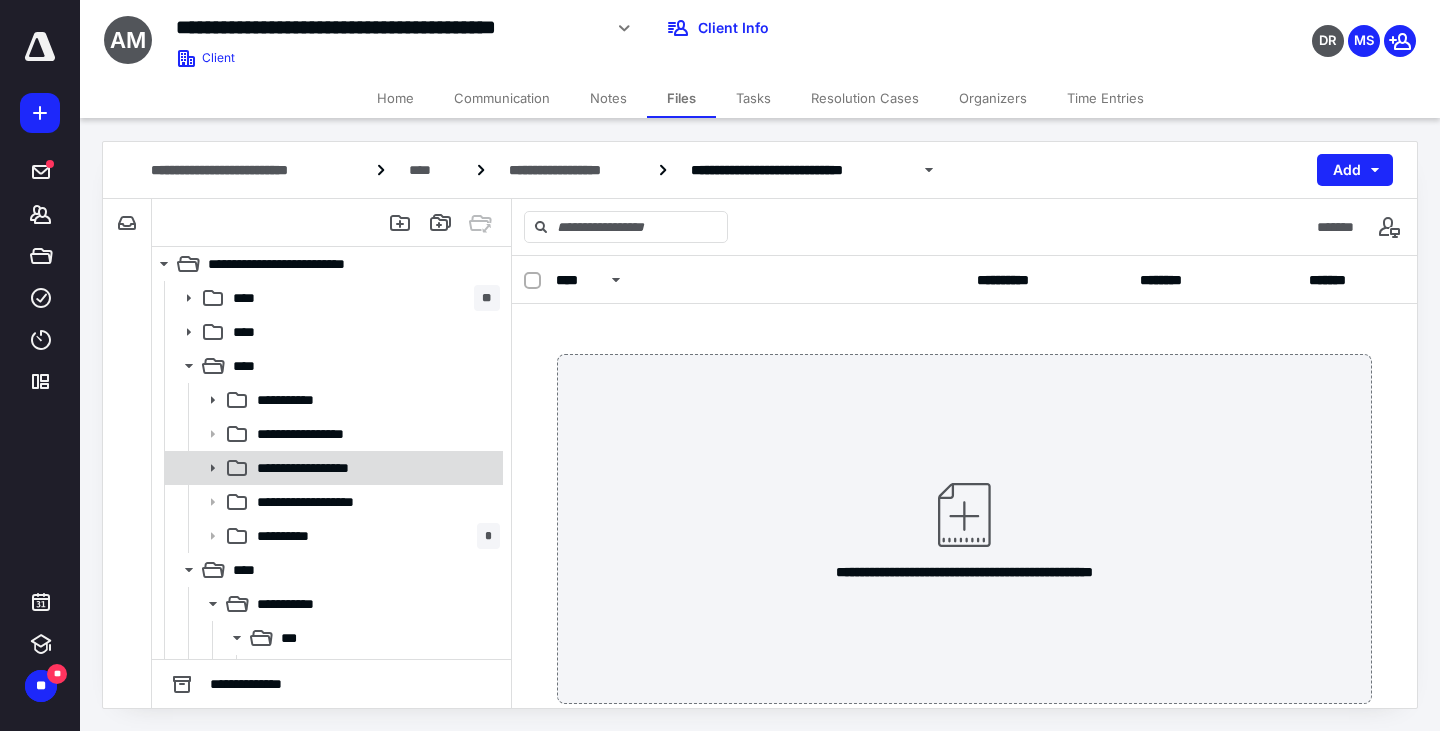 click on "**********" at bounding box center (374, 468) 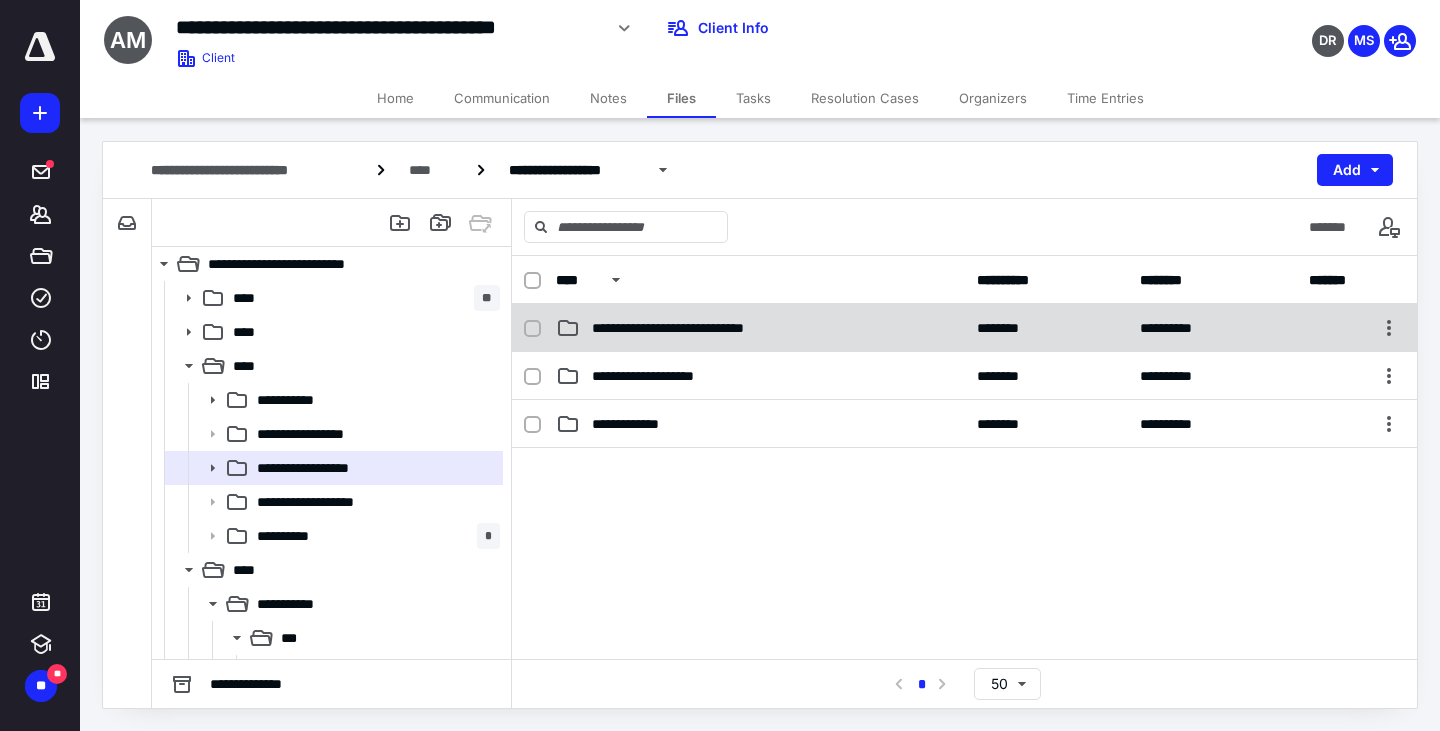 click on "**********" at bounding box center [694, 328] 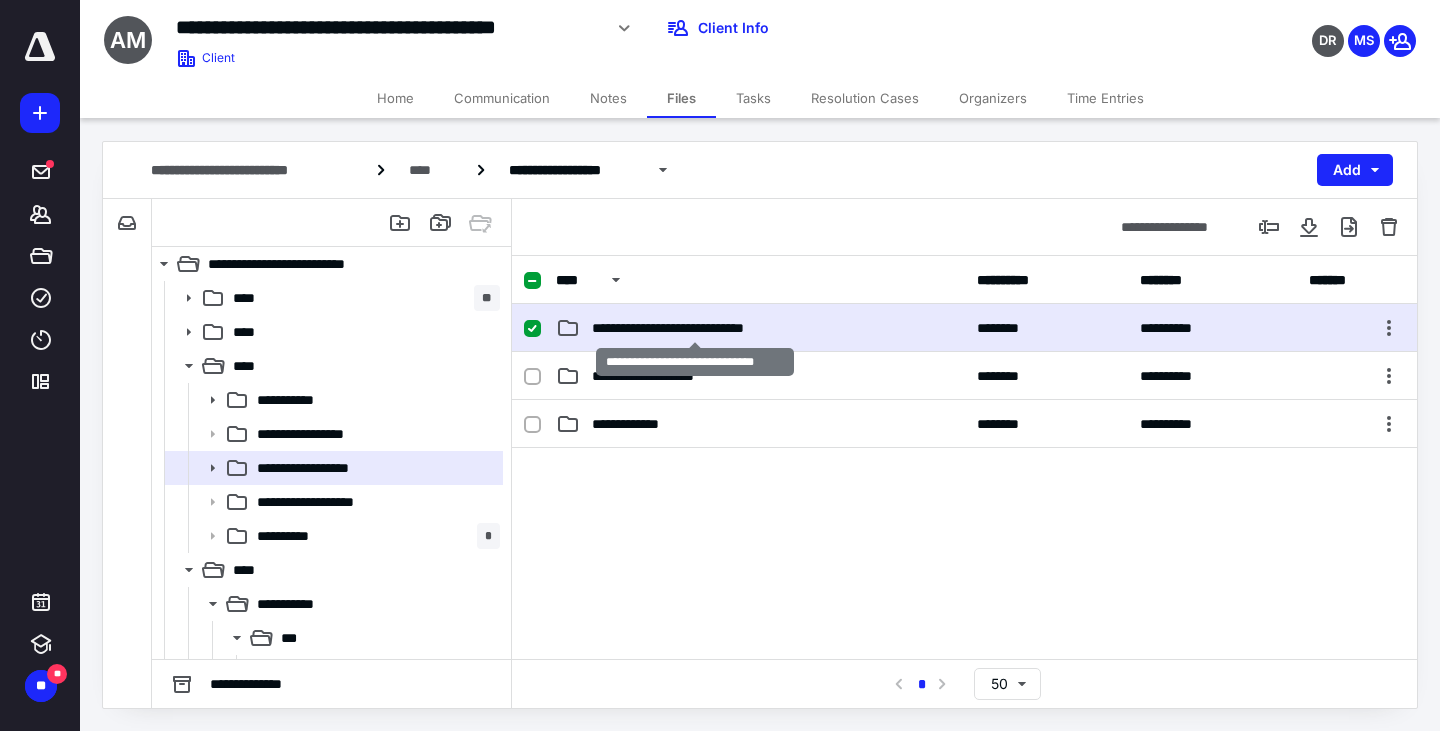 click on "**********" at bounding box center (694, 328) 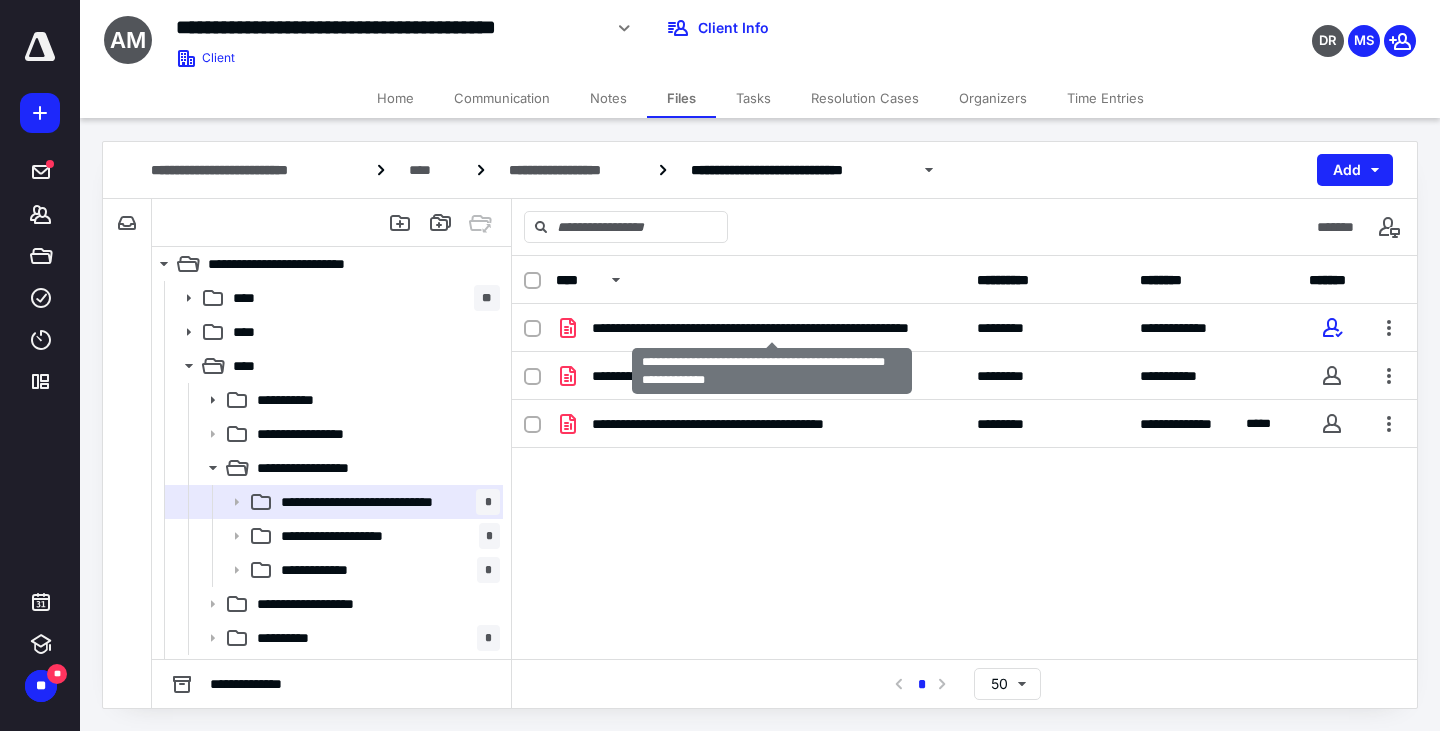 click on "**********" at bounding box center [772, 328] 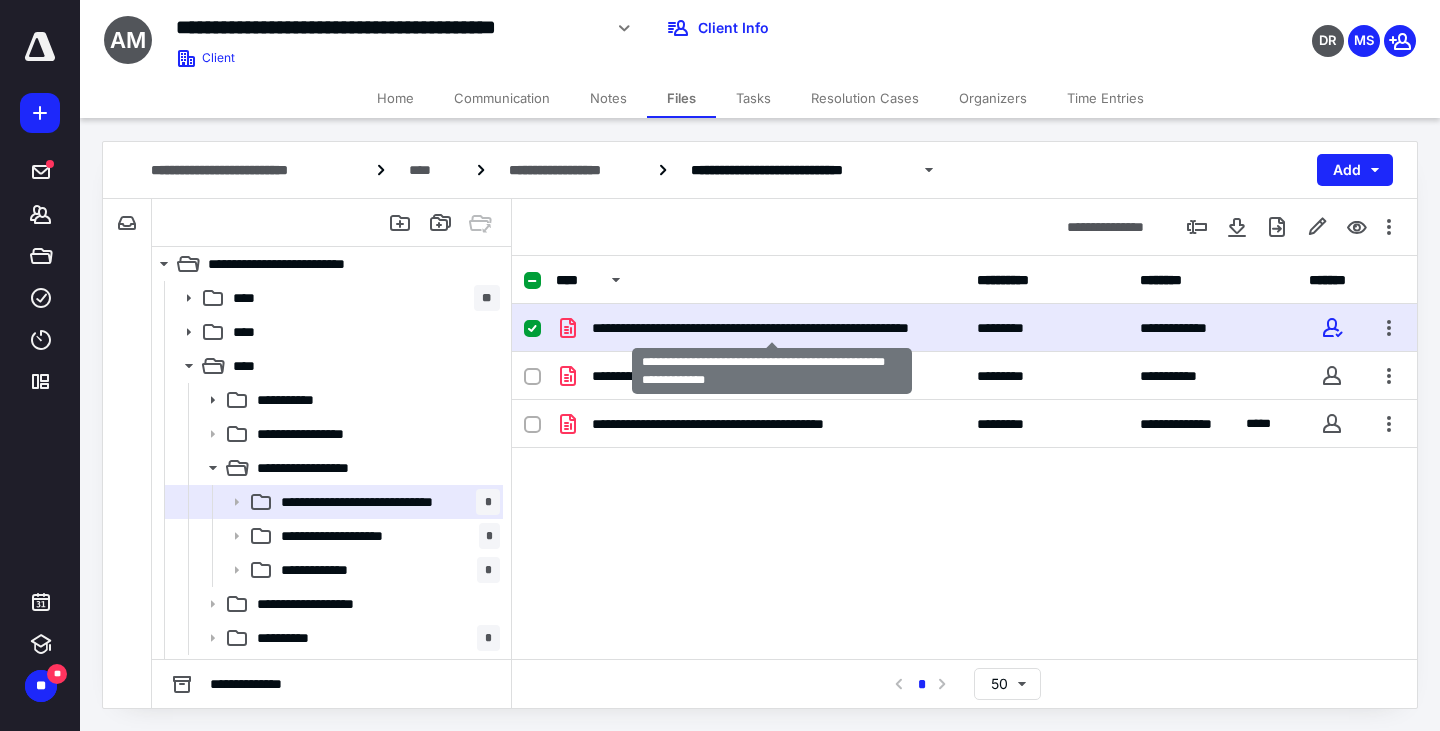 click on "**********" at bounding box center [772, 328] 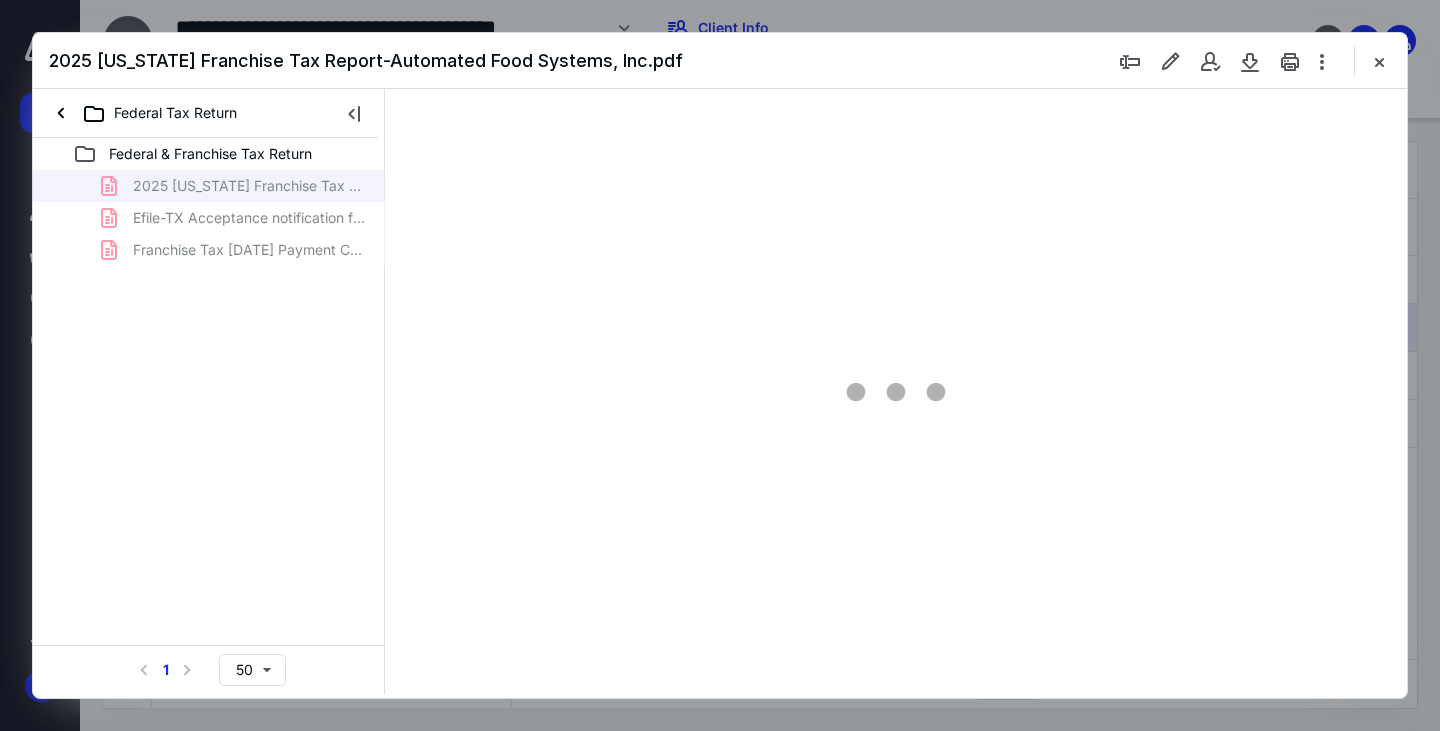 scroll, scrollTop: 0, scrollLeft: 0, axis: both 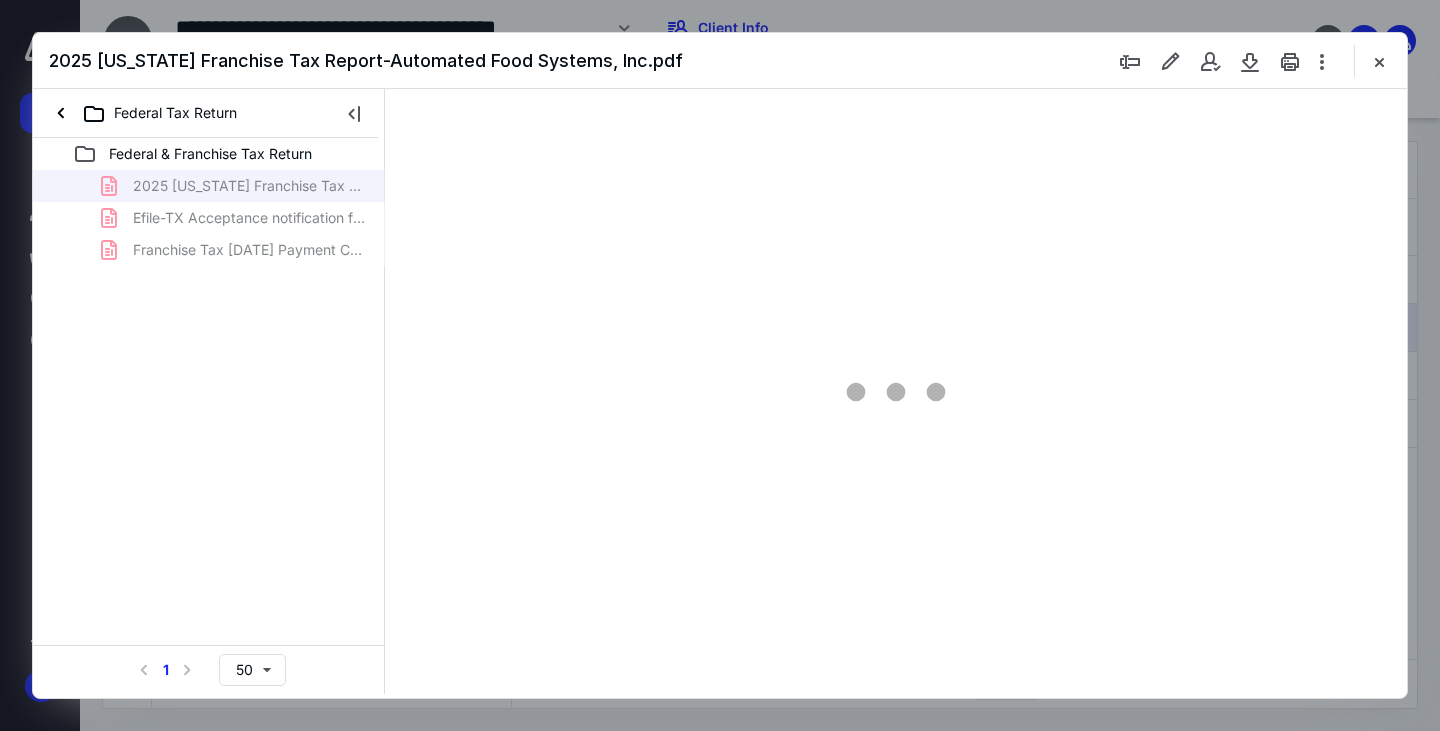 type on "163" 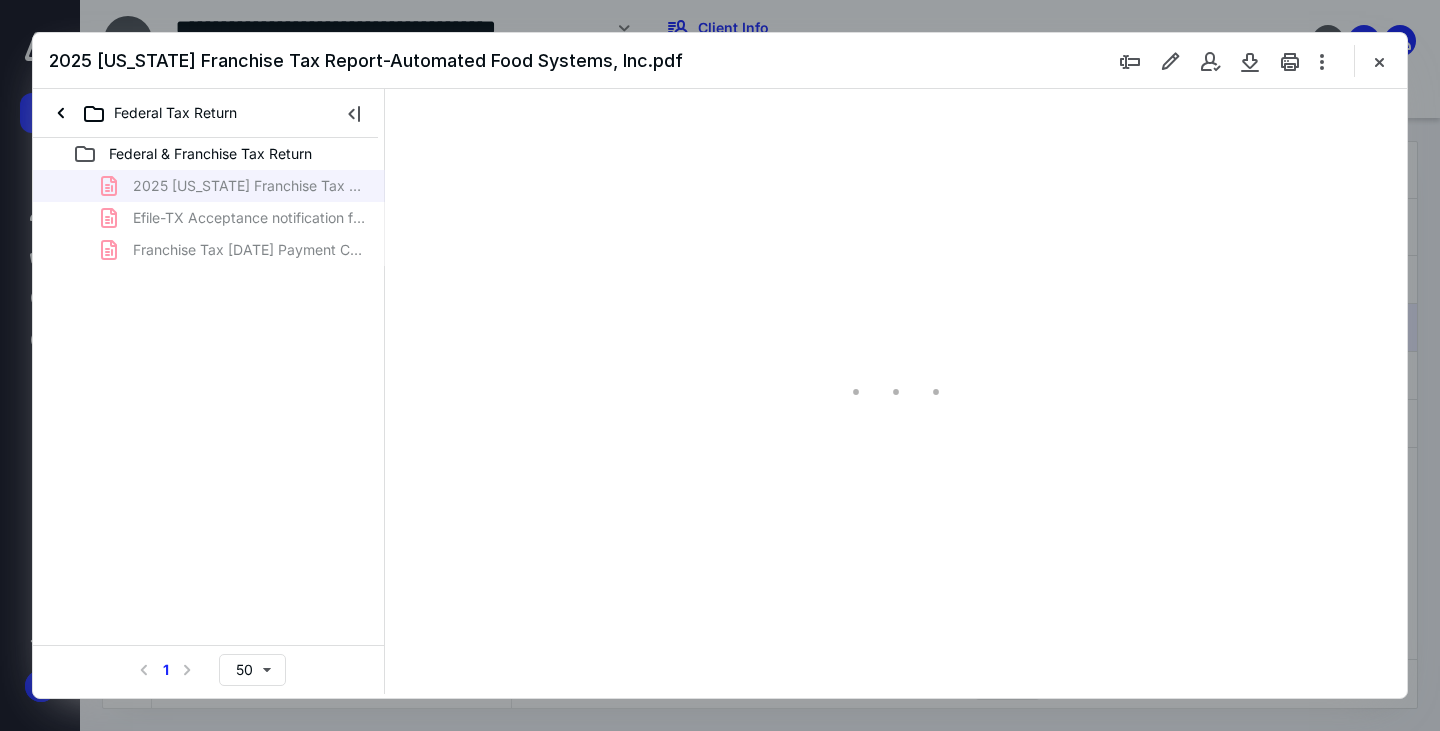 scroll, scrollTop: 83, scrollLeft: 0, axis: vertical 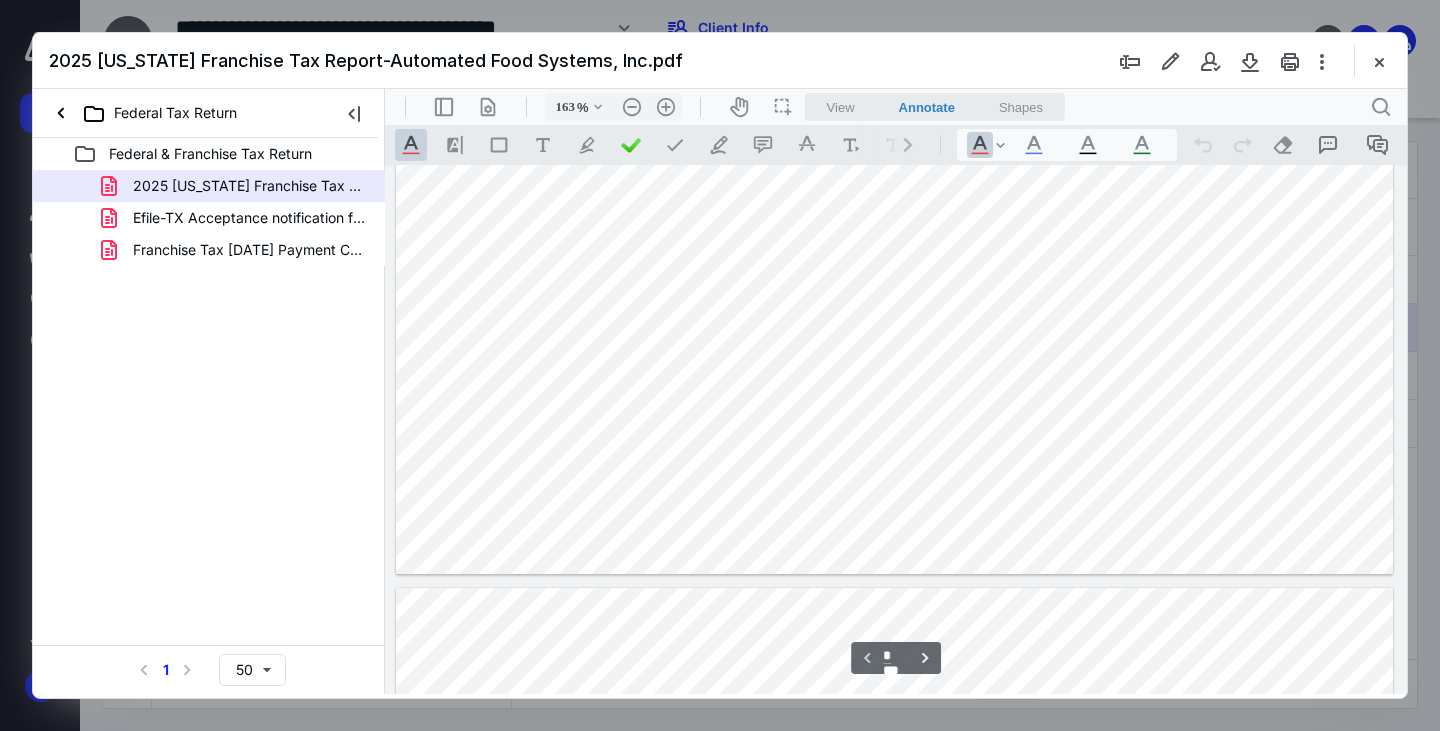type on "*" 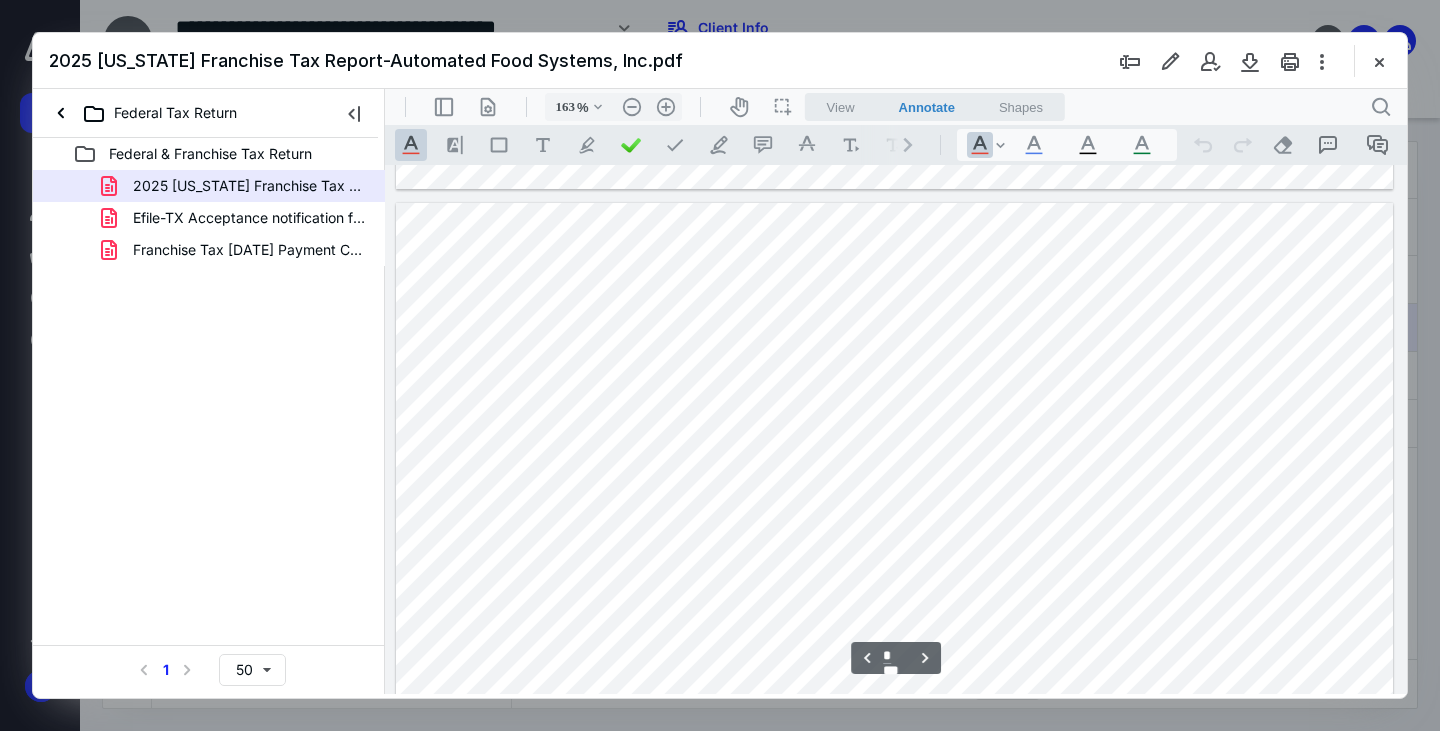 scroll, scrollTop: 1263, scrollLeft: 0, axis: vertical 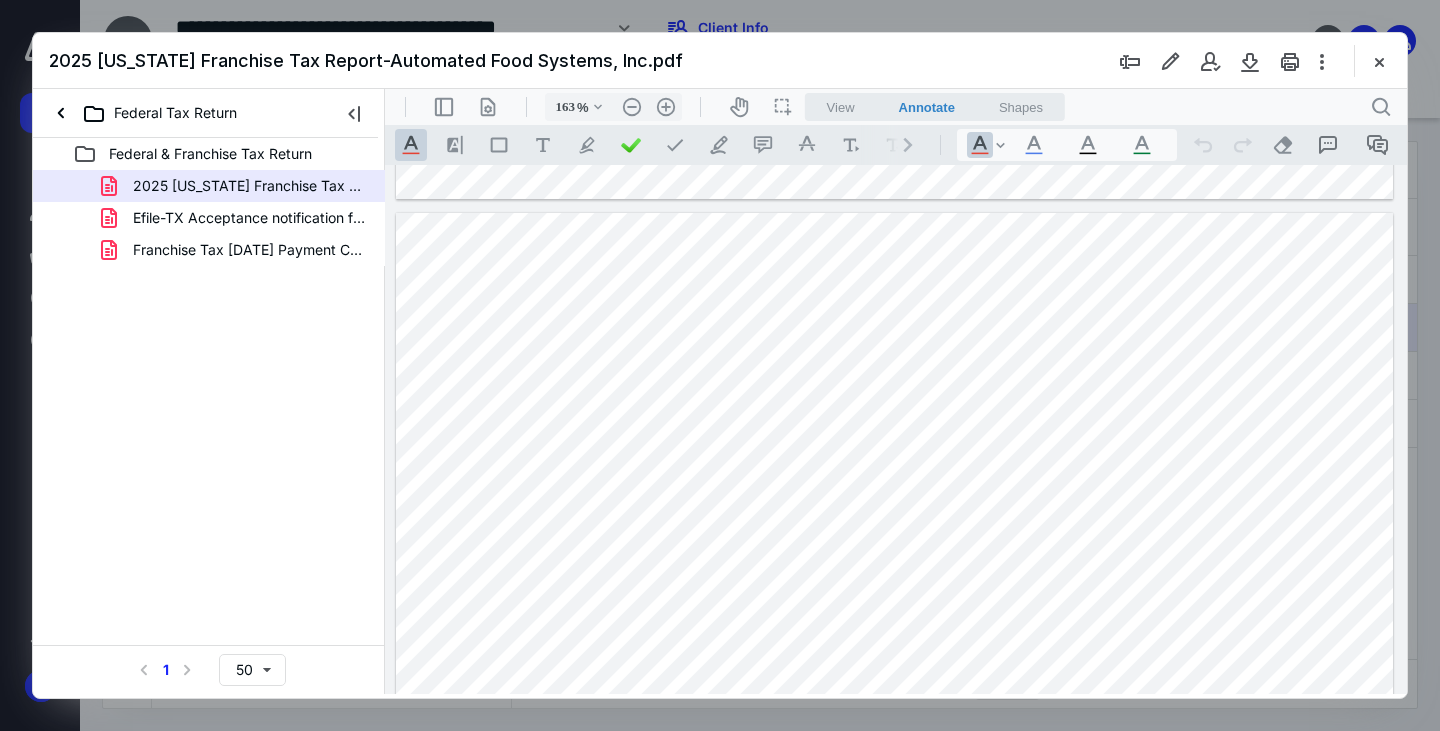 drag, startPoint x: 1399, startPoint y: 210, endPoint x: 1797, endPoint y: 418, distance: 449.07462 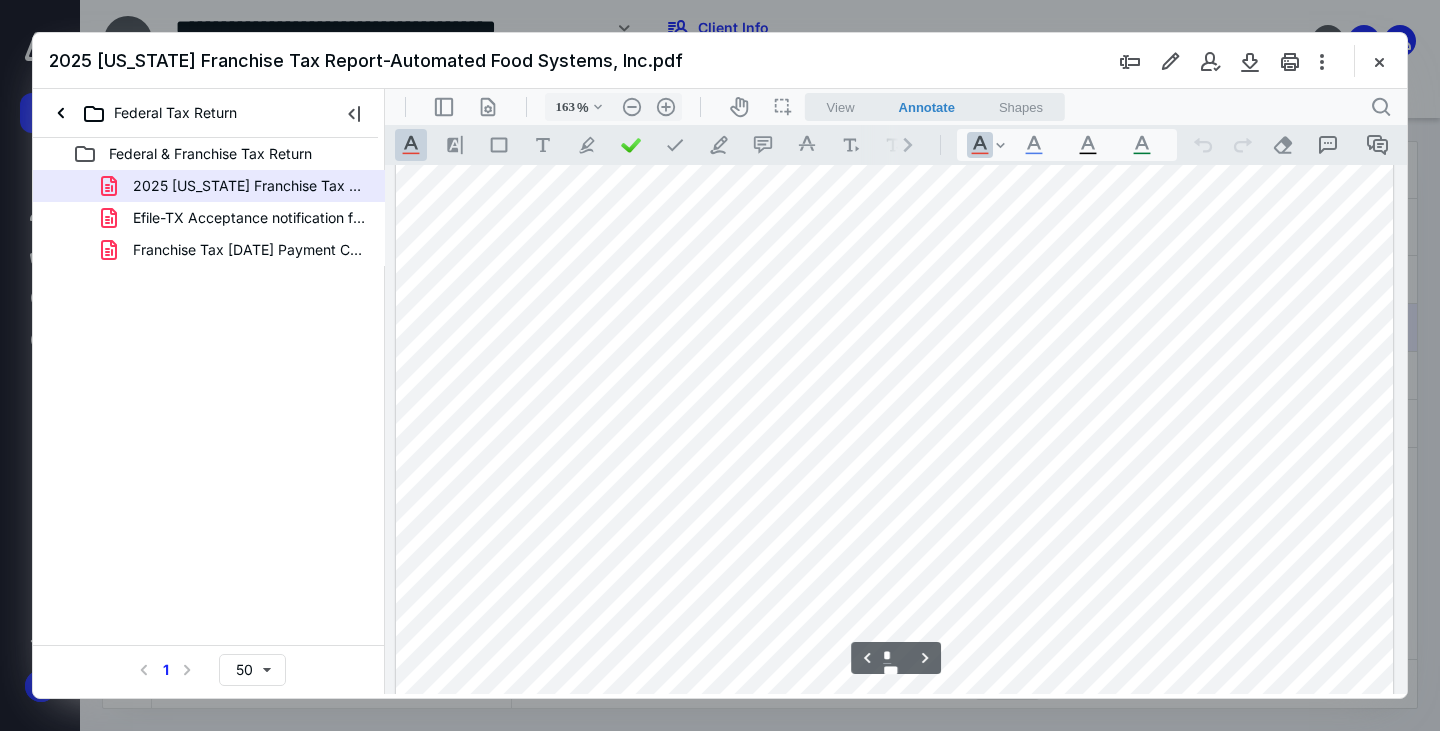 scroll, scrollTop: 1510, scrollLeft: 0, axis: vertical 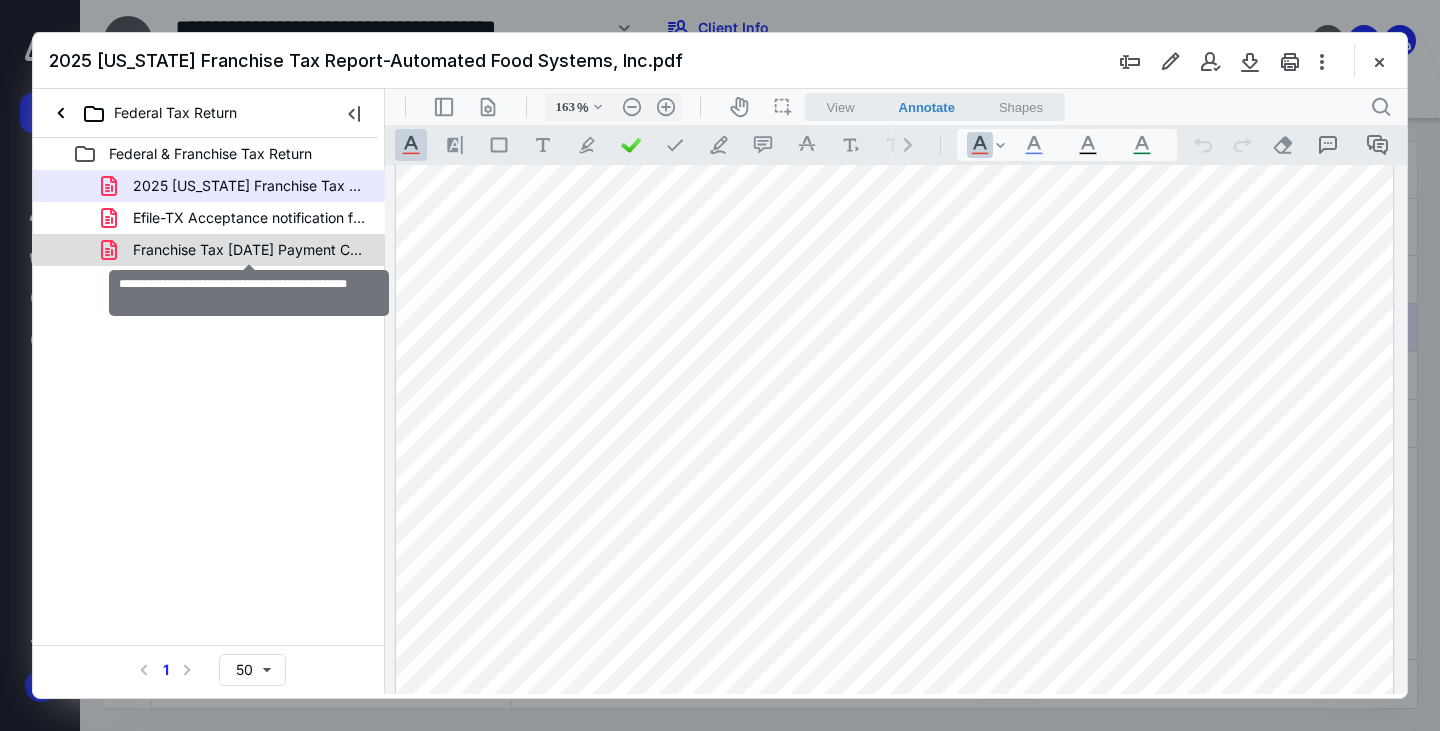 click on "Franchise Tax [DATE] Payment Confirmation.pdf" at bounding box center [249, 250] 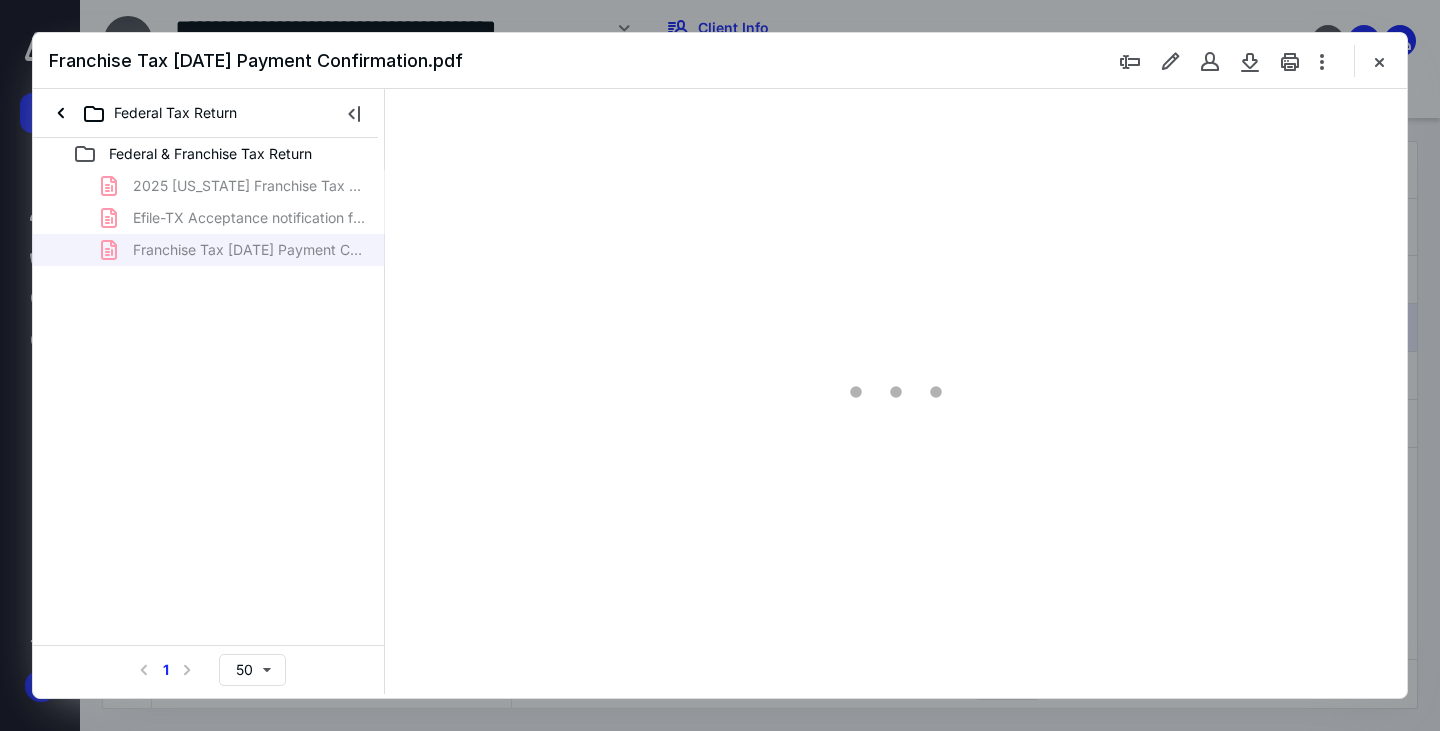 type on "163" 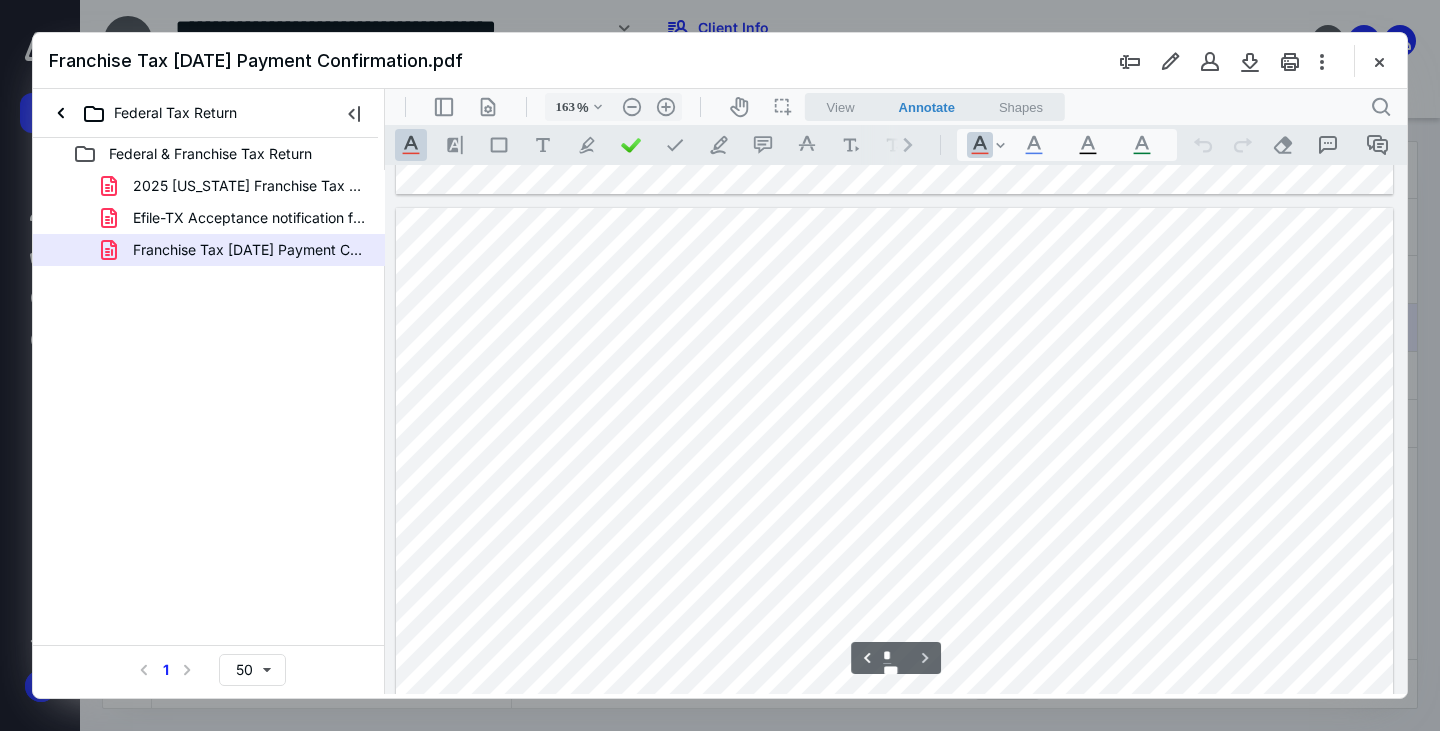 scroll, scrollTop: 1283, scrollLeft: 0, axis: vertical 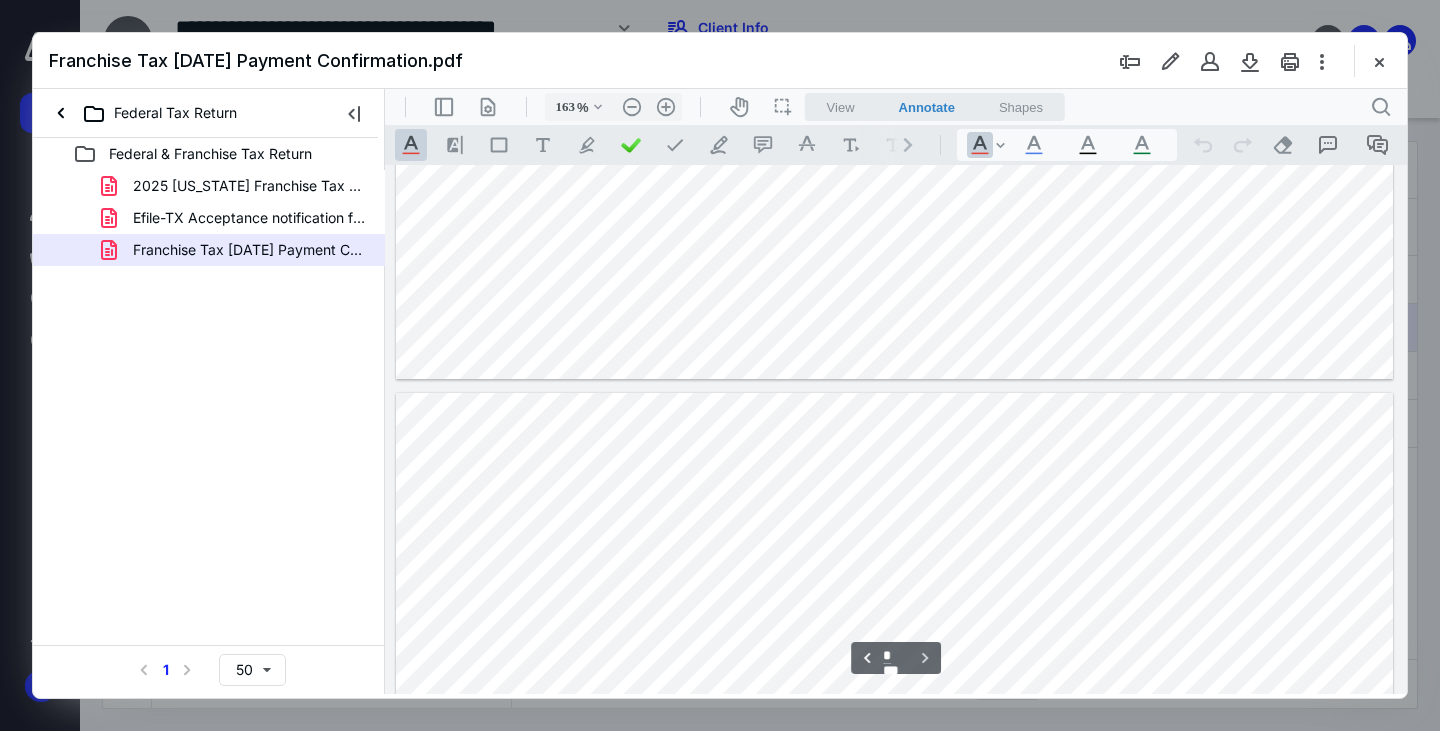 type on "*" 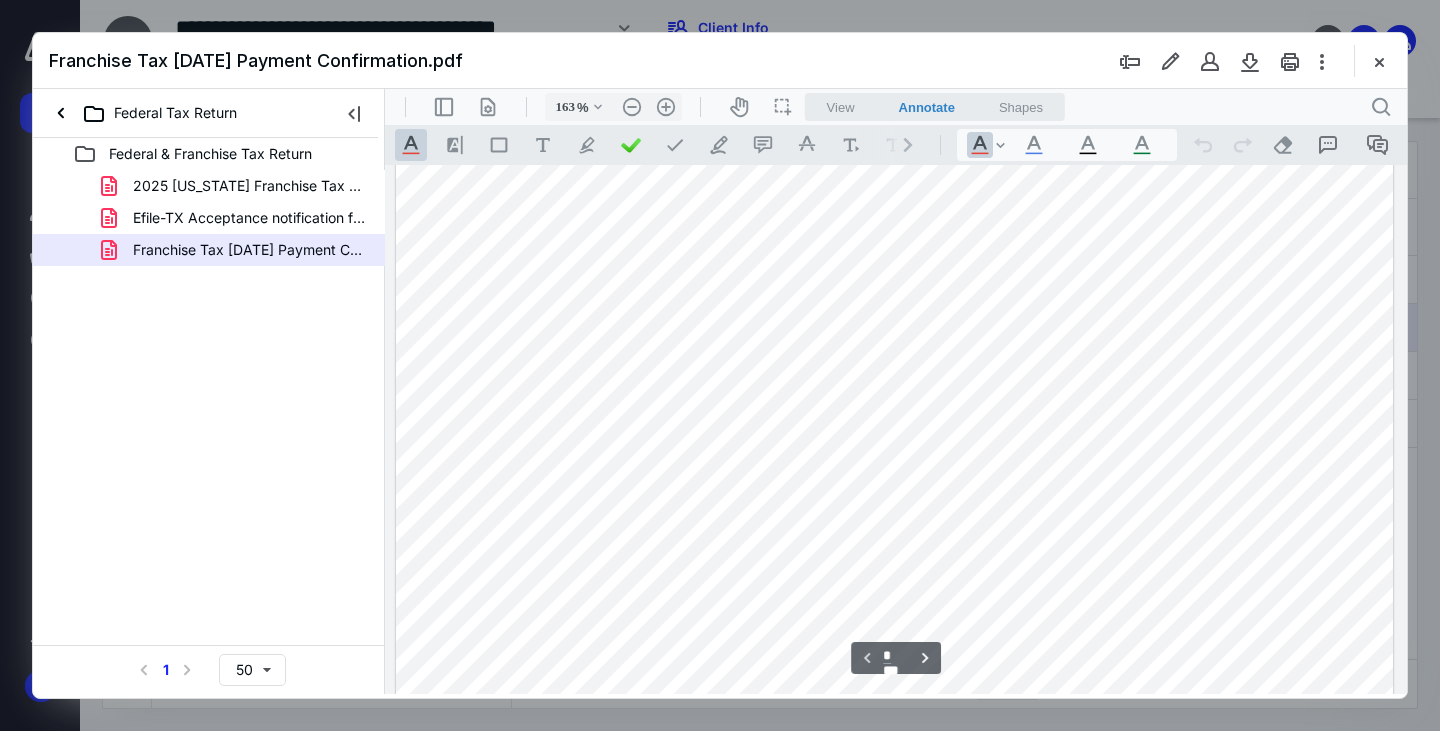 scroll, scrollTop: 183, scrollLeft: 0, axis: vertical 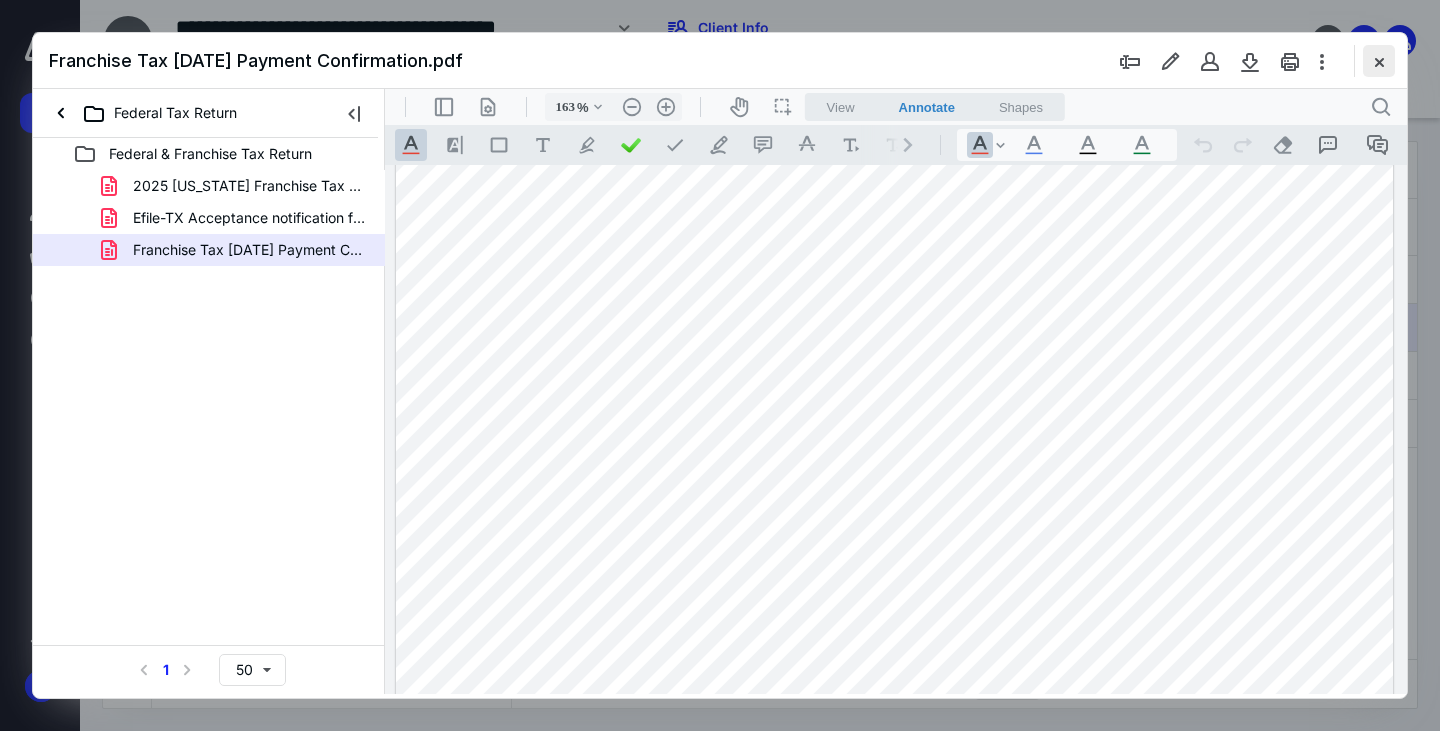 click at bounding box center (1379, 61) 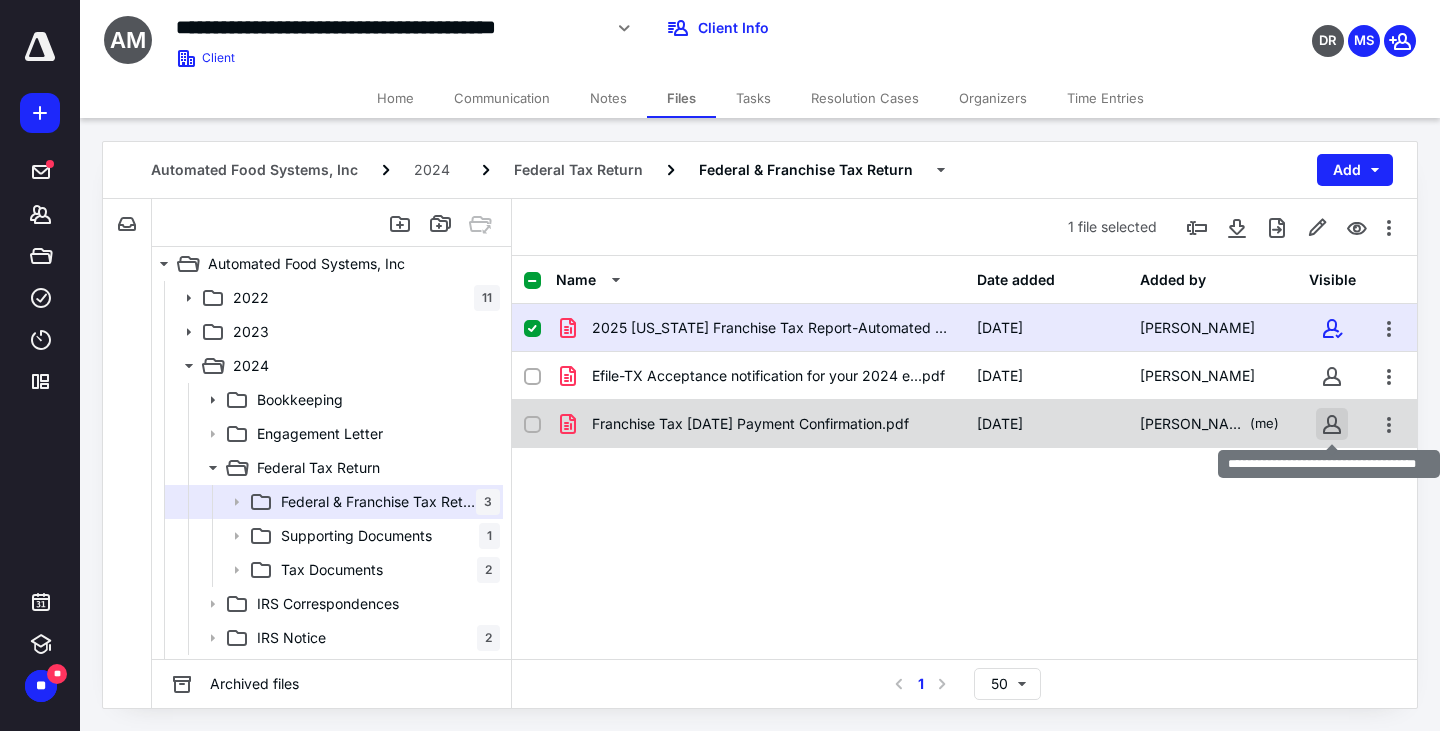 click at bounding box center [1332, 424] 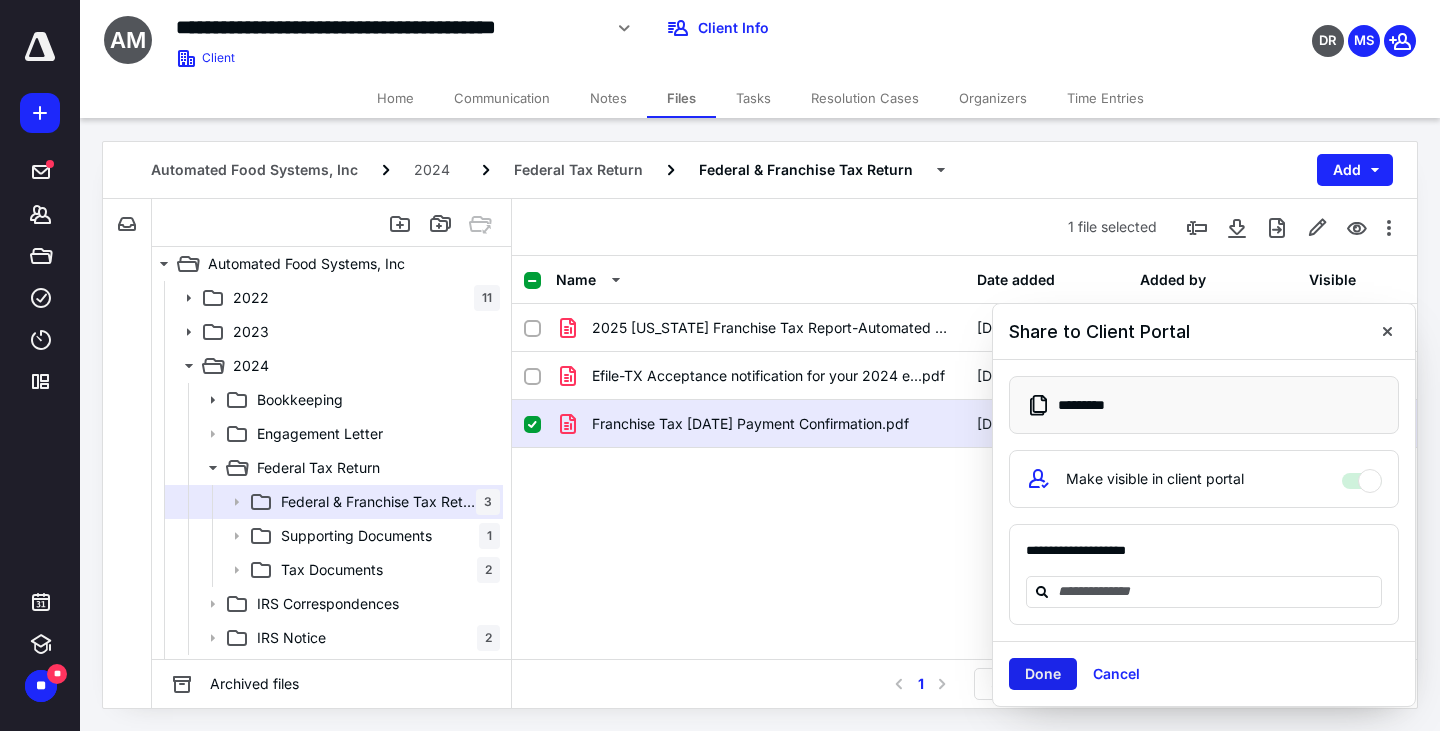 click on "Done" at bounding box center [1043, 674] 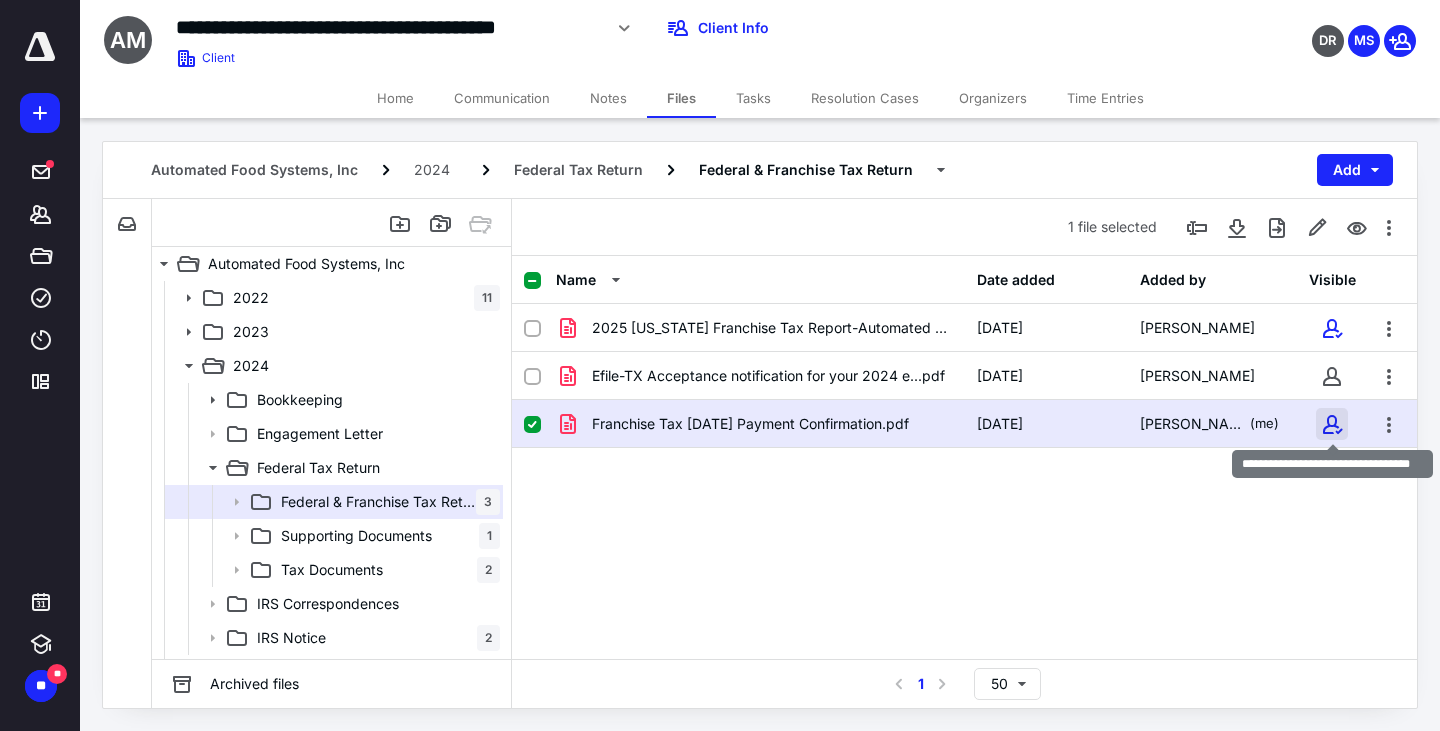 click at bounding box center [1332, 424] 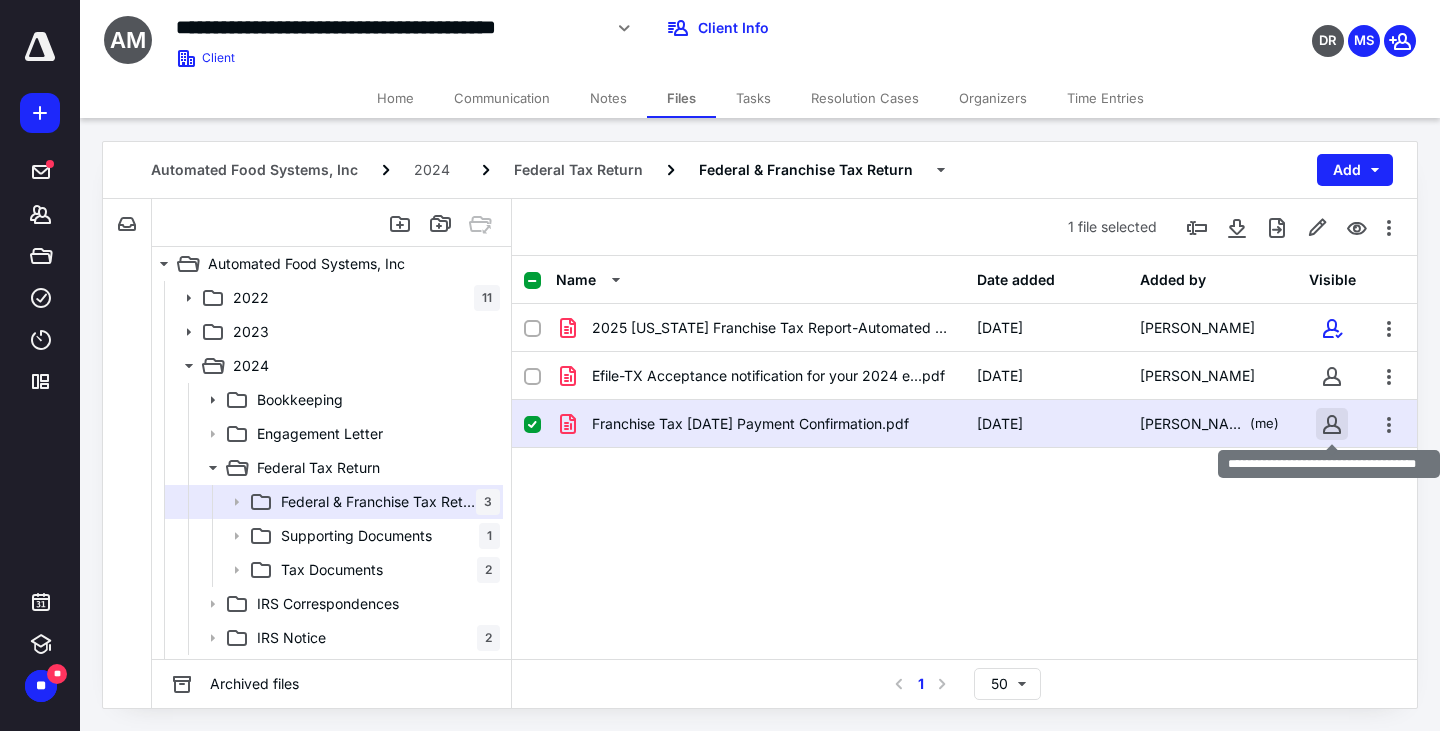 click at bounding box center (1332, 424) 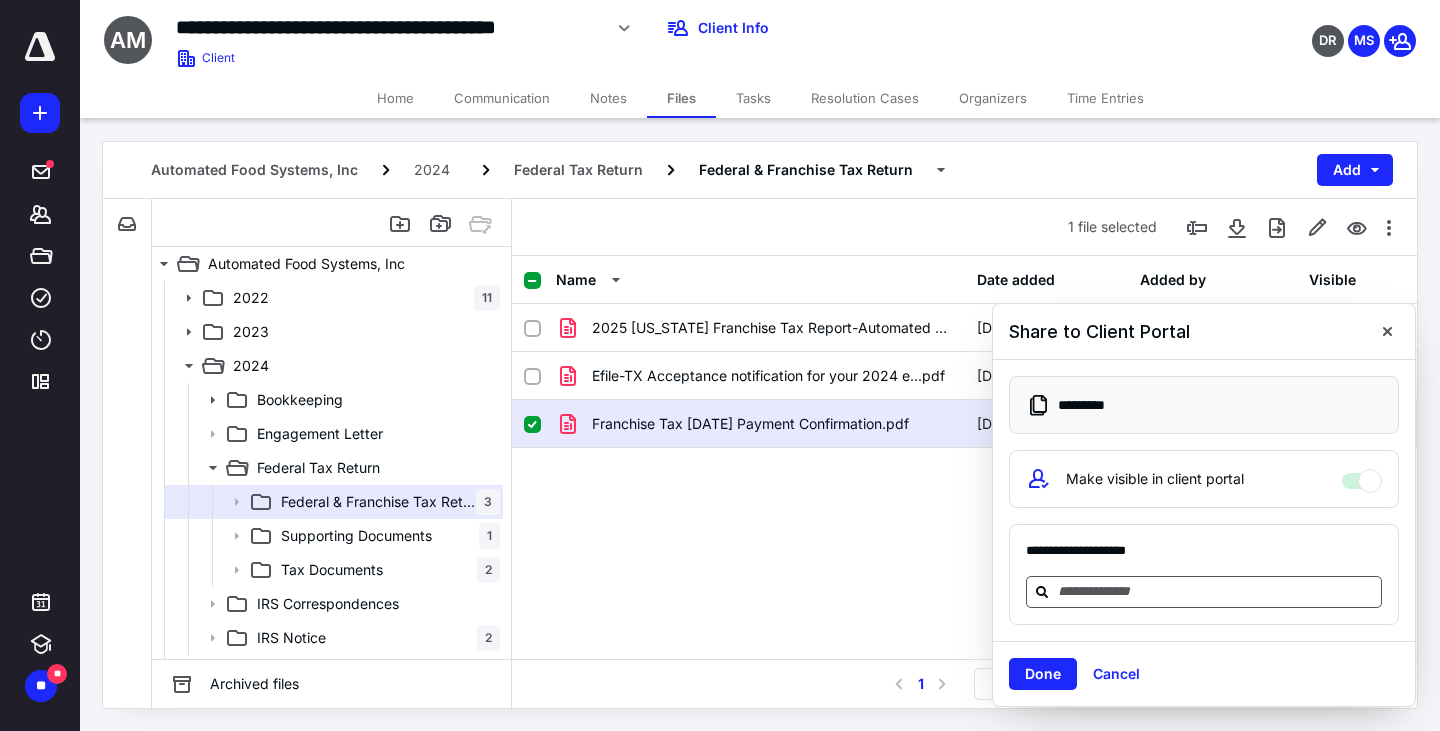 click at bounding box center (1216, 591) 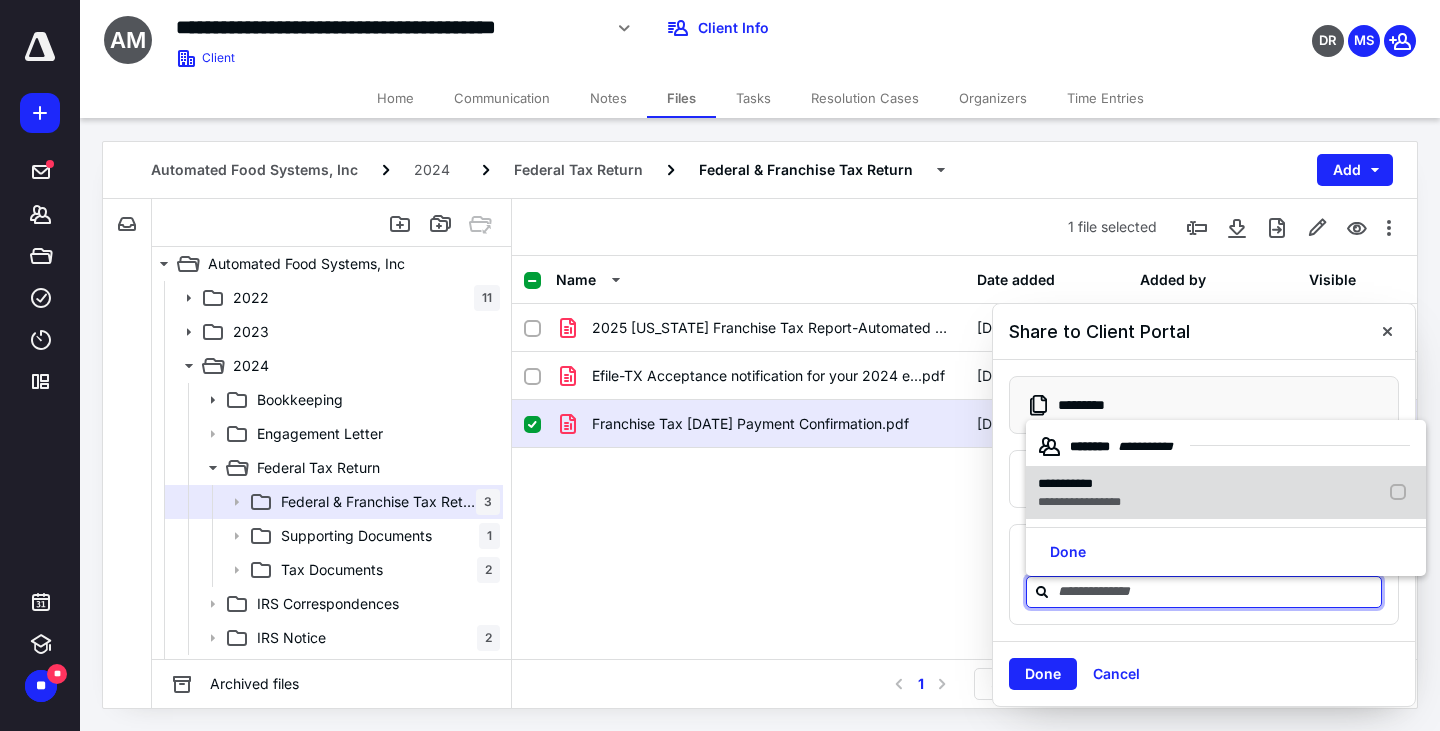 click on "**********" at bounding box center [1065, 483] 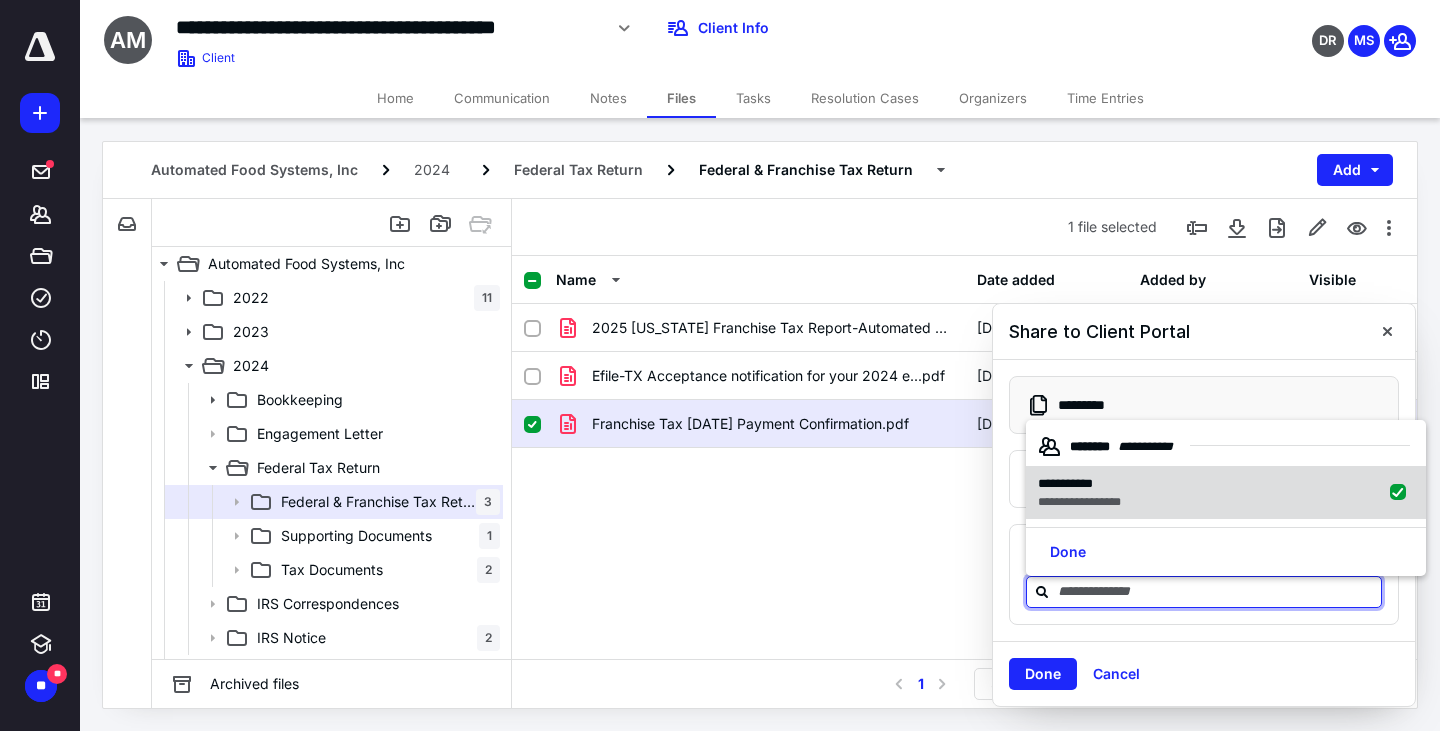 checkbox on "true" 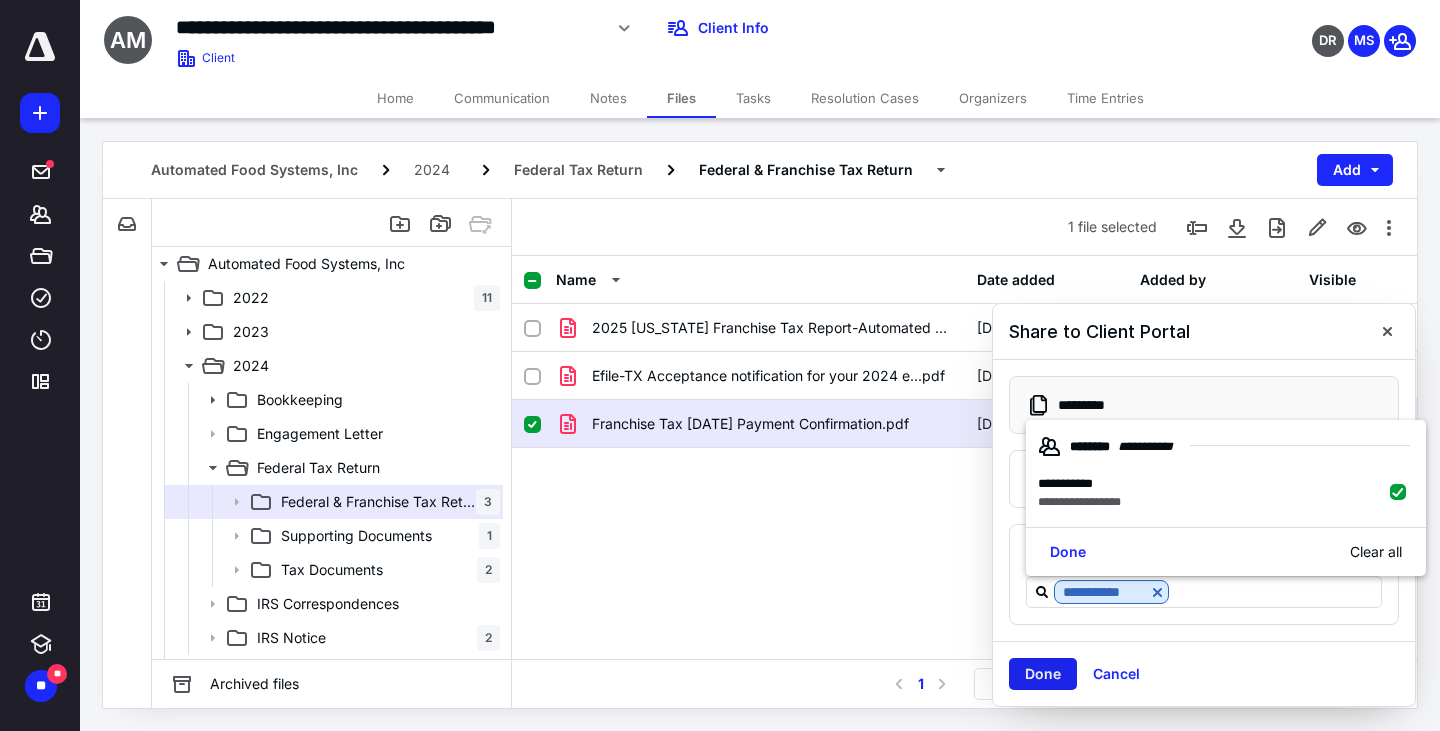 click on "Done" at bounding box center (1043, 674) 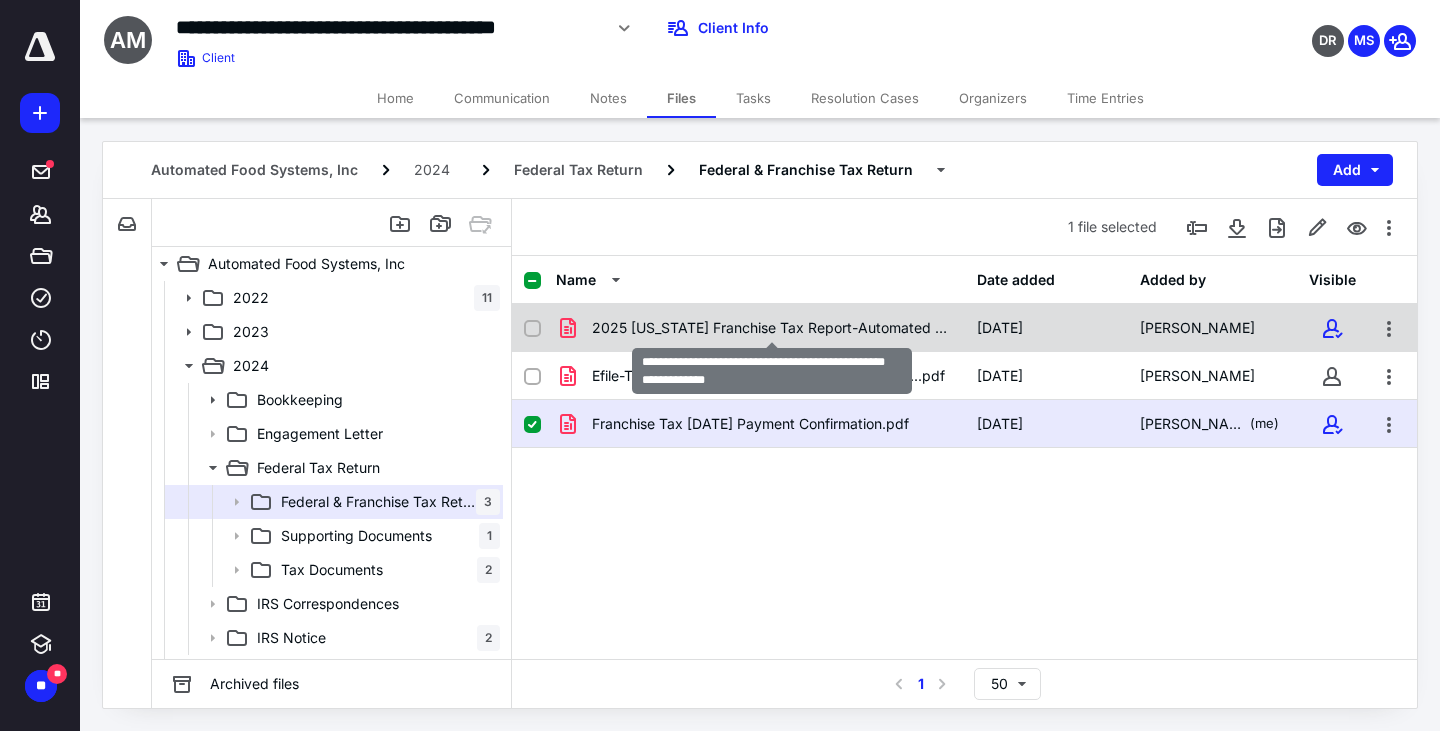 click on "2025 [US_STATE] Franchise Tax Report-Automated Food Systems, Inc.pdf" at bounding box center (772, 328) 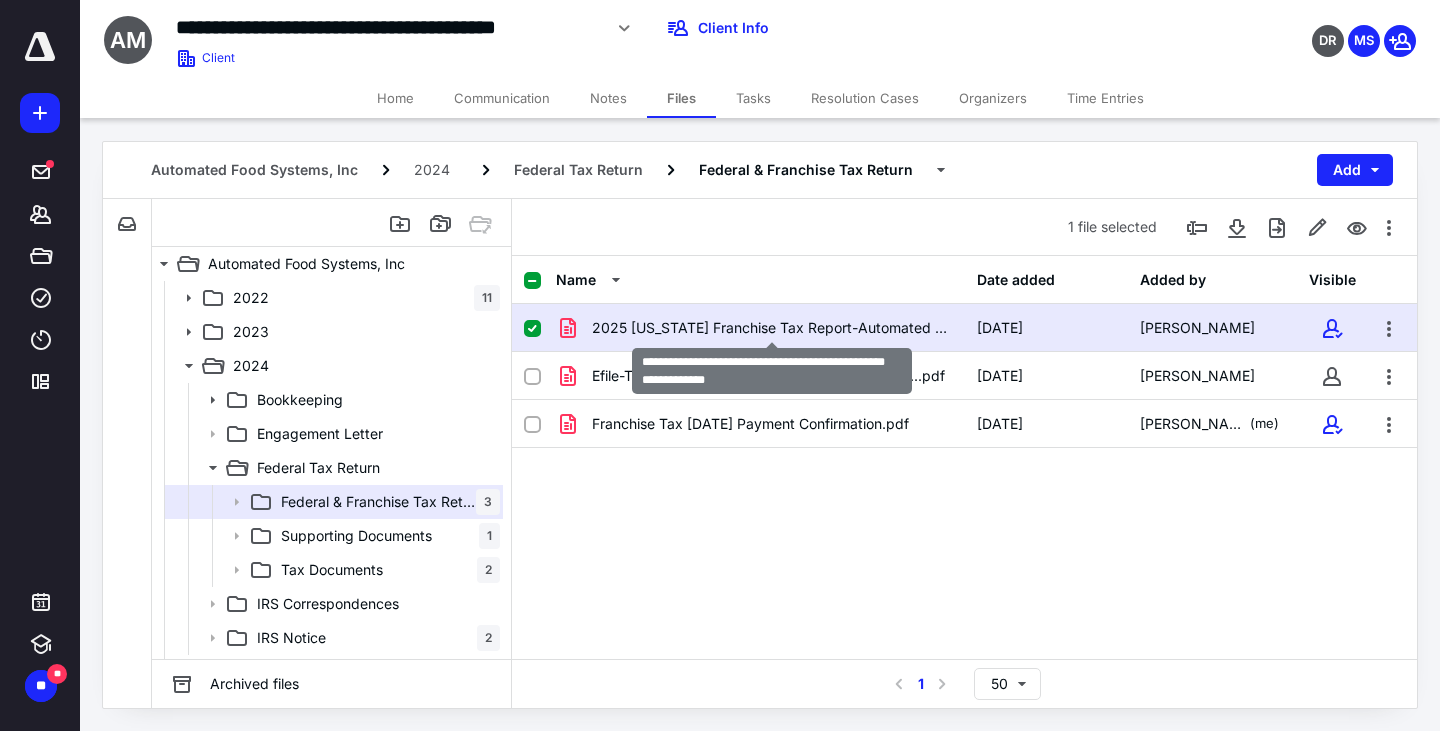 click on "2025 [US_STATE] Franchise Tax Report-Automated Food Systems, Inc.pdf" at bounding box center (772, 328) 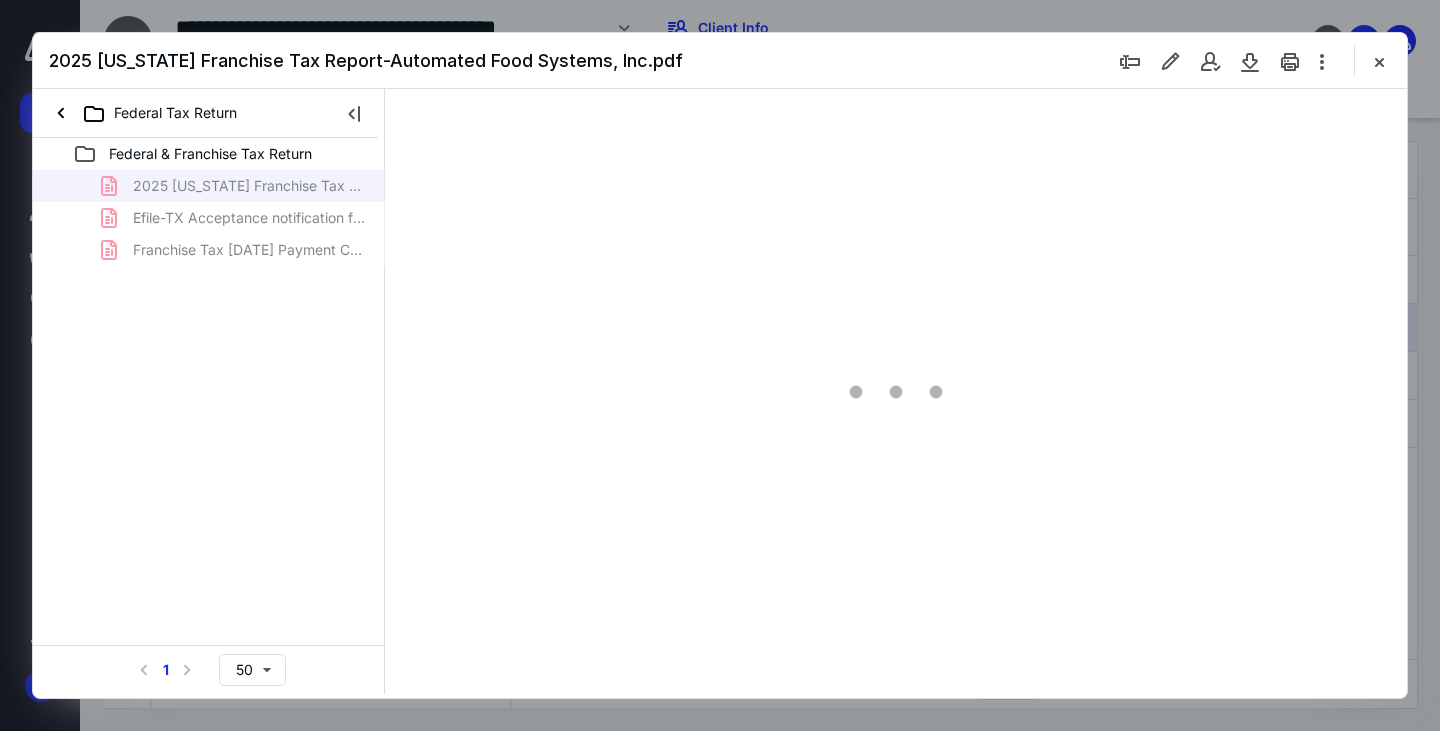 scroll, scrollTop: 0, scrollLeft: 0, axis: both 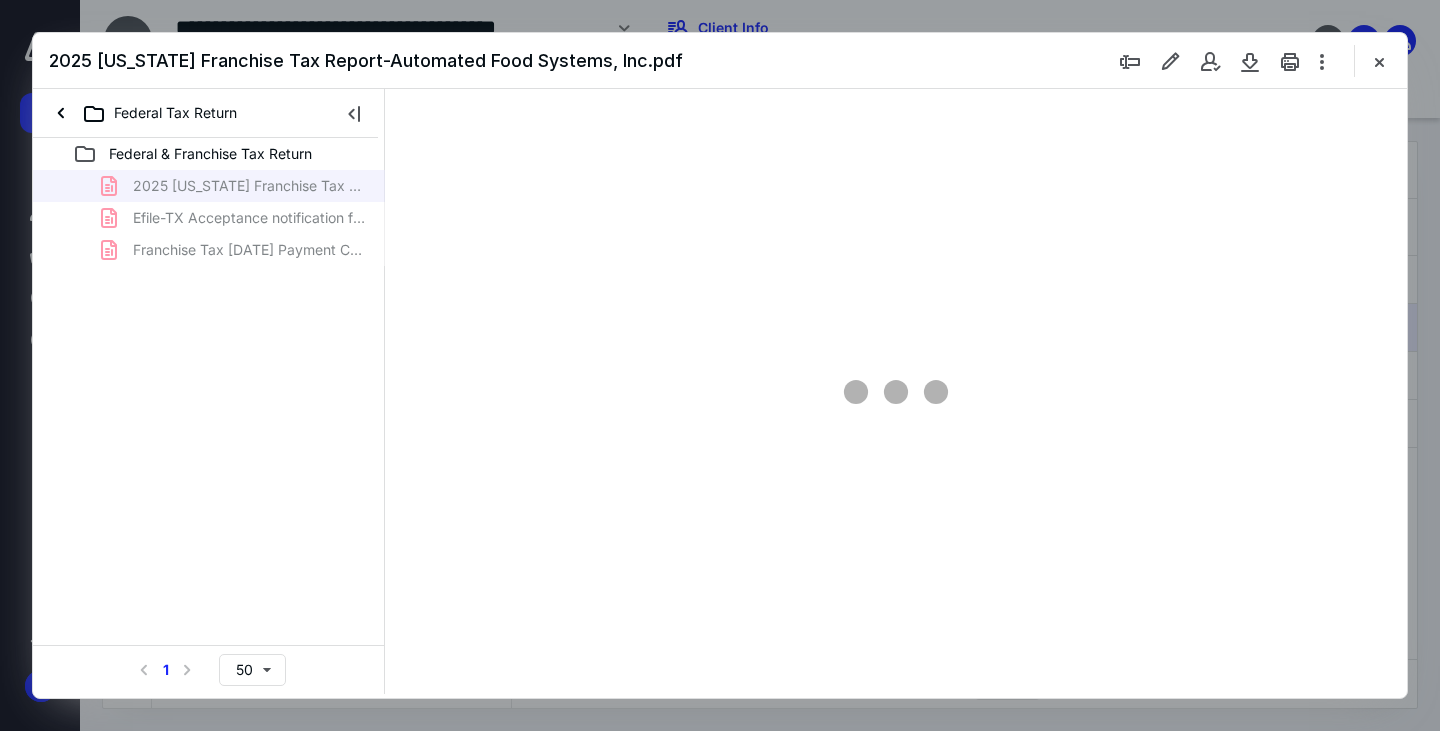 type on "163" 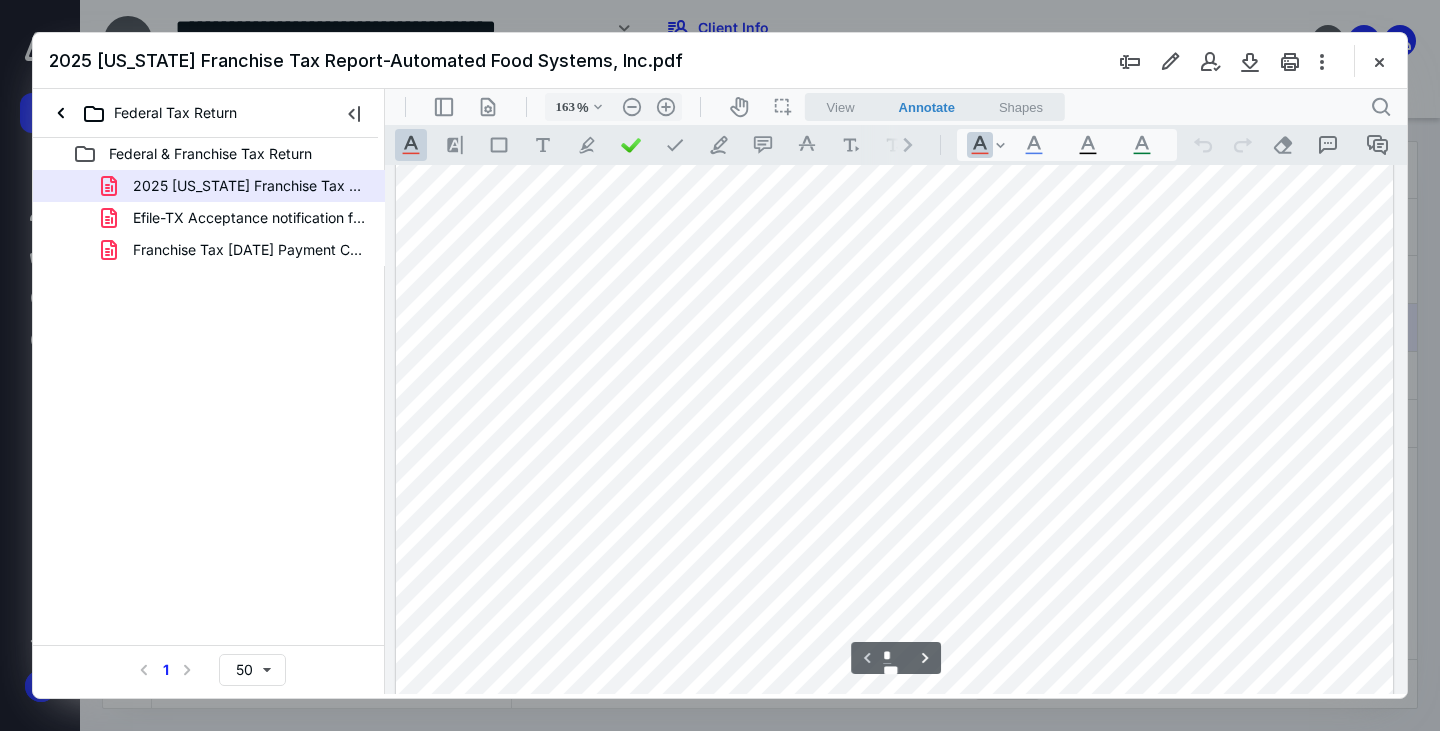 scroll, scrollTop: 300, scrollLeft: 0, axis: vertical 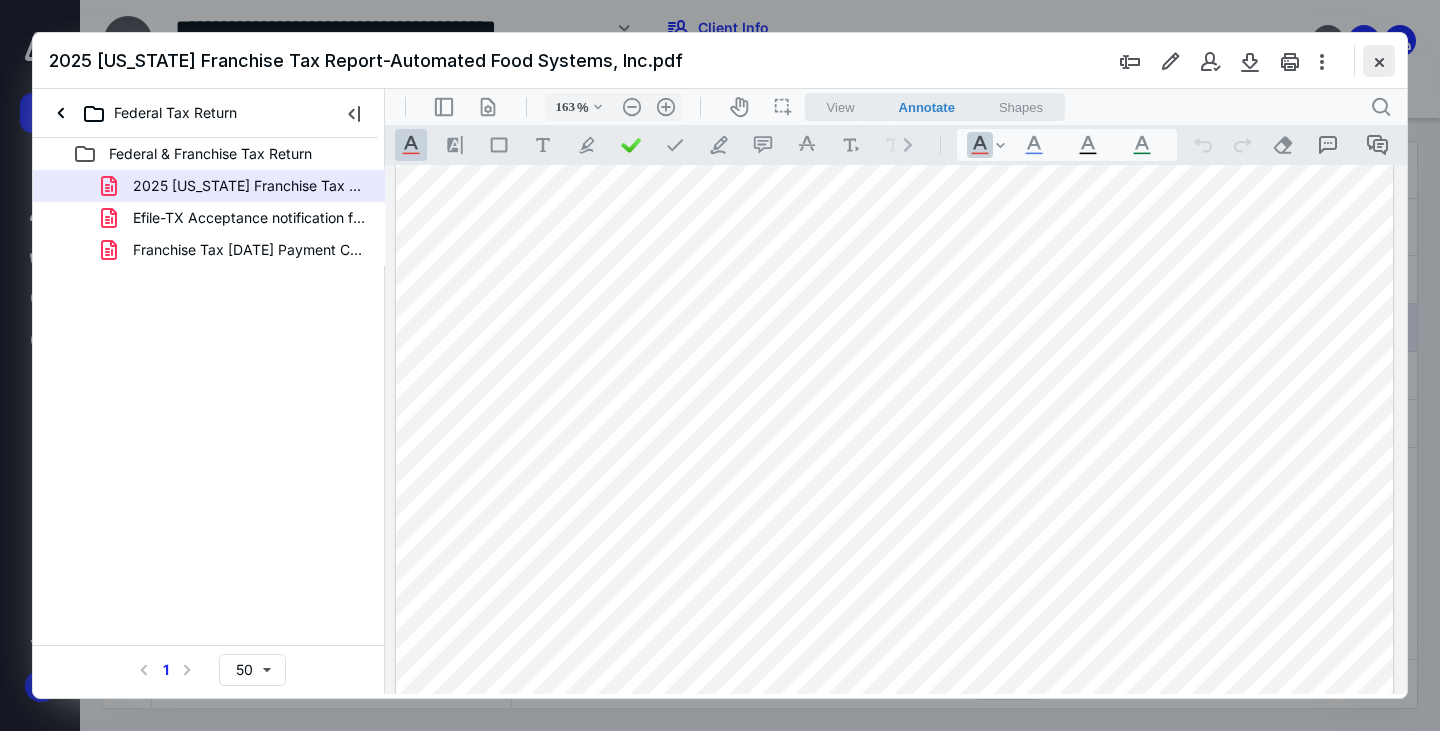 click at bounding box center [1379, 61] 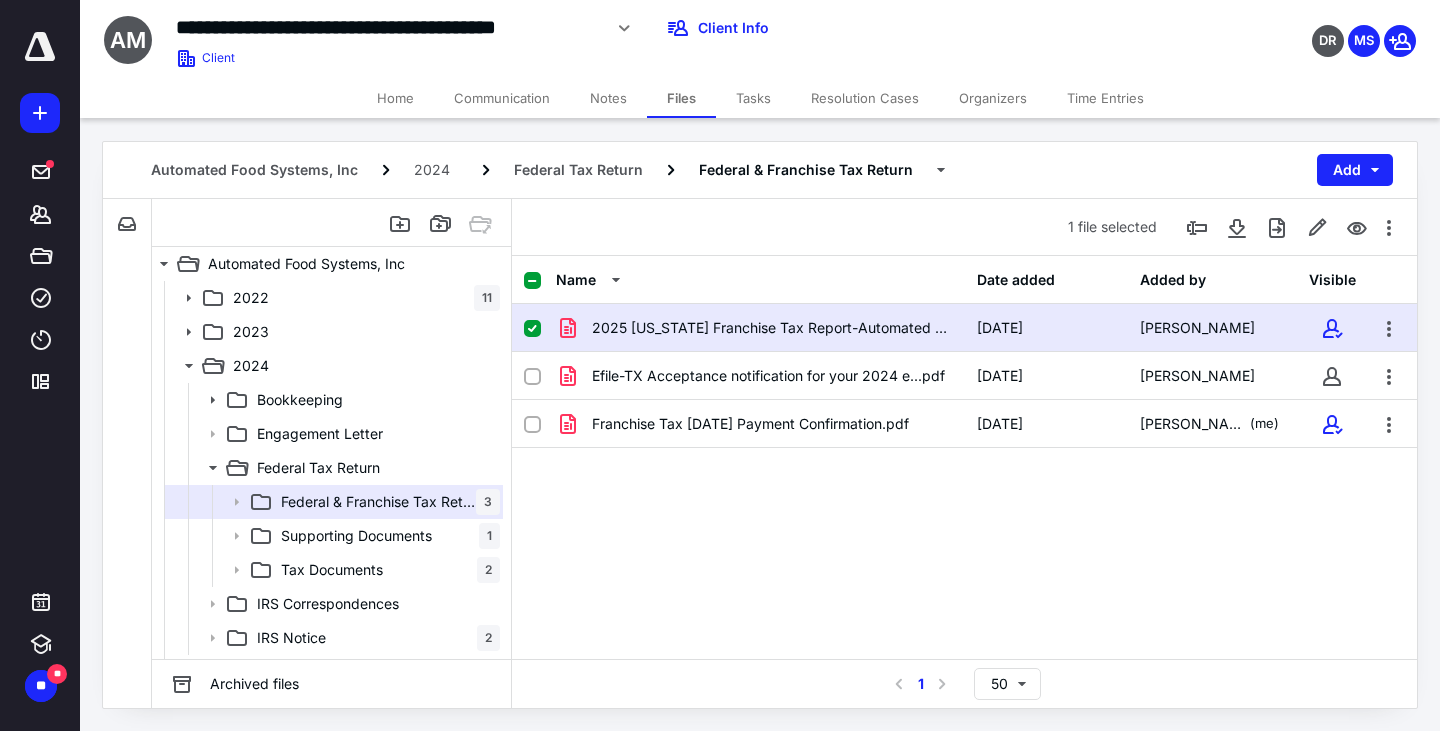 click on "Home" at bounding box center (395, 98) 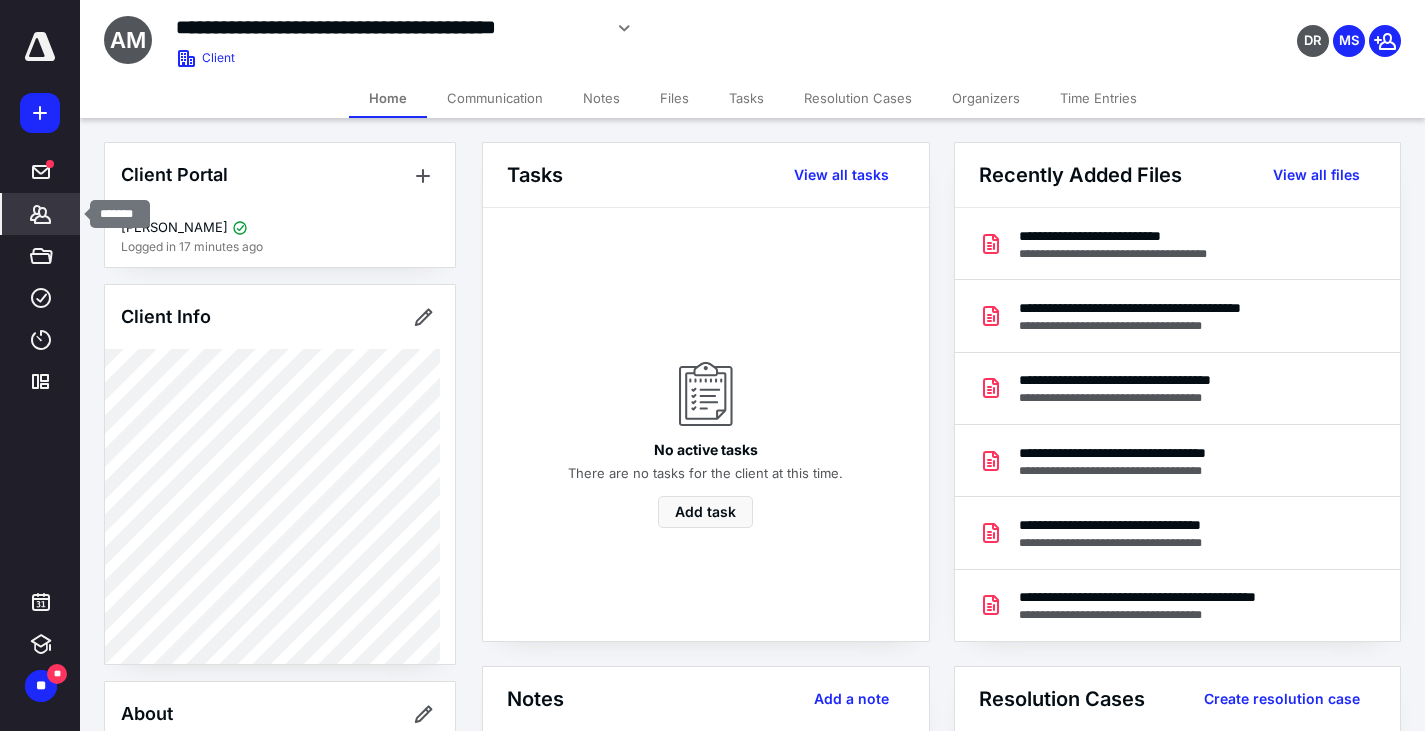 click 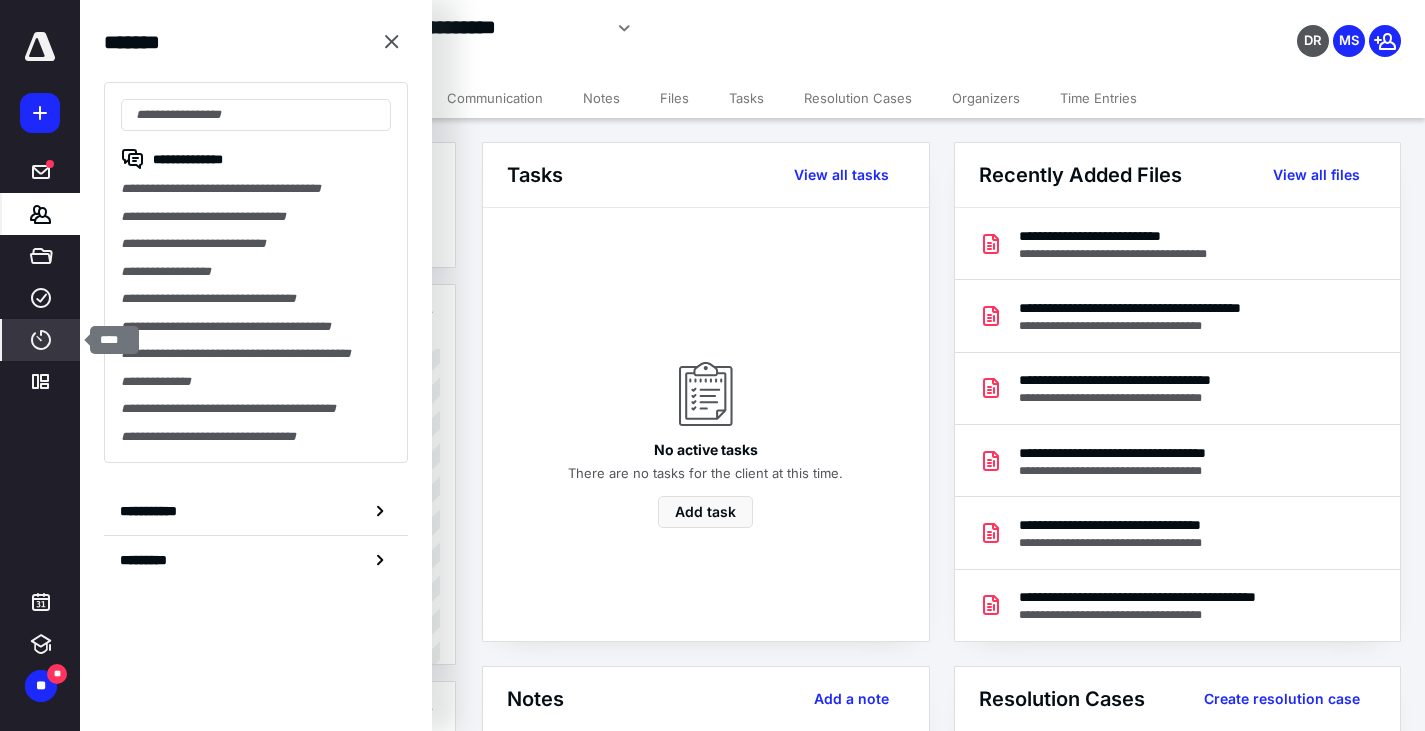 click 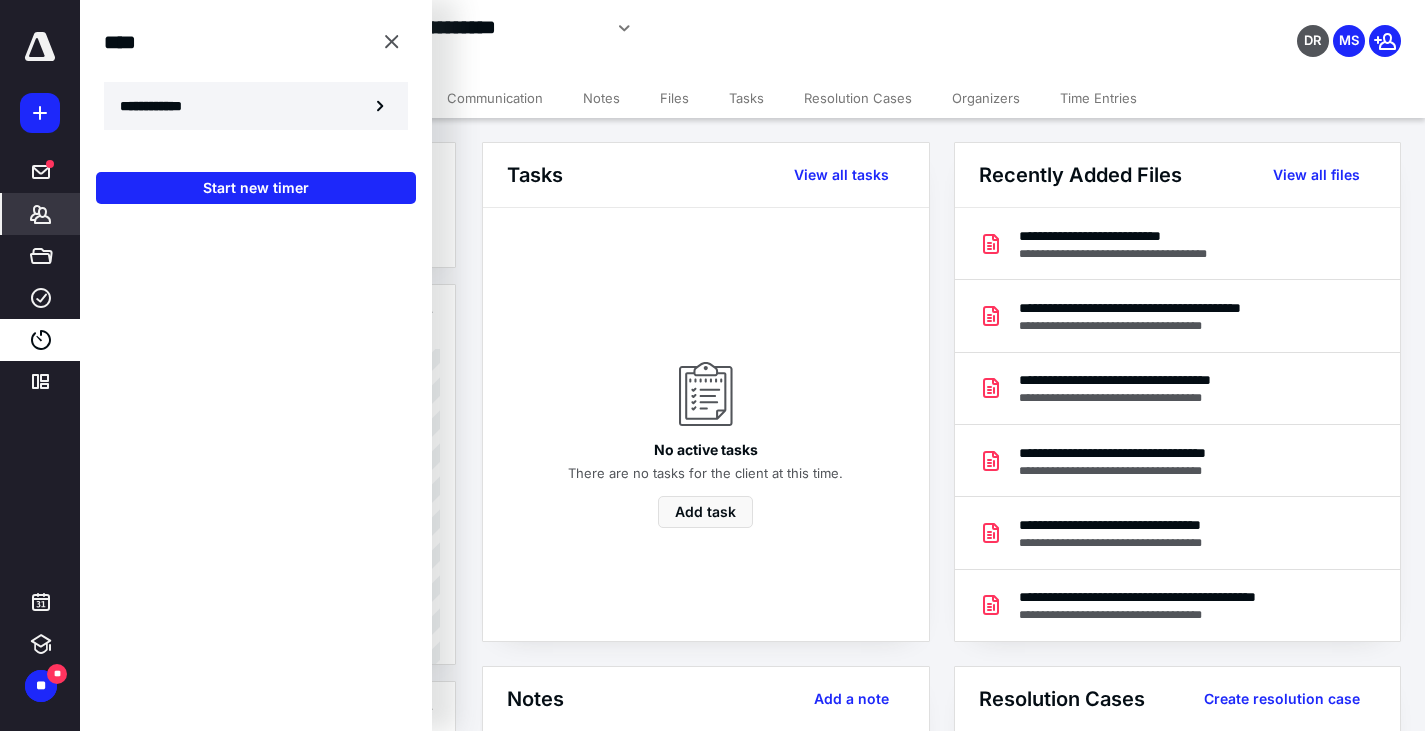 click on "**********" at bounding box center [256, 106] 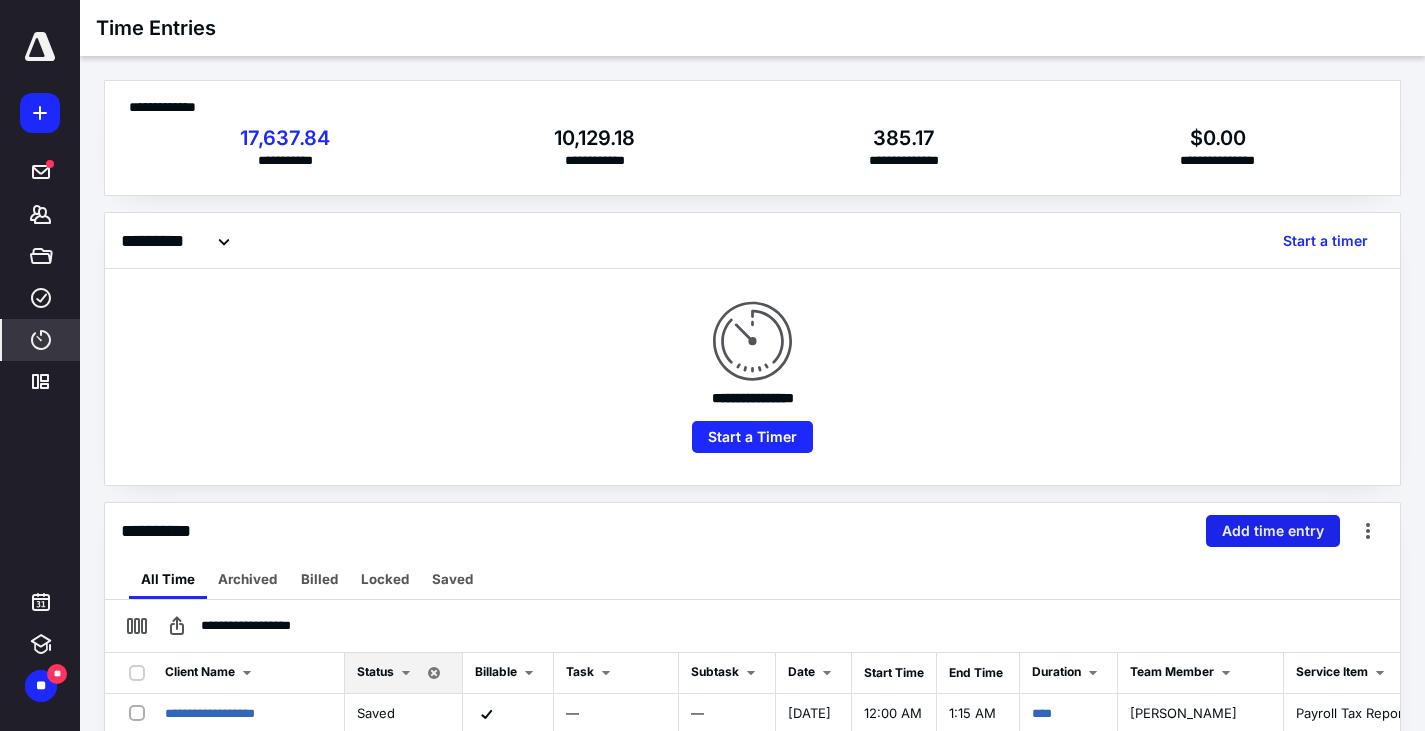 click on "Add time entry" at bounding box center [1273, 531] 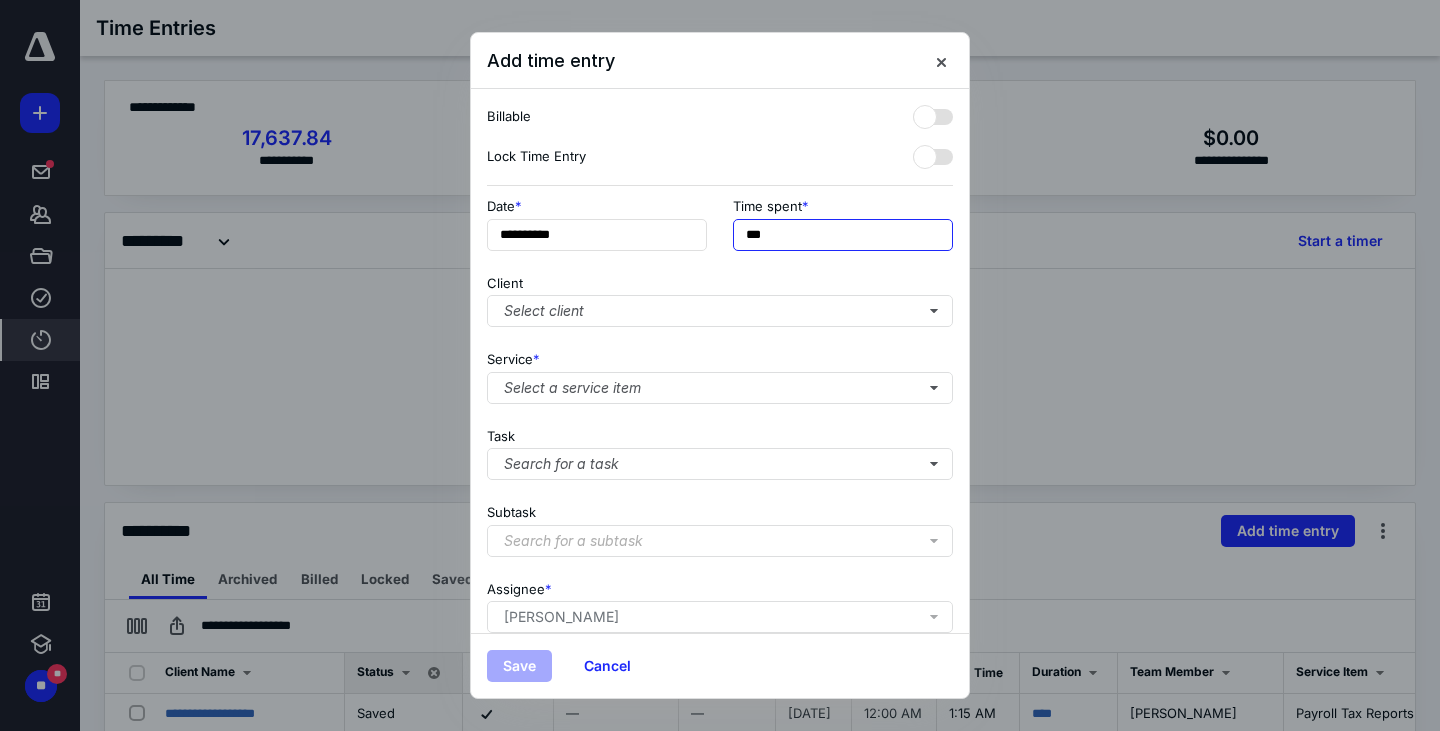drag, startPoint x: 747, startPoint y: 230, endPoint x: 717, endPoint y: 229, distance: 30.016663 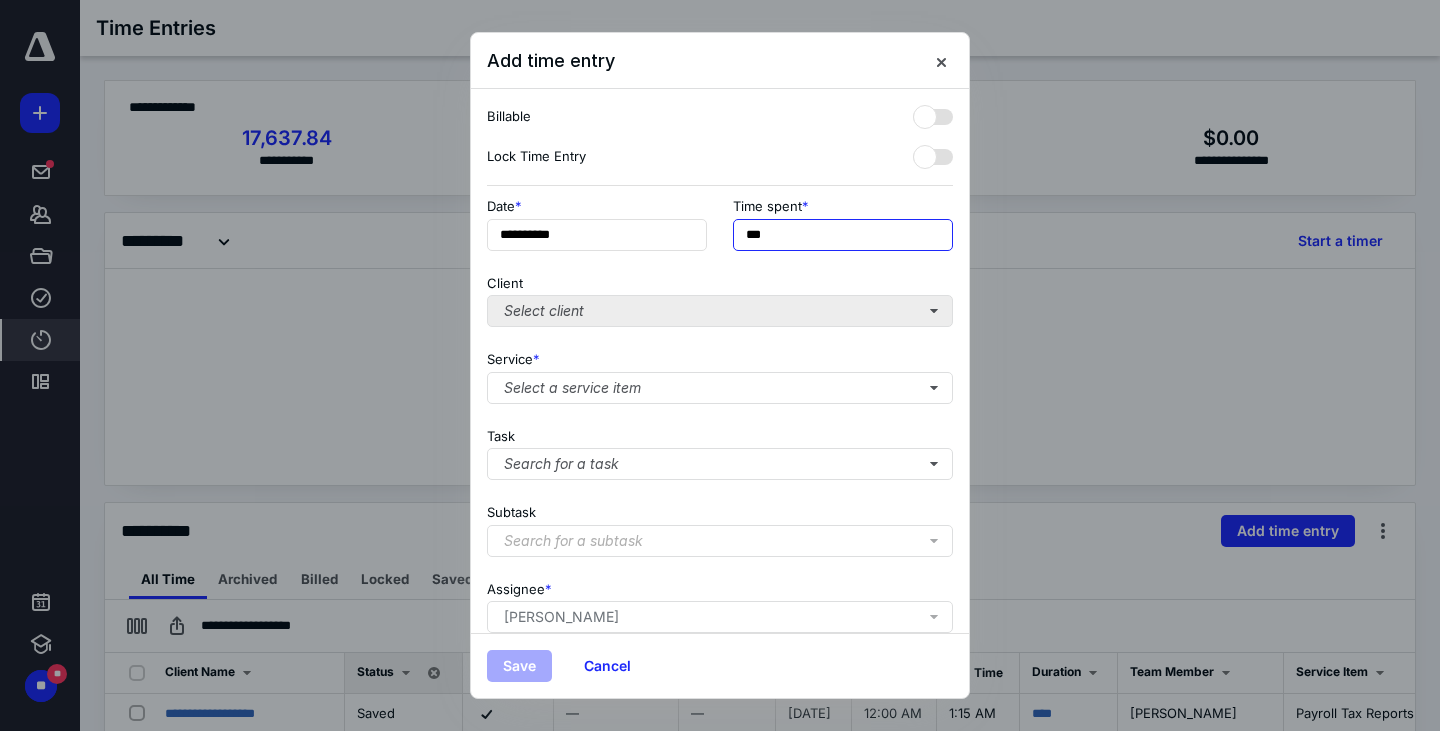 type on "***" 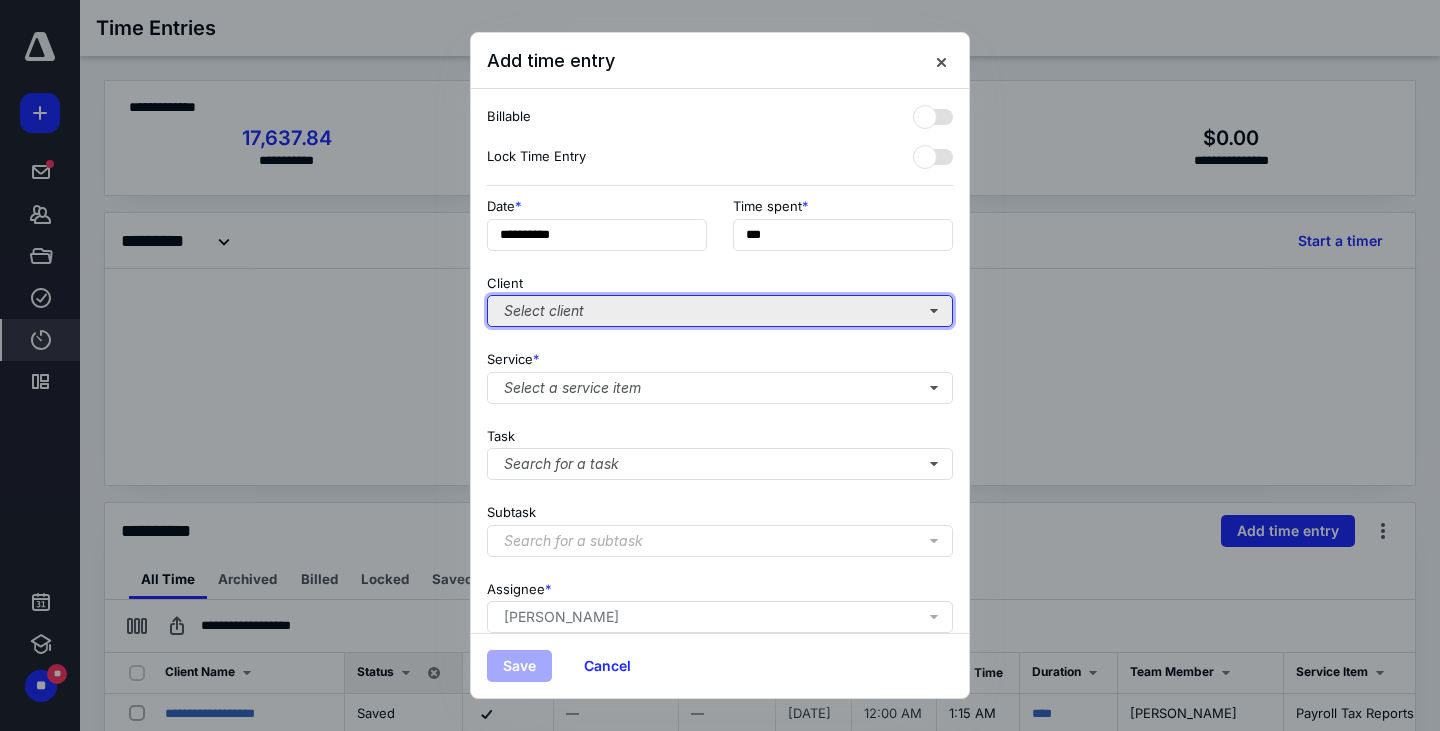 click on "Select client" at bounding box center [720, 311] 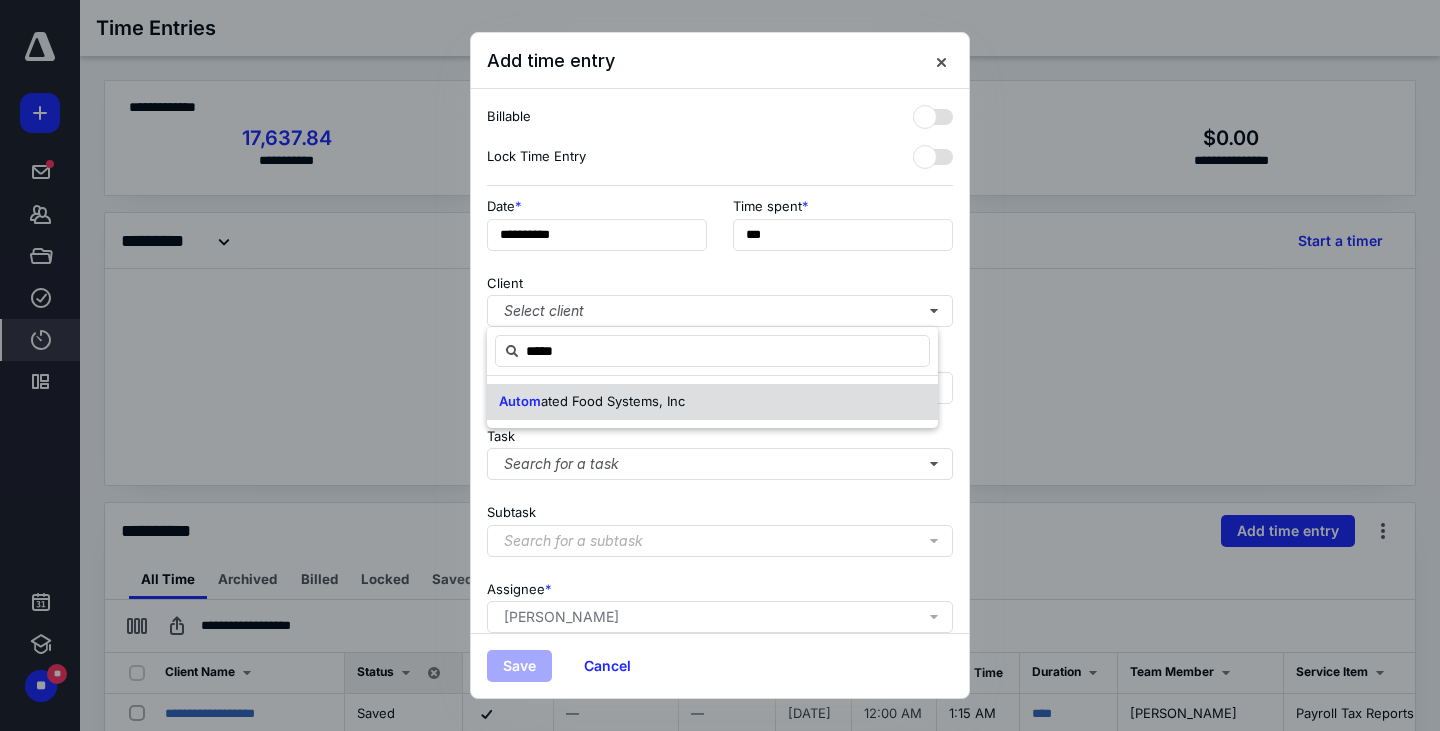 click on "ated Food Systems, Inc" at bounding box center [613, 401] 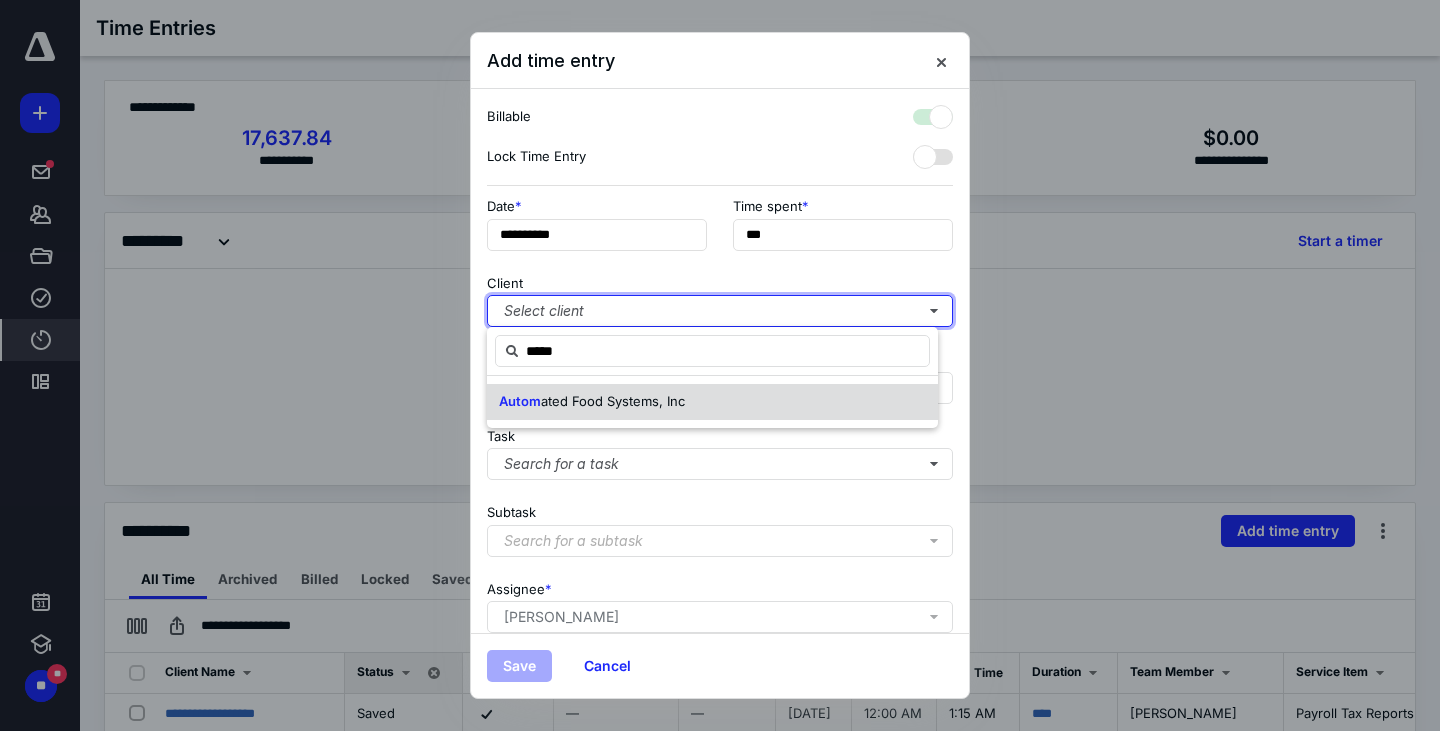 checkbox on "true" 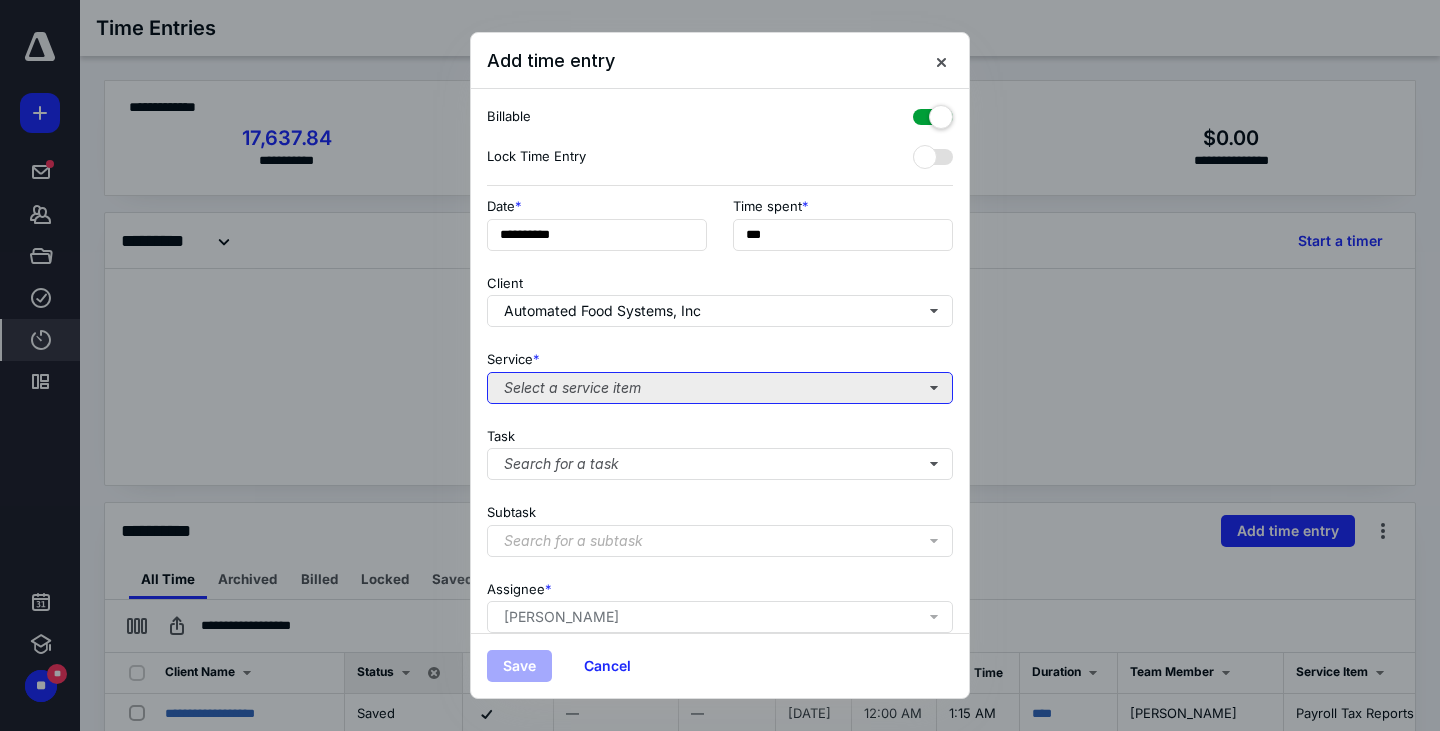 click on "Select a service item" at bounding box center (720, 388) 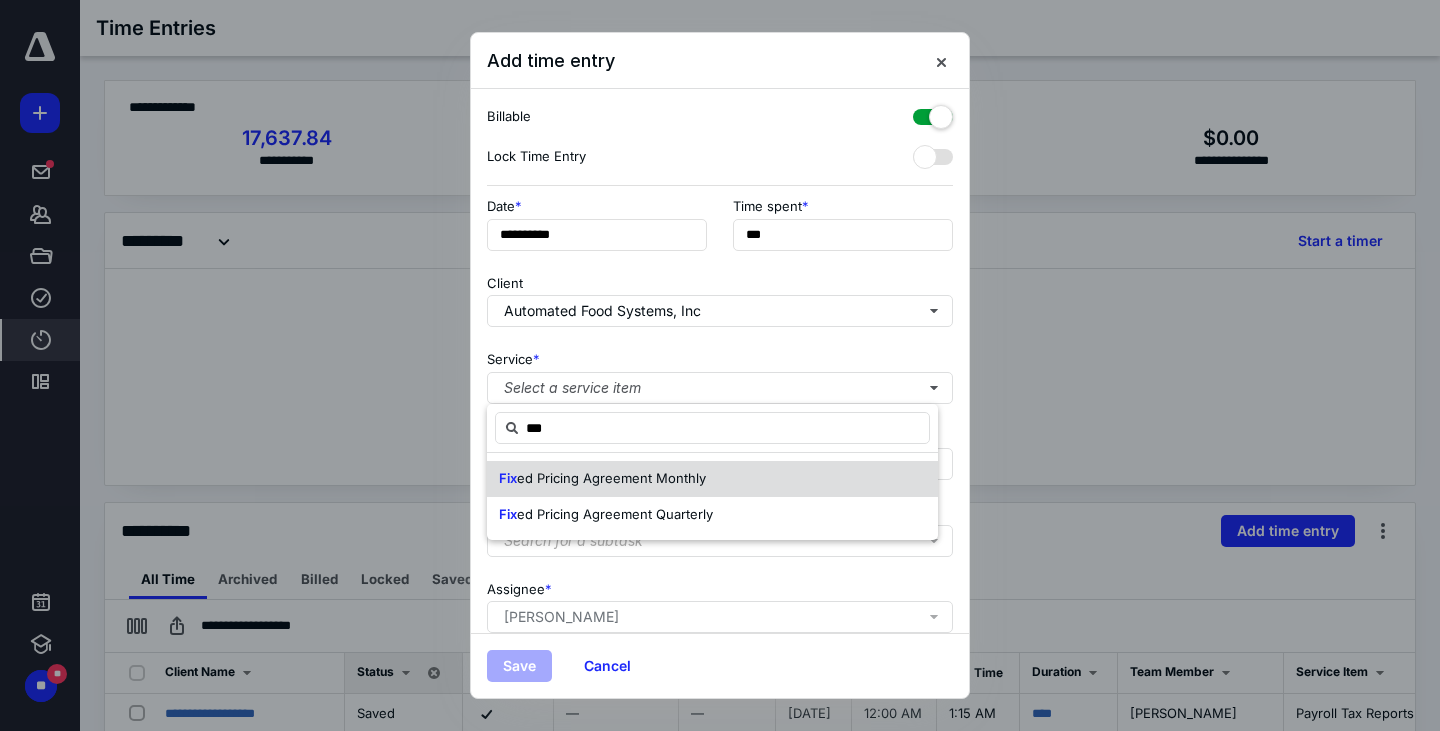 click on "ed Pricing Agreement Monthly" at bounding box center [611, 478] 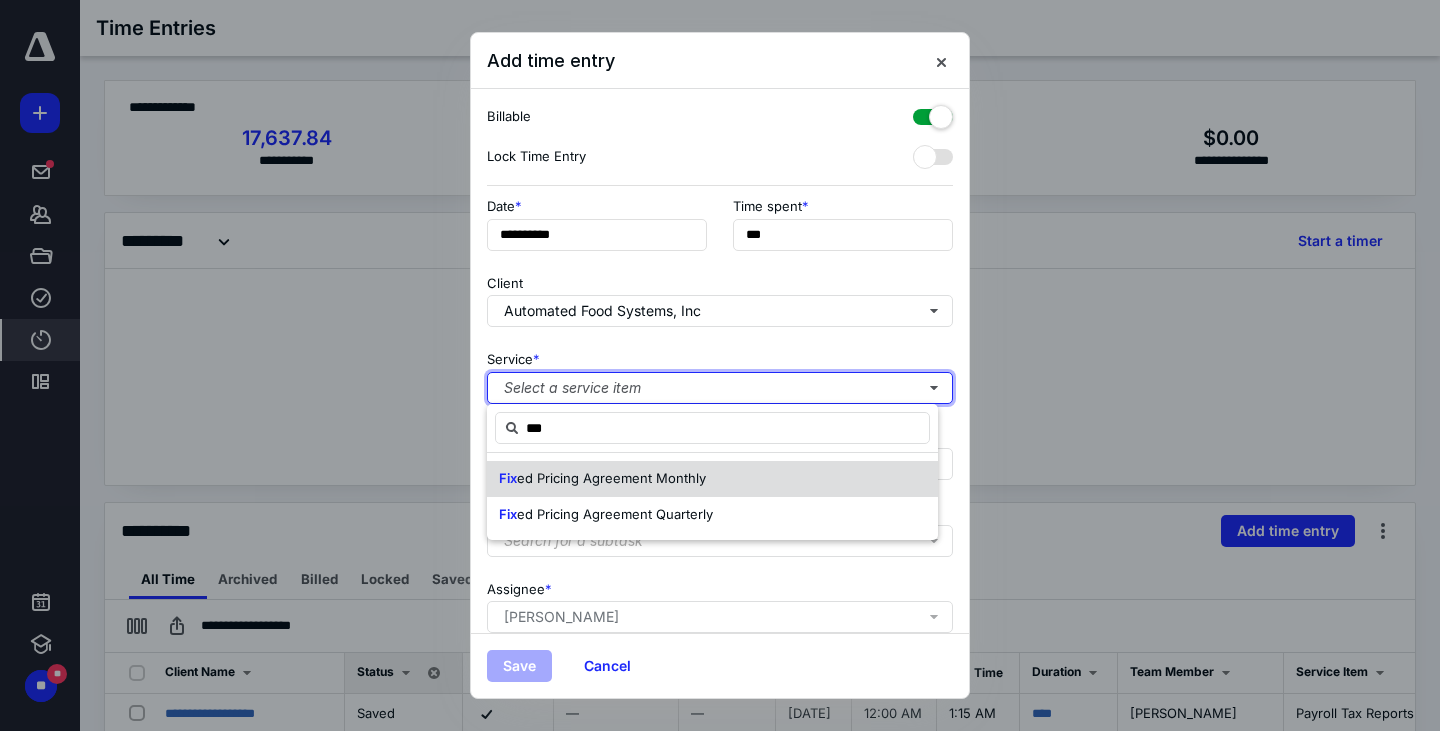 type 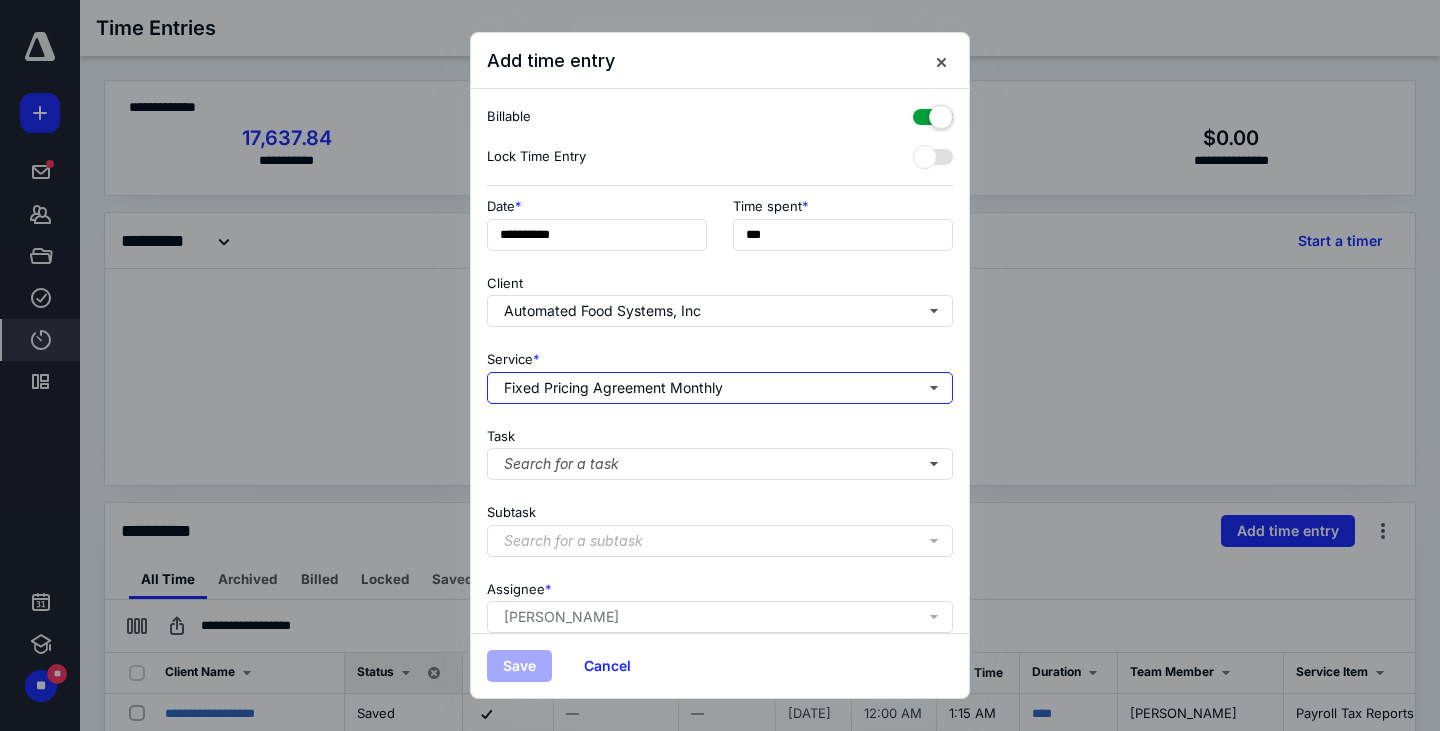 scroll, scrollTop: 171, scrollLeft: 0, axis: vertical 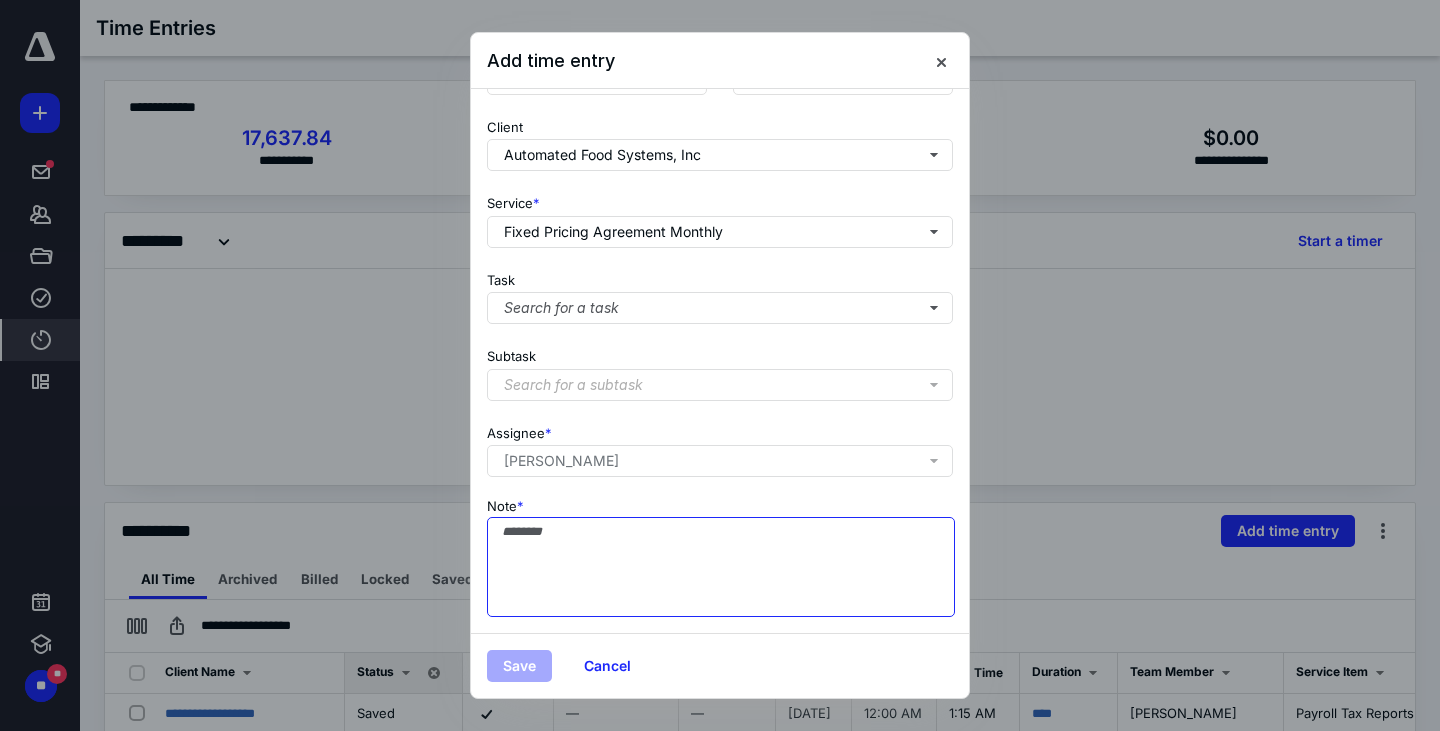 click on "Note *" at bounding box center (721, 567) 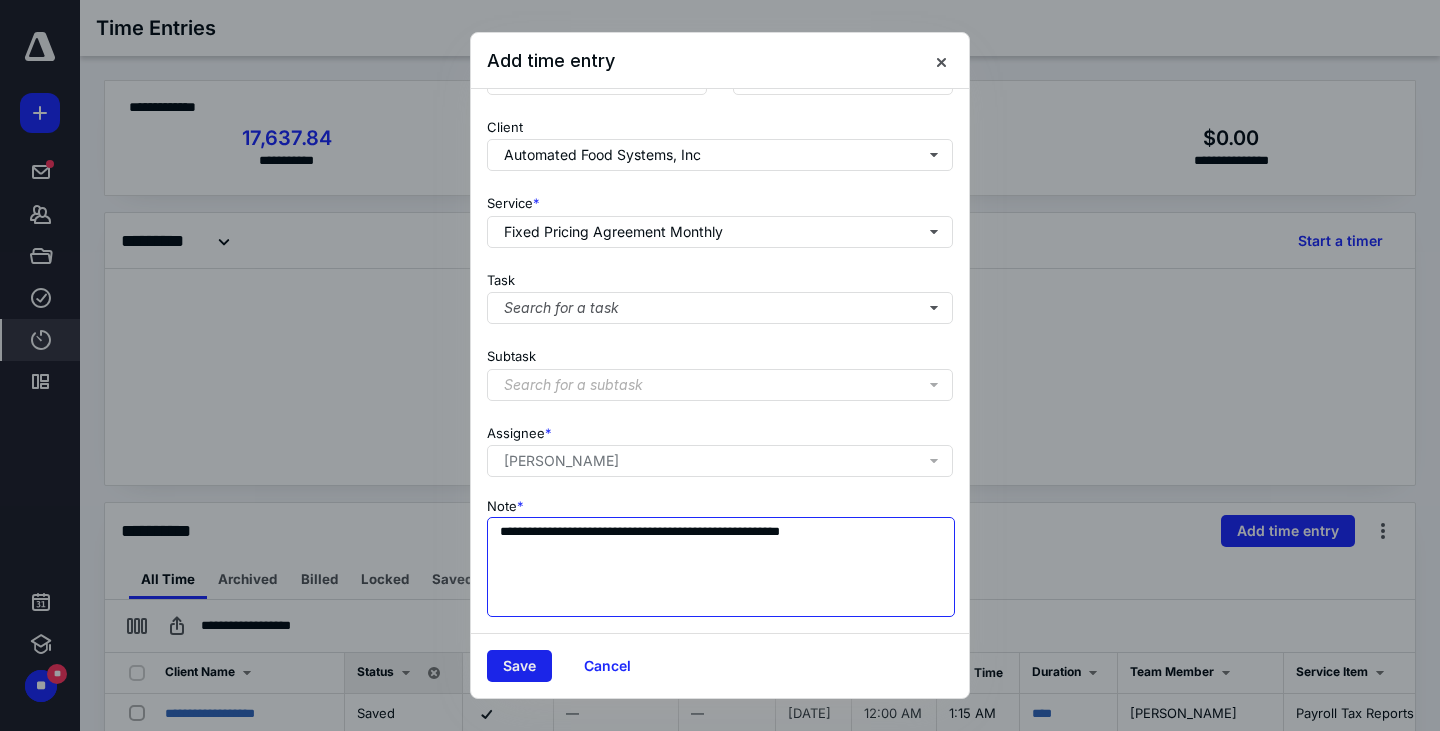 type on "**********" 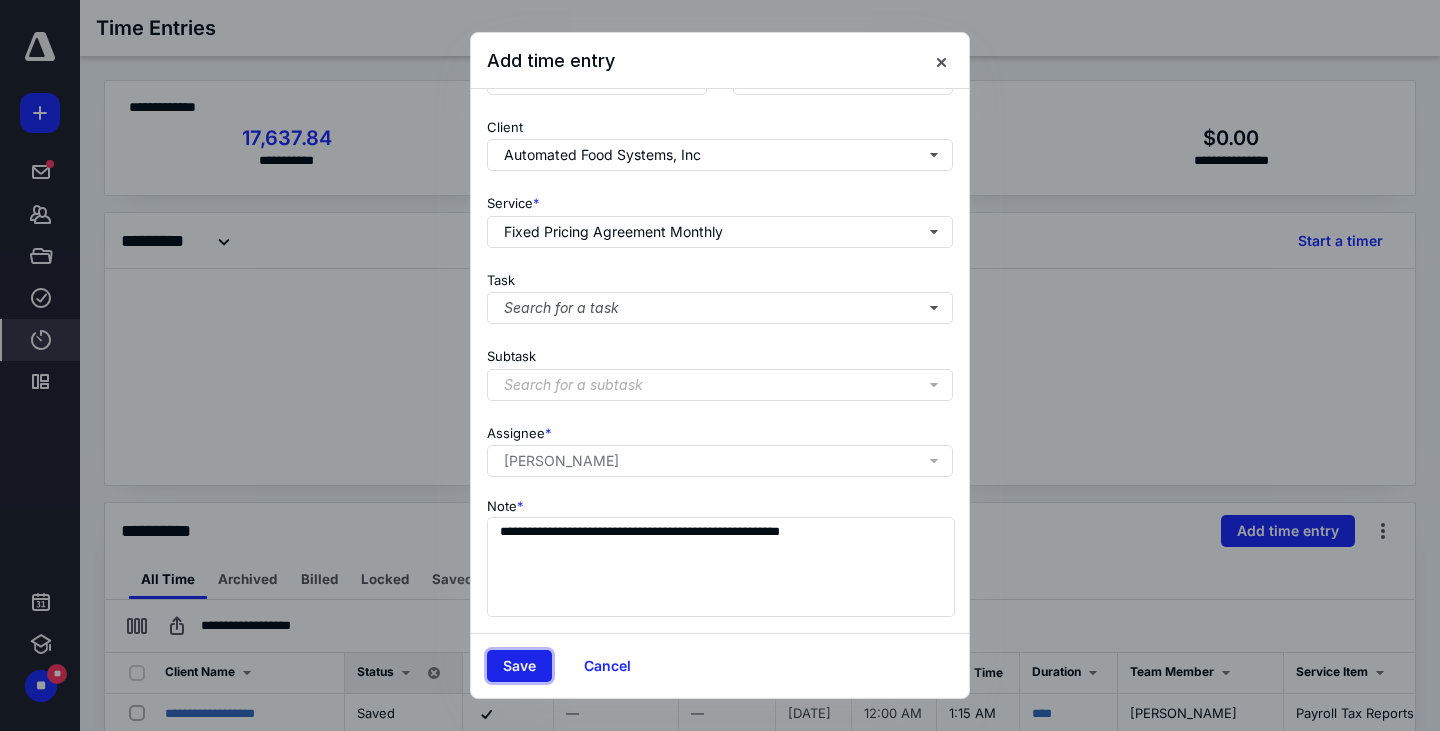 click on "Save" at bounding box center (519, 666) 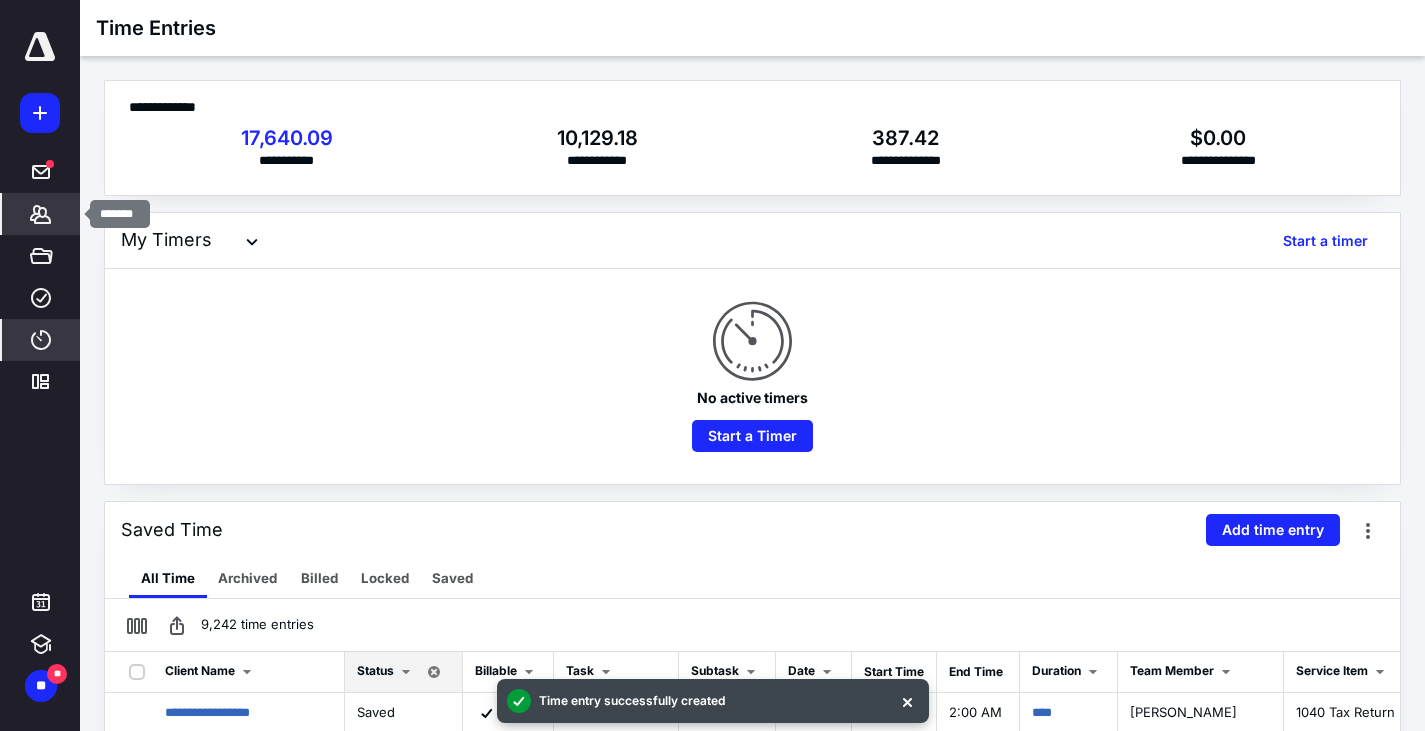 click 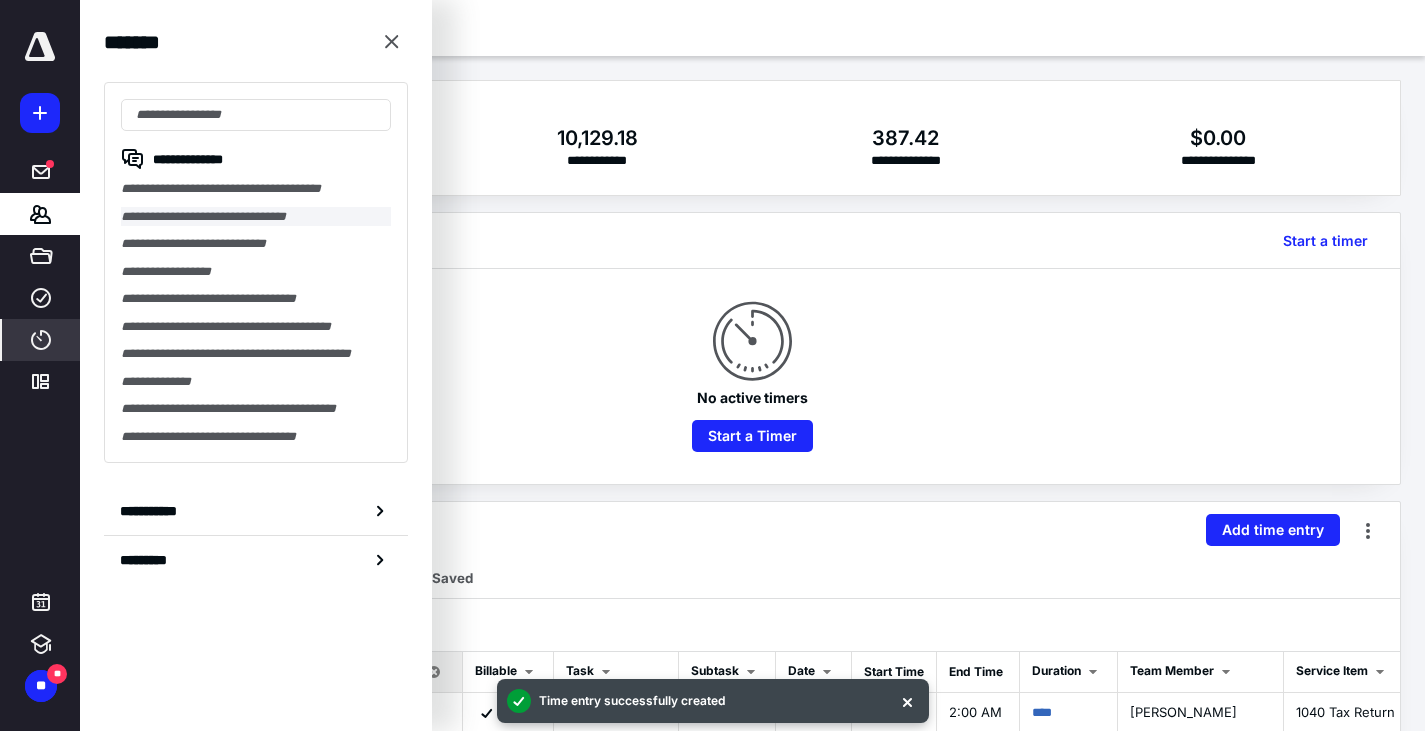 click on "**********" at bounding box center (256, 217) 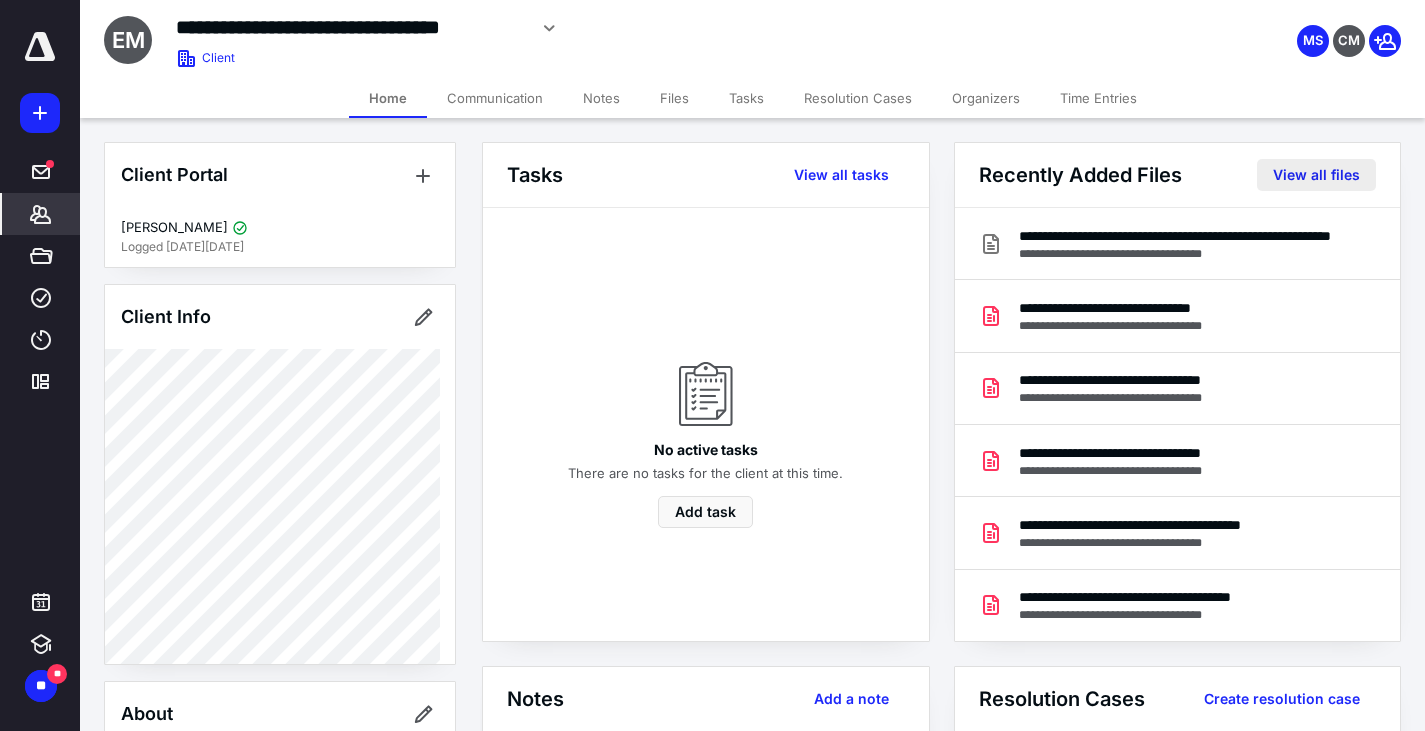 click on "View all files" at bounding box center (1316, 175) 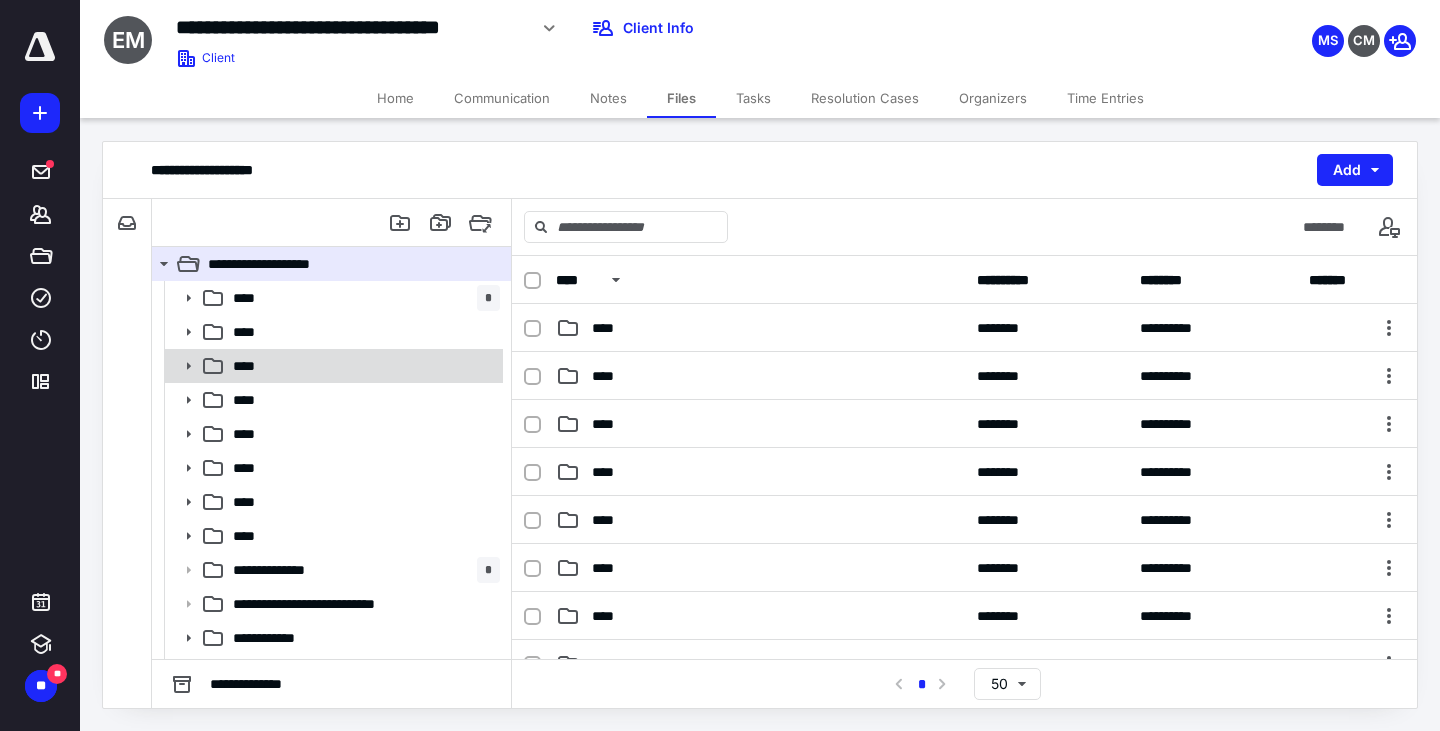 click 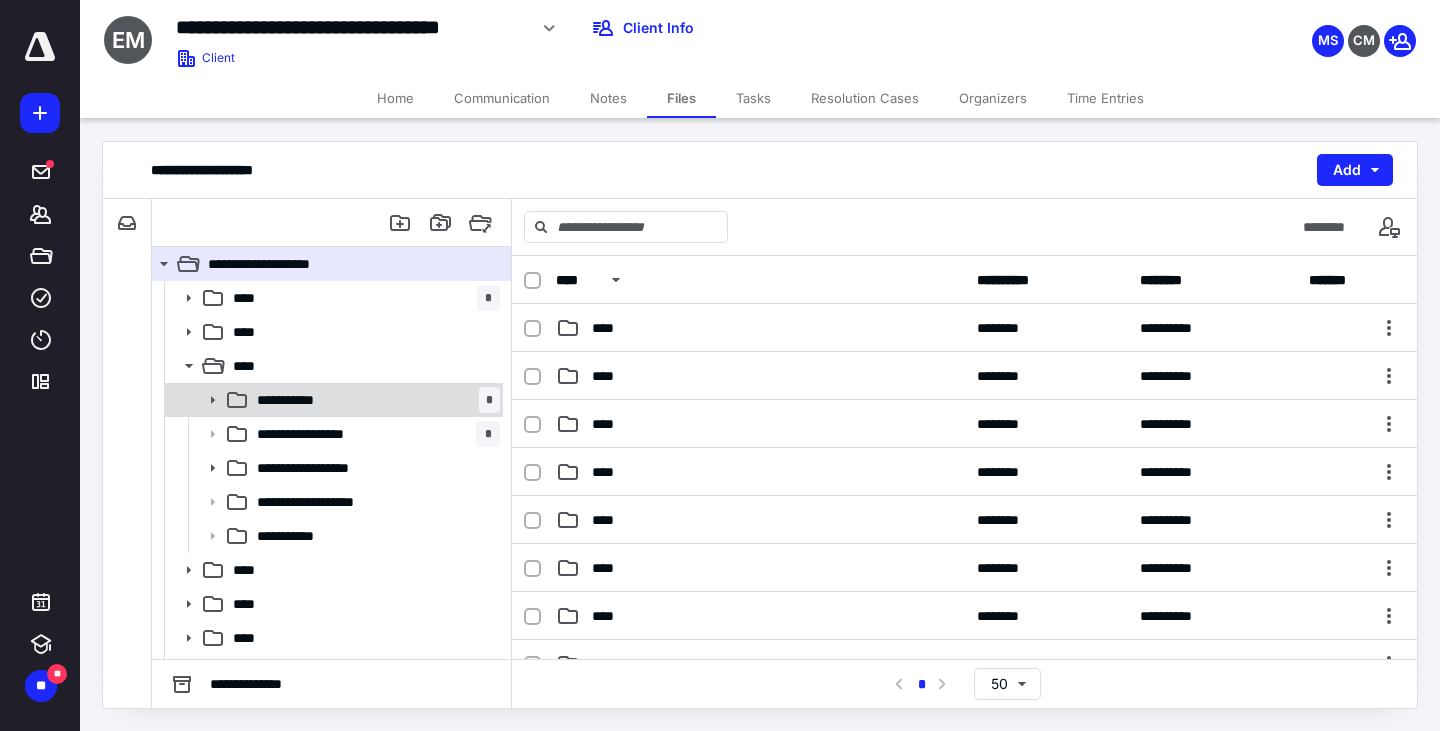 click 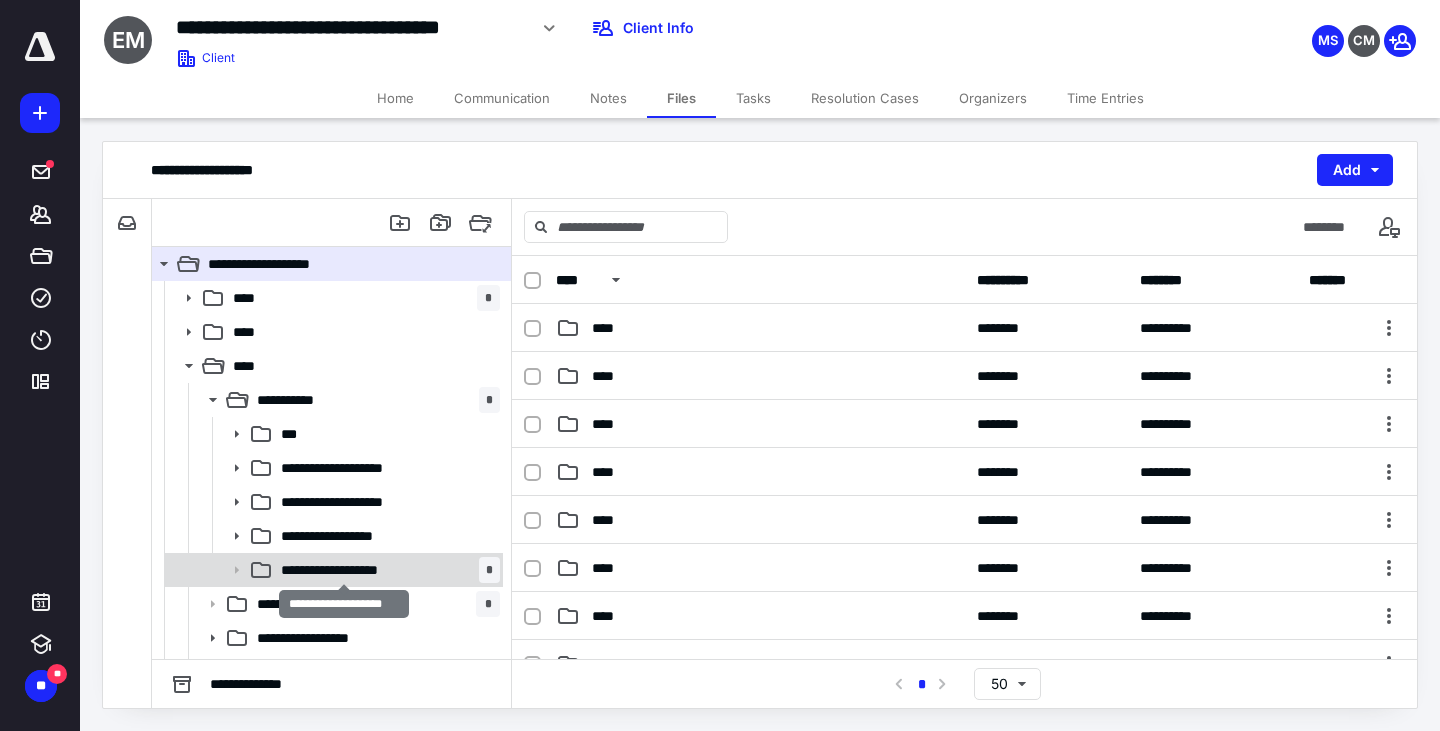 click on "**********" at bounding box center (344, 570) 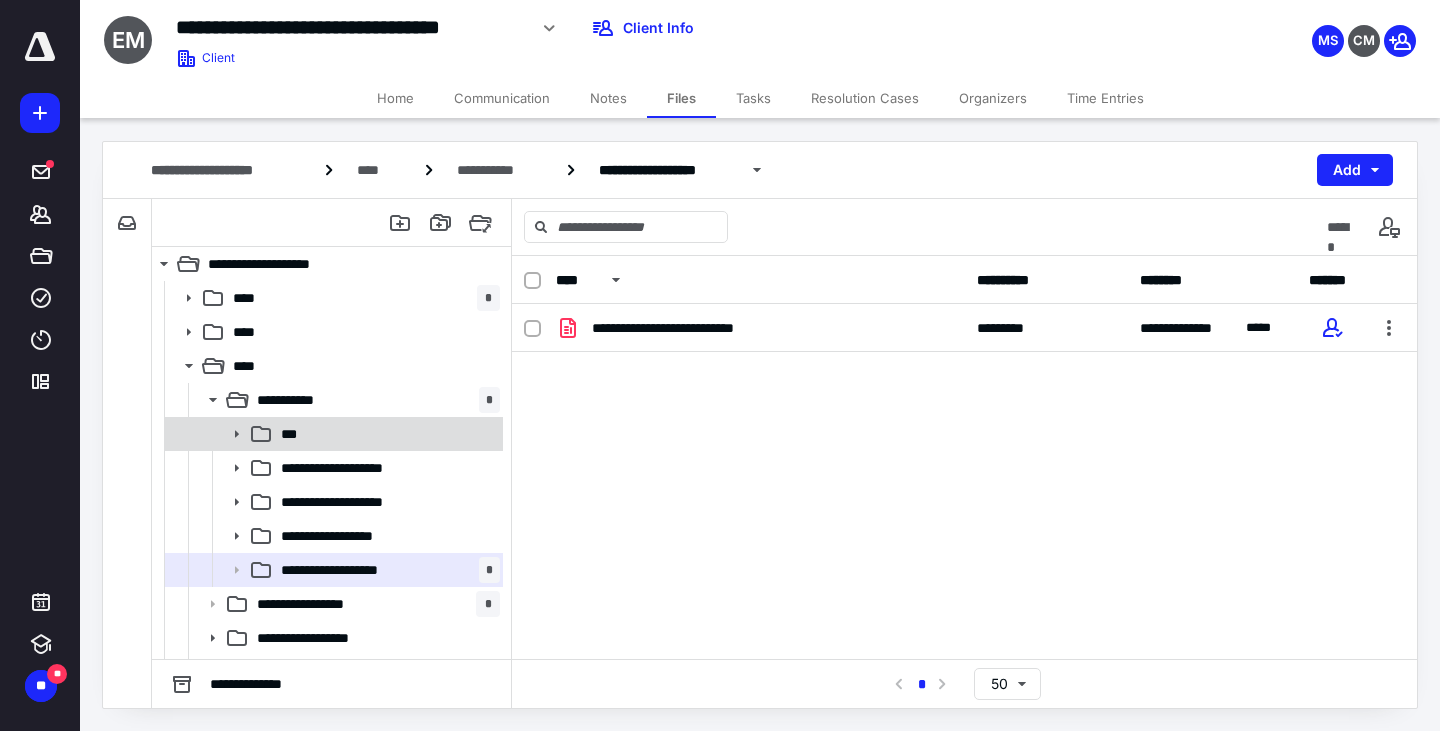 click 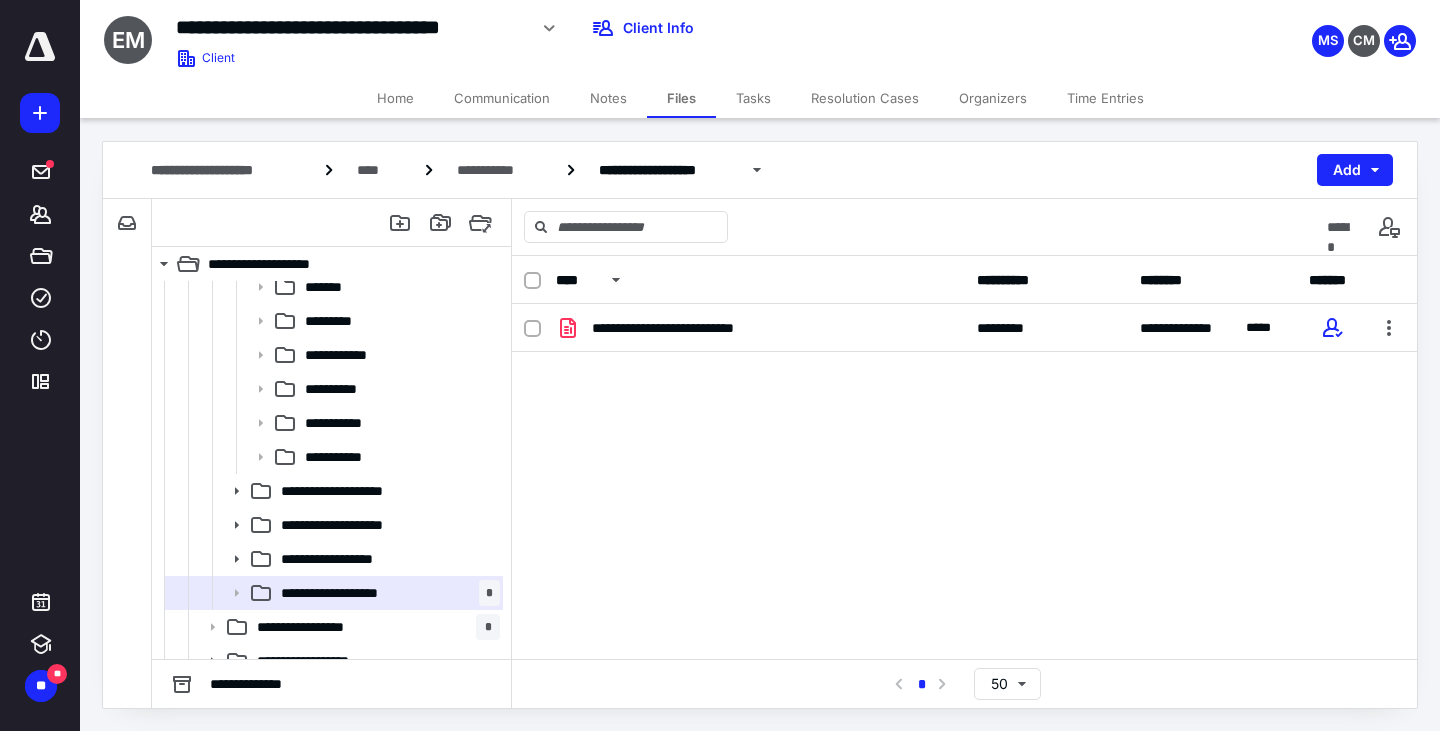 scroll, scrollTop: 400, scrollLeft: 0, axis: vertical 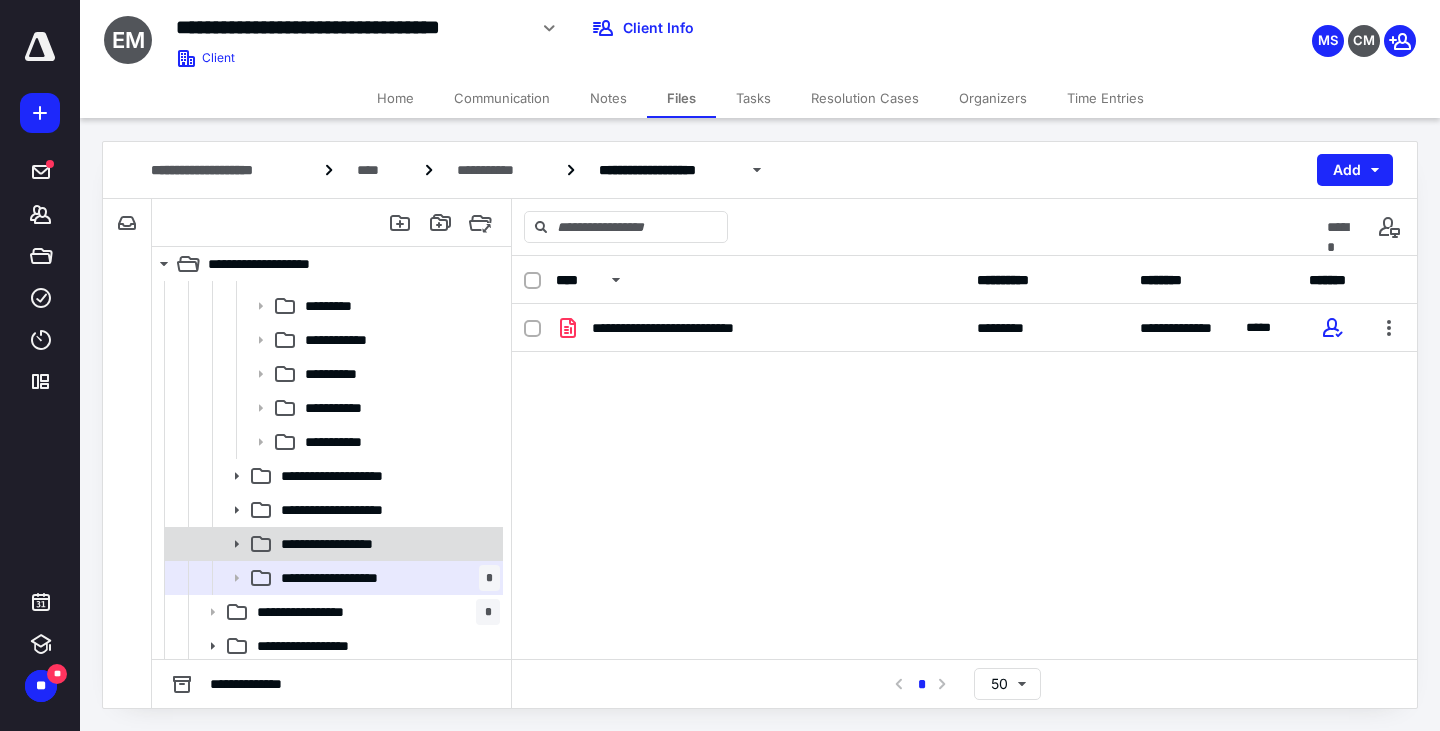 click 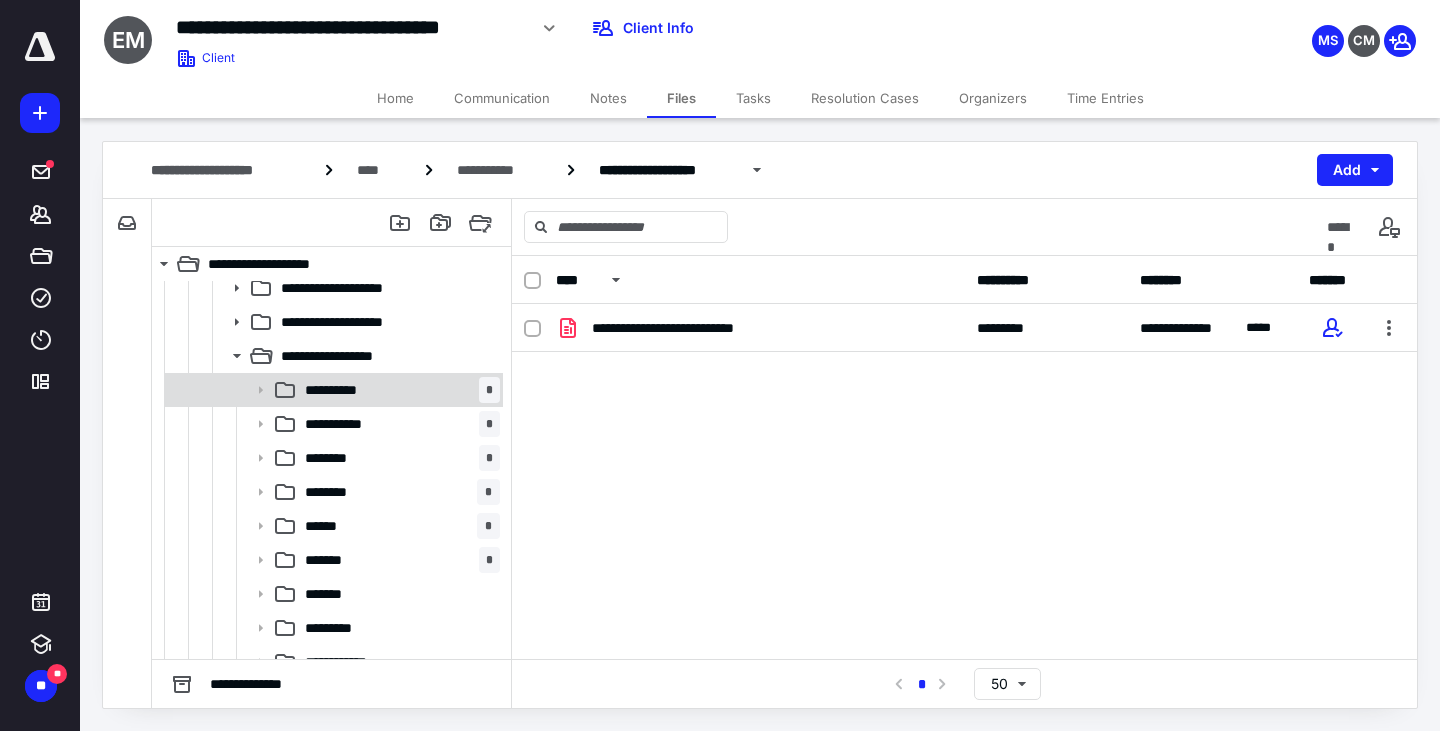 scroll, scrollTop: 600, scrollLeft: 0, axis: vertical 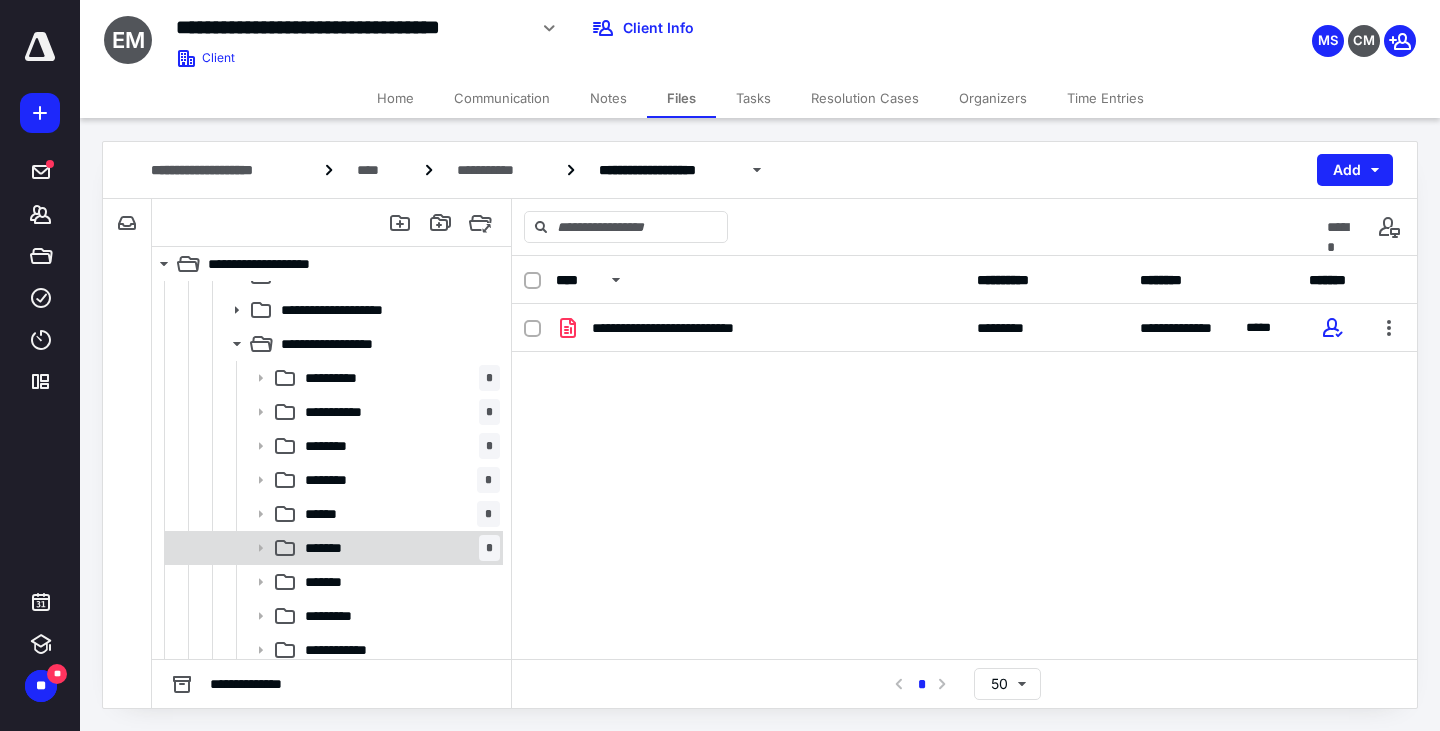 click on "******* *" at bounding box center [398, 548] 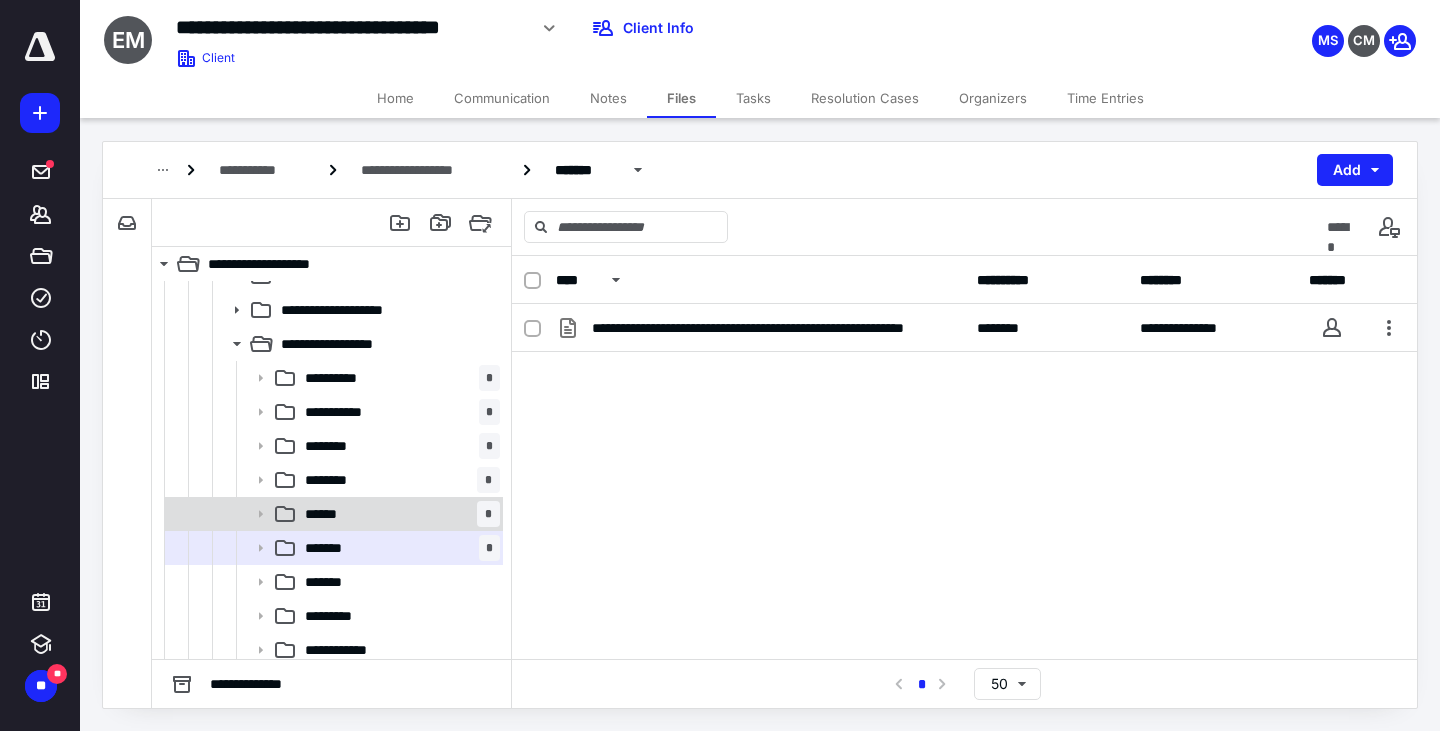 click on "****** *" at bounding box center [398, 514] 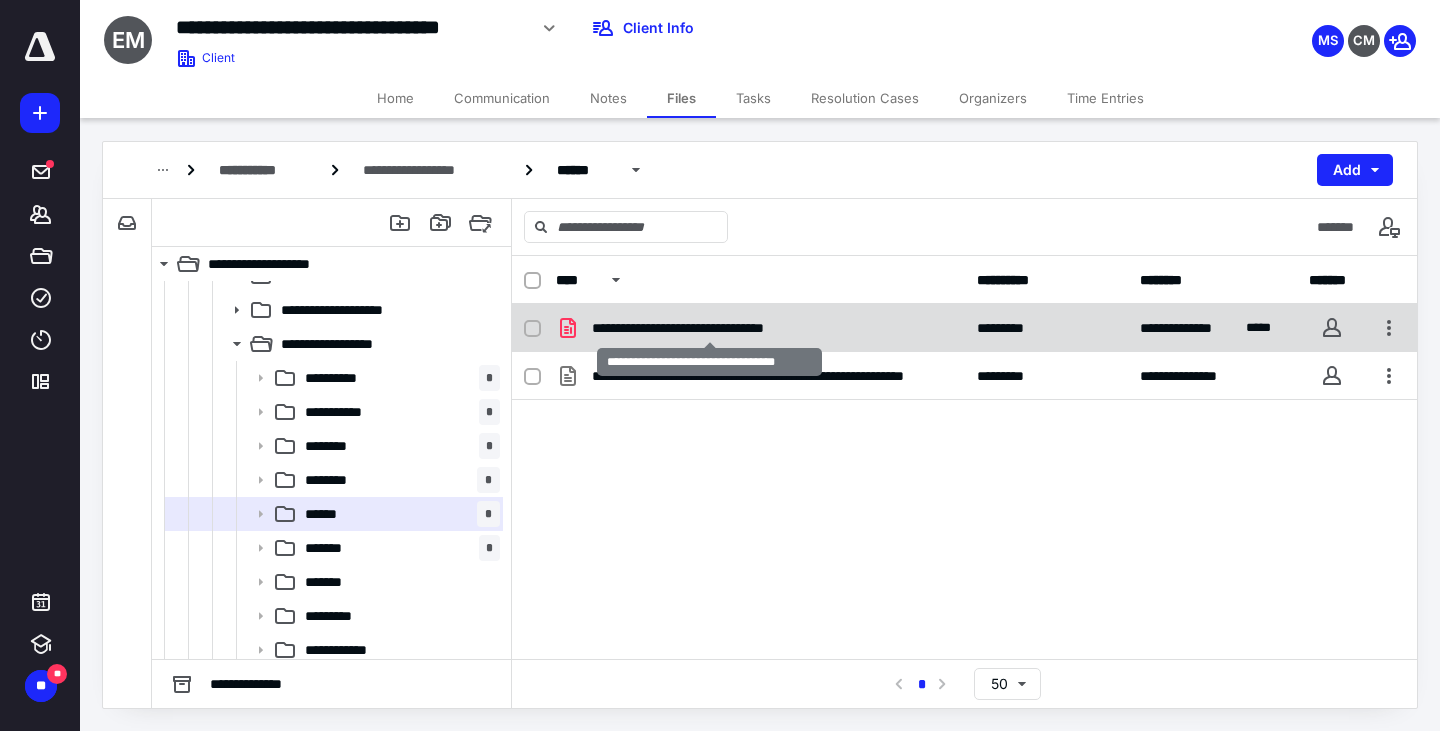 click on "**********" at bounding box center (709, 328) 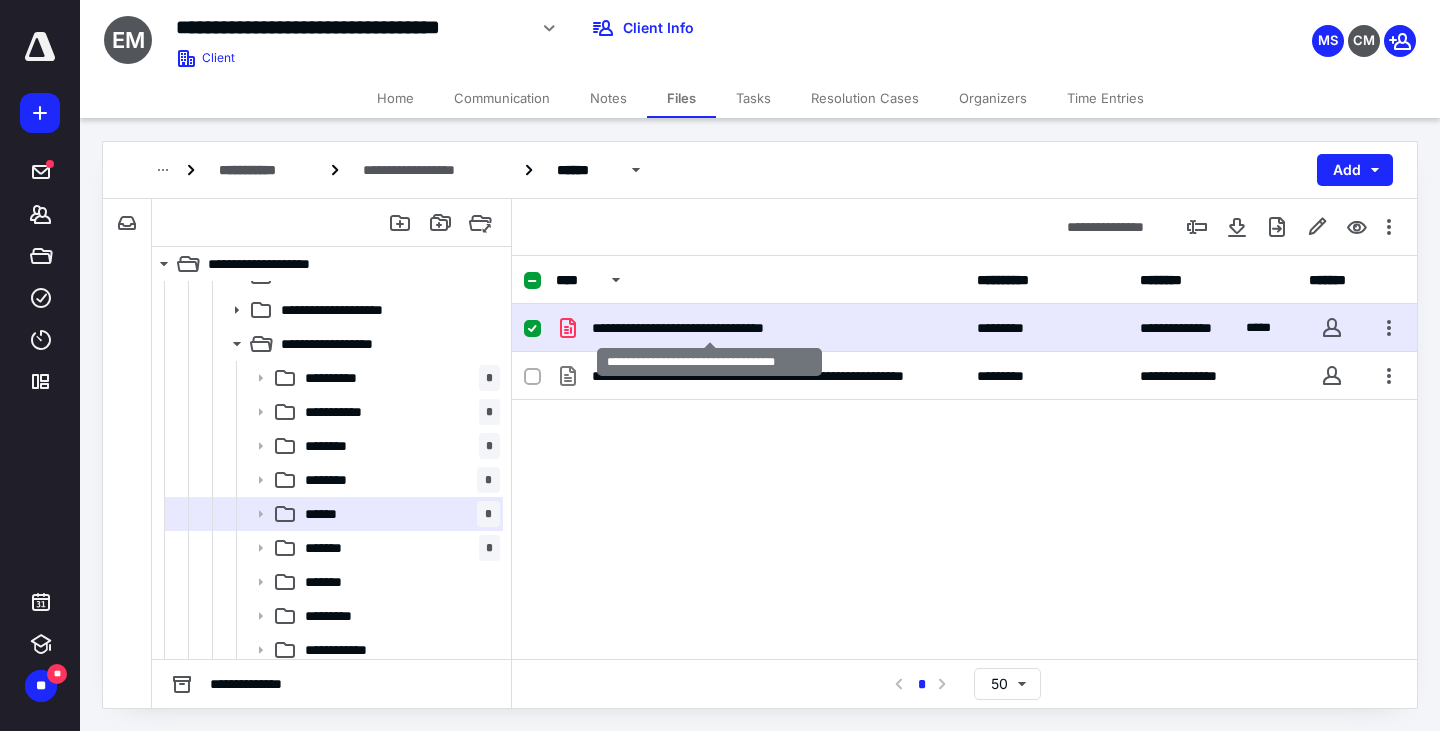 click on "**********" at bounding box center [709, 328] 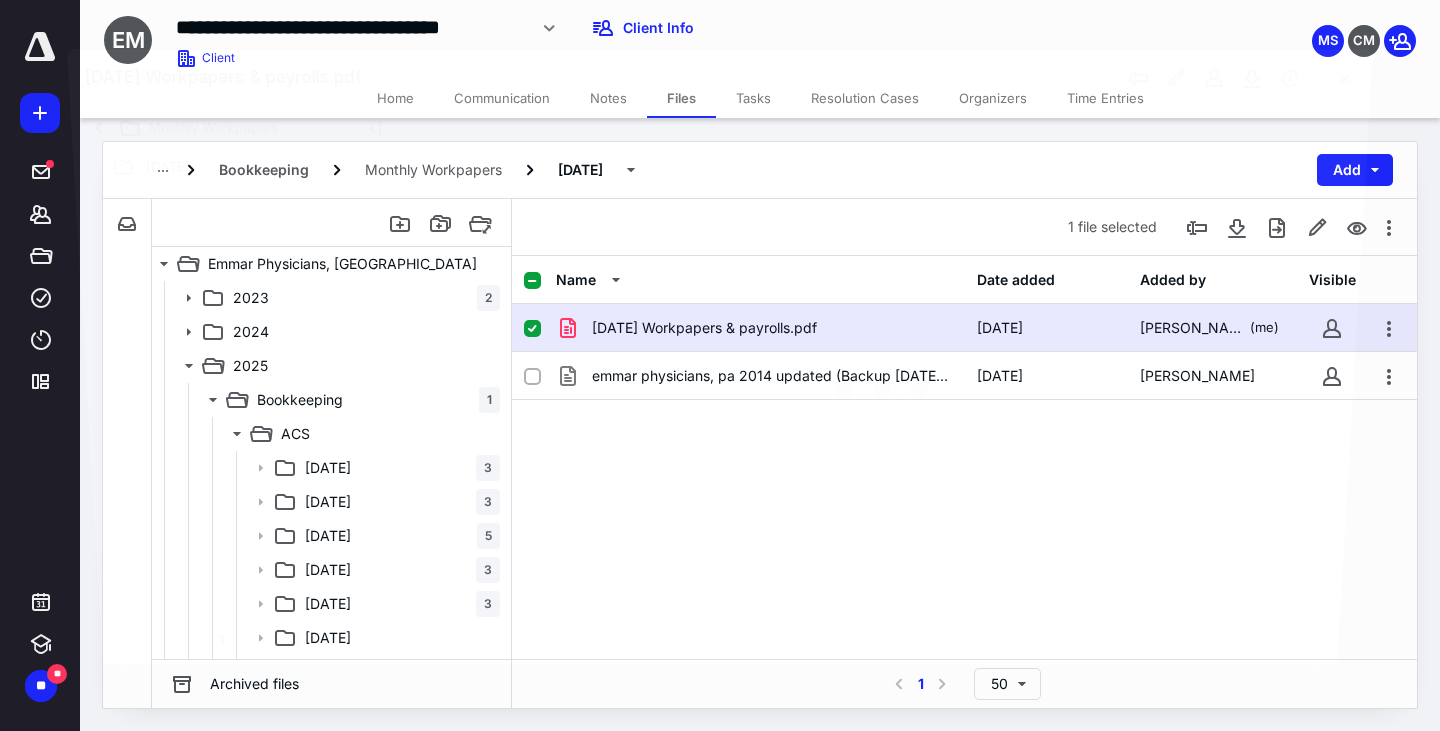 scroll, scrollTop: 600, scrollLeft: 0, axis: vertical 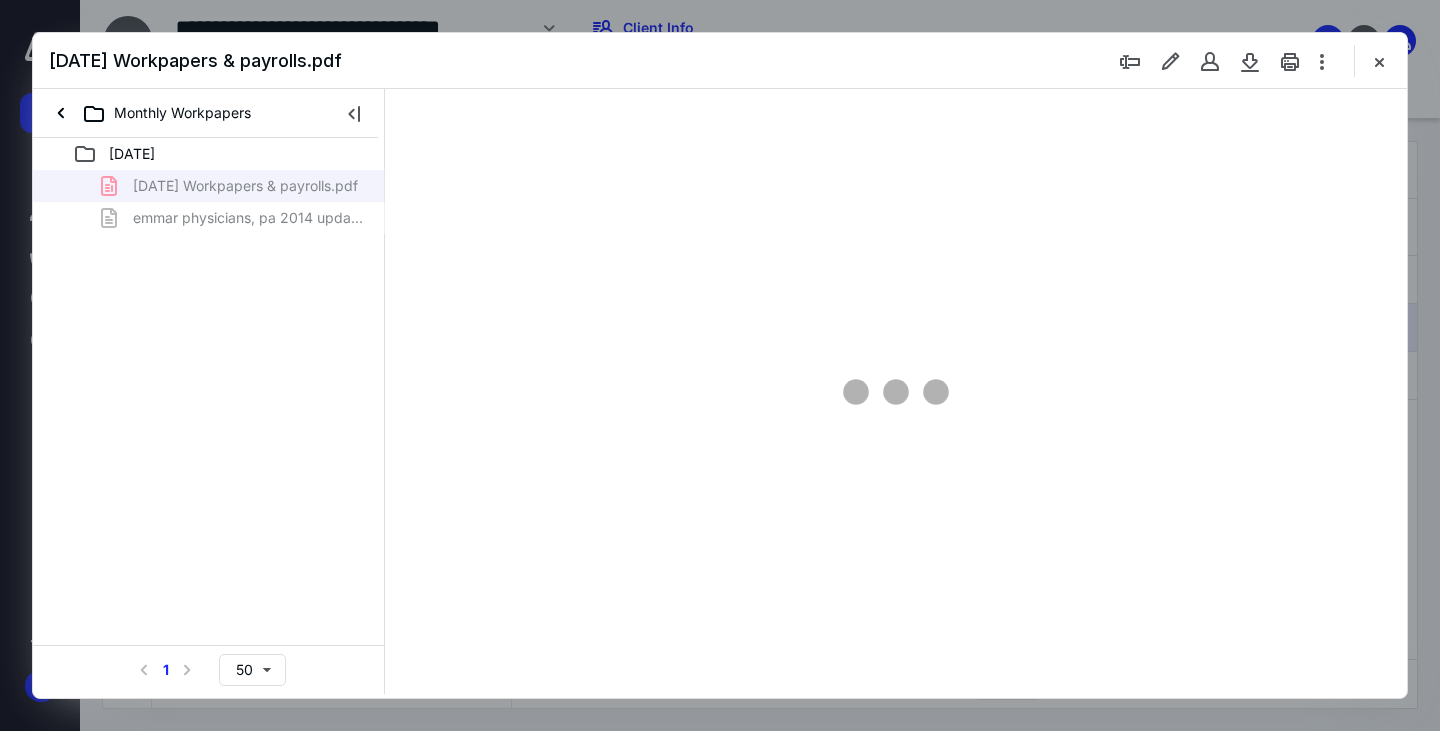 type on "164" 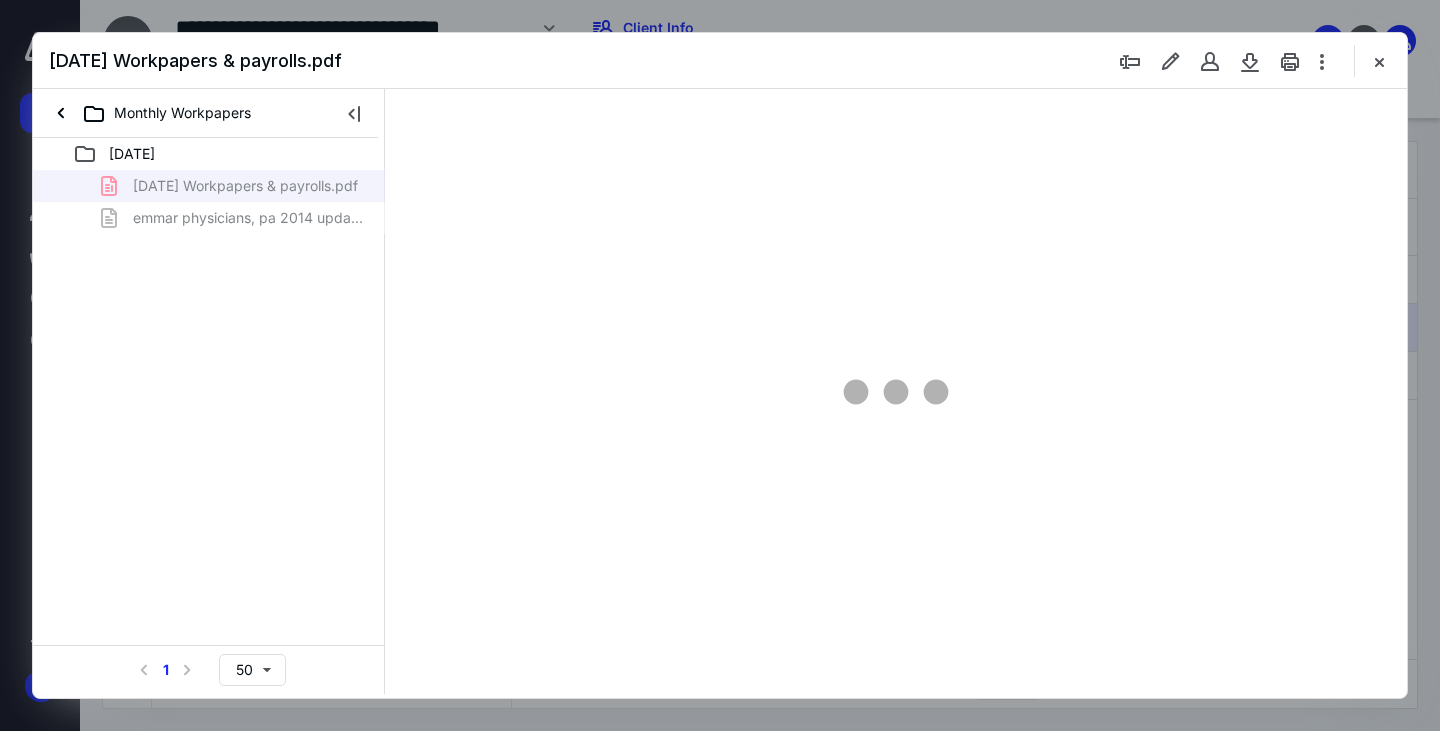 scroll, scrollTop: 83, scrollLeft: 146, axis: both 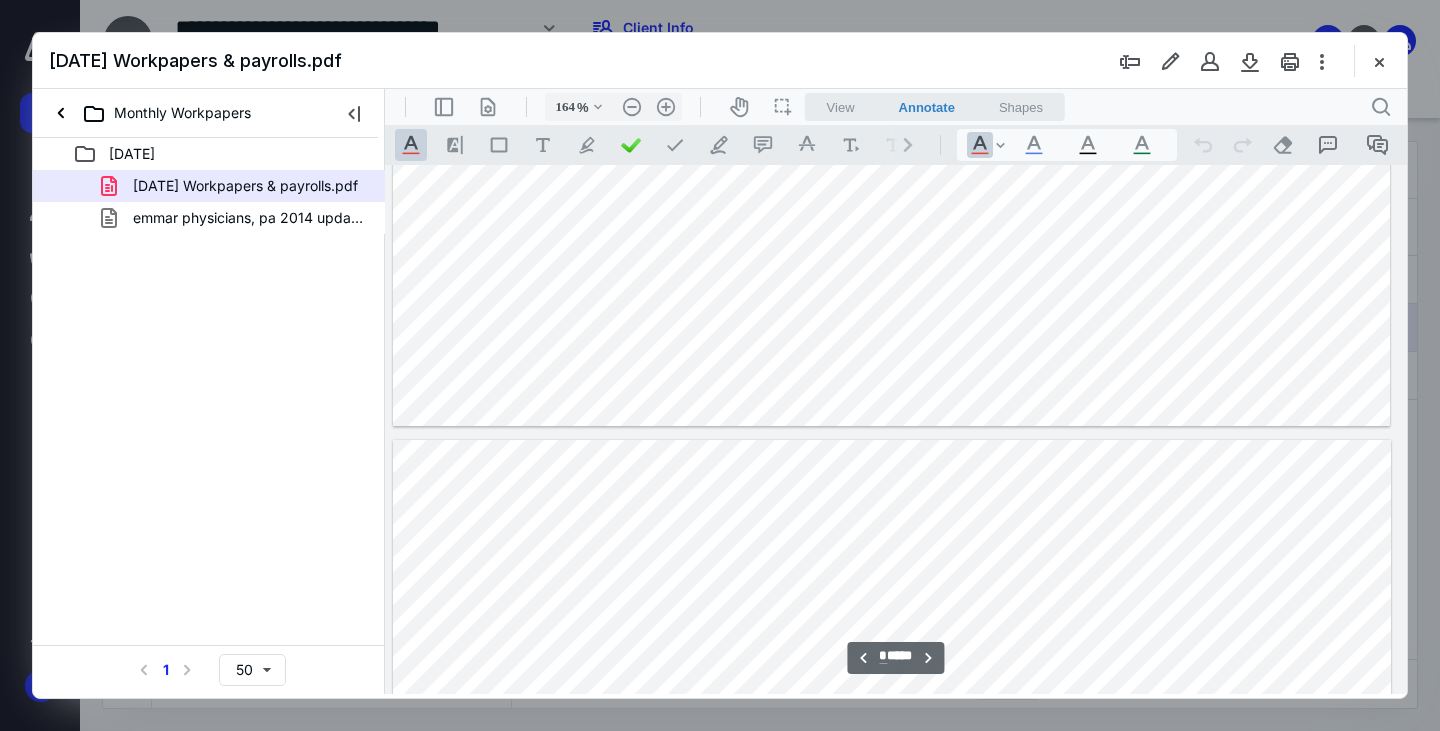 type on "*" 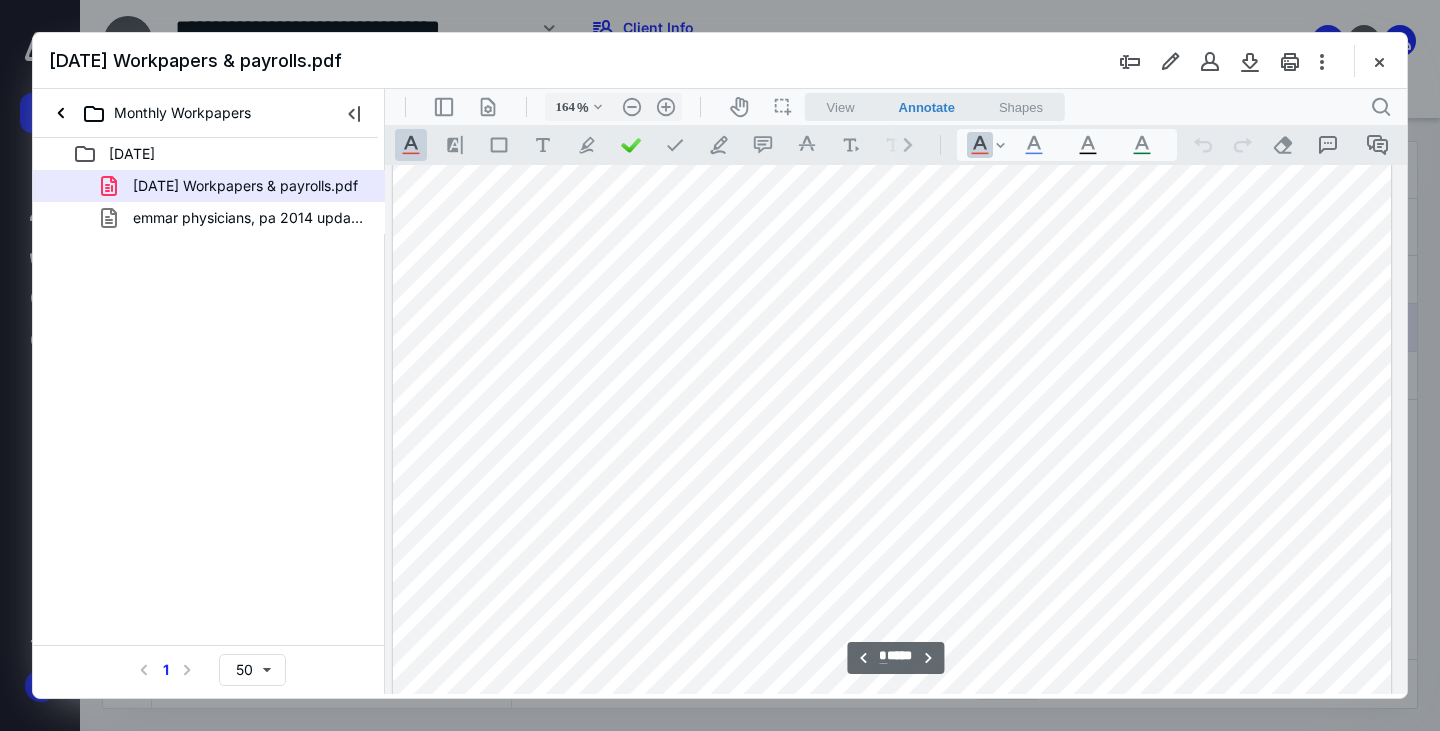 scroll, scrollTop: 8270, scrollLeft: 146, axis: both 